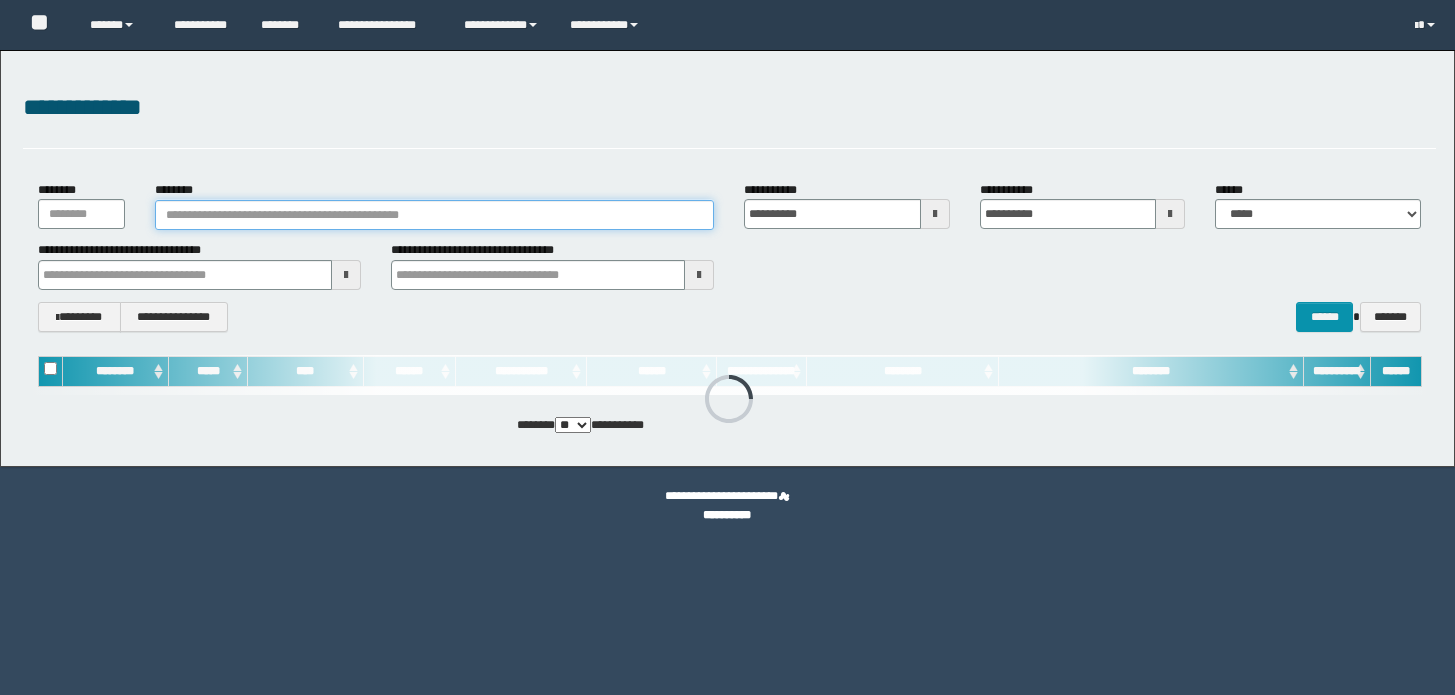 scroll, scrollTop: 0, scrollLeft: 0, axis: both 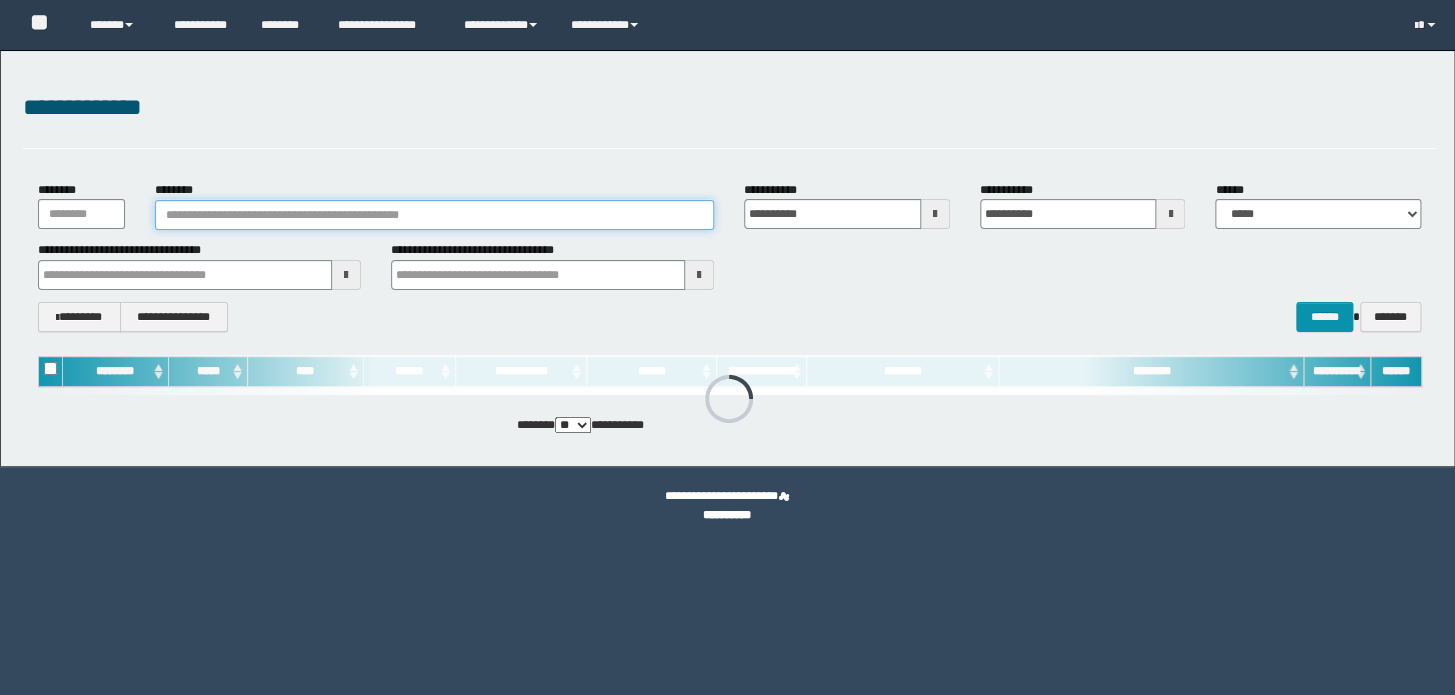 click on "********" at bounding box center [434, 215] 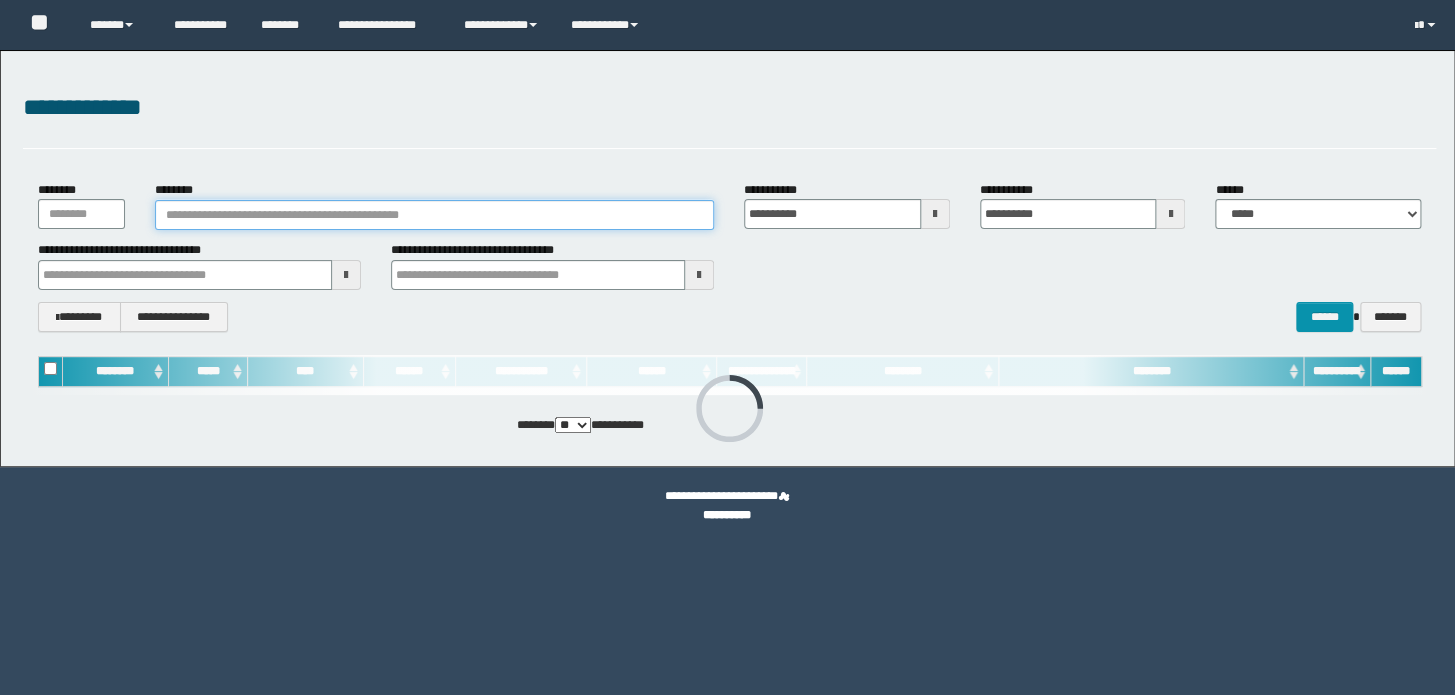 scroll, scrollTop: 0, scrollLeft: 0, axis: both 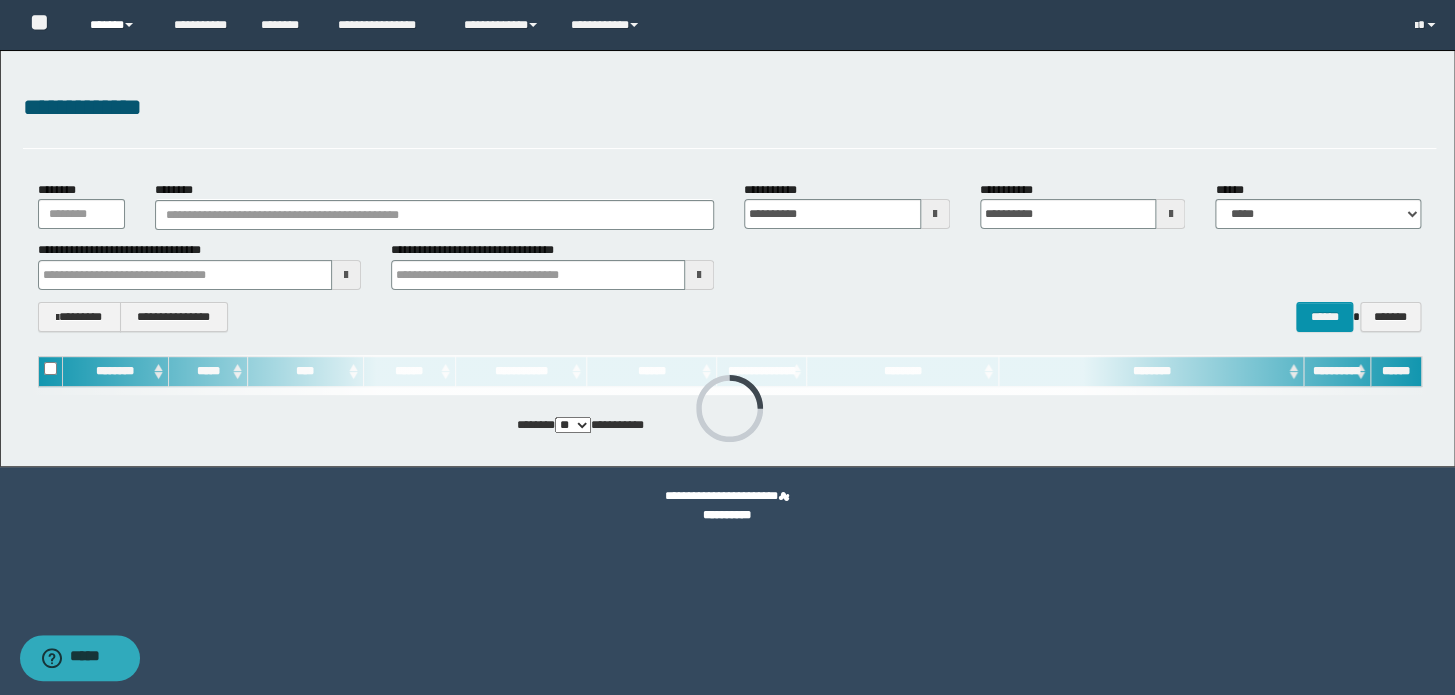 click on "******" at bounding box center (117, 25) 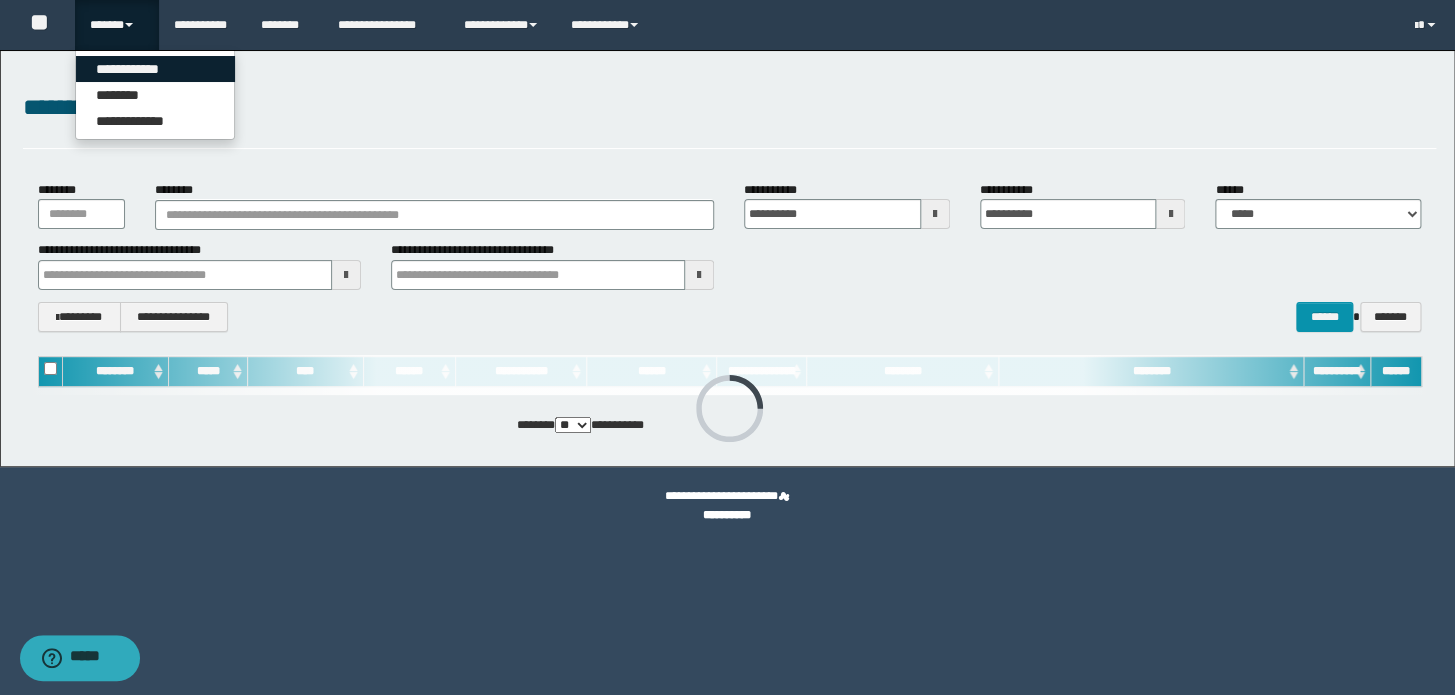 click on "**********" at bounding box center [155, 69] 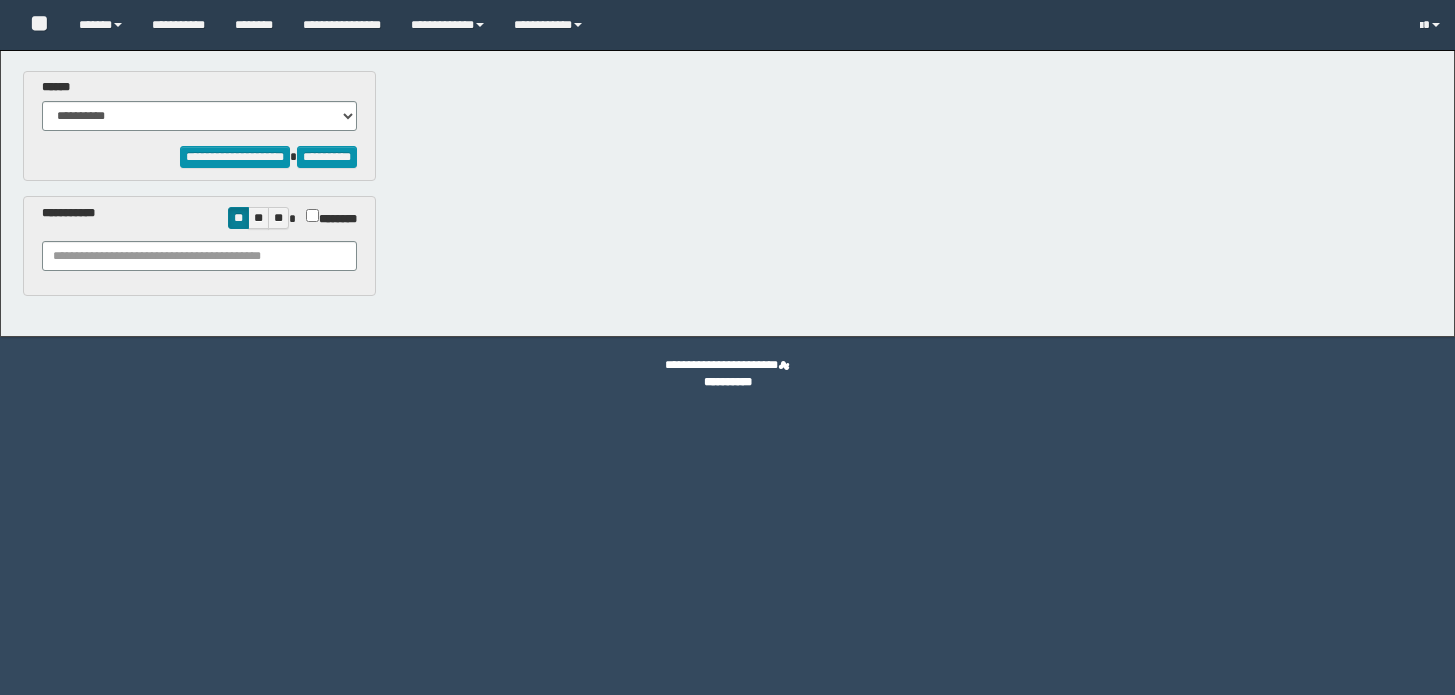 type on "**********" 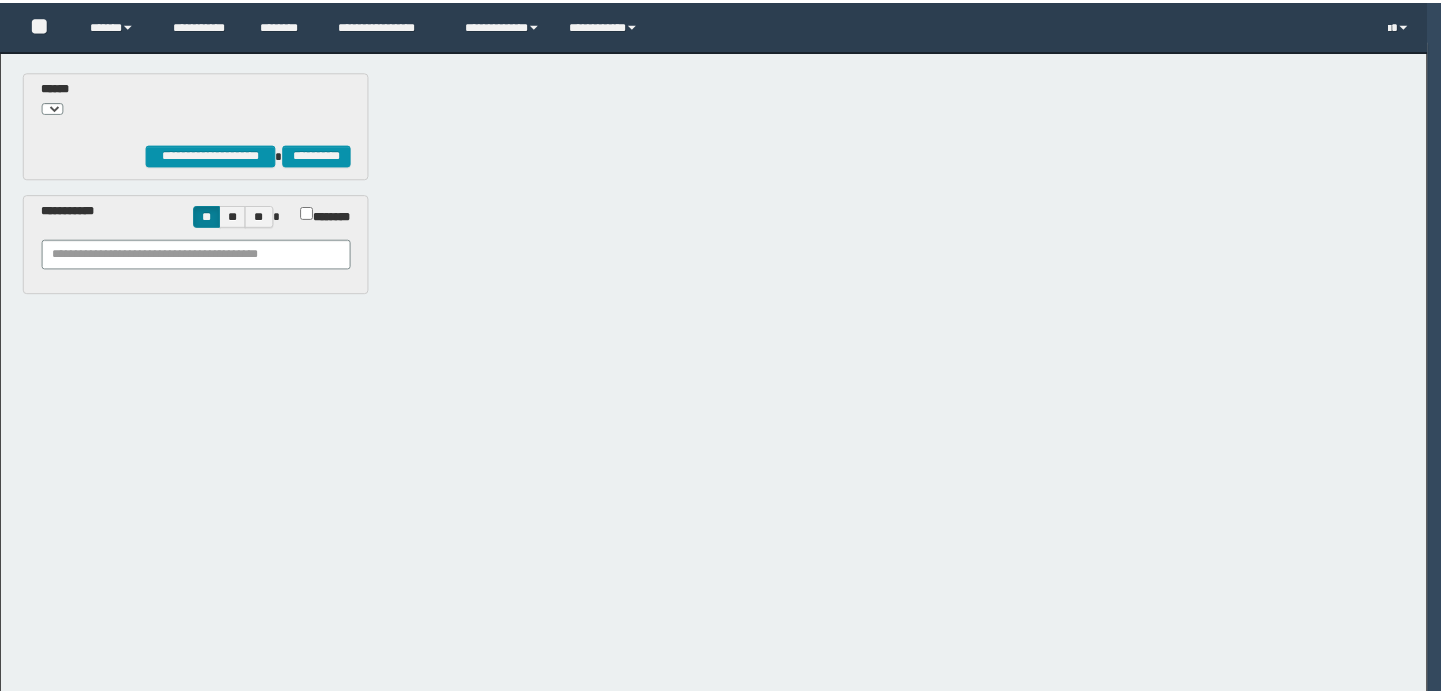 scroll, scrollTop: 0, scrollLeft: 0, axis: both 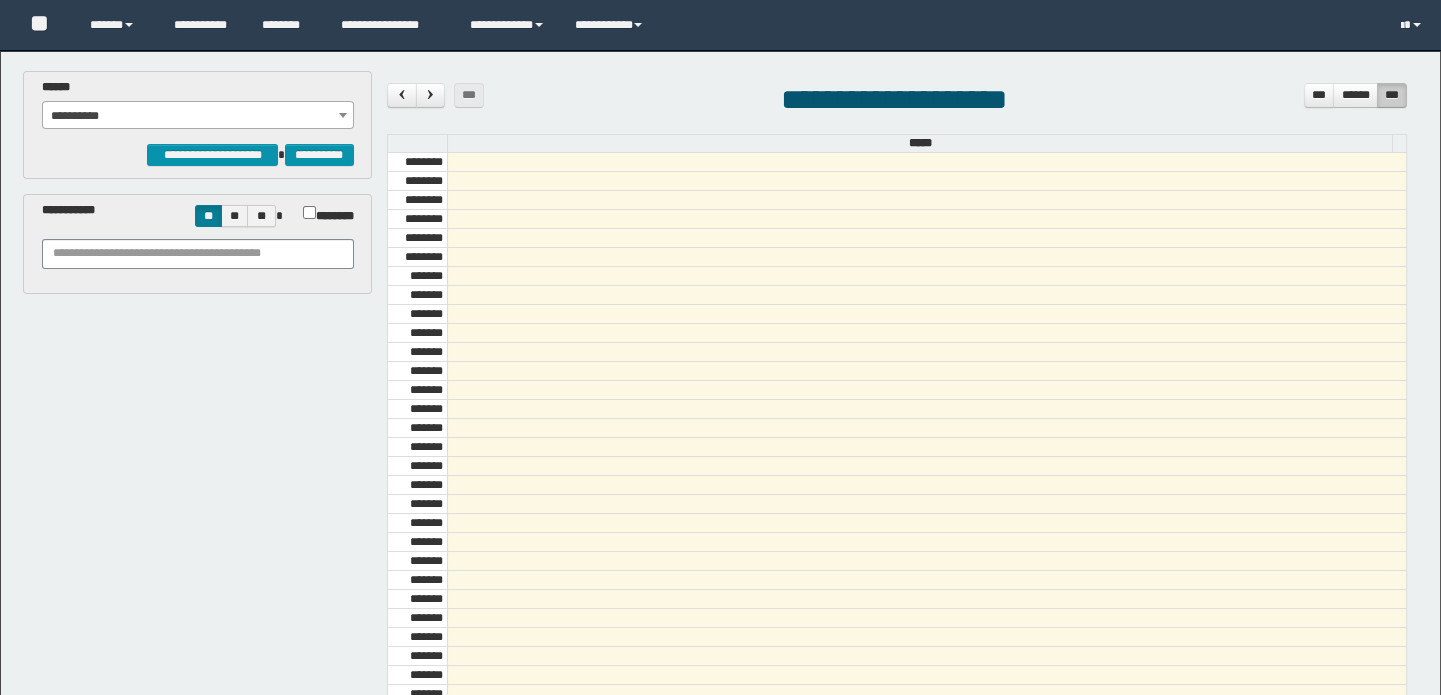 click on "**********" at bounding box center (198, 116) 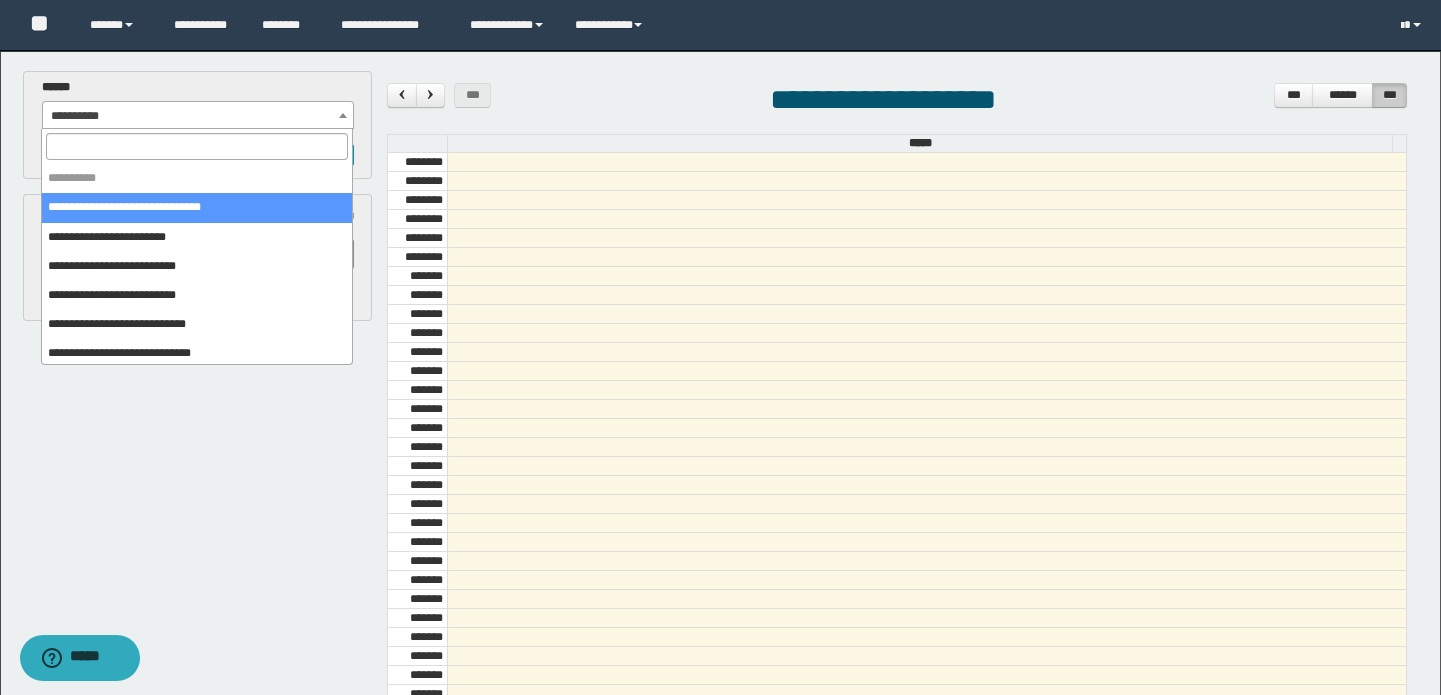 scroll, scrollTop: 681, scrollLeft: 0, axis: vertical 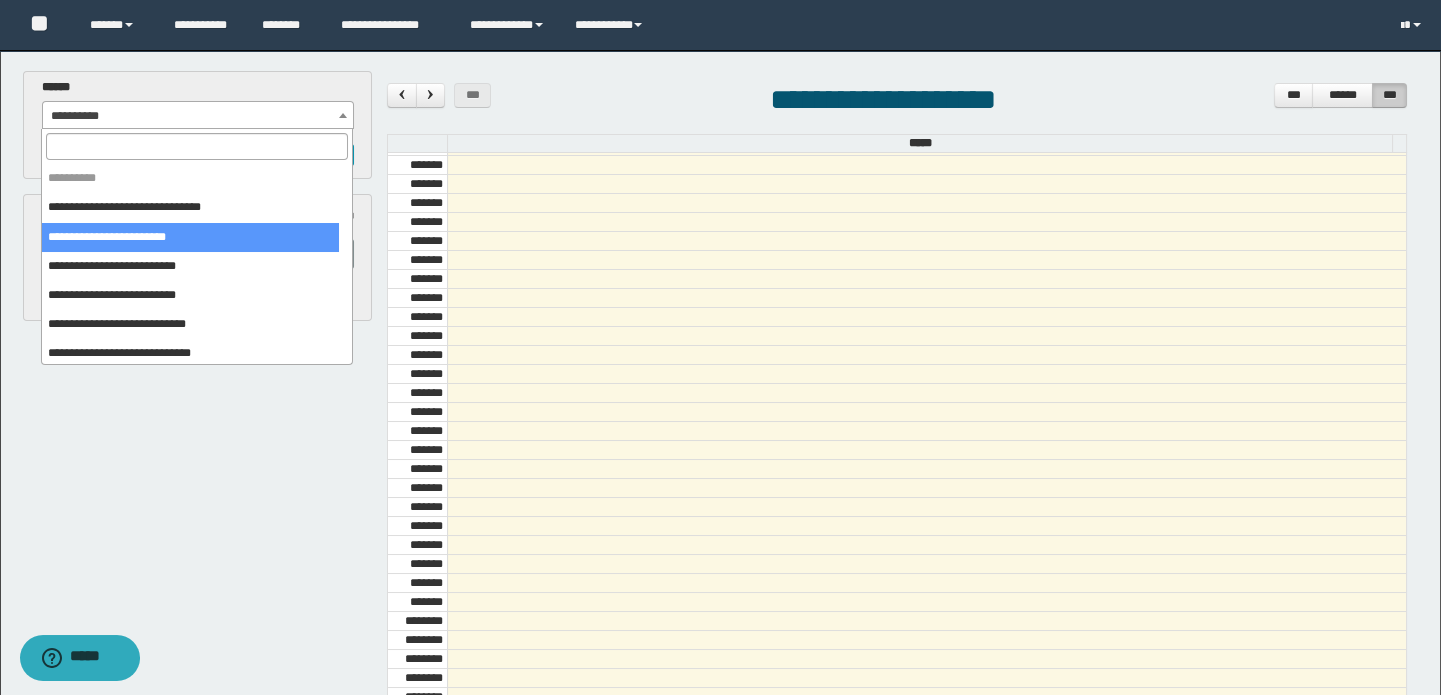 select on "*****" 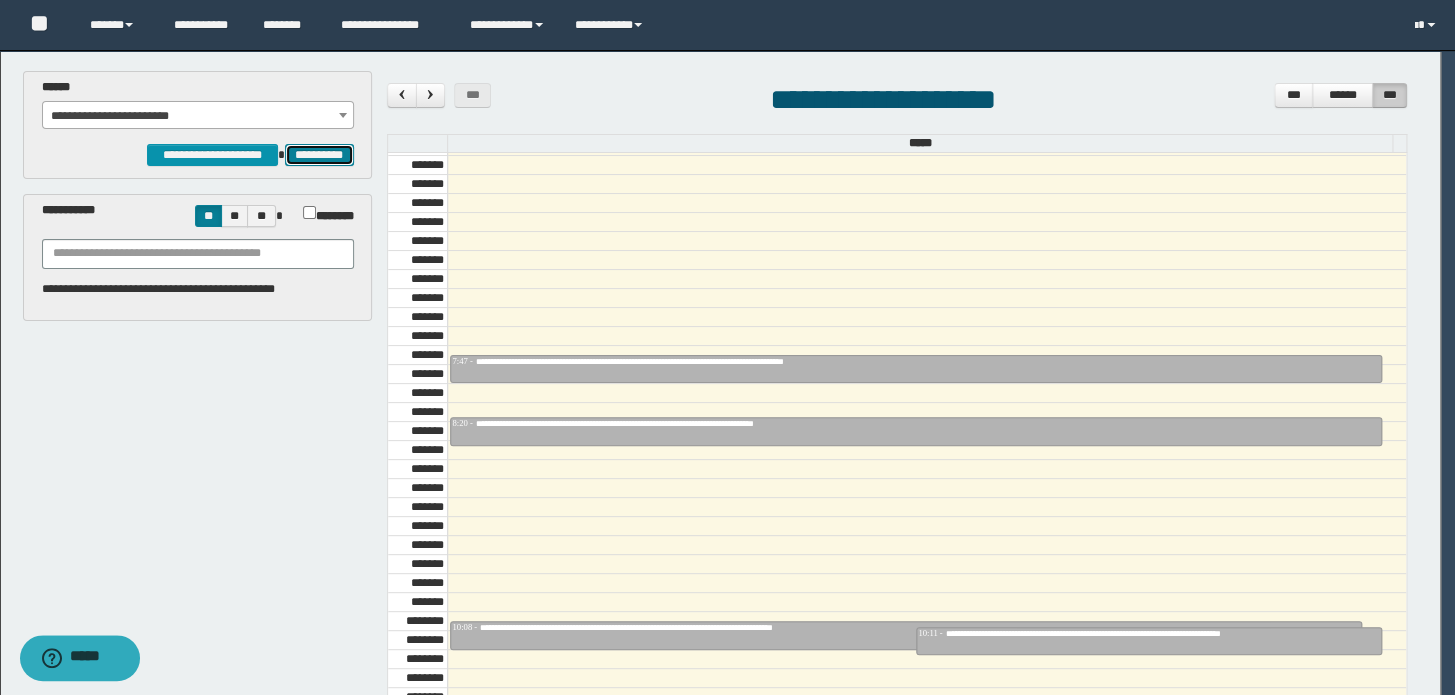 click on "**********" at bounding box center [319, 155] 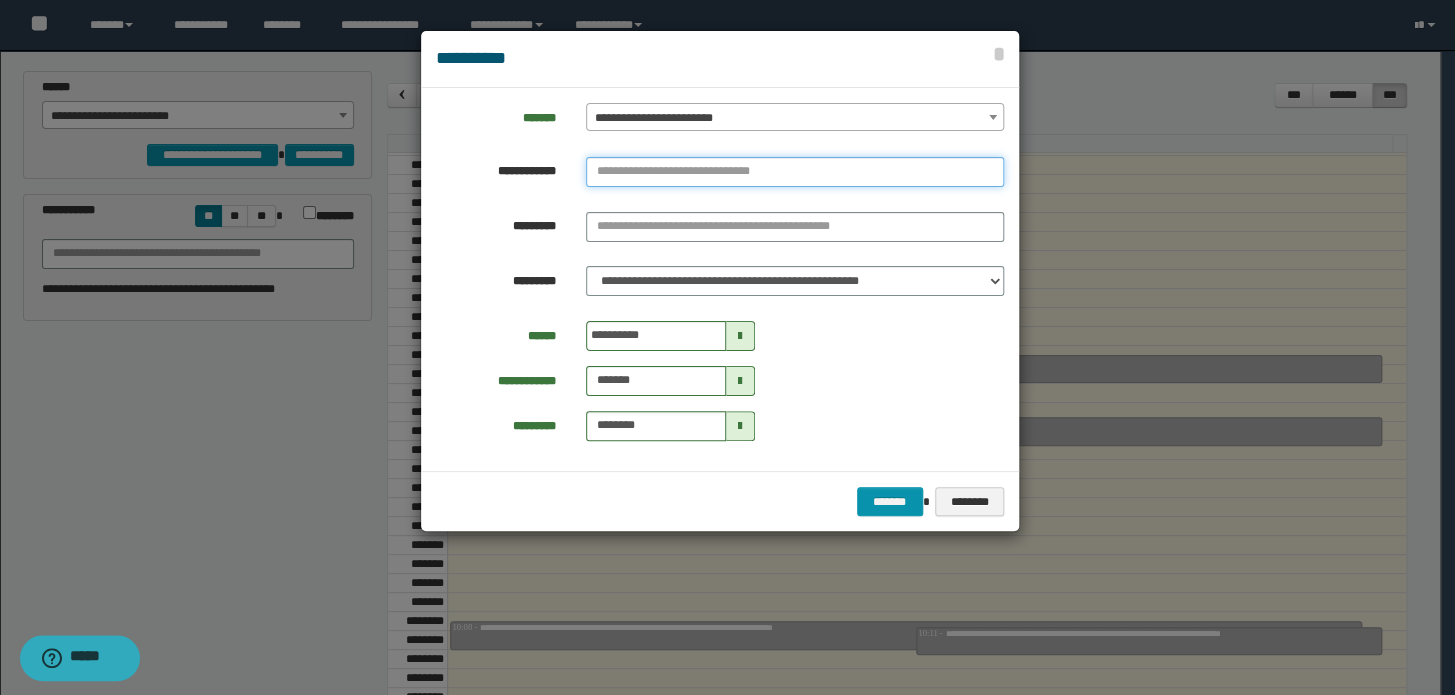 click at bounding box center (795, 172) 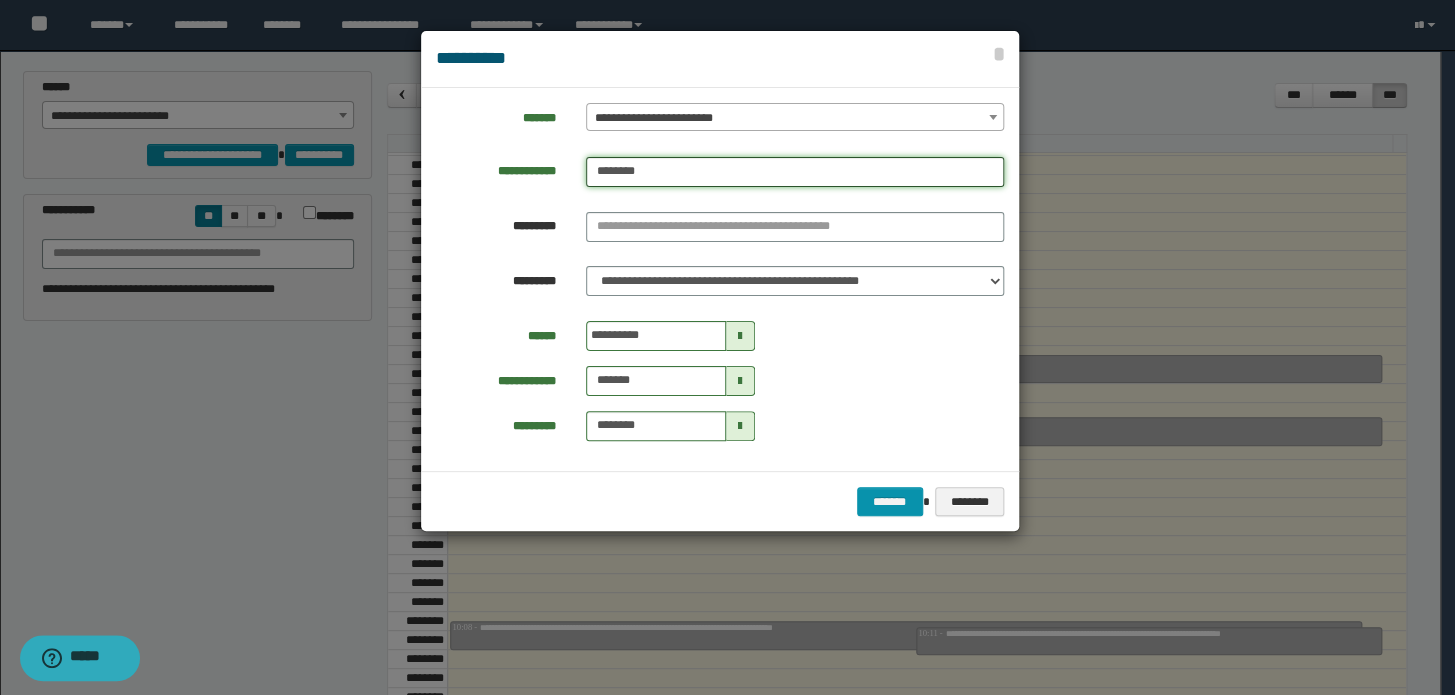 type on "********" 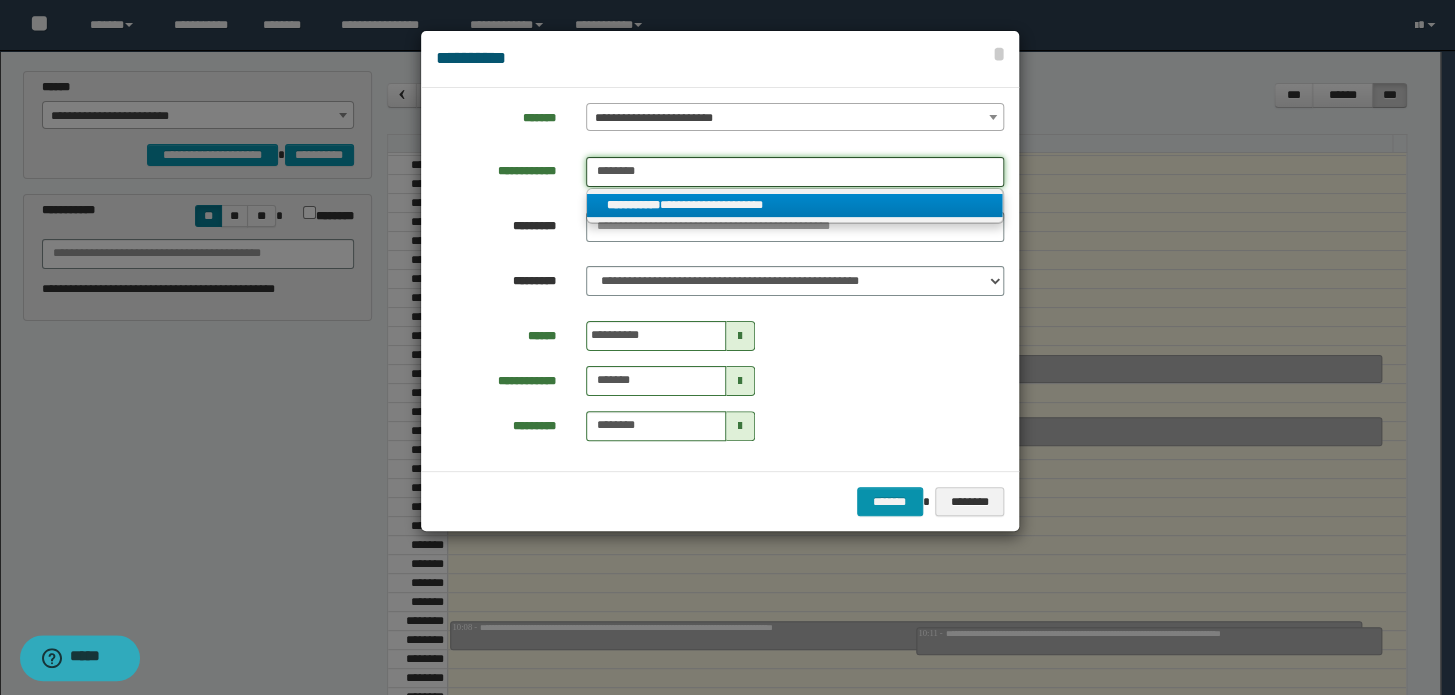 type on "********" 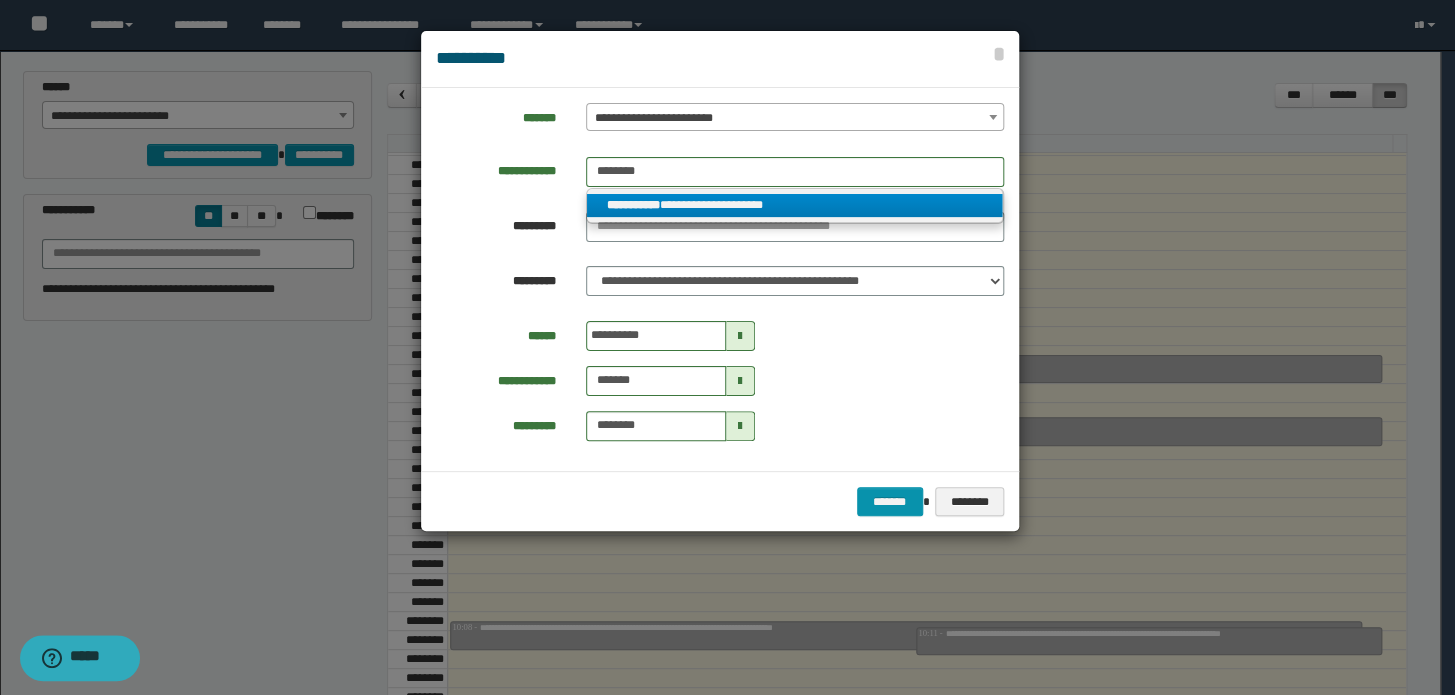click on "**********" at bounding box center [795, 206] 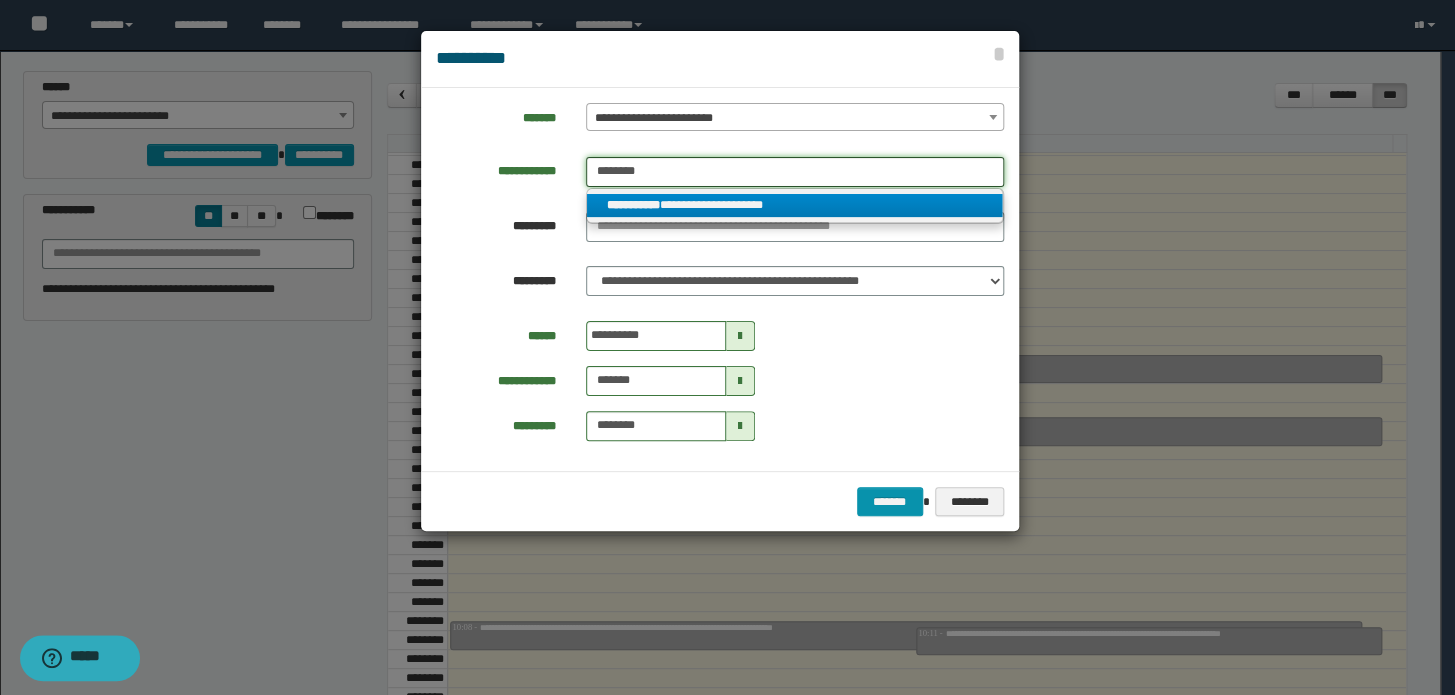 type 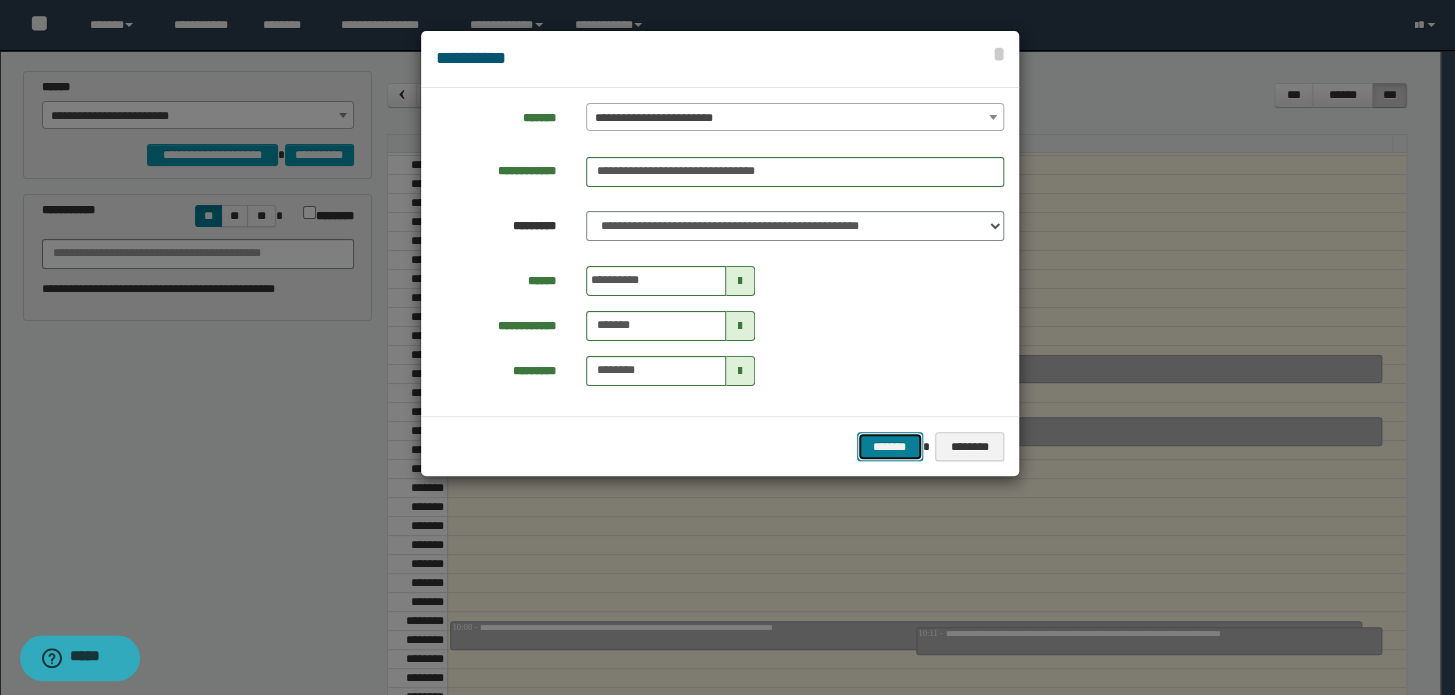 click on "*******" at bounding box center (890, 447) 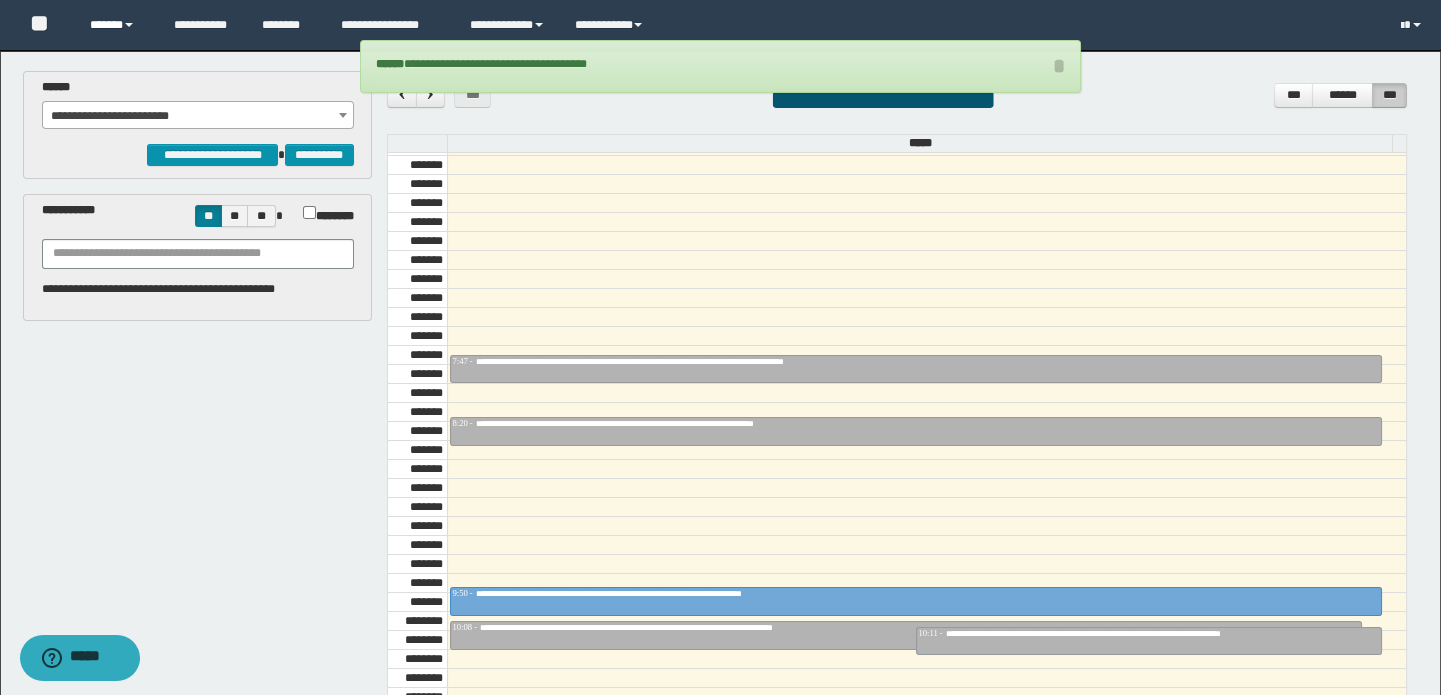 click on "******" at bounding box center (117, 25) 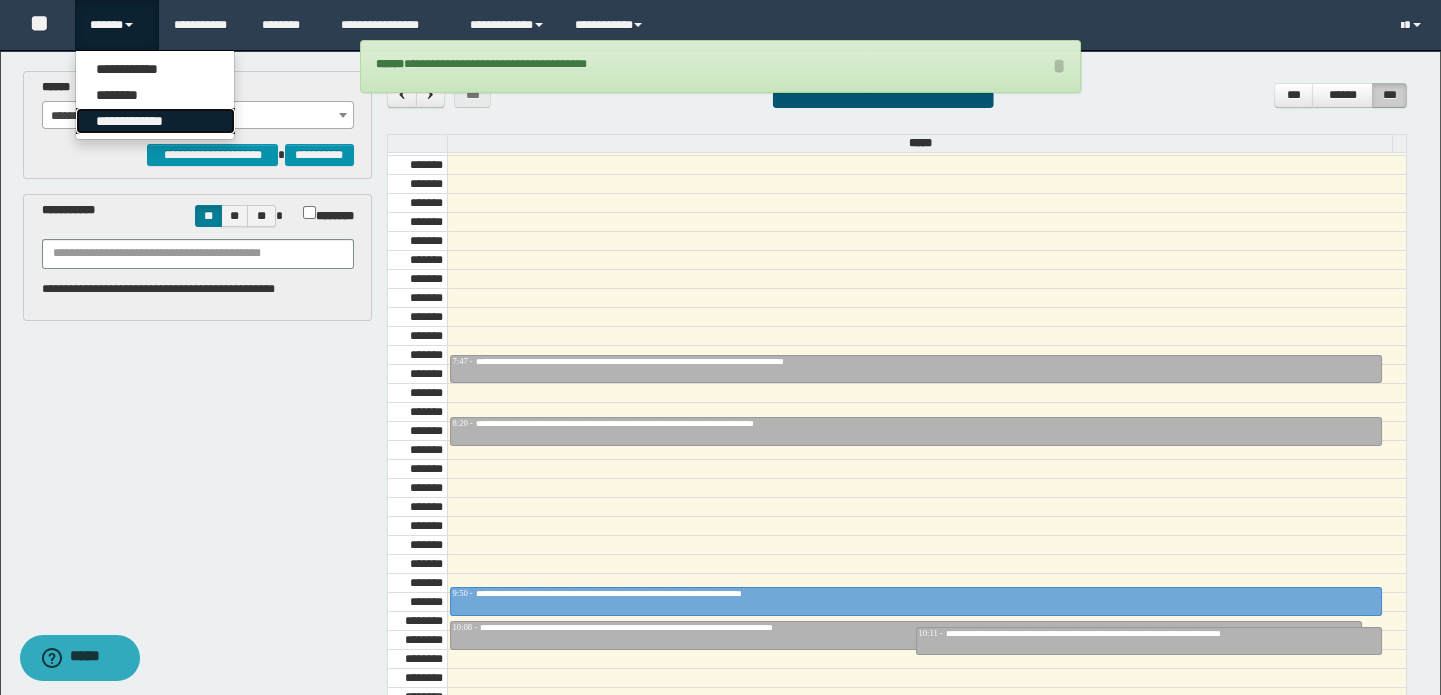 click on "**********" at bounding box center (155, 121) 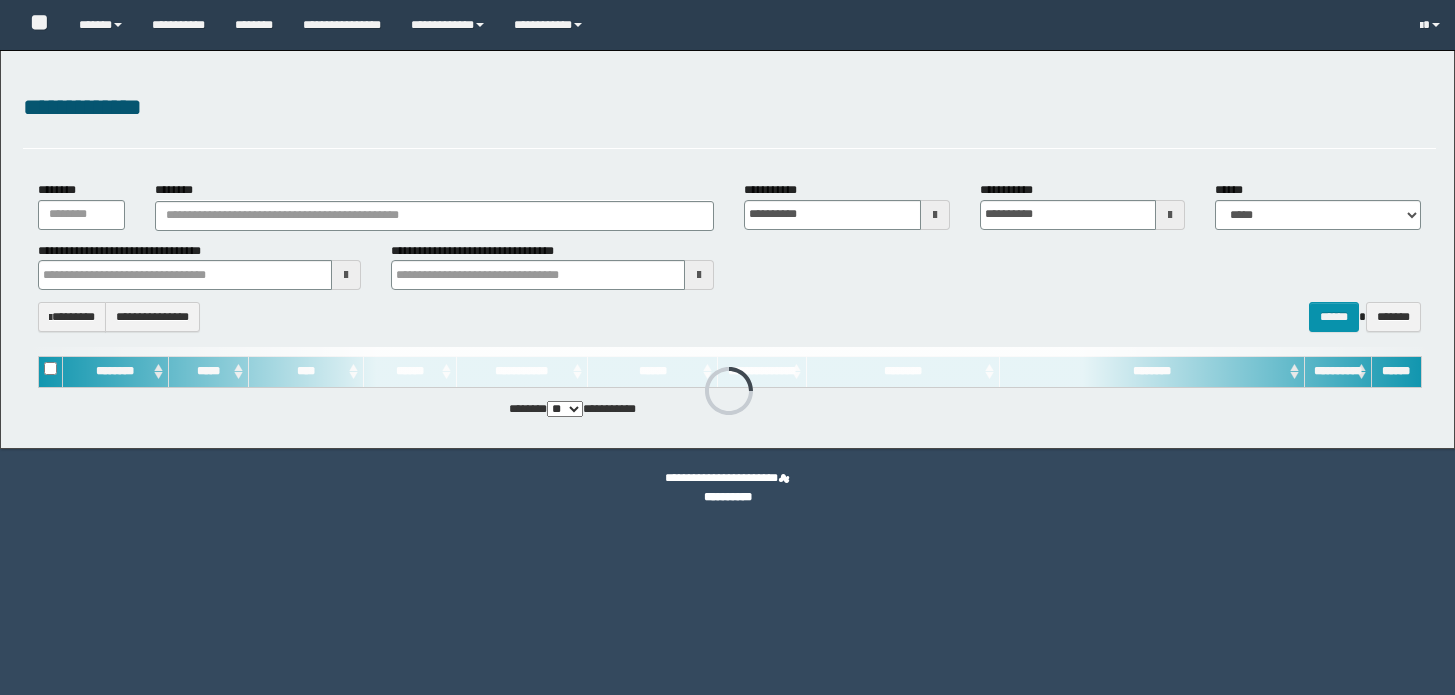 scroll, scrollTop: 0, scrollLeft: 0, axis: both 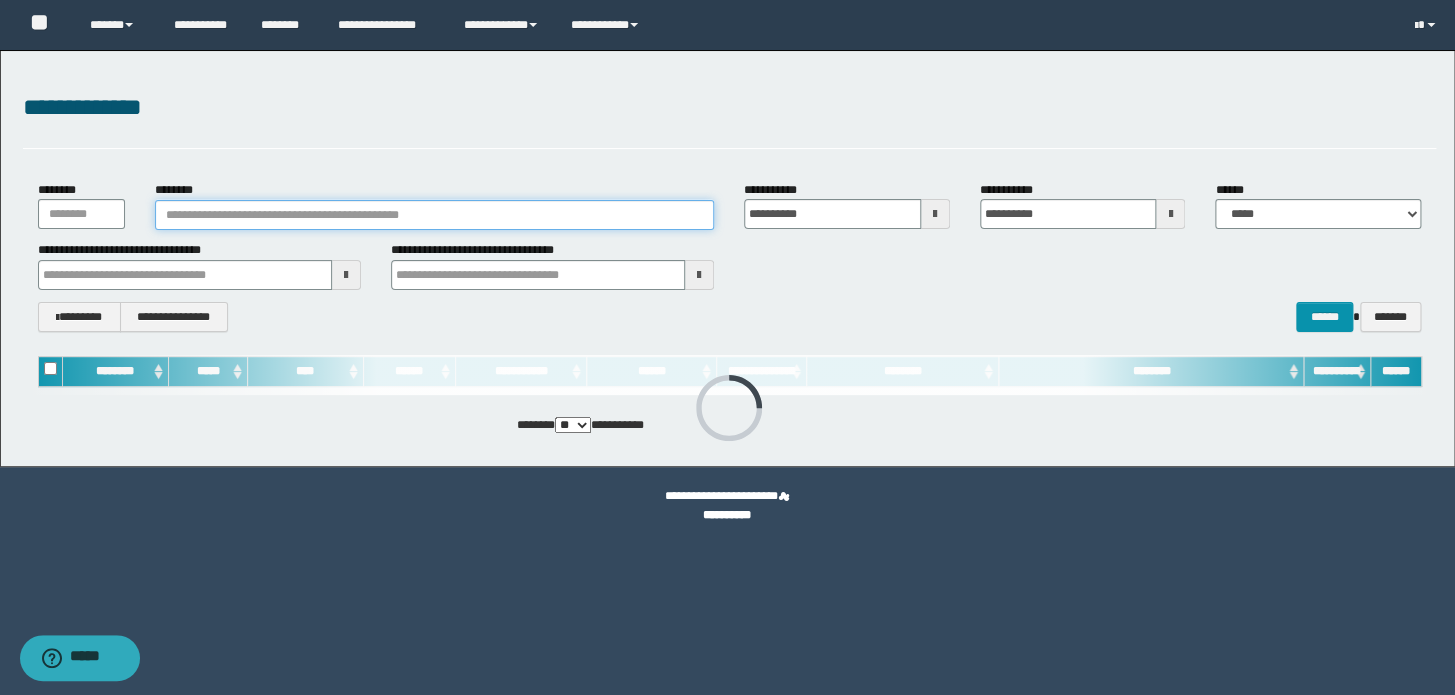 click on "********" at bounding box center [434, 215] 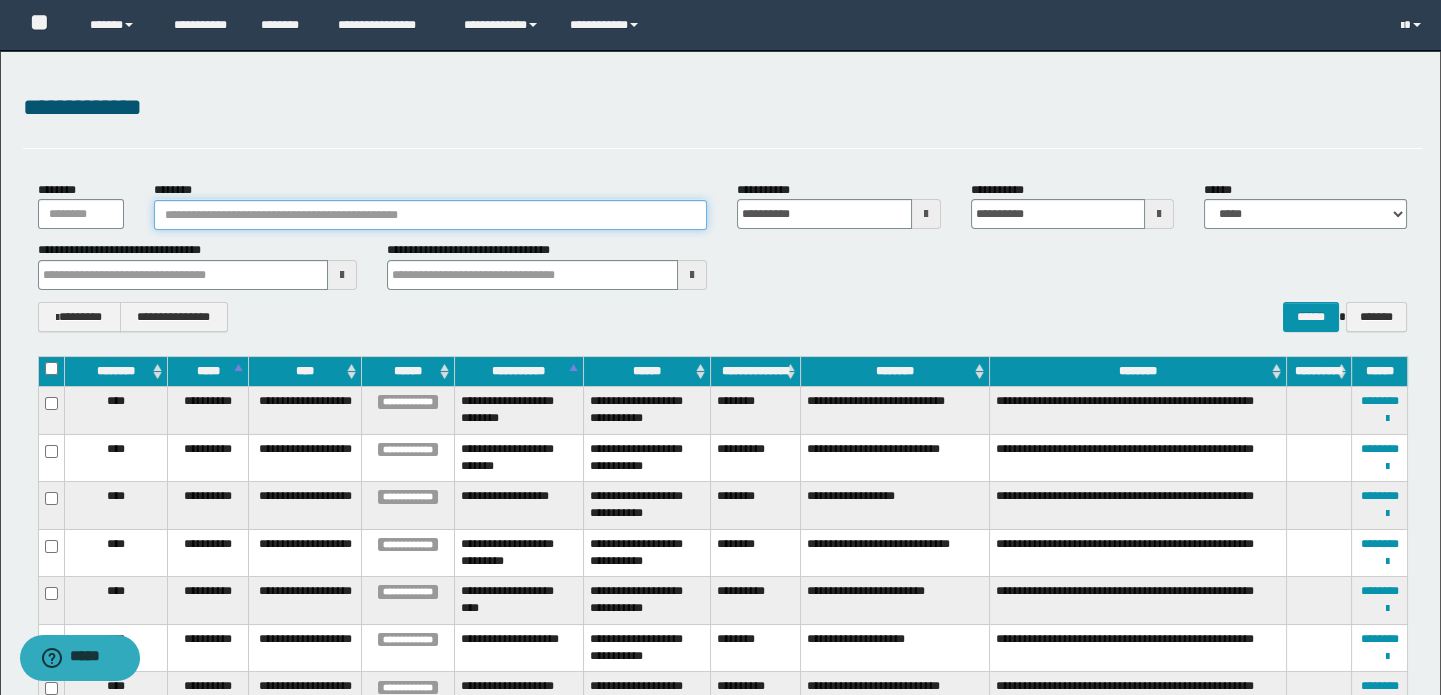 paste on "********" 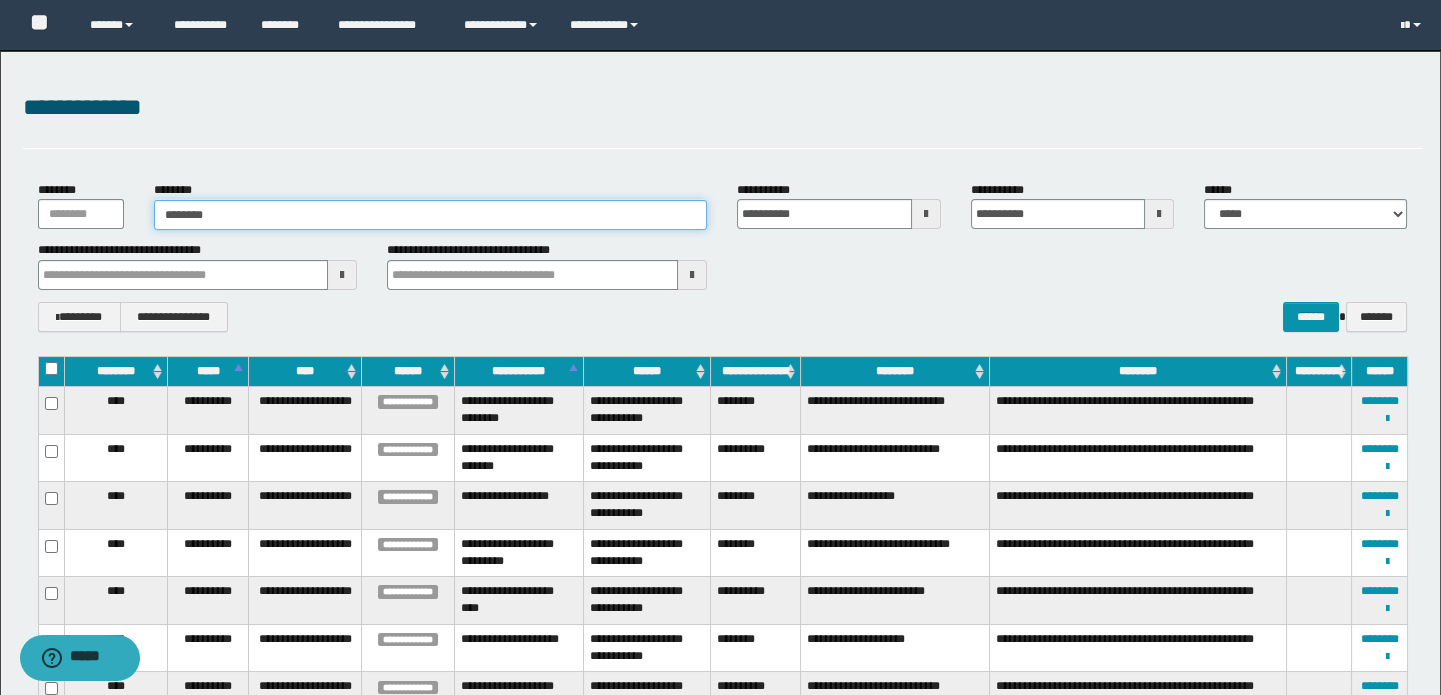type on "********" 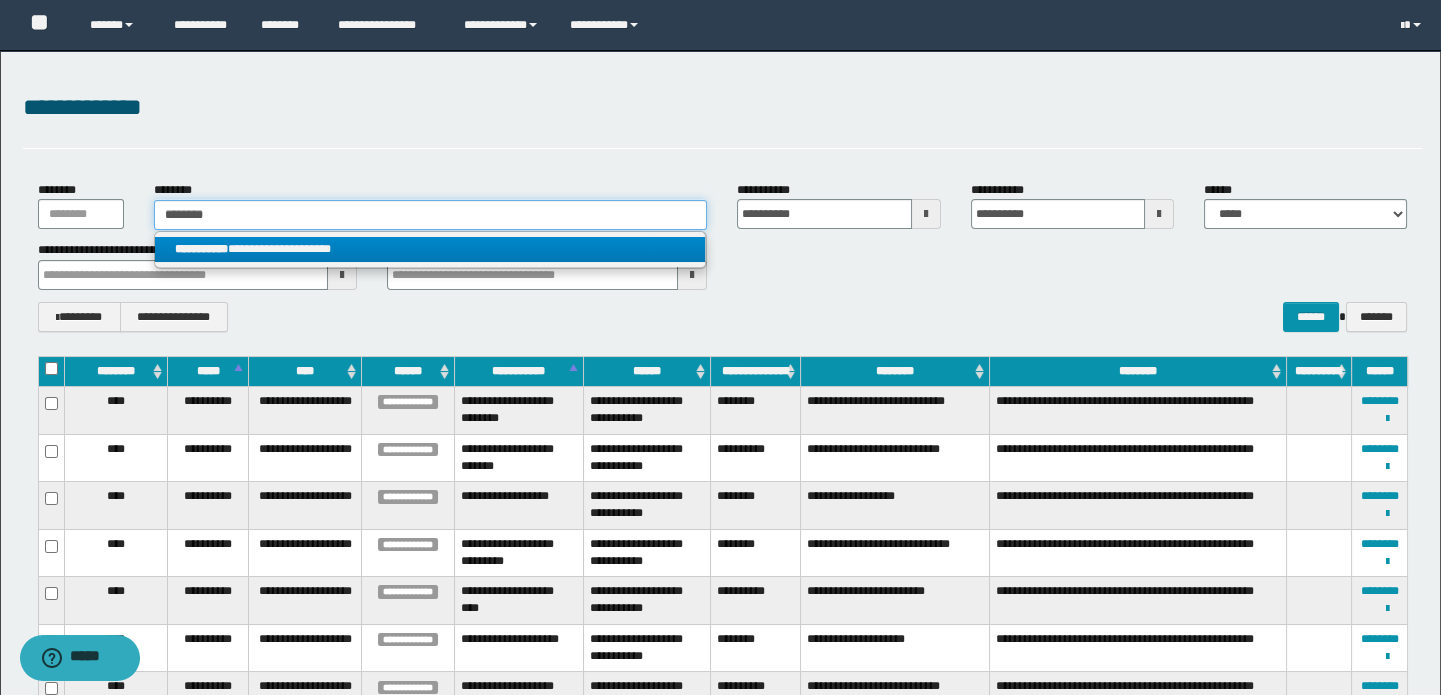 type on "********" 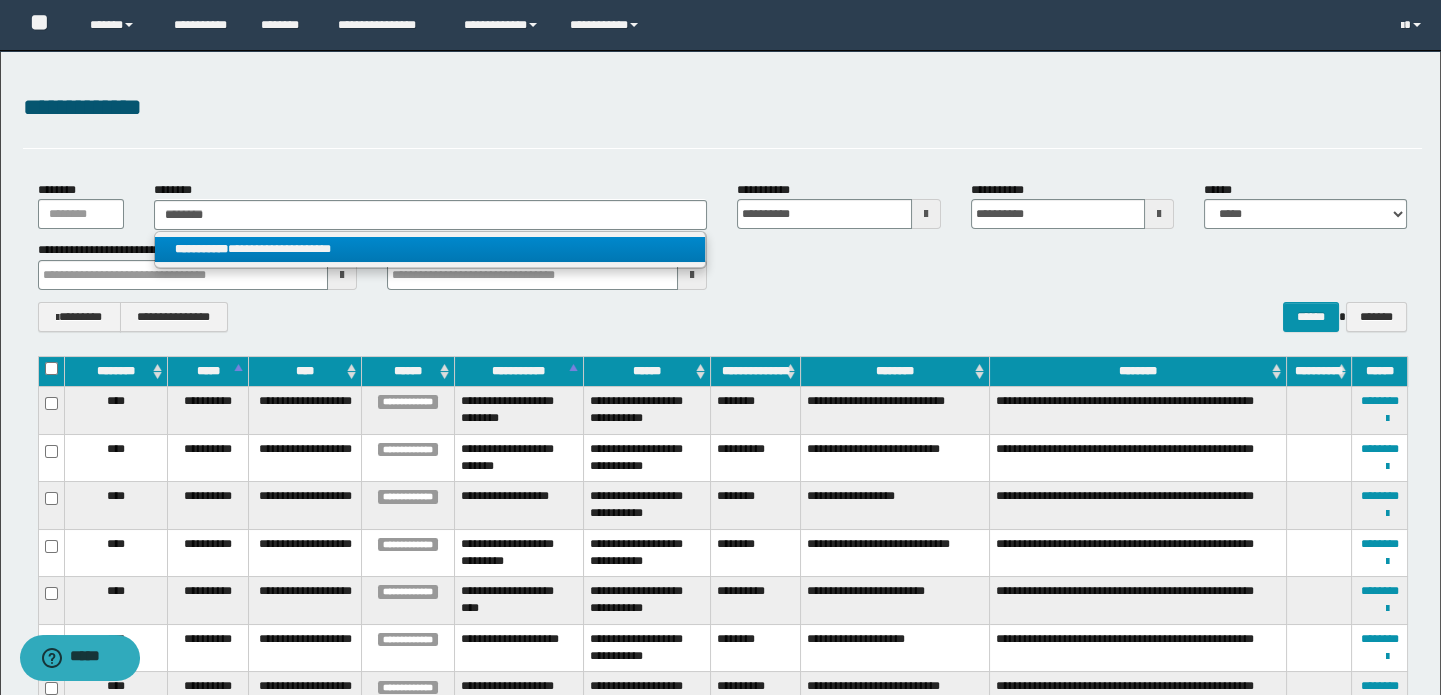 click on "**********" at bounding box center (430, 249) 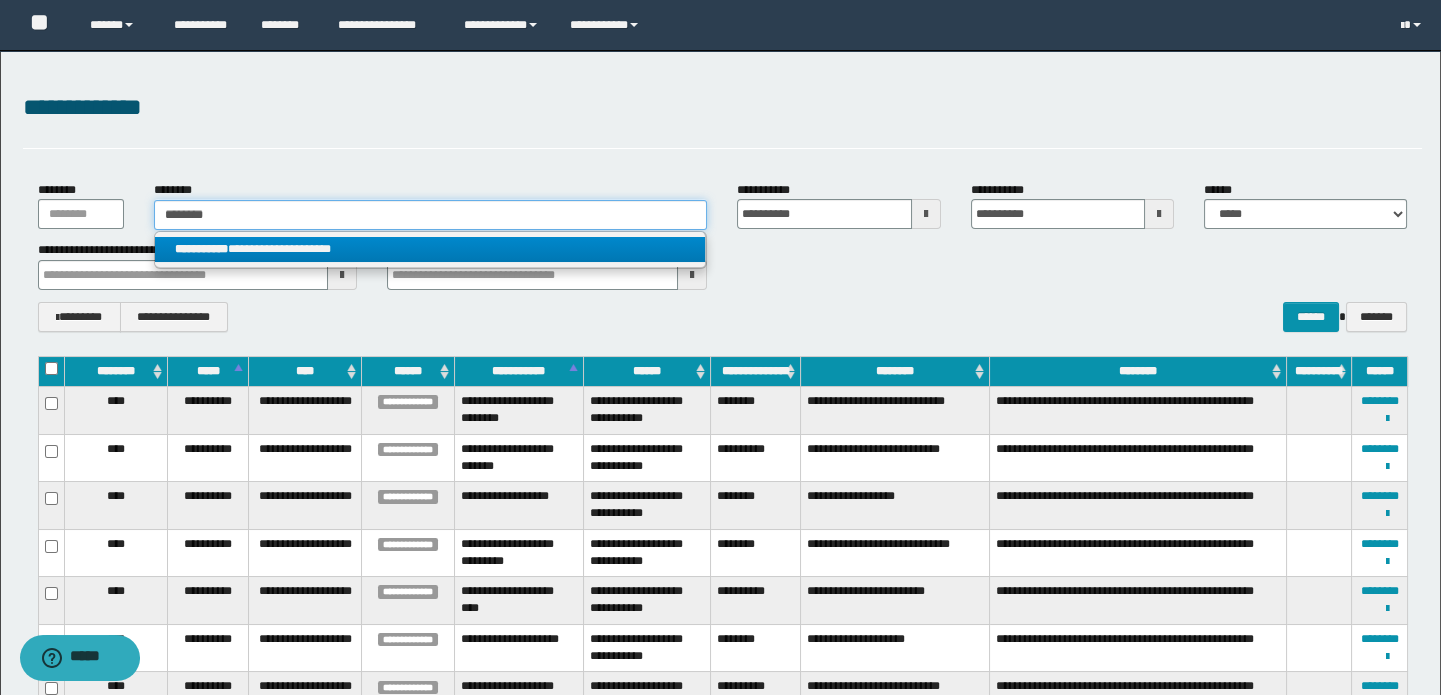 type 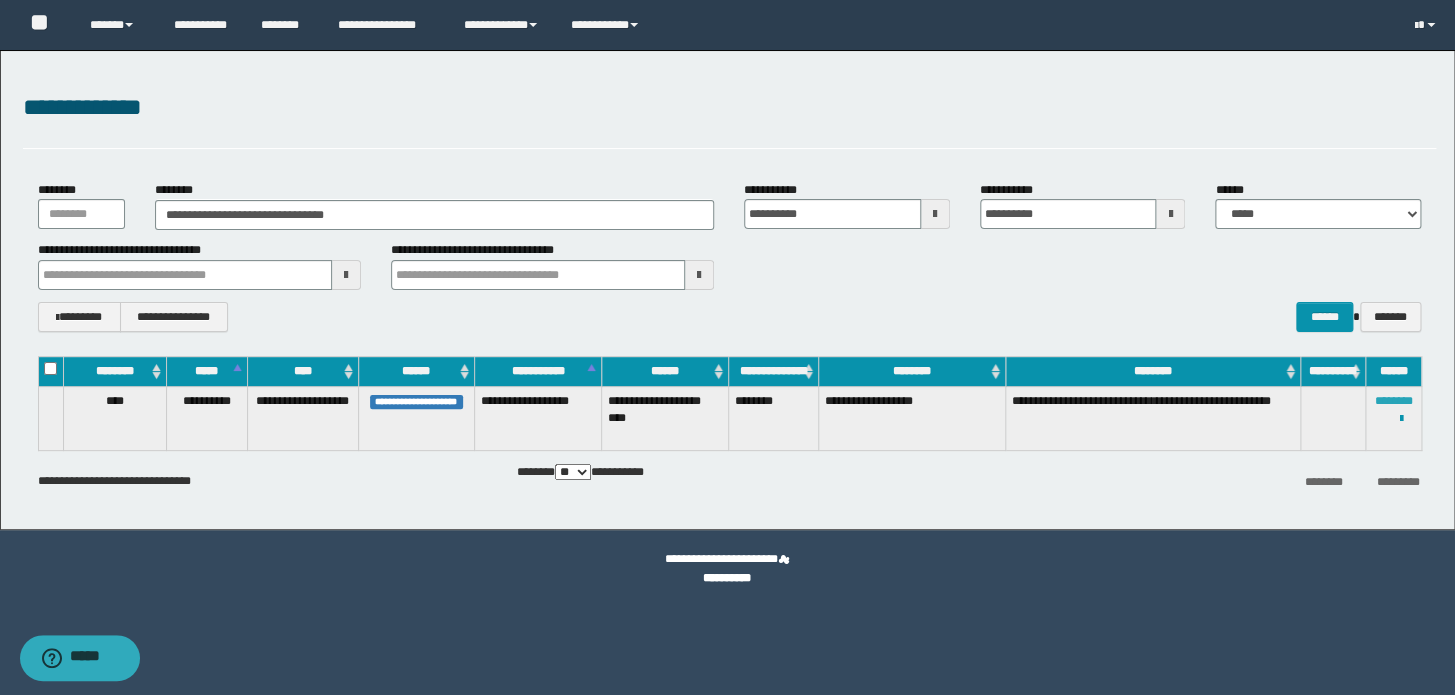 click on "********" at bounding box center (1393, 401) 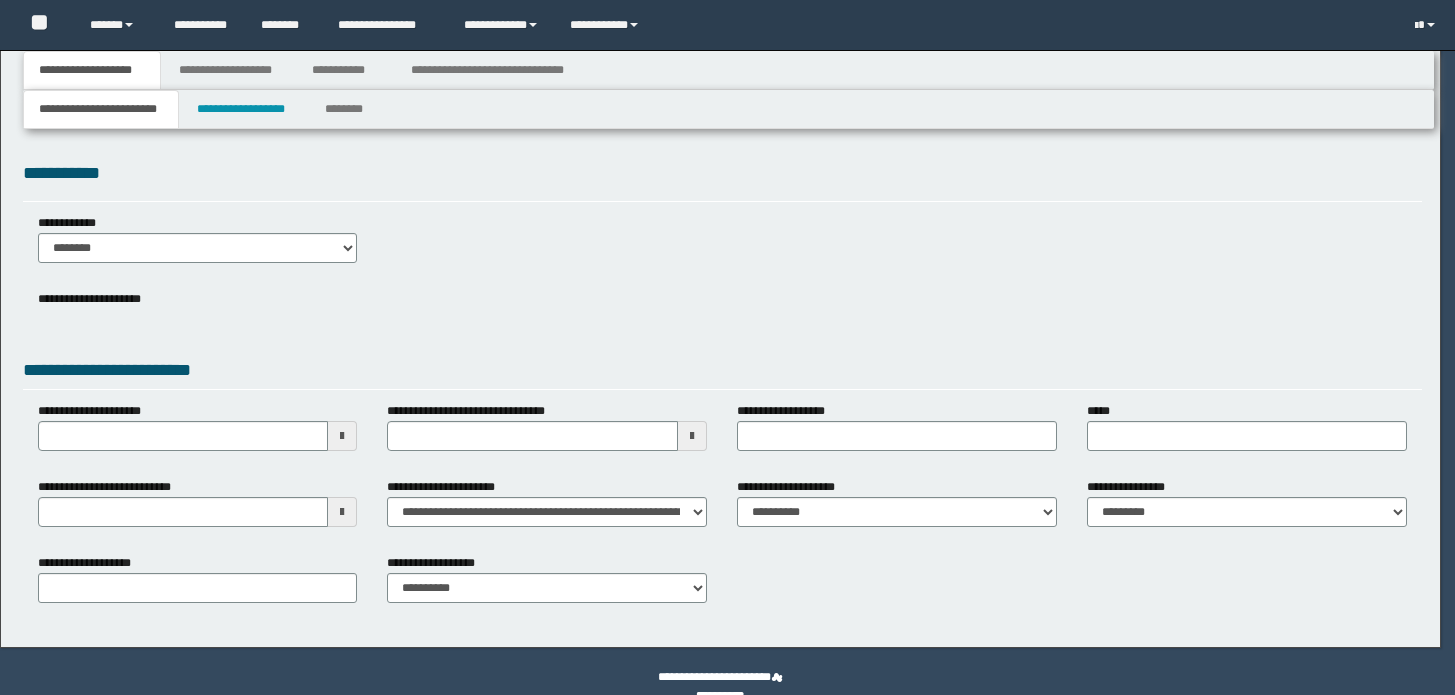 scroll, scrollTop: 0, scrollLeft: 0, axis: both 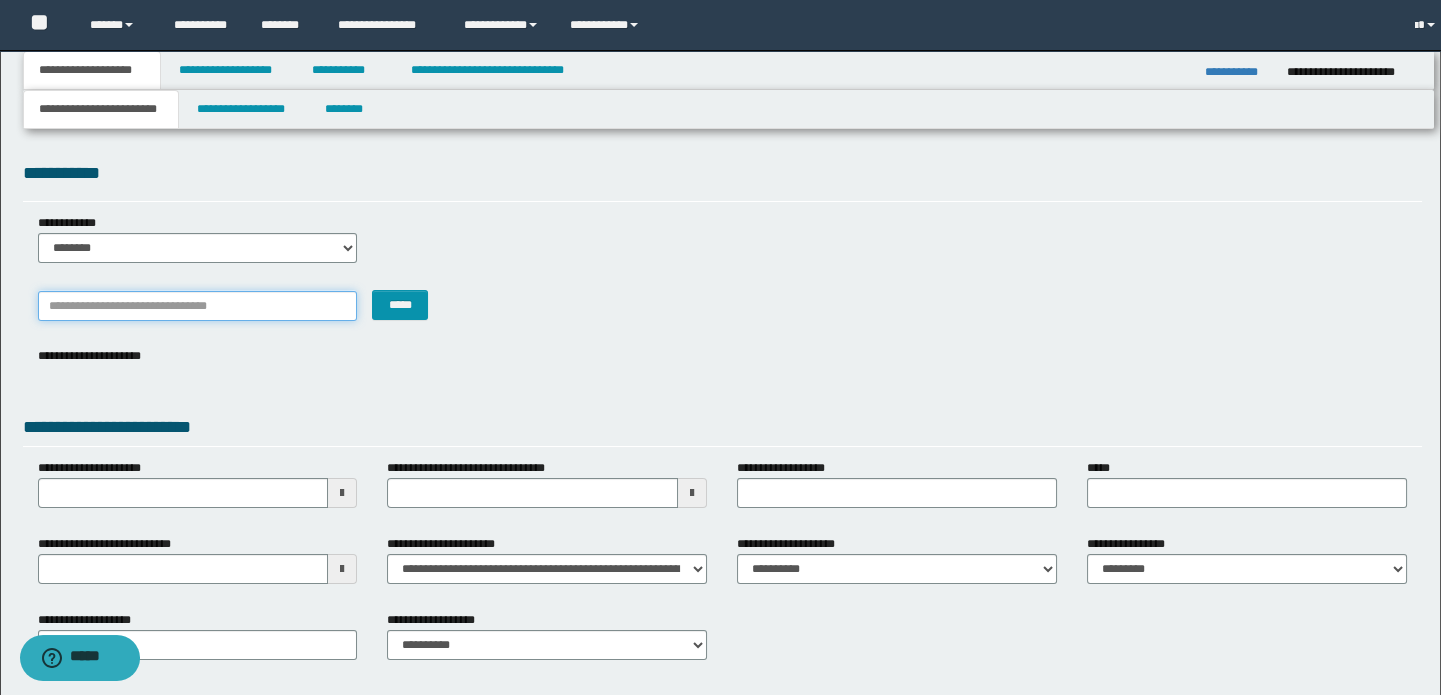 click on "*******" at bounding box center [198, 306] 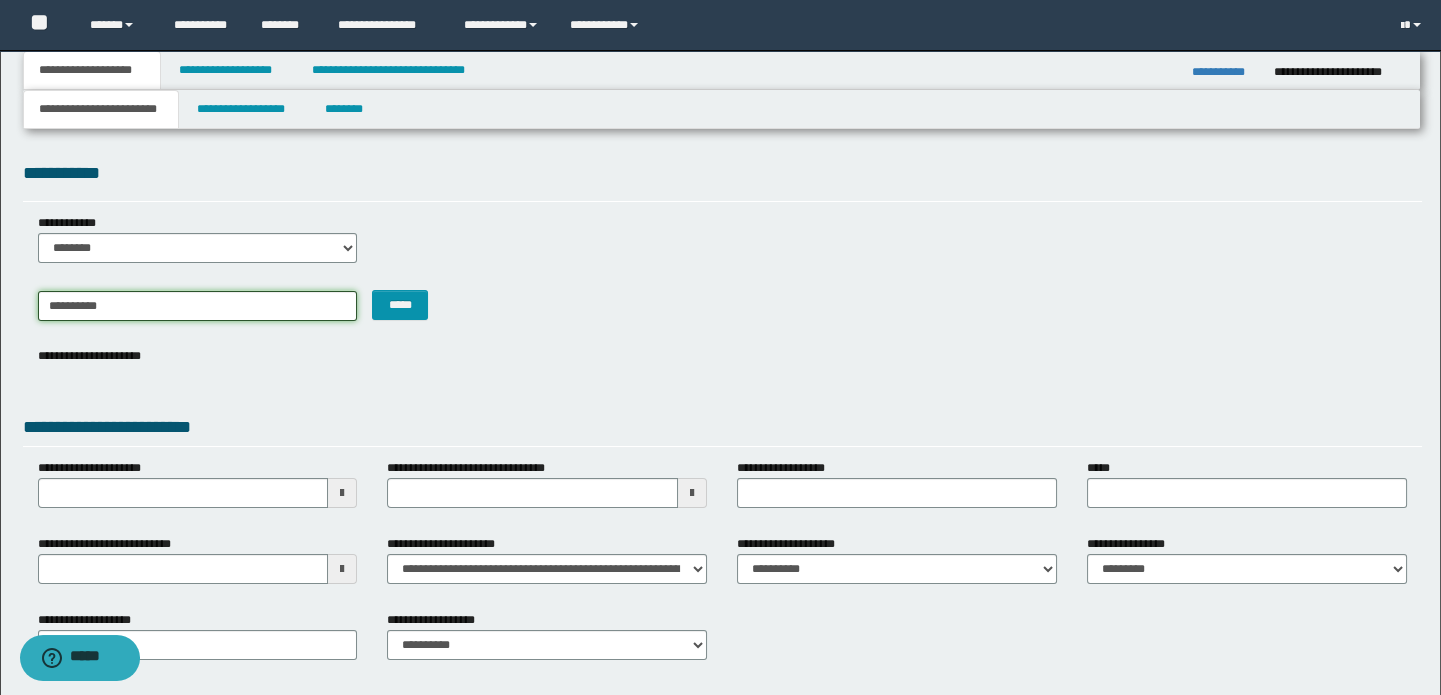 type on "**********" 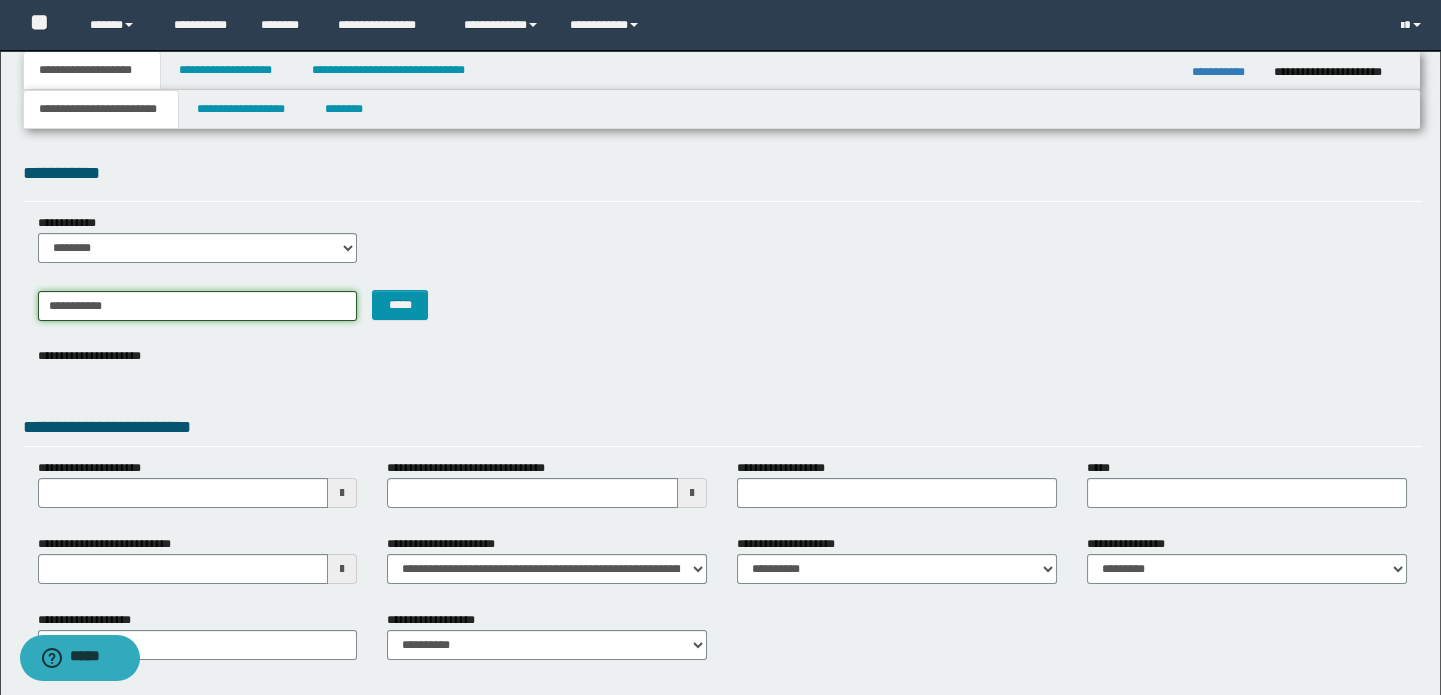 type on "**********" 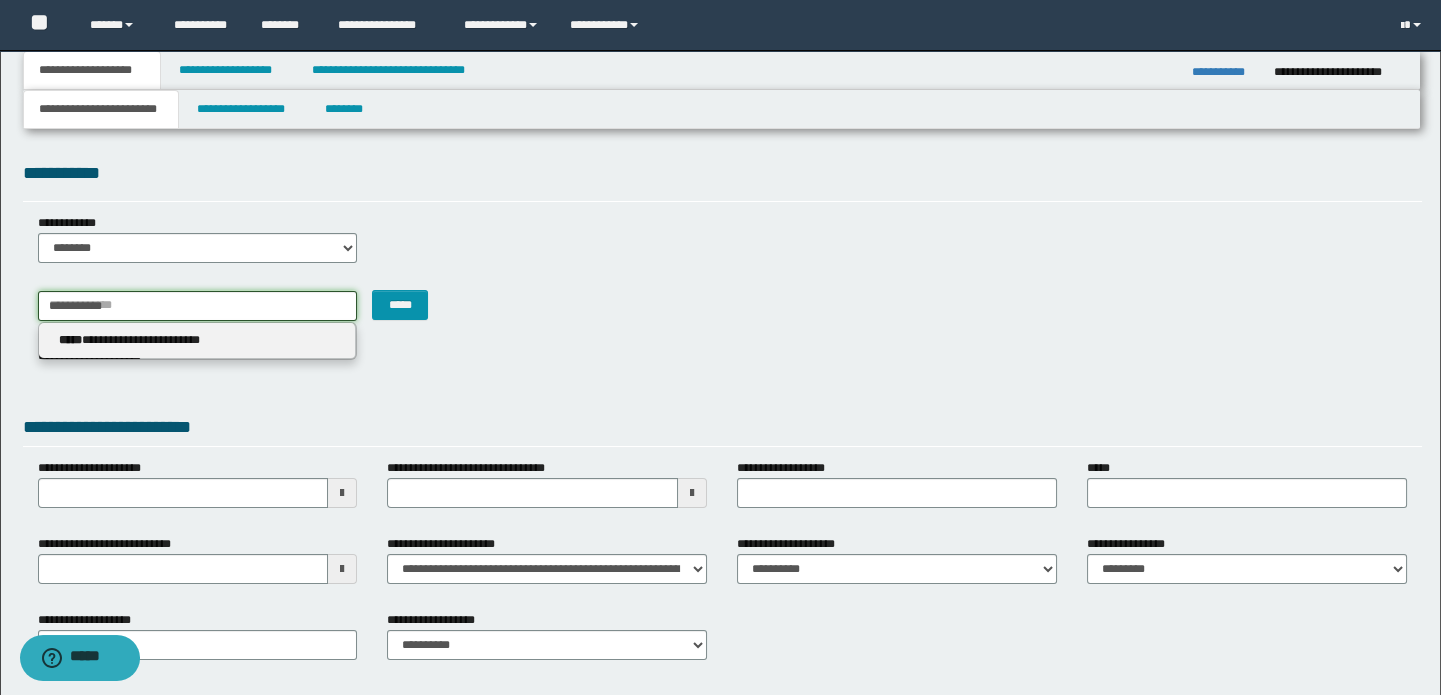 type 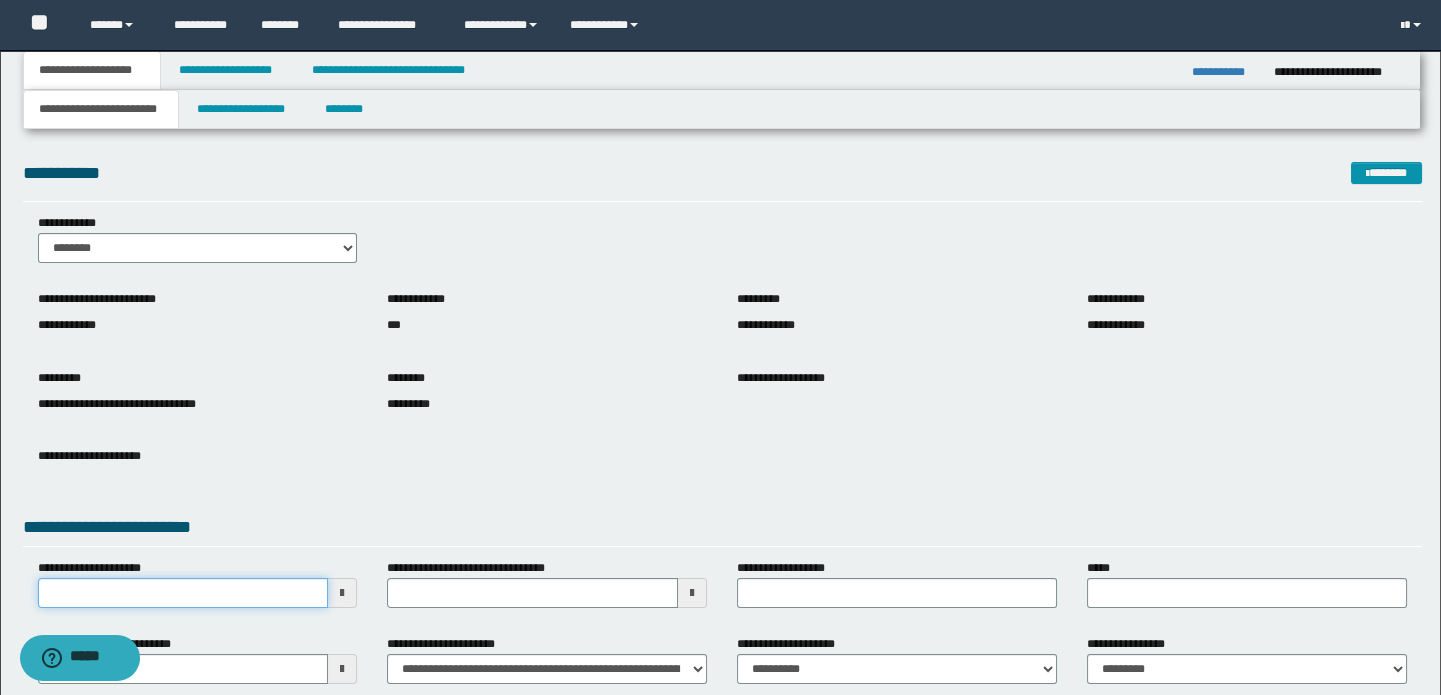 click on "**********" at bounding box center [183, 593] 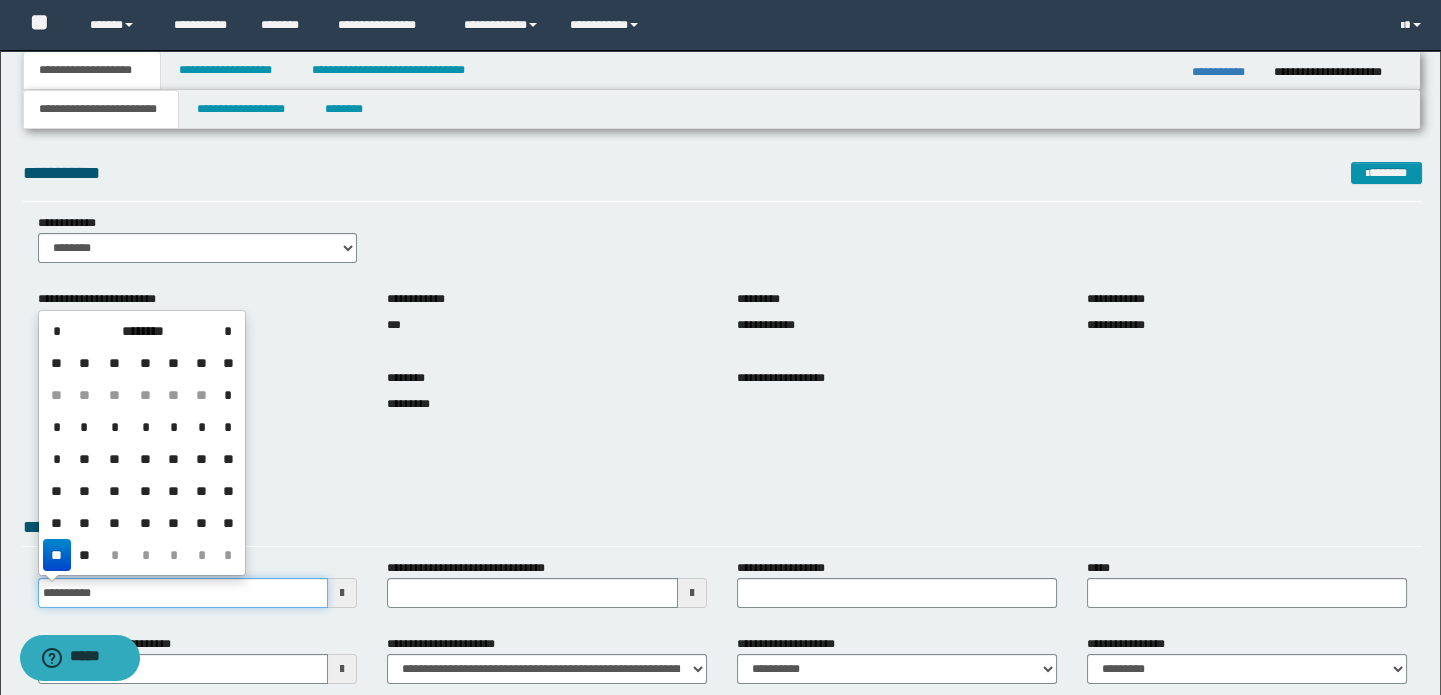 type on "**********" 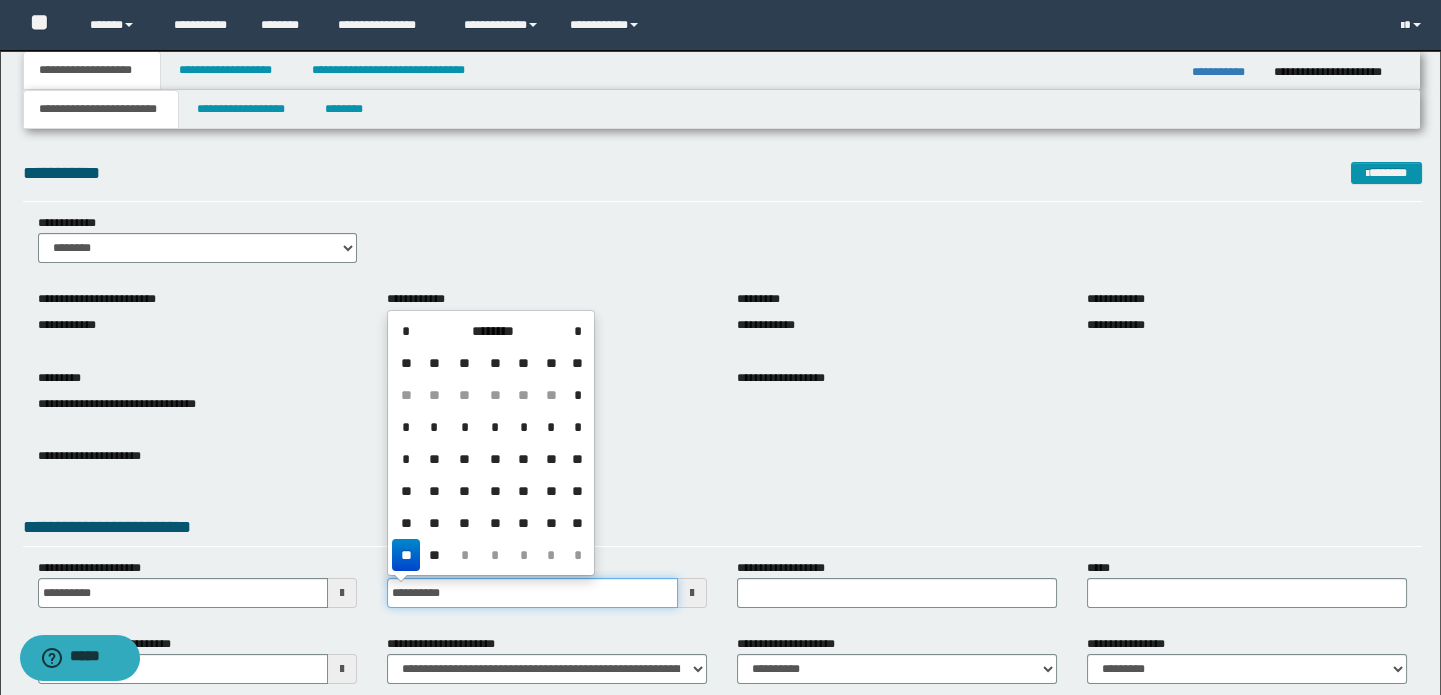 type on "**********" 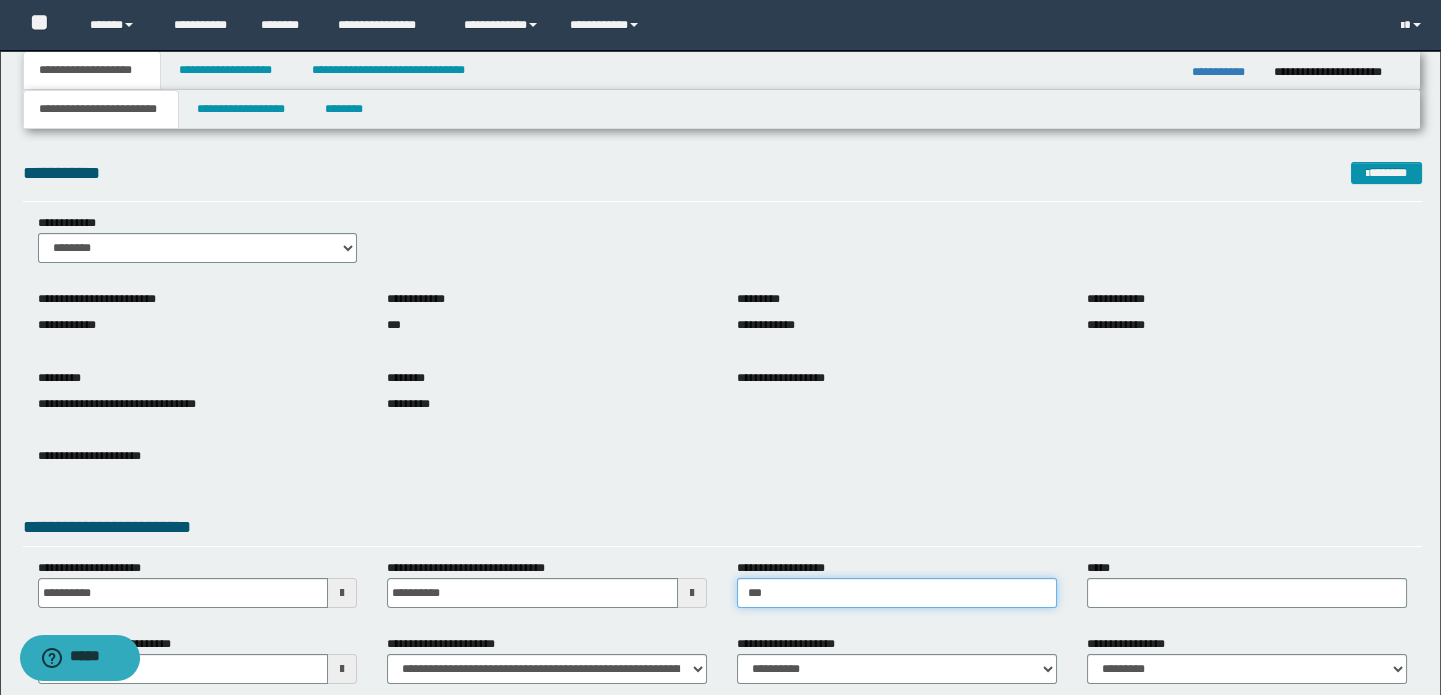 type on "**********" 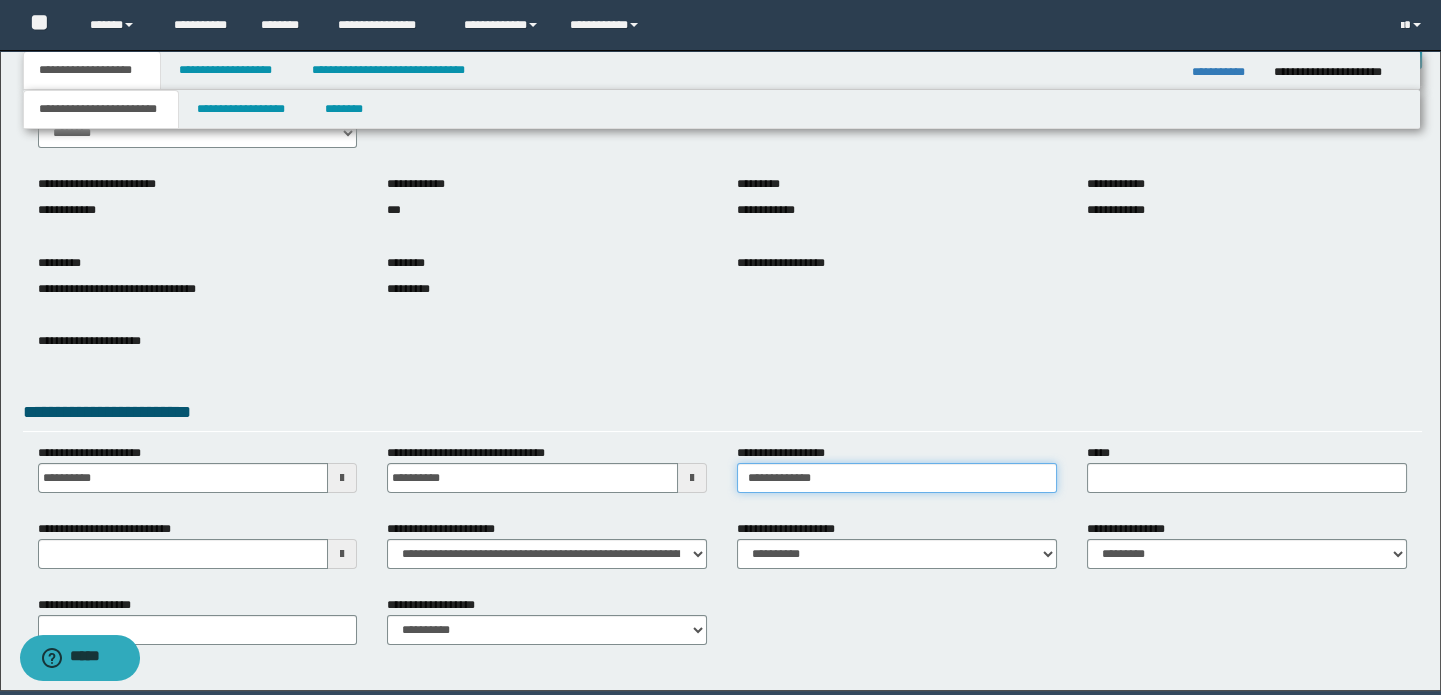 scroll, scrollTop: 181, scrollLeft: 0, axis: vertical 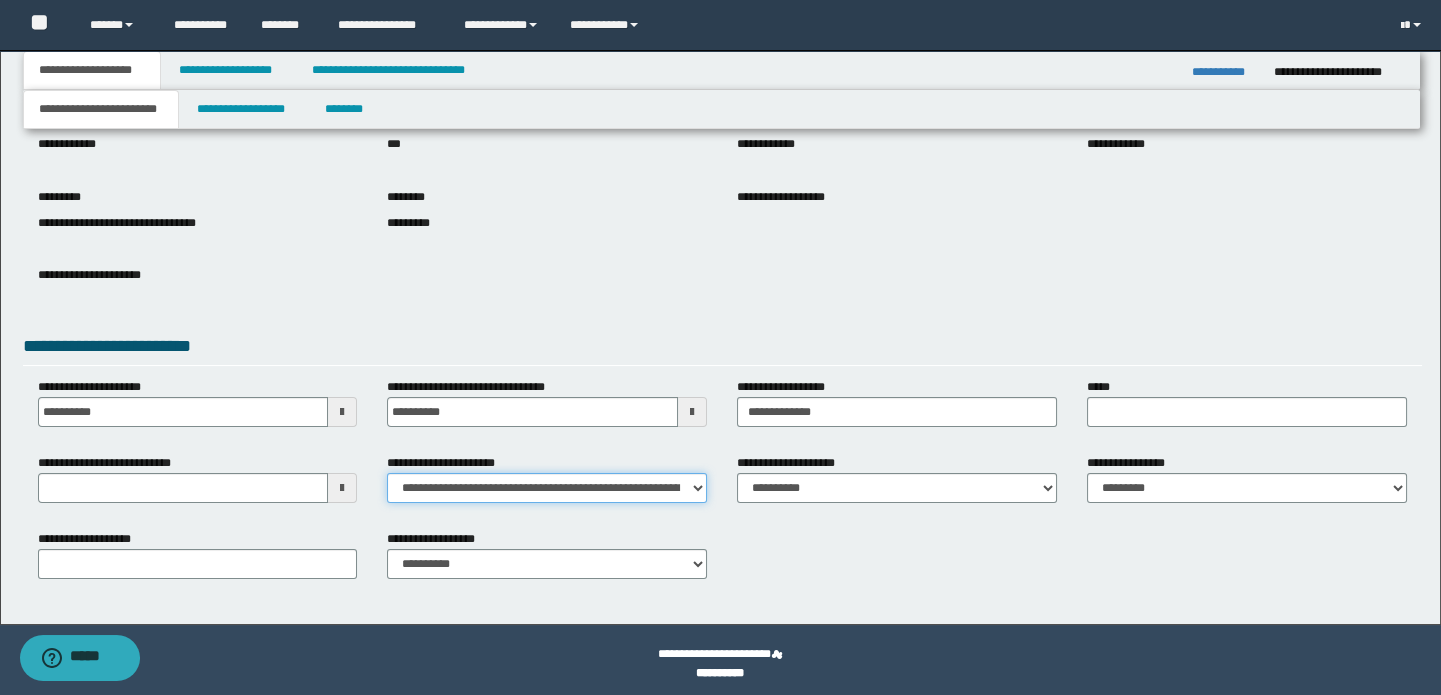 click on "**********" at bounding box center (547, 488) 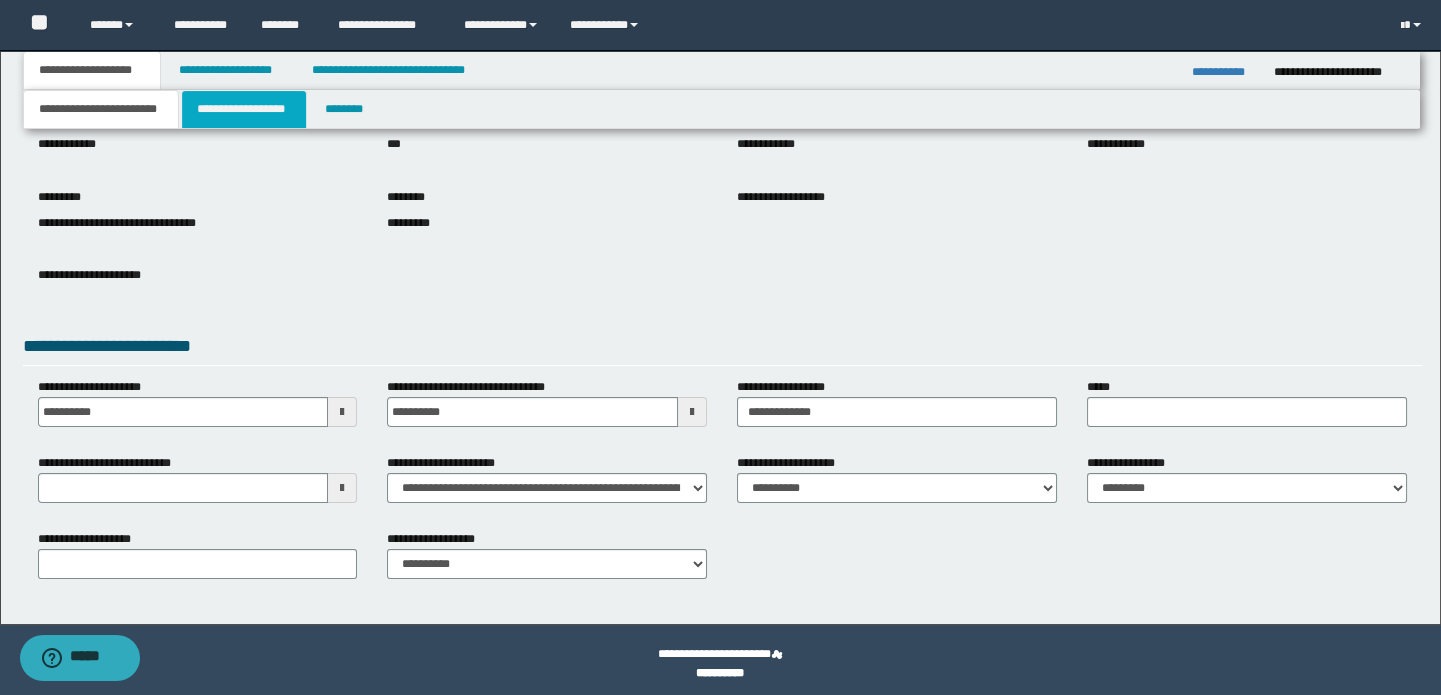 click on "**********" at bounding box center (244, 109) 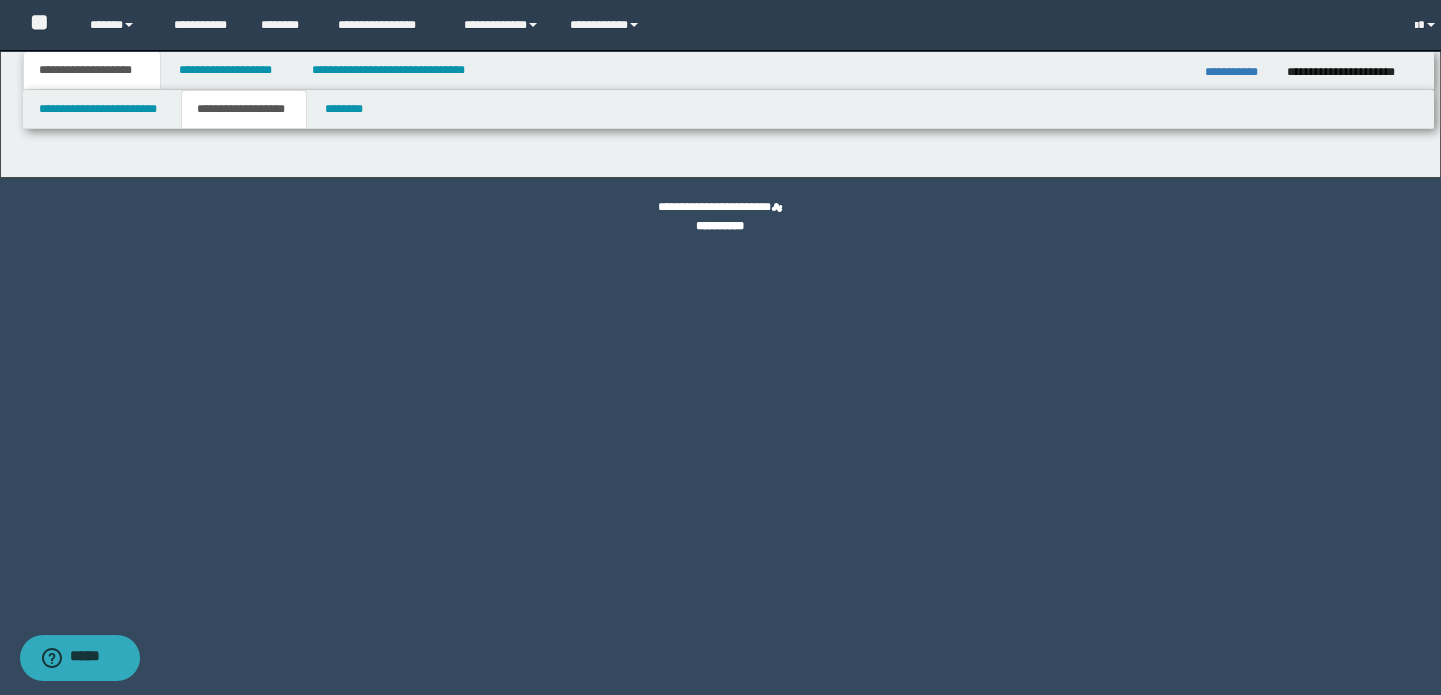 scroll, scrollTop: 0, scrollLeft: 0, axis: both 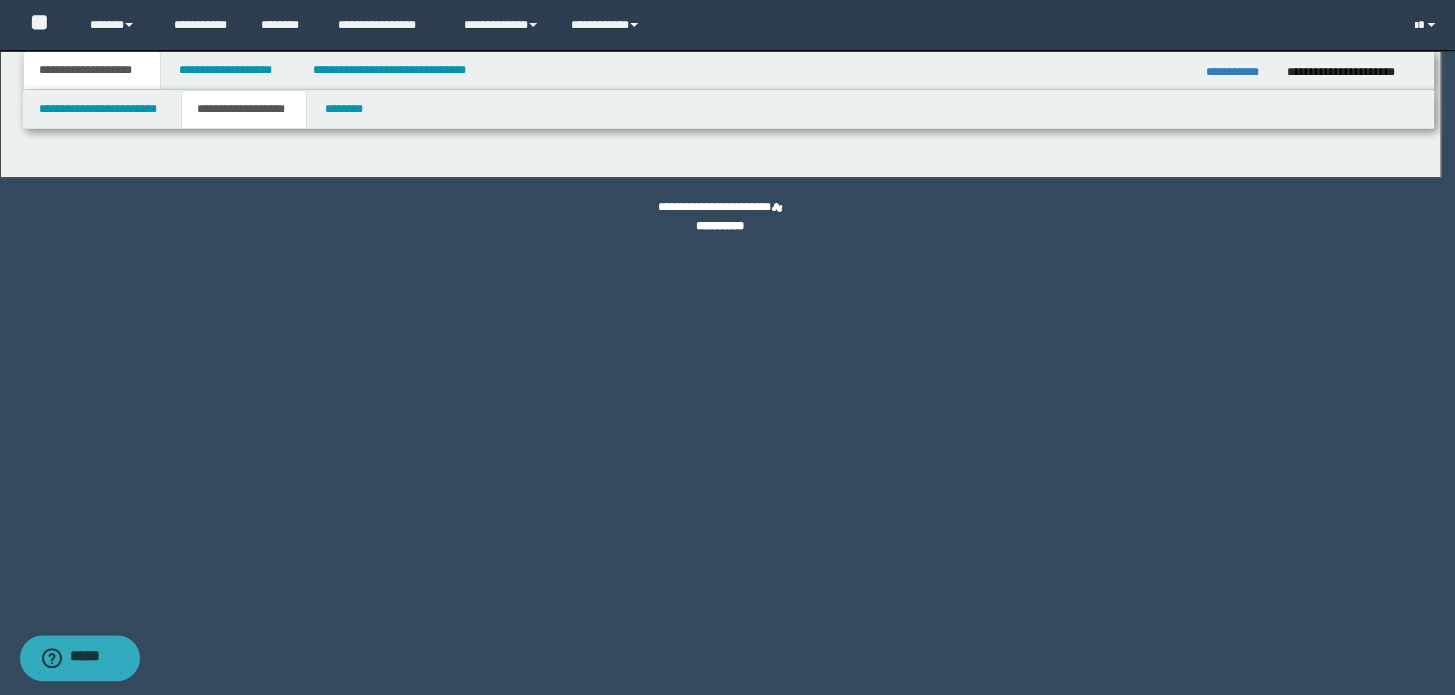 type on "********" 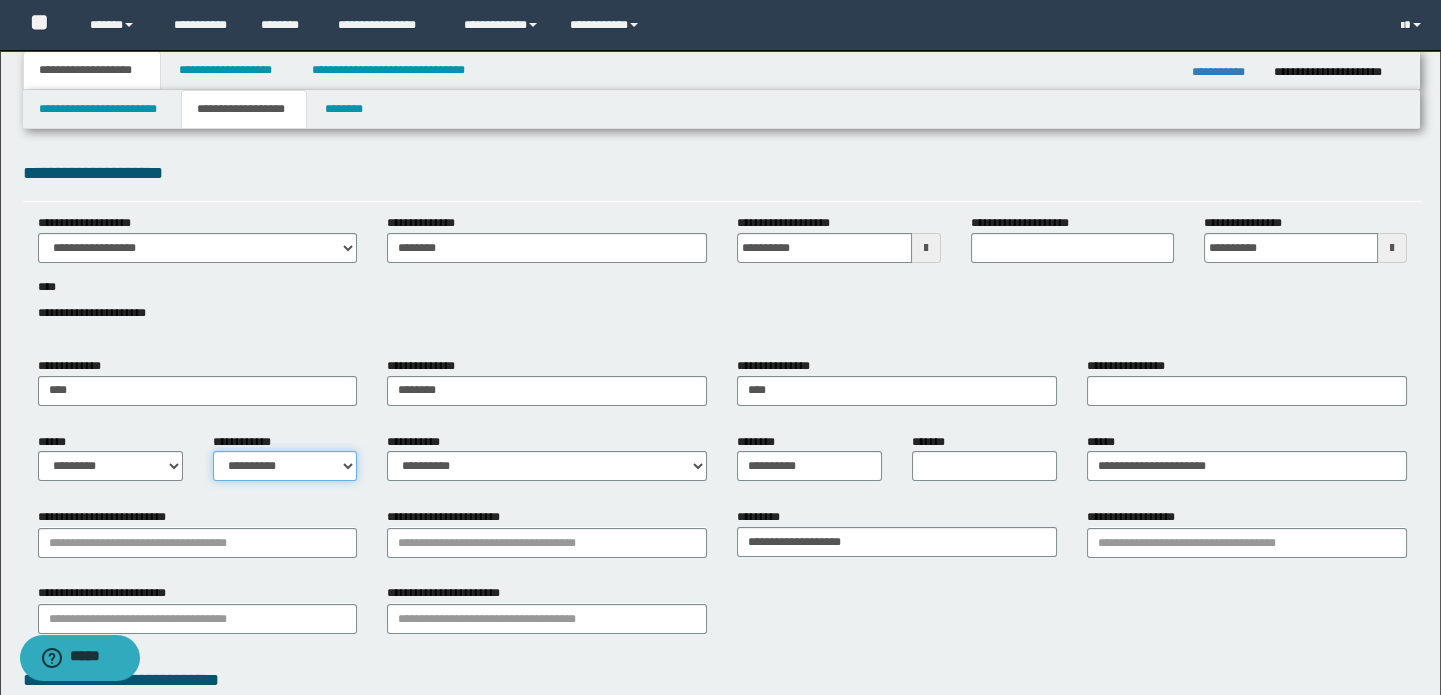 drag, startPoint x: 280, startPoint y: 468, endPoint x: 305, endPoint y: 478, distance: 26.925823 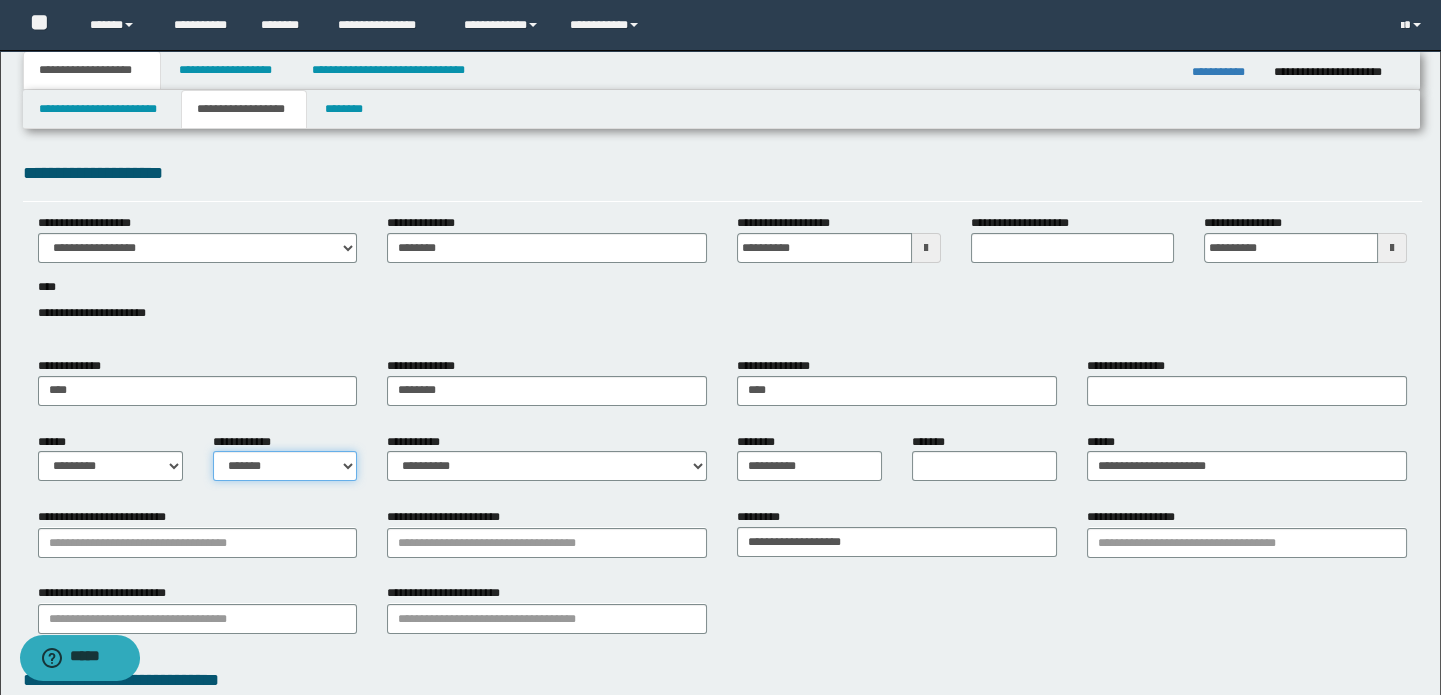 click on "**********" at bounding box center [285, 466] 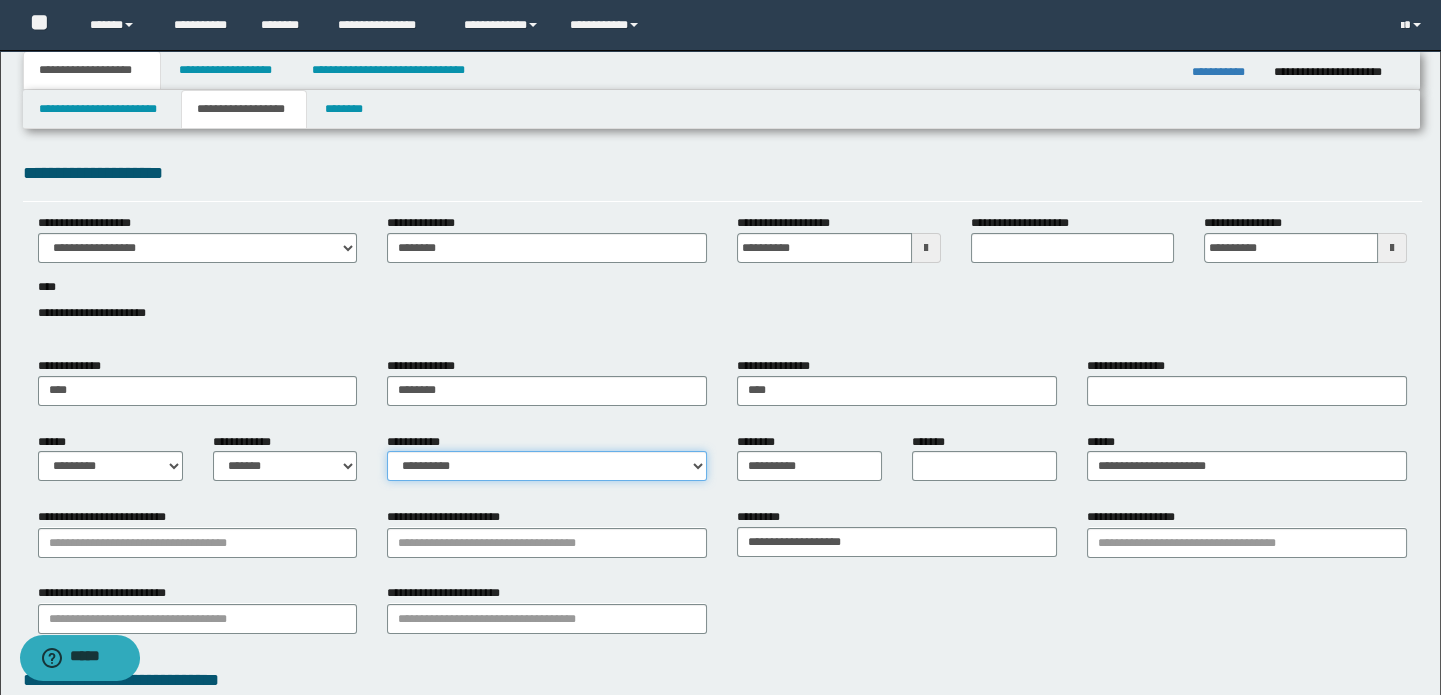 click on "**********" at bounding box center [547, 466] 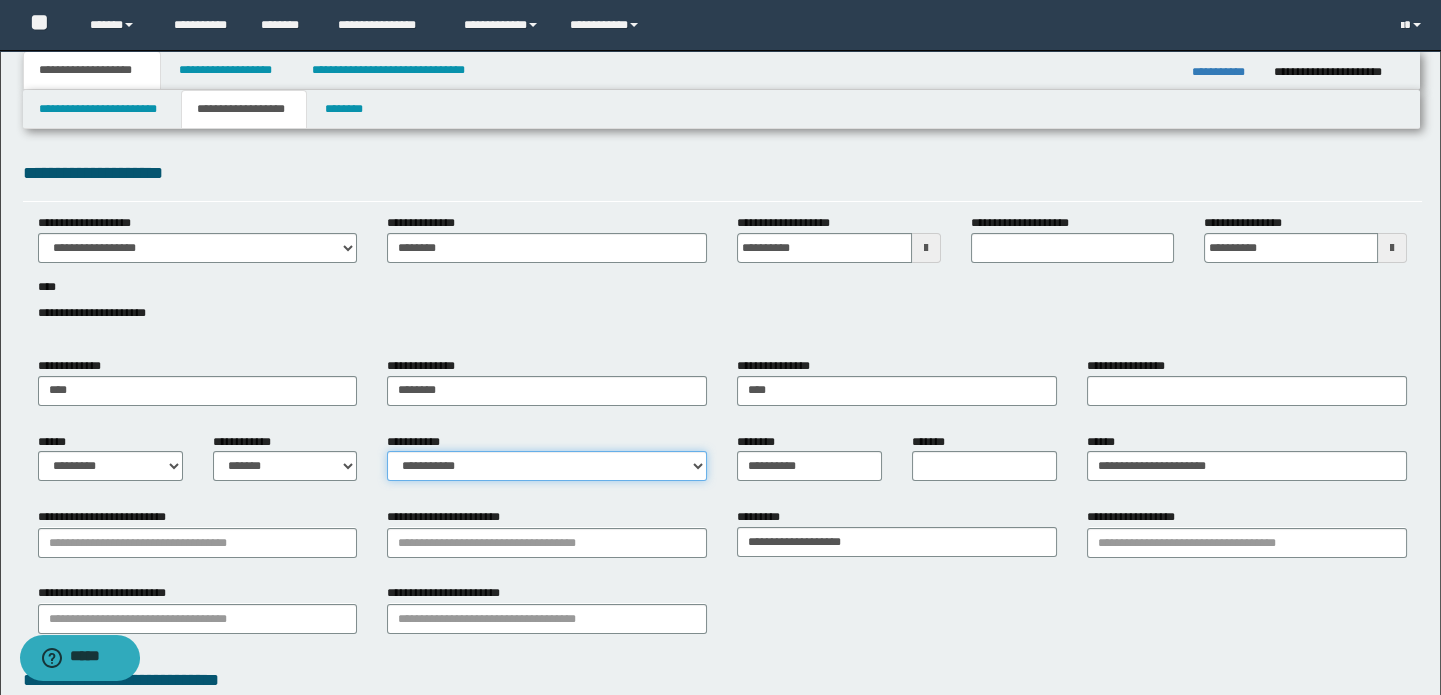 click on "**********" at bounding box center (547, 466) 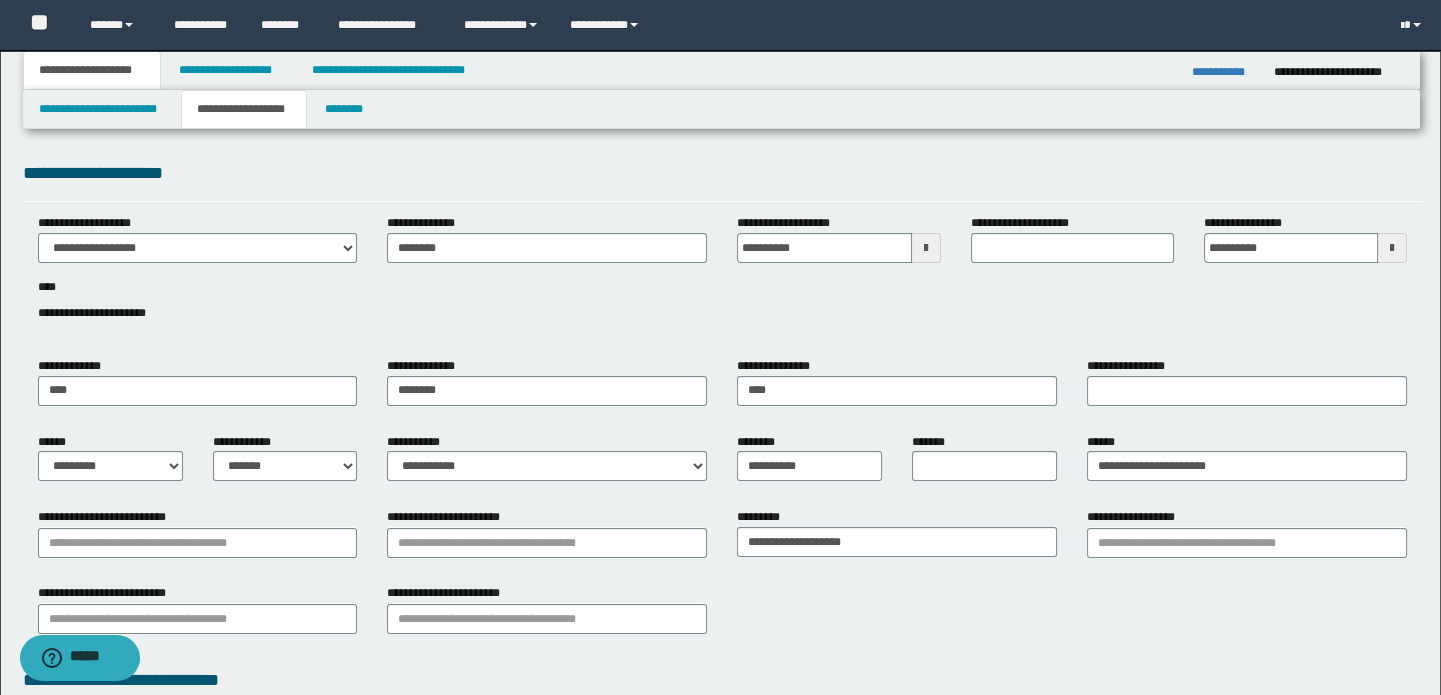 click on "**********" at bounding box center [723, 279] 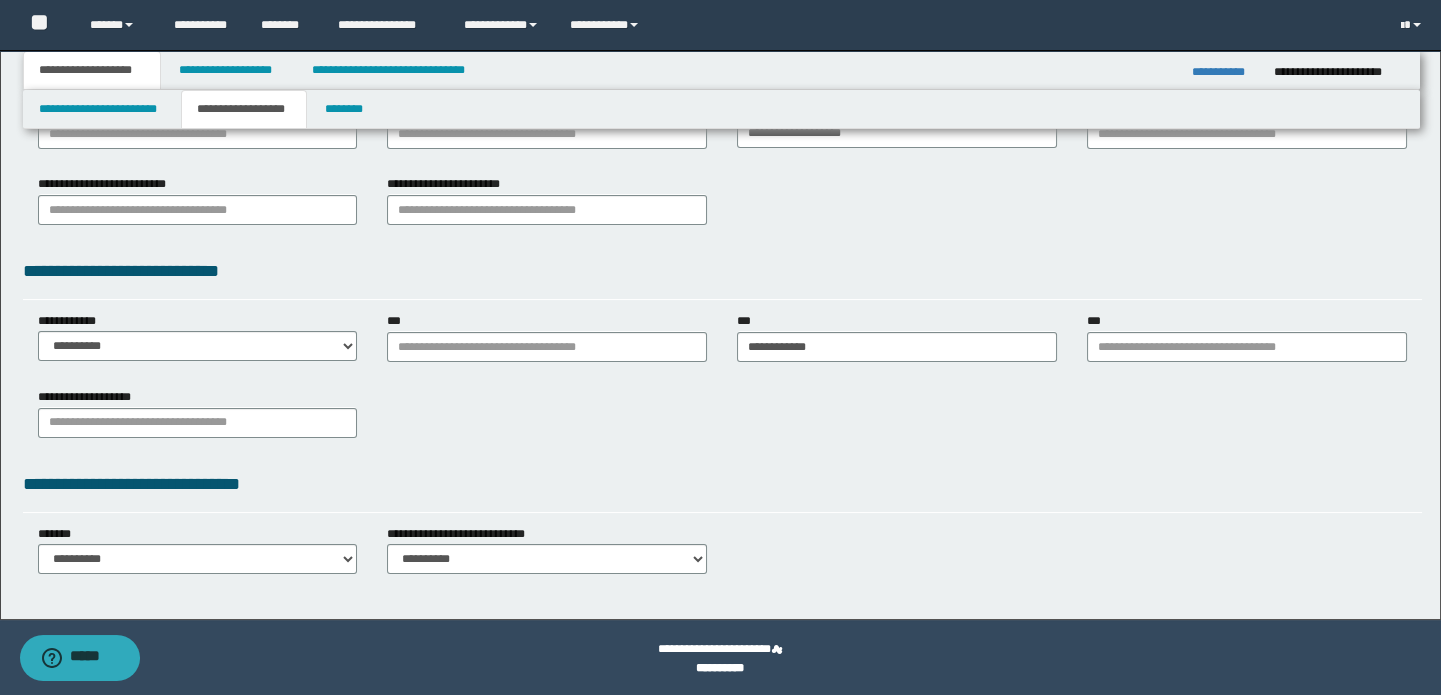 scroll, scrollTop: 410, scrollLeft: 0, axis: vertical 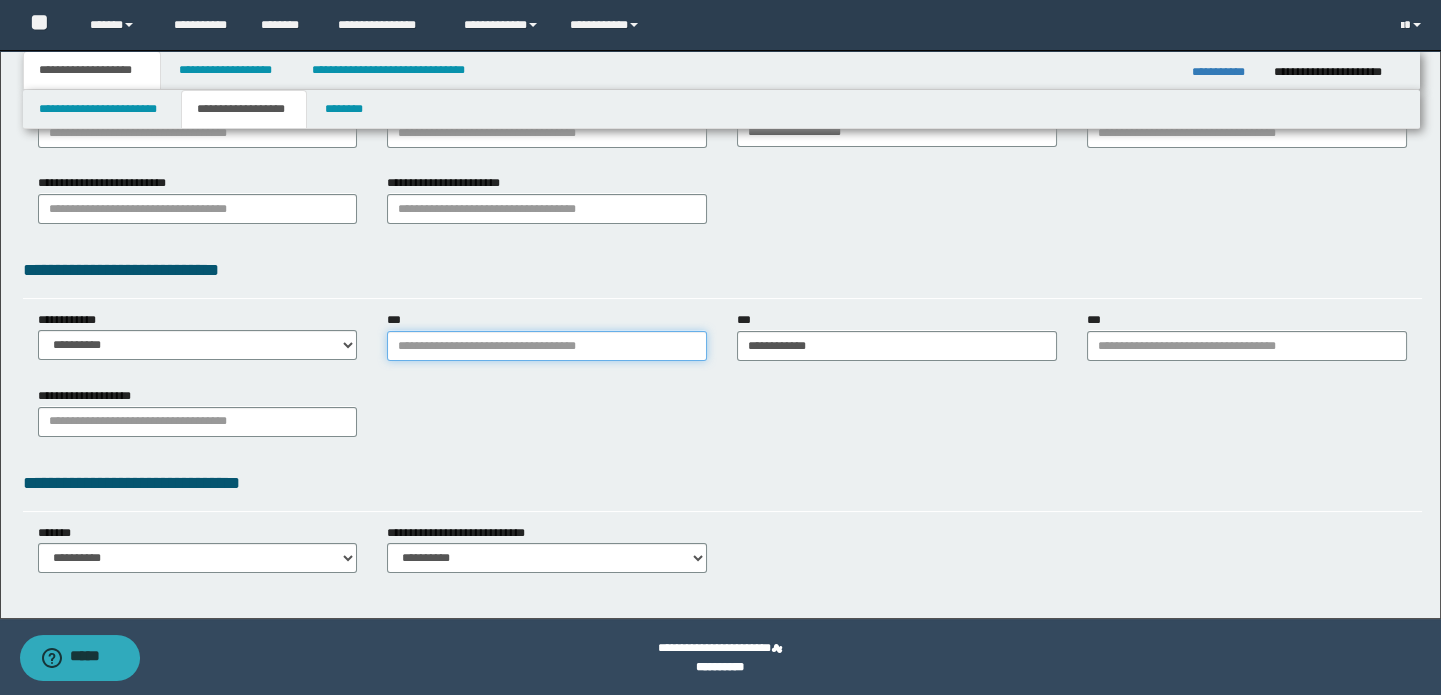 click on "***" at bounding box center [547, 346] 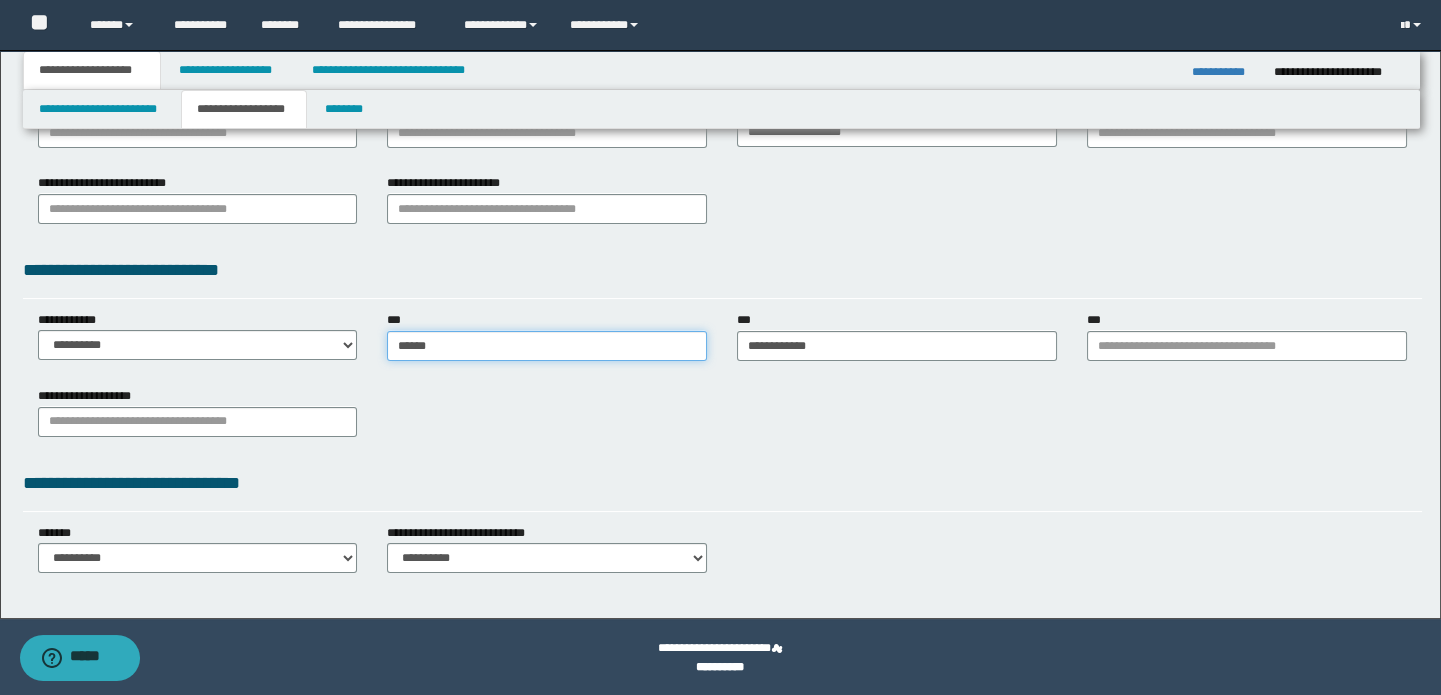 type on "*******" 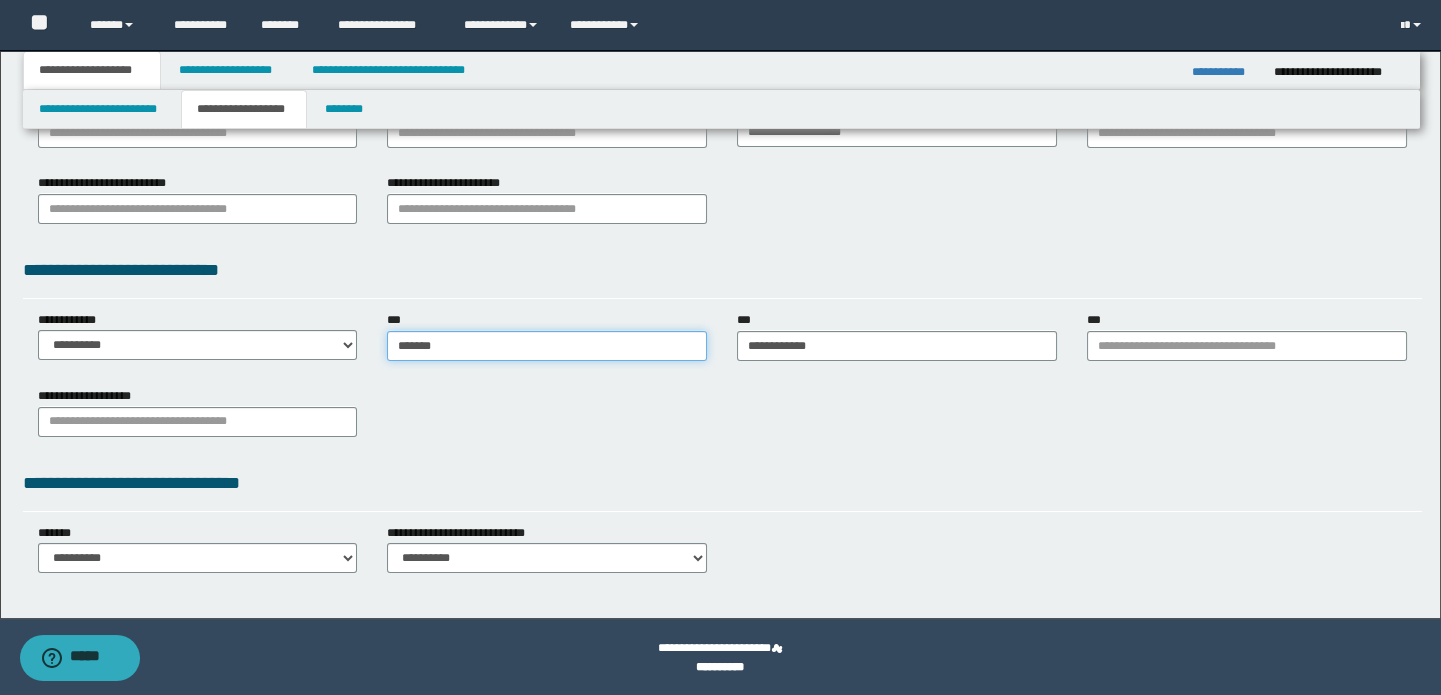 type on "*******" 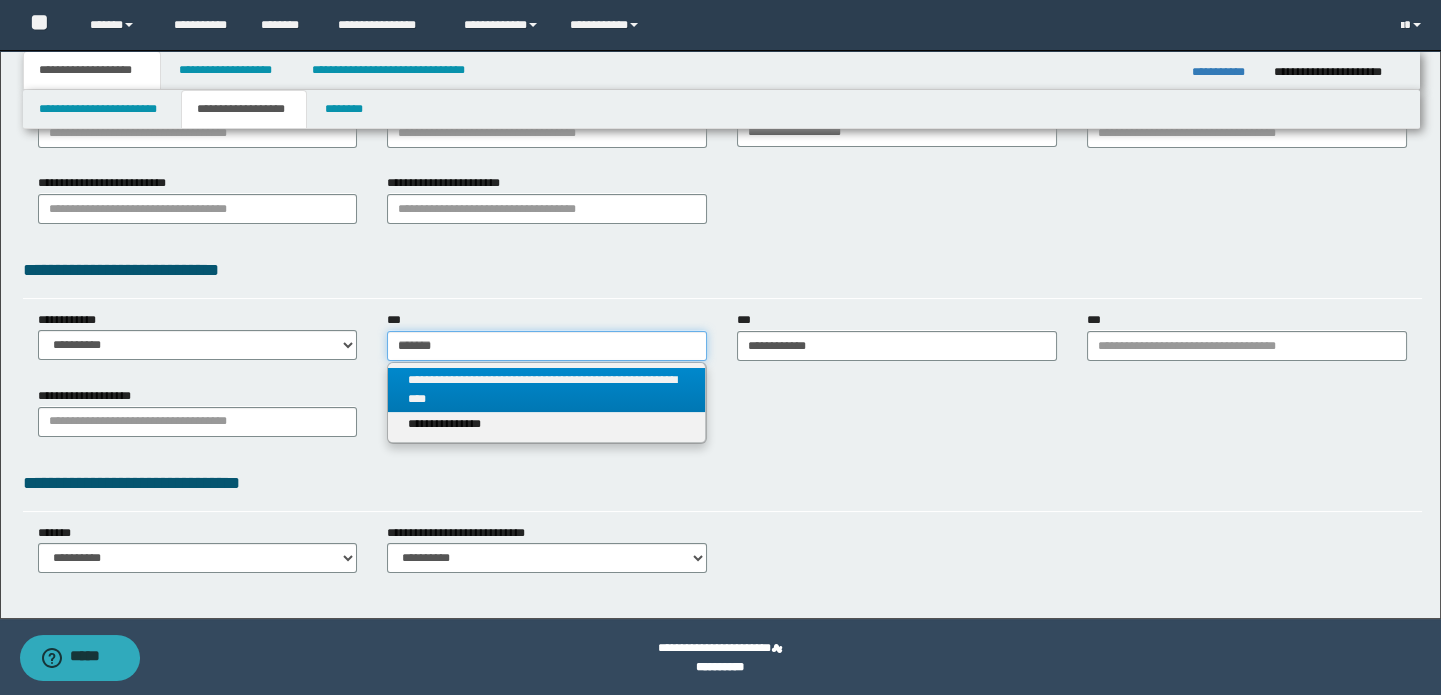 type 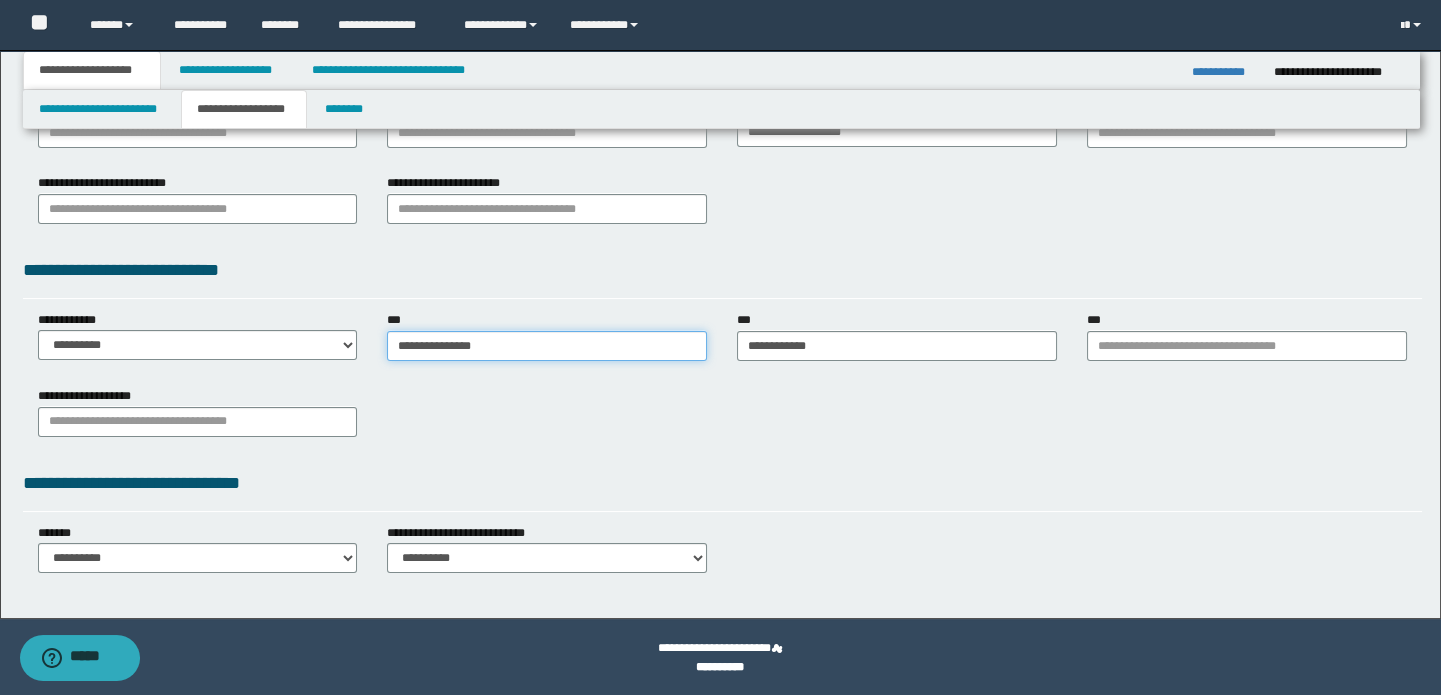 type on "**********" 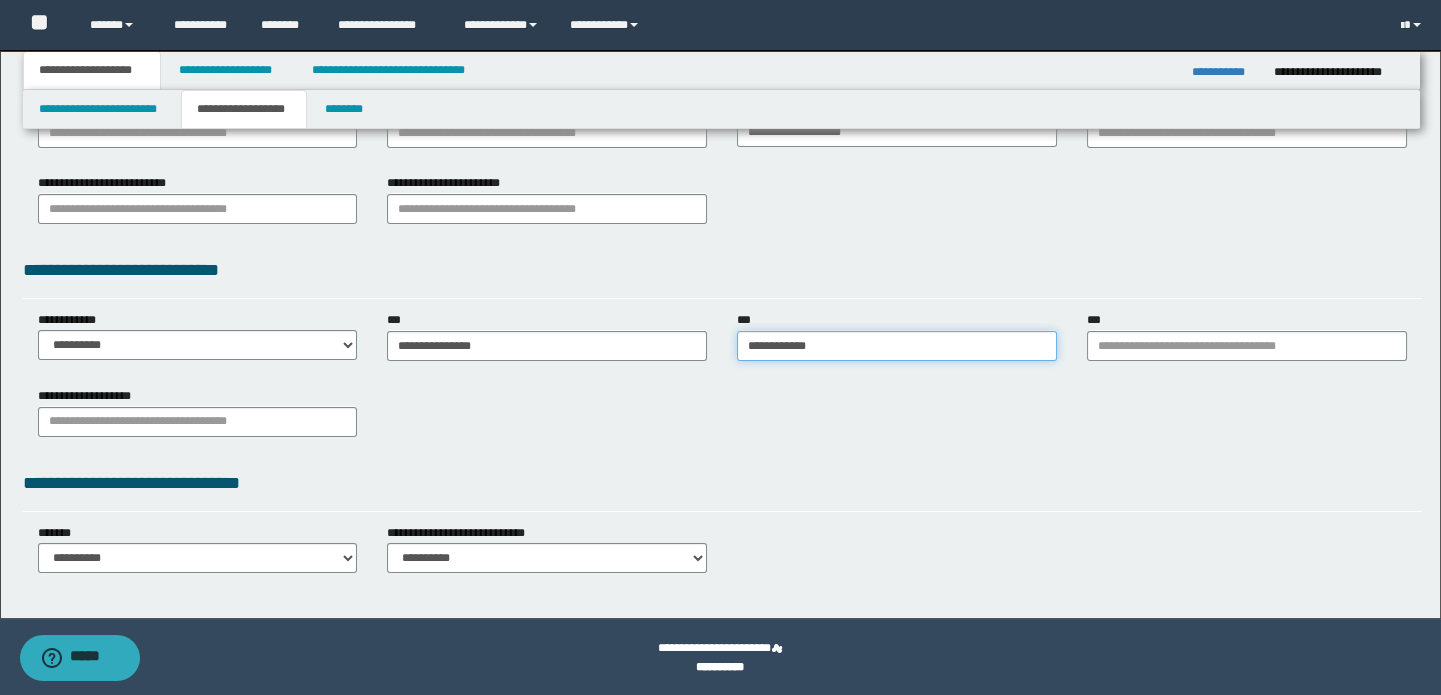 type on "**********" 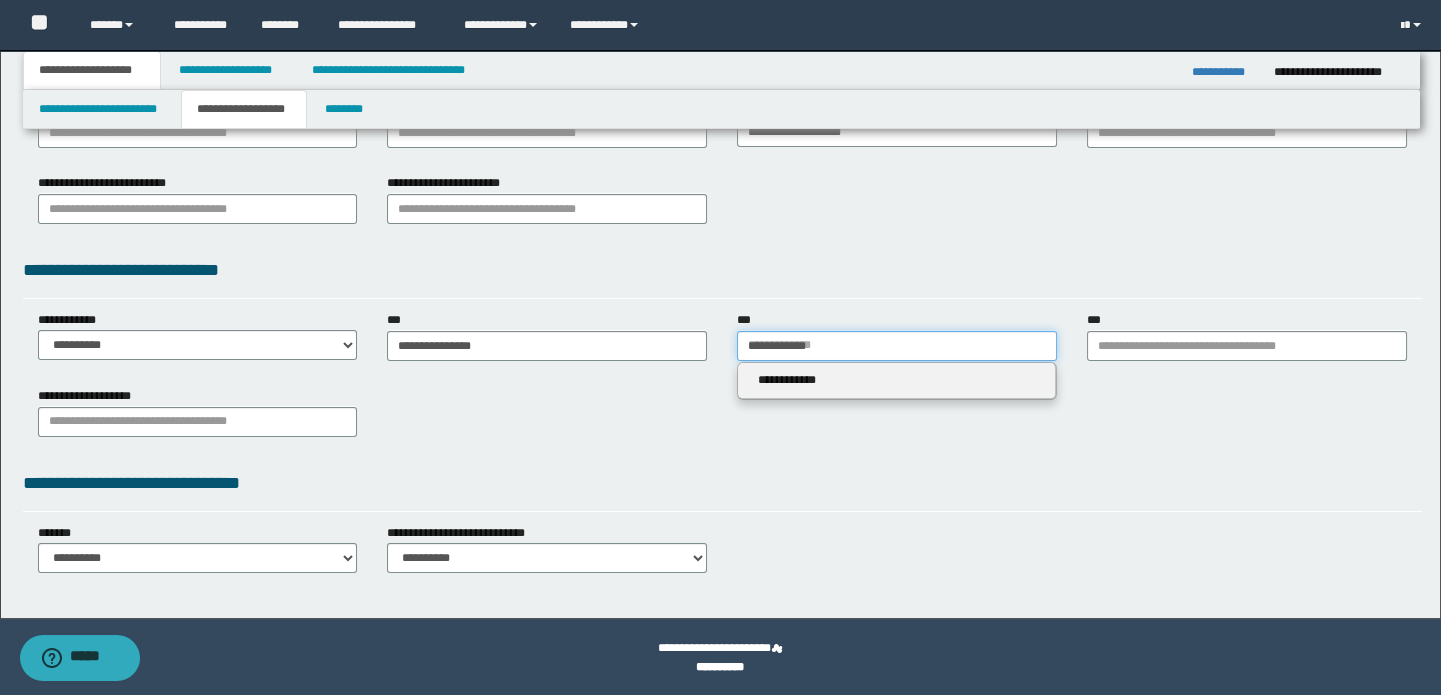 type 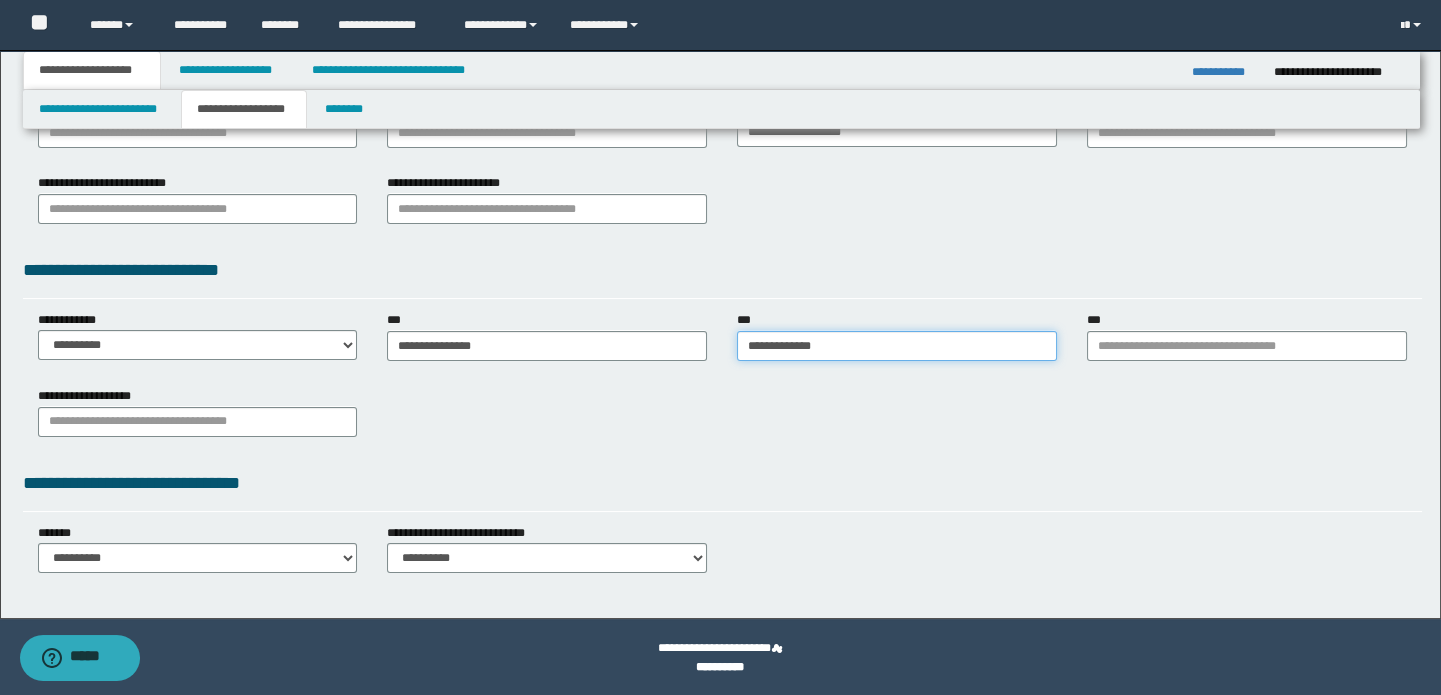 type on "**********" 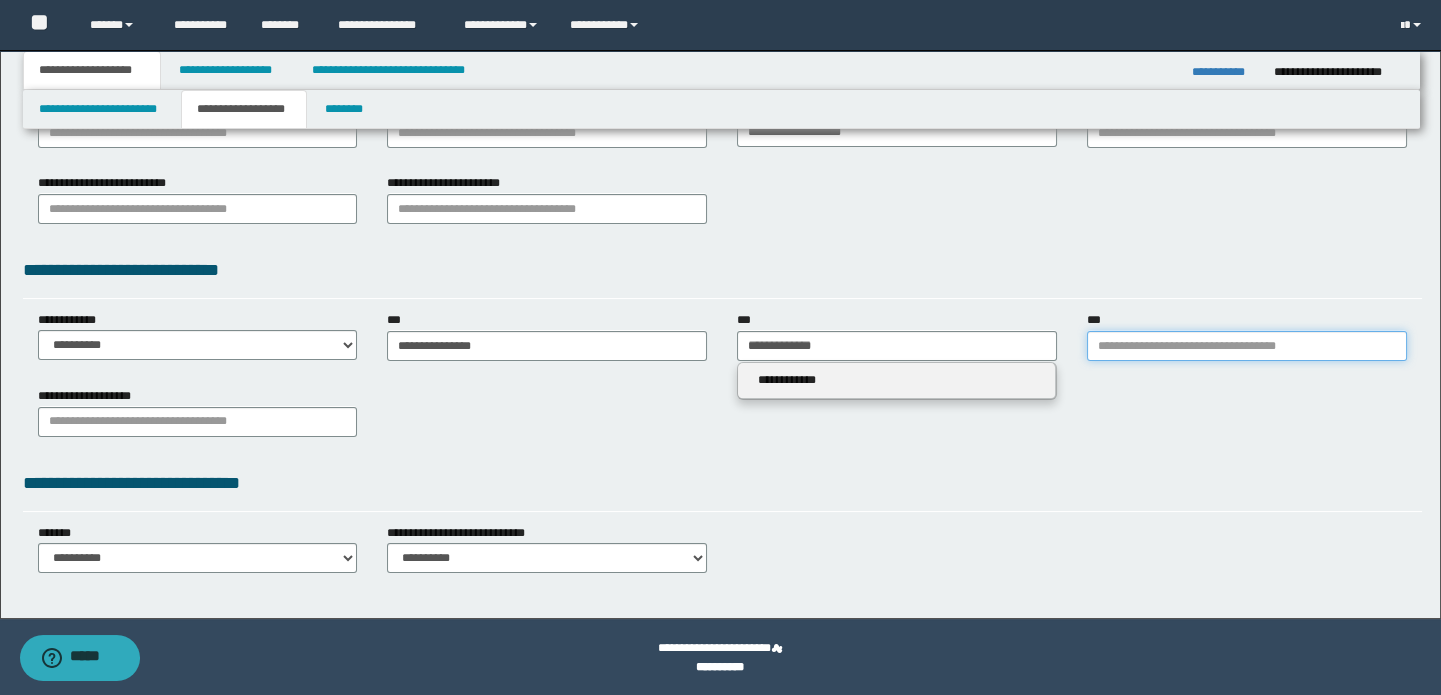 type 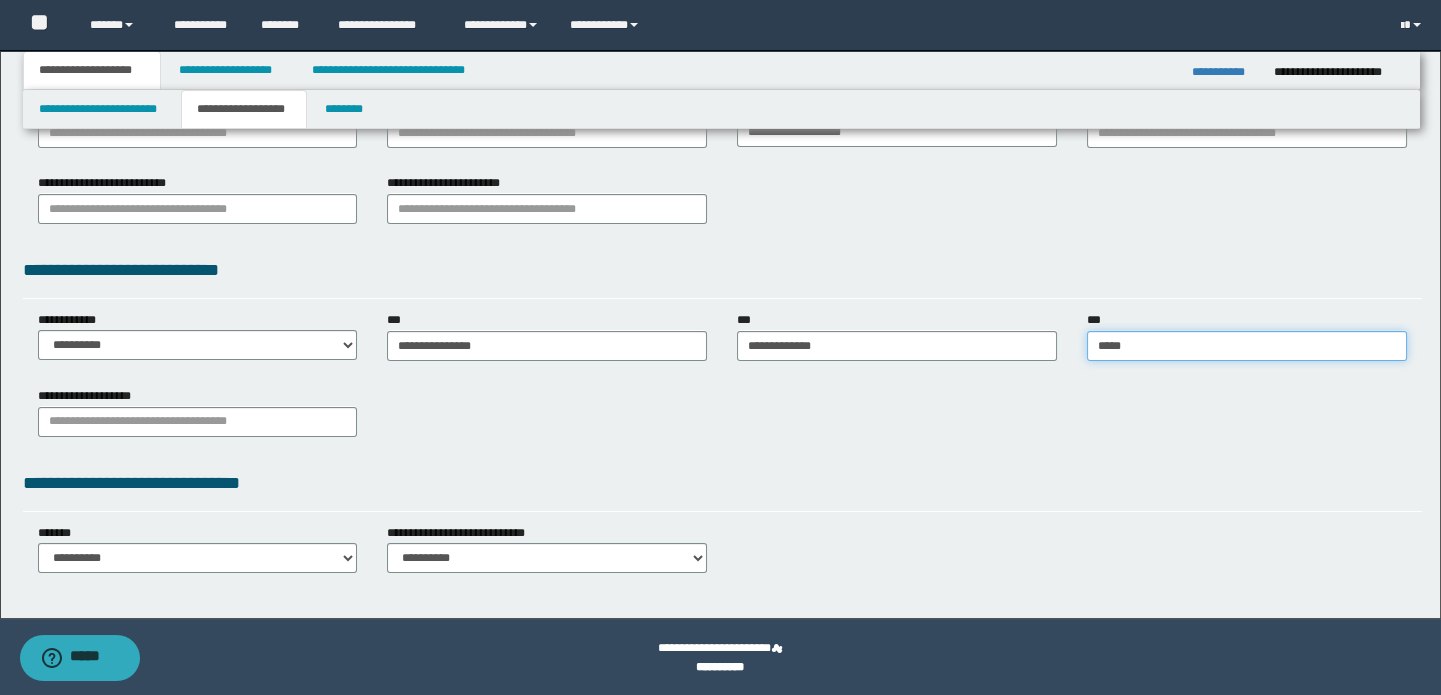 type on "******" 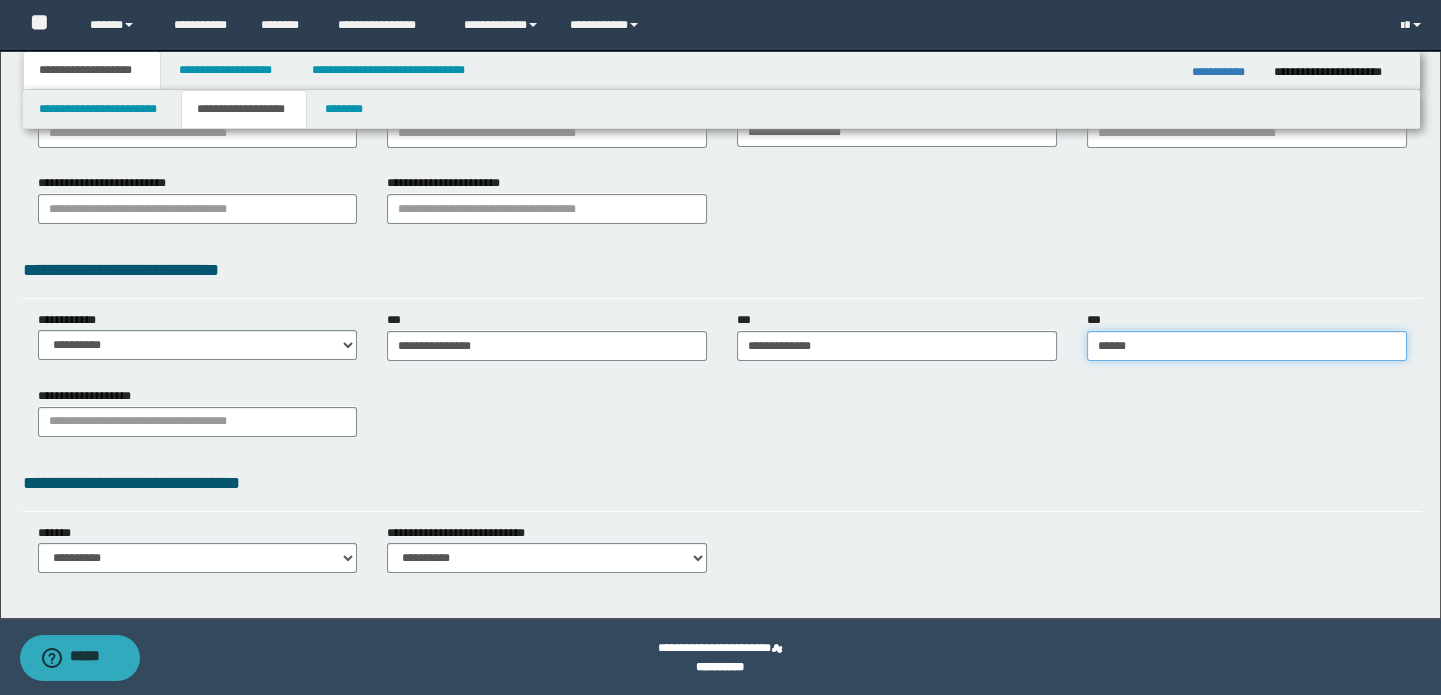 type on "**********" 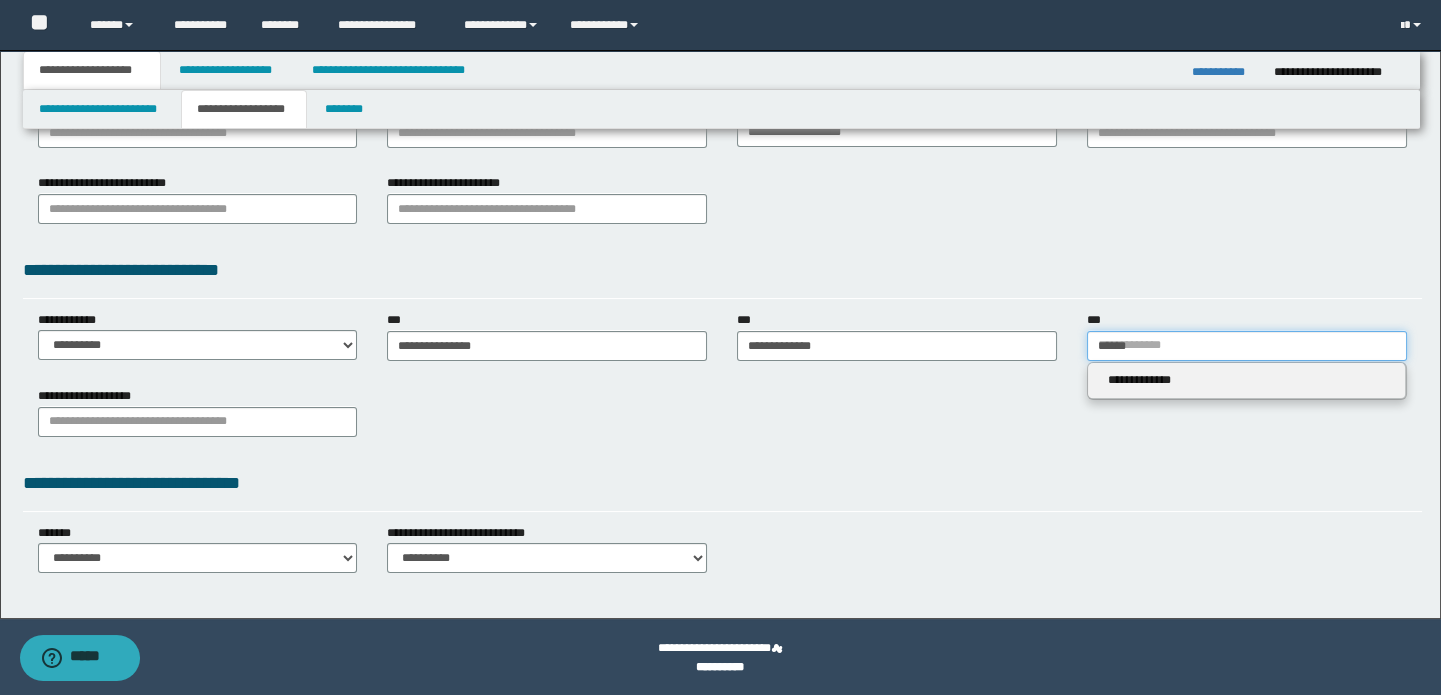 type 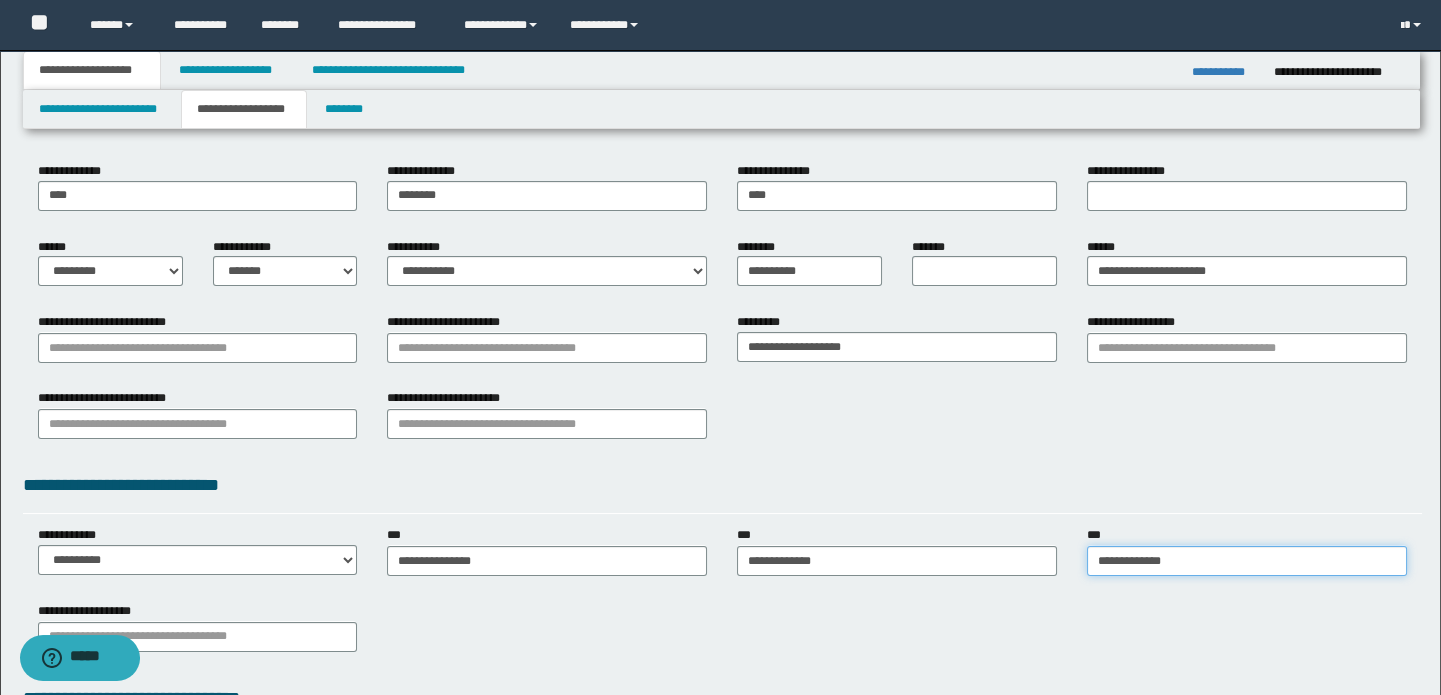 scroll, scrollTop: 0, scrollLeft: 0, axis: both 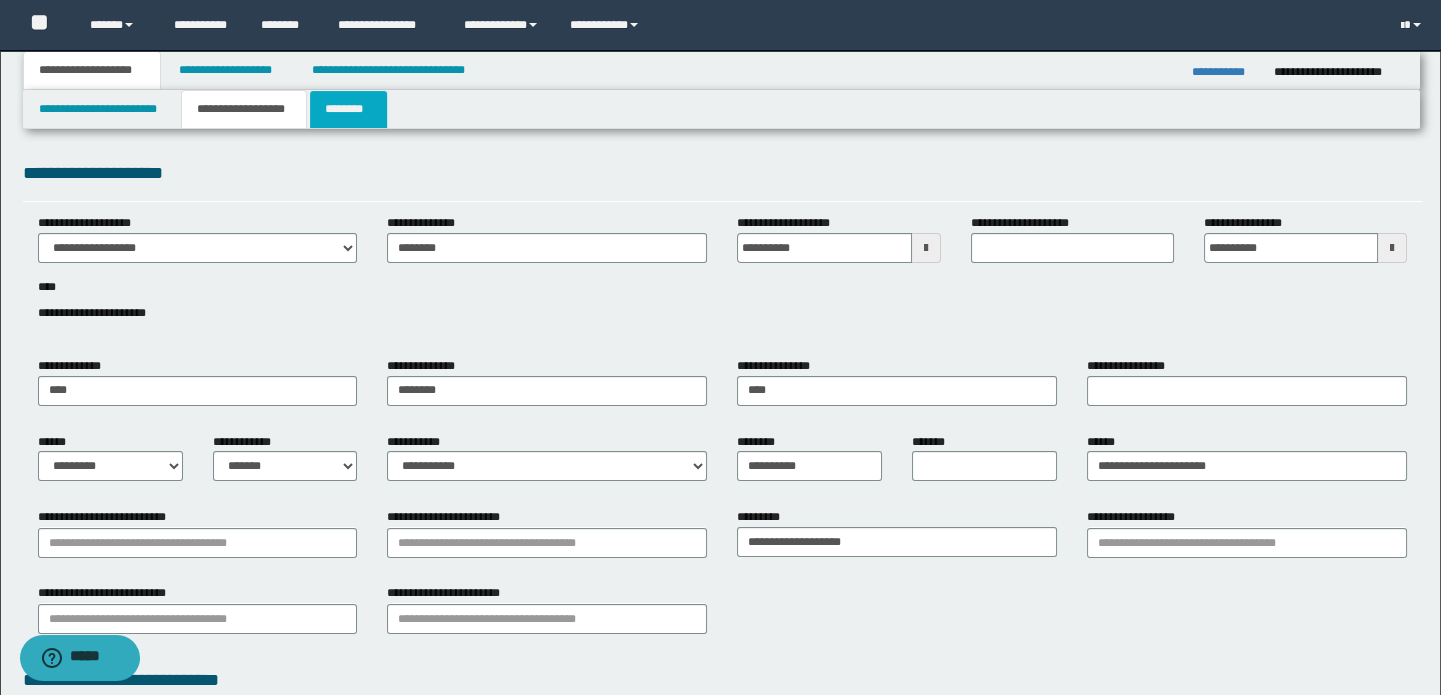 type on "**********" 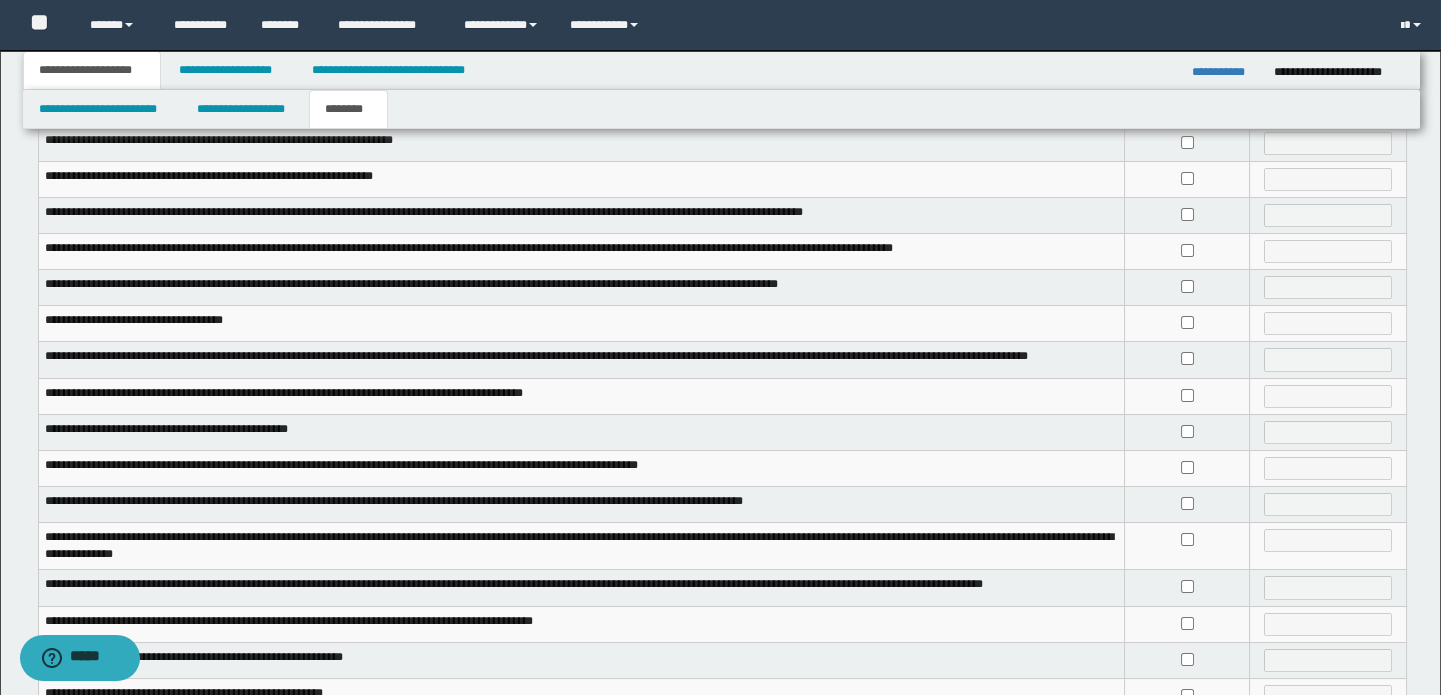 scroll, scrollTop: 363, scrollLeft: 0, axis: vertical 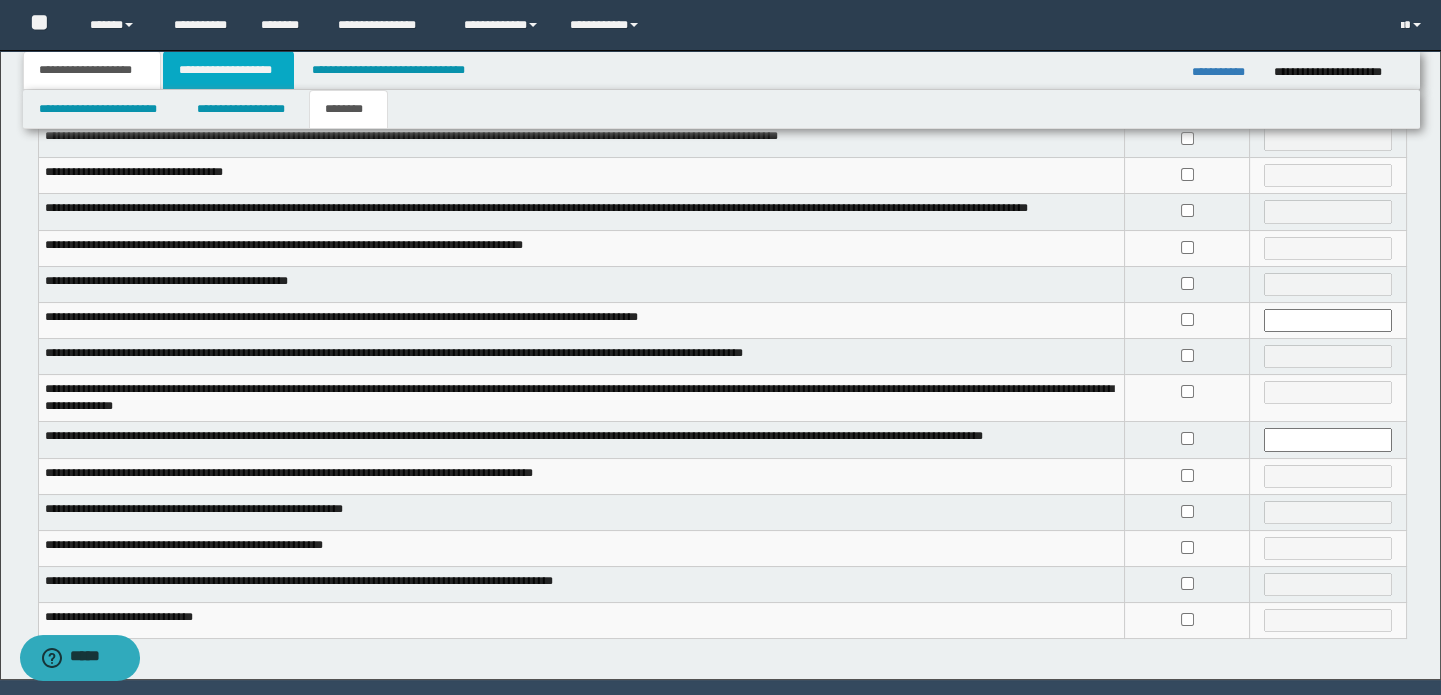 drag, startPoint x: 238, startPoint y: 77, endPoint x: 317, endPoint y: 99, distance: 82.006096 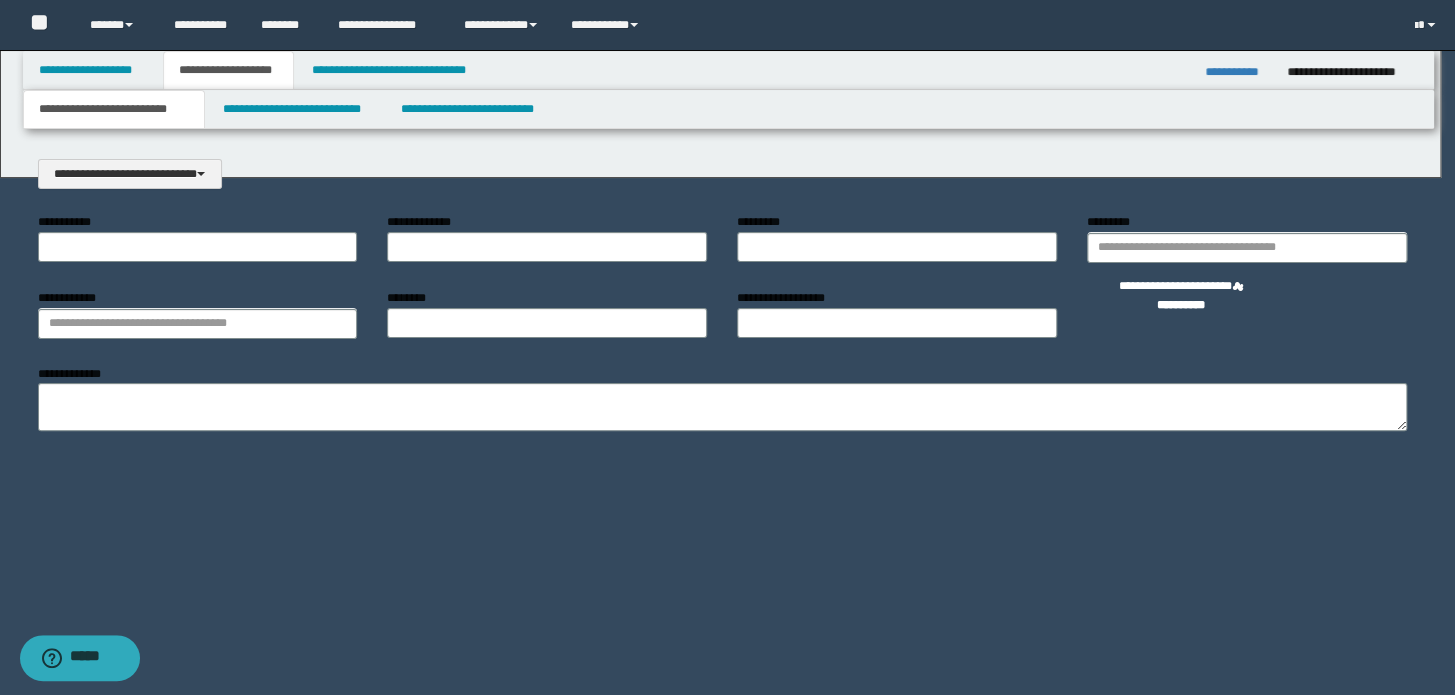 scroll, scrollTop: 0, scrollLeft: 0, axis: both 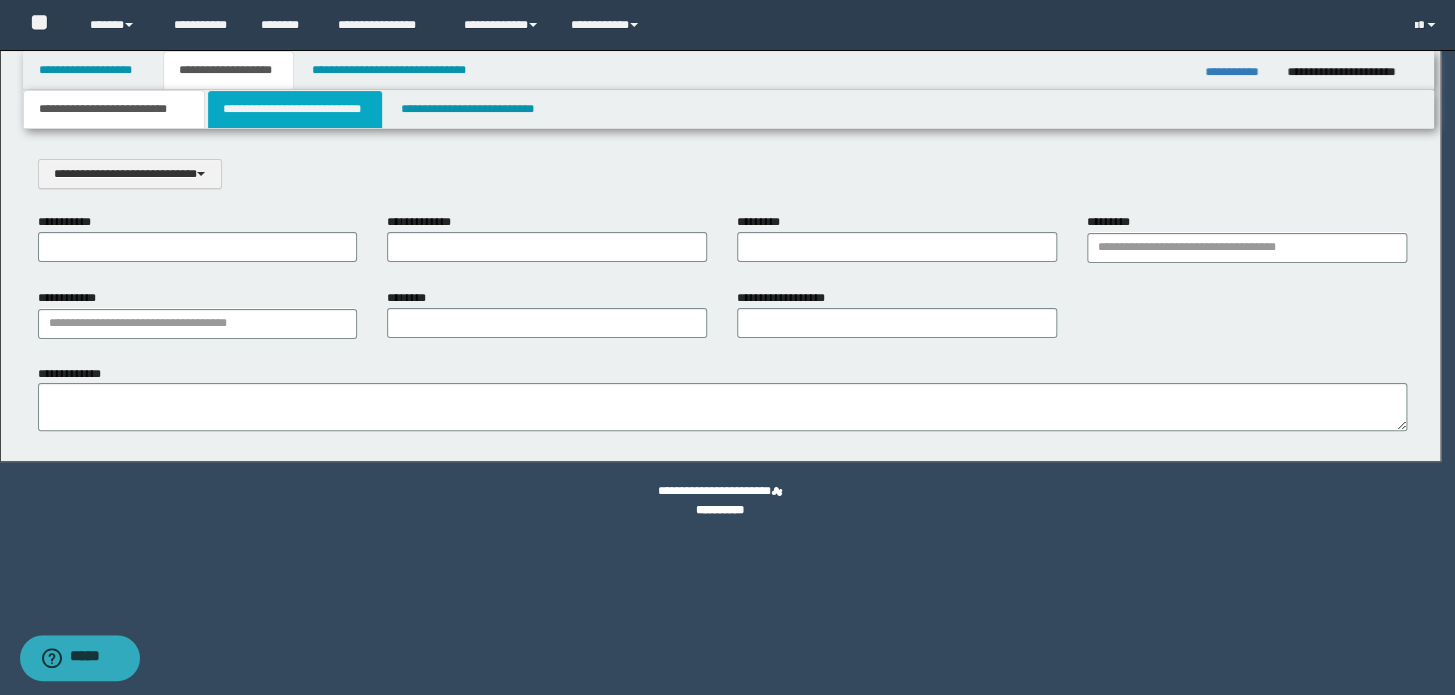 click on "**********" at bounding box center (294, 109) 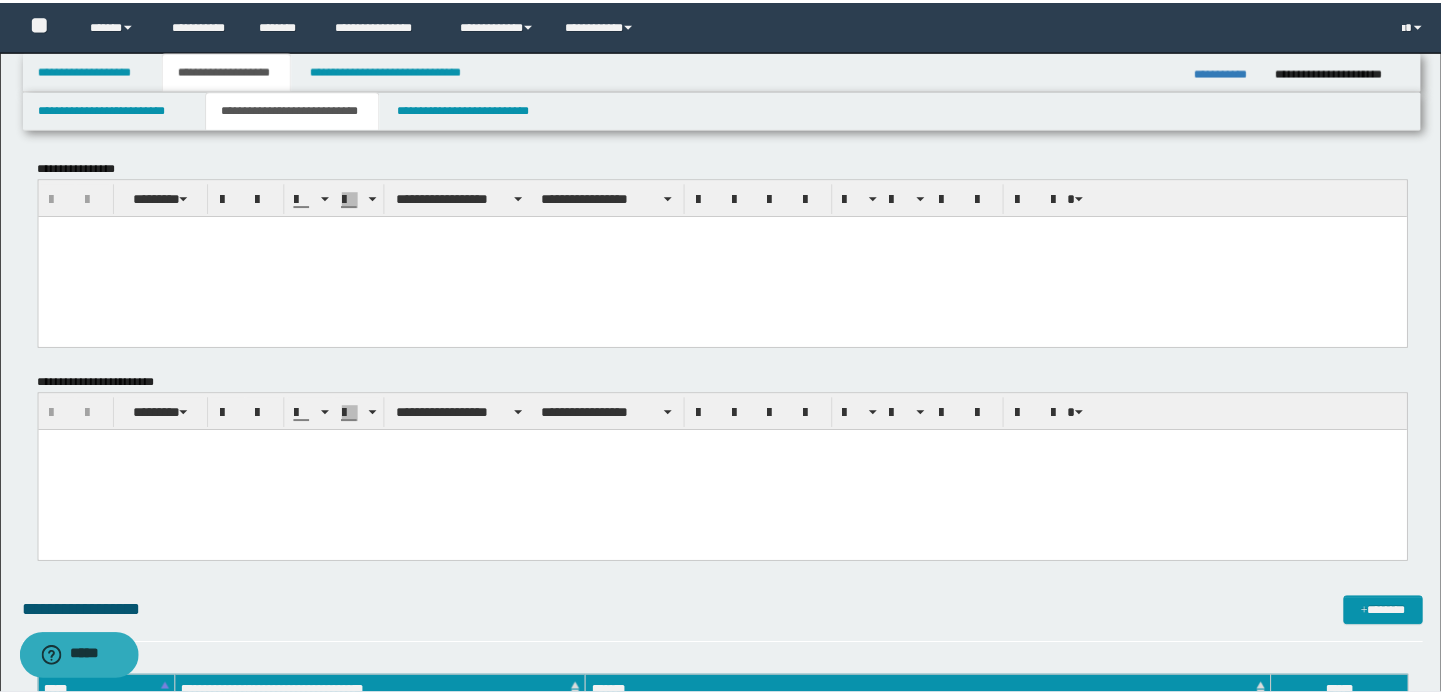 scroll, scrollTop: 0, scrollLeft: 0, axis: both 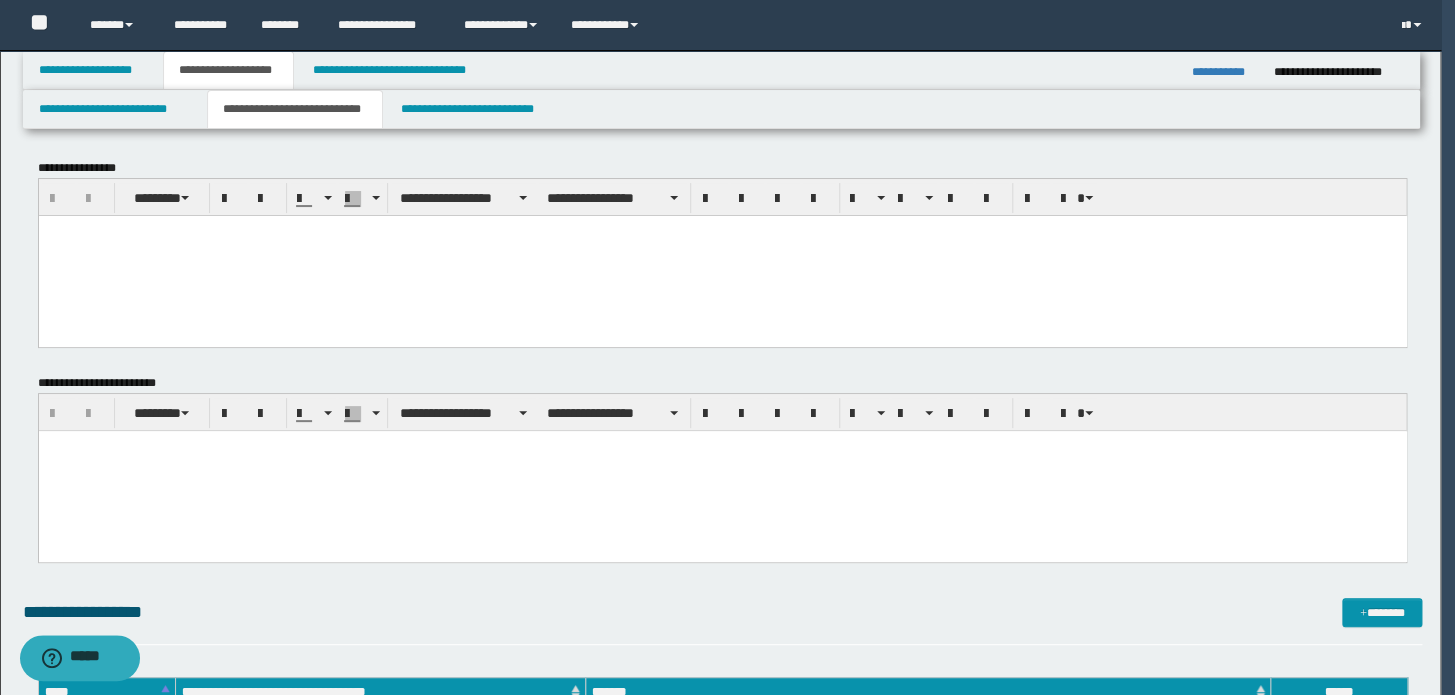 click at bounding box center [722, 255] 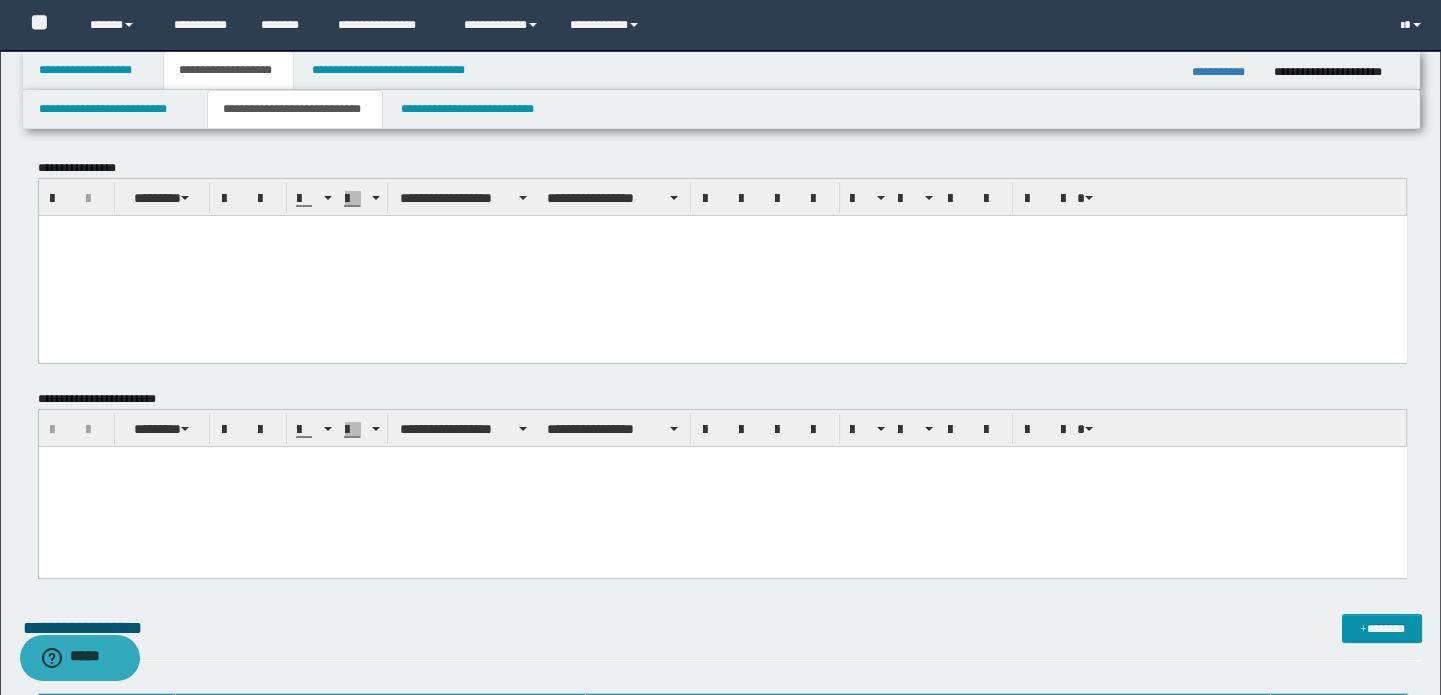 paste 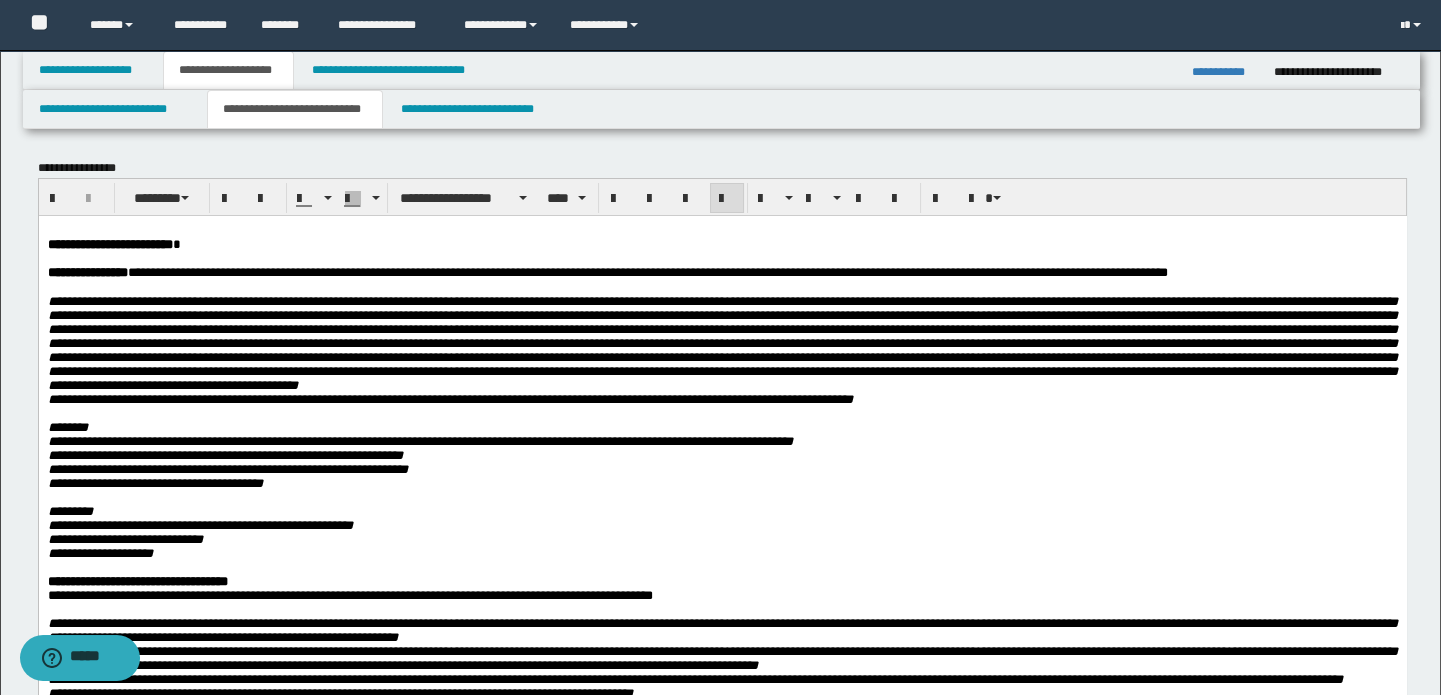 click on "**********" at bounding box center (722, 244) 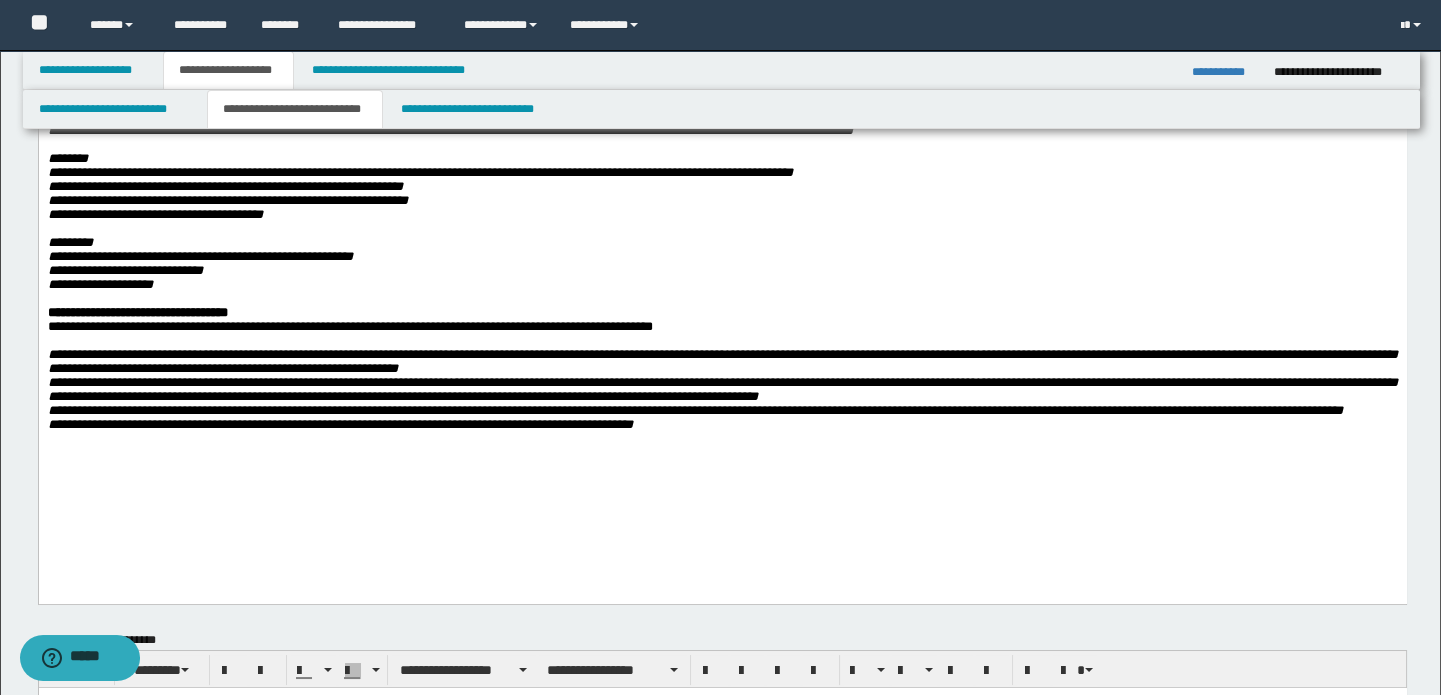 scroll, scrollTop: 454, scrollLeft: 0, axis: vertical 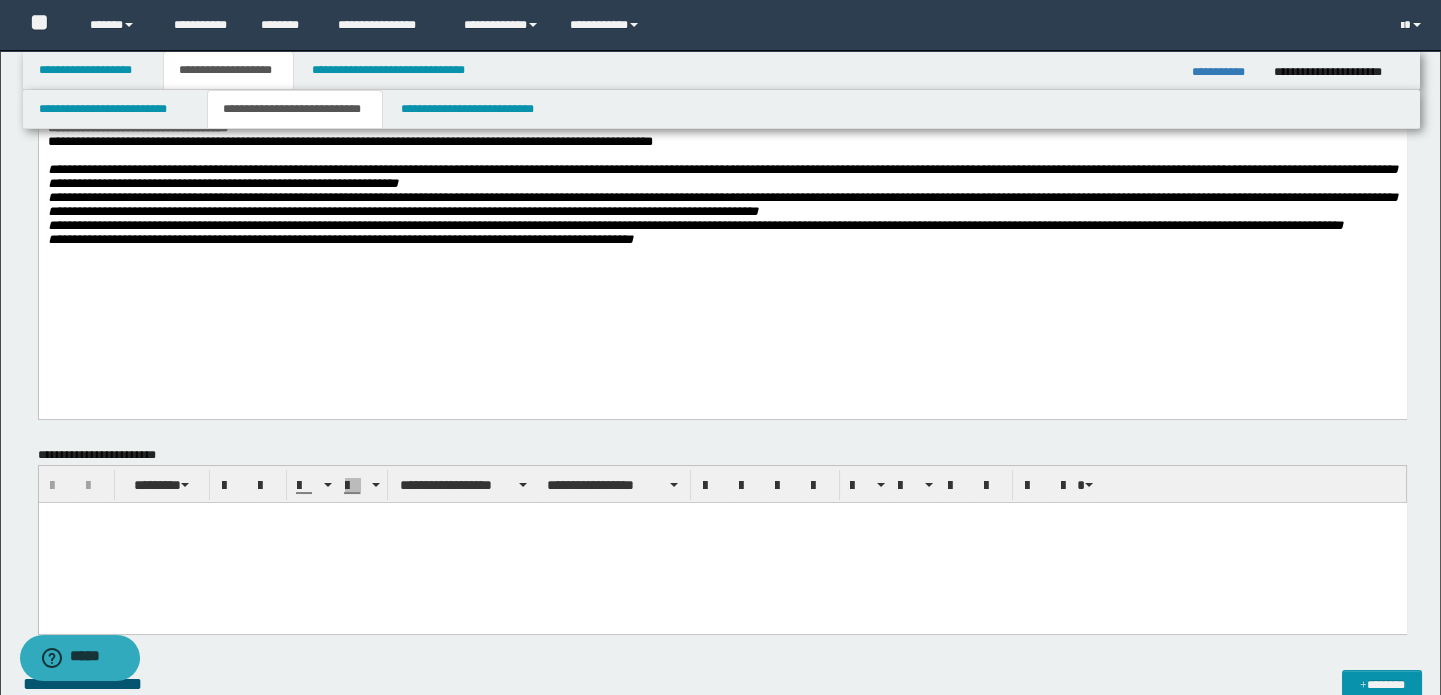 click on "**********" at bounding box center [722, 226] 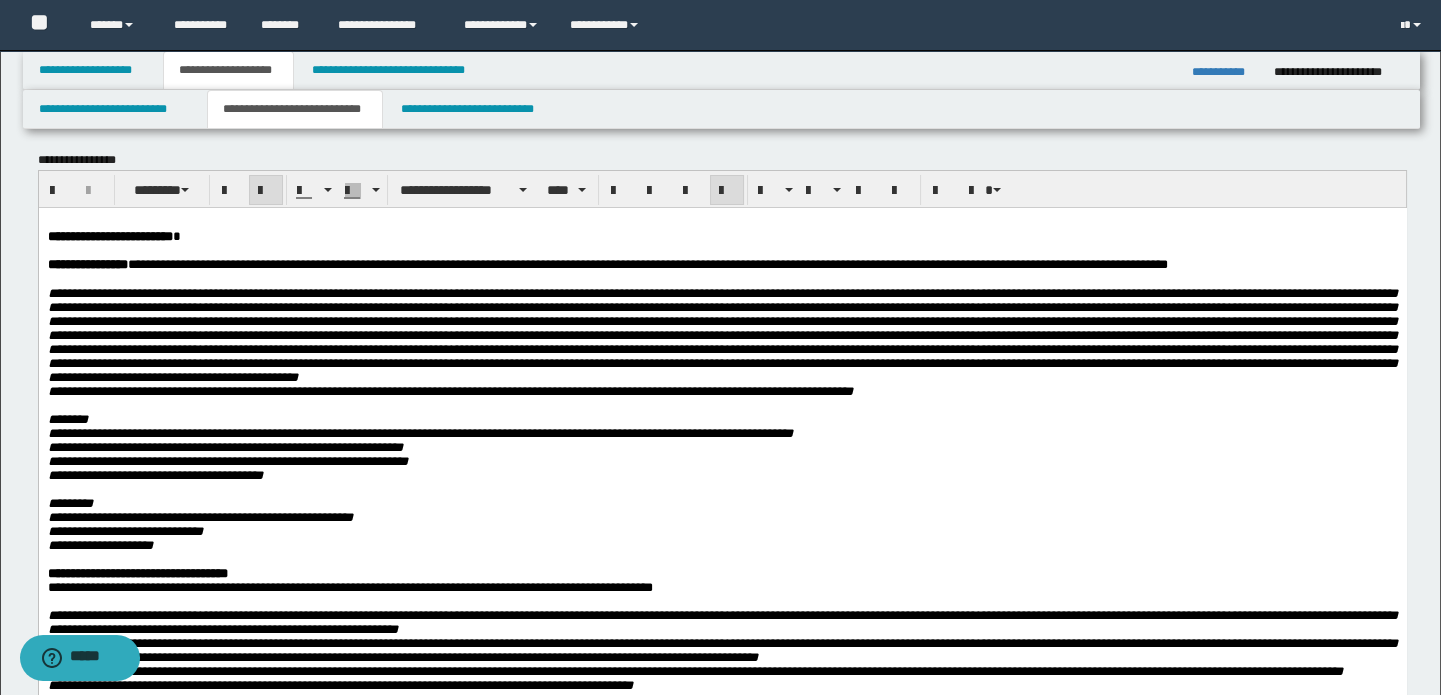 scroll, scrollTop: 0, scrollLeft: 0, axis: both 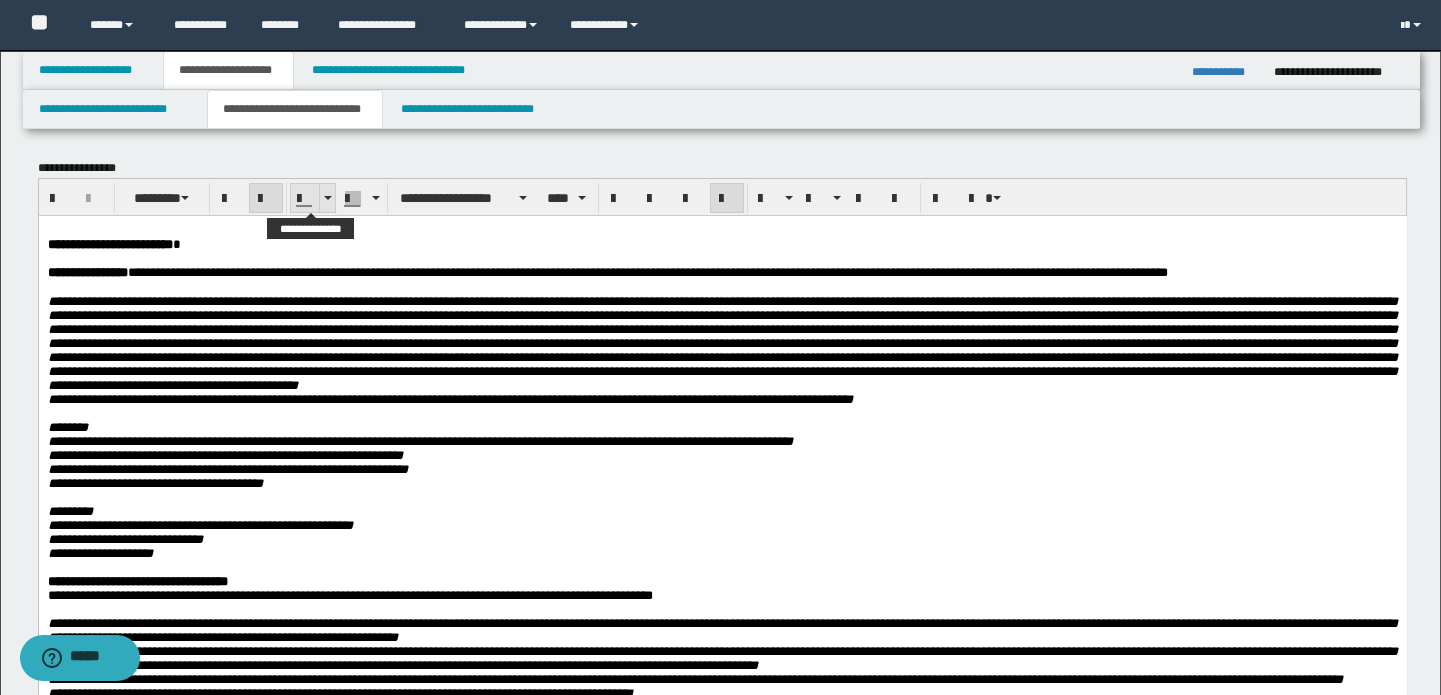 click at bounding box center (327, 198) 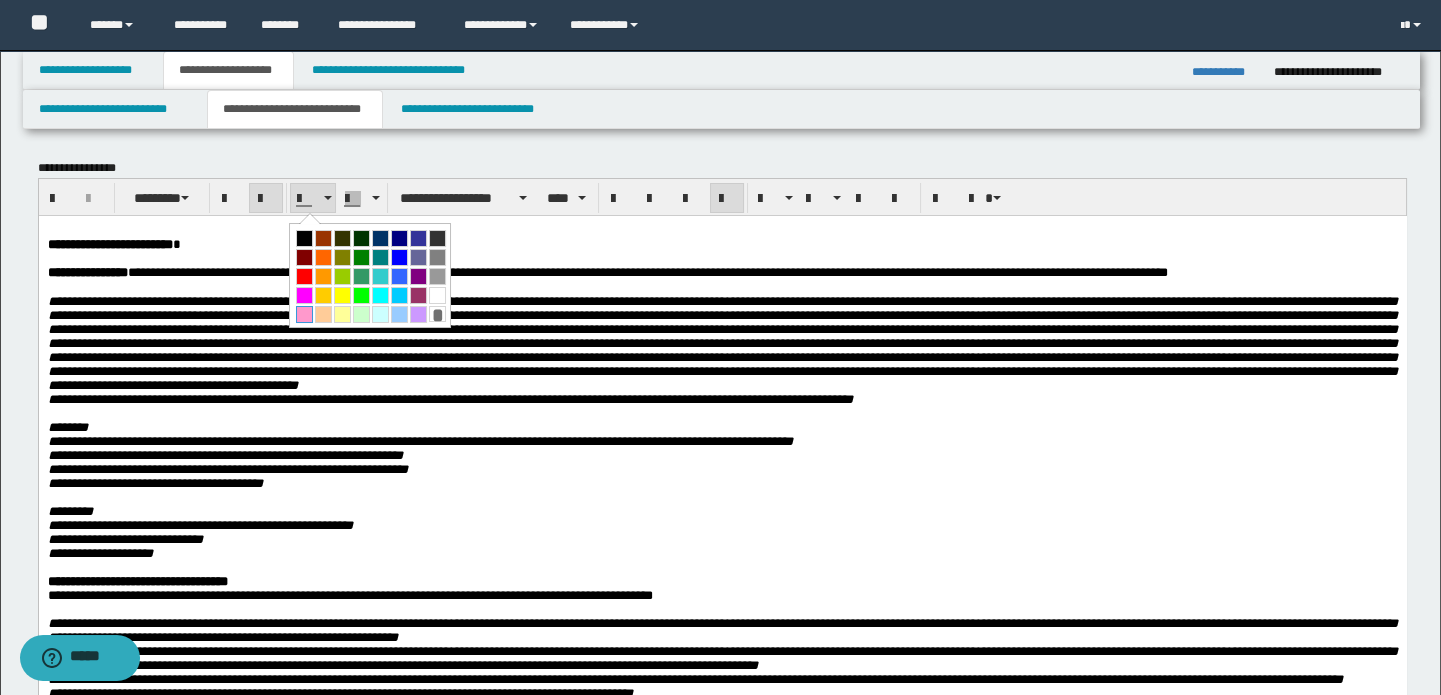 drag, startPoint x: 308, startPoint y: 310, endPoint x: 368, endPoint y: 2, distance: 313.78973 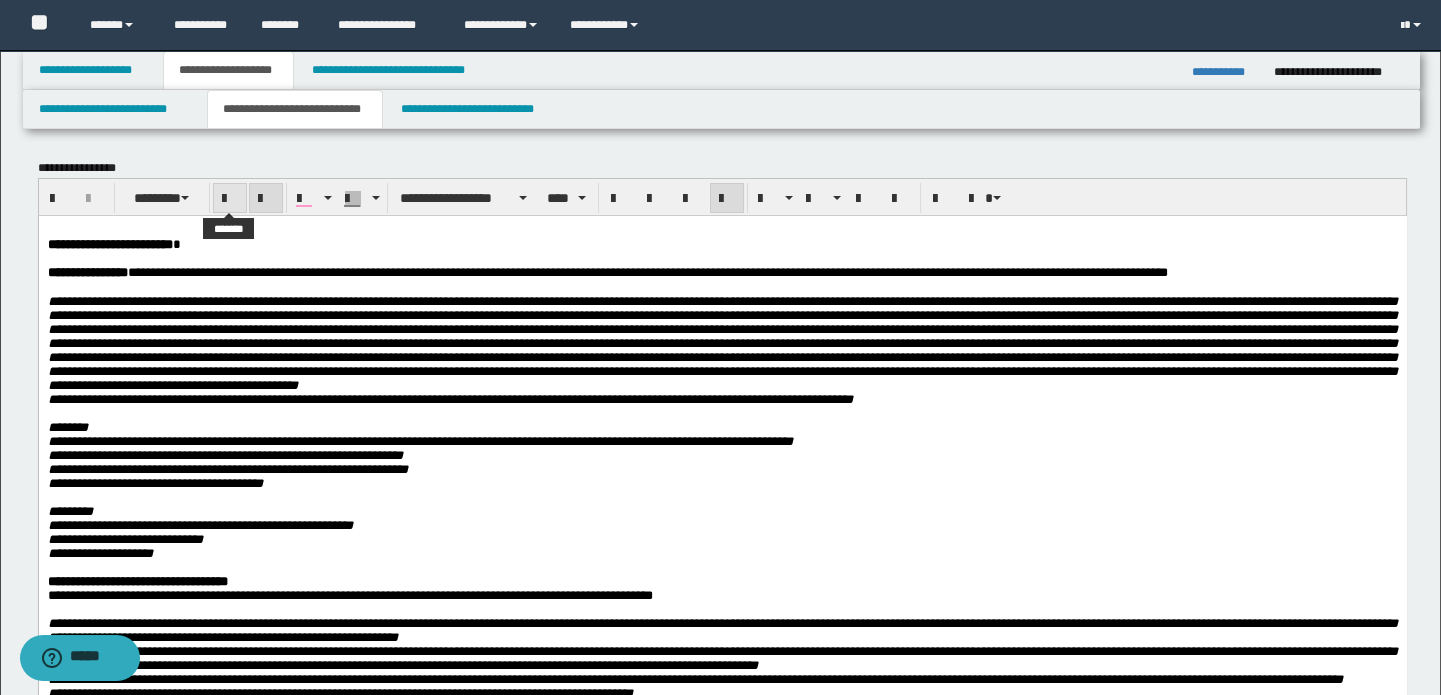 click at bounding box center (230, 198) 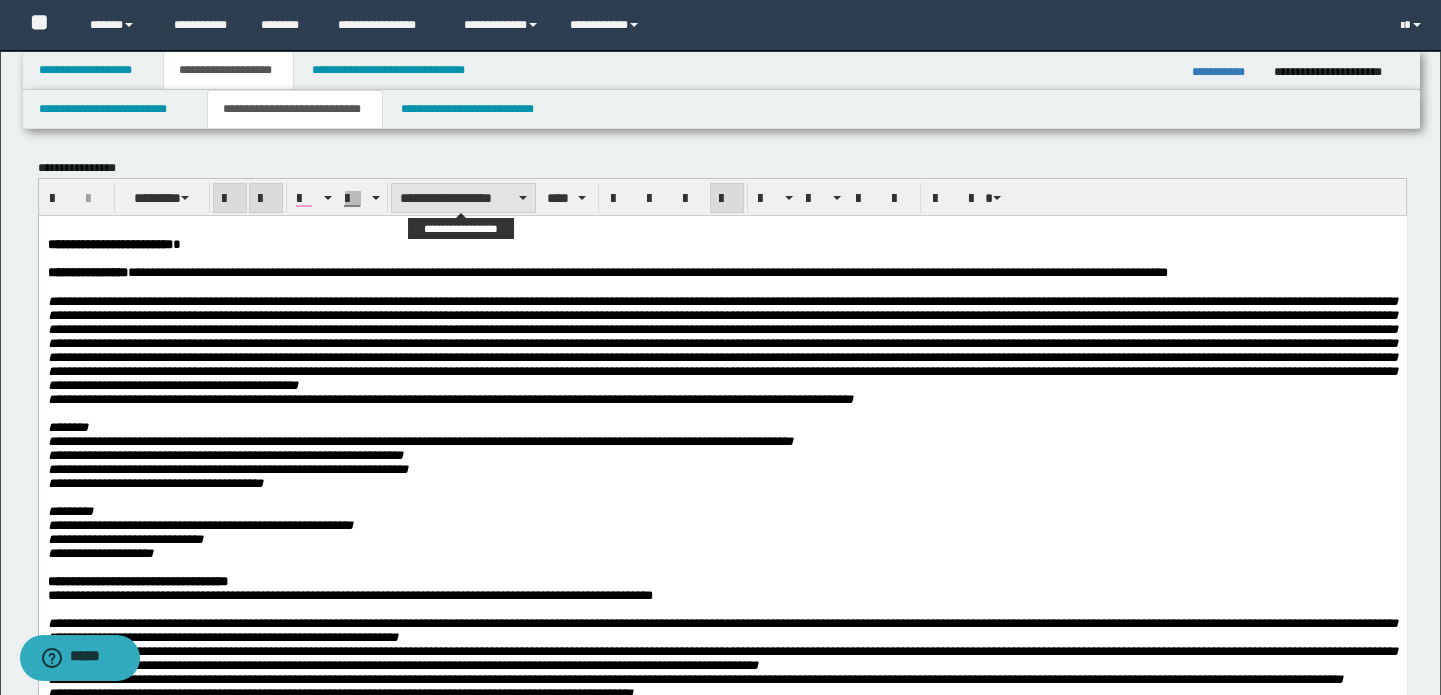 click on "**********" at bounding box center [463, 198] 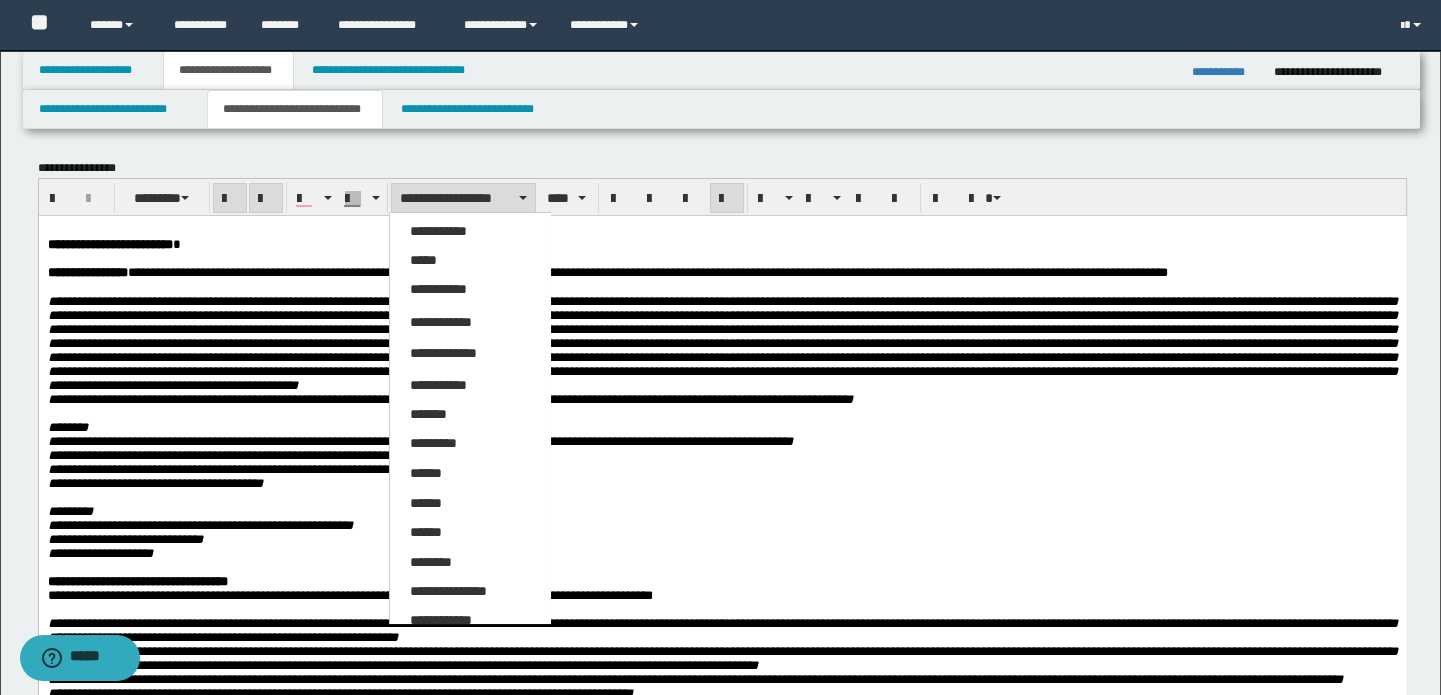 click on "**********" at bounding box center [463, 198] 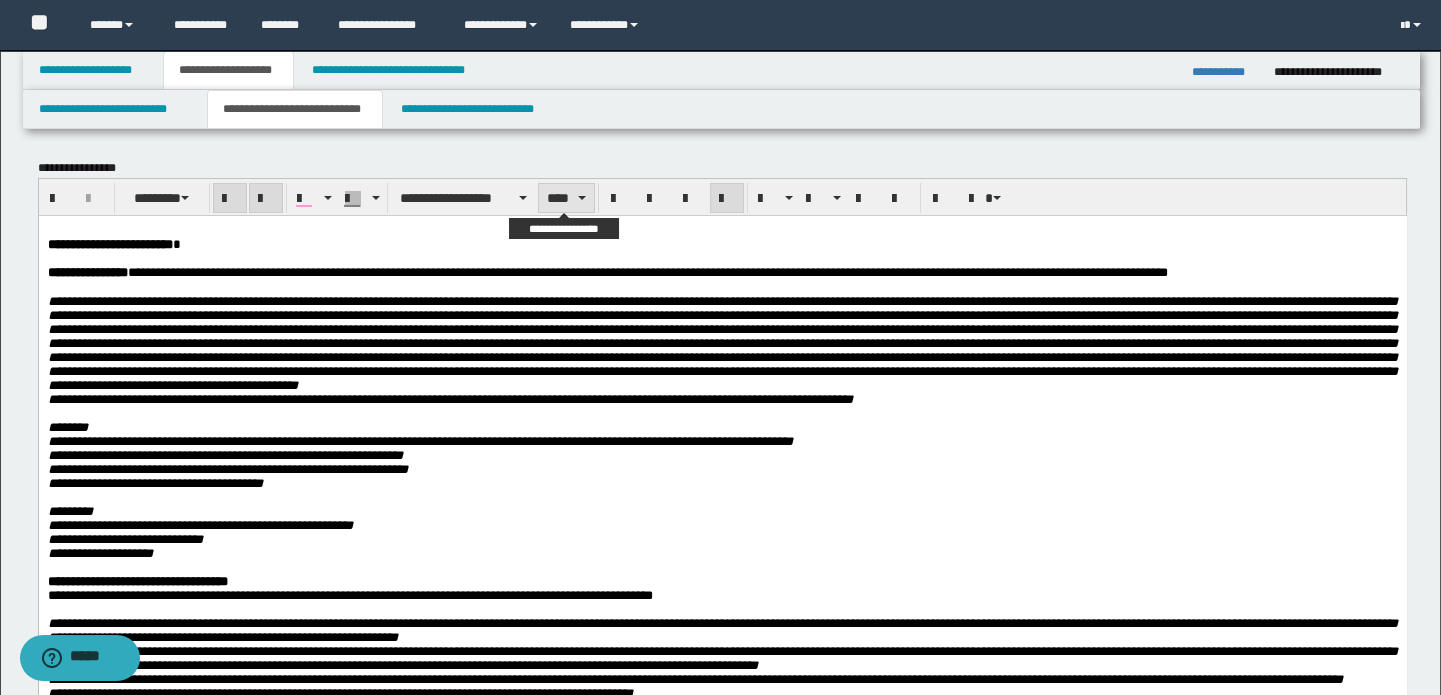 click on "****" at bounding box center [566, 198] 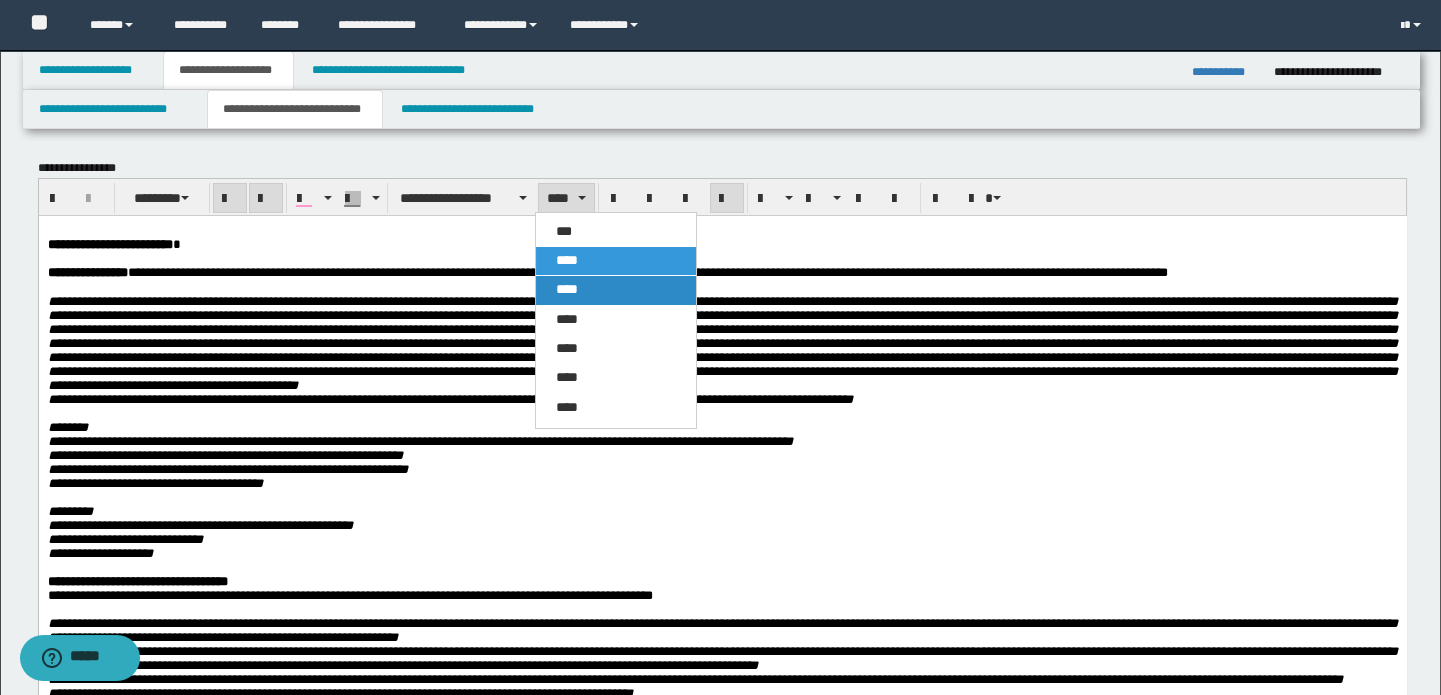 click on "****" at bounding box center [616, 290] 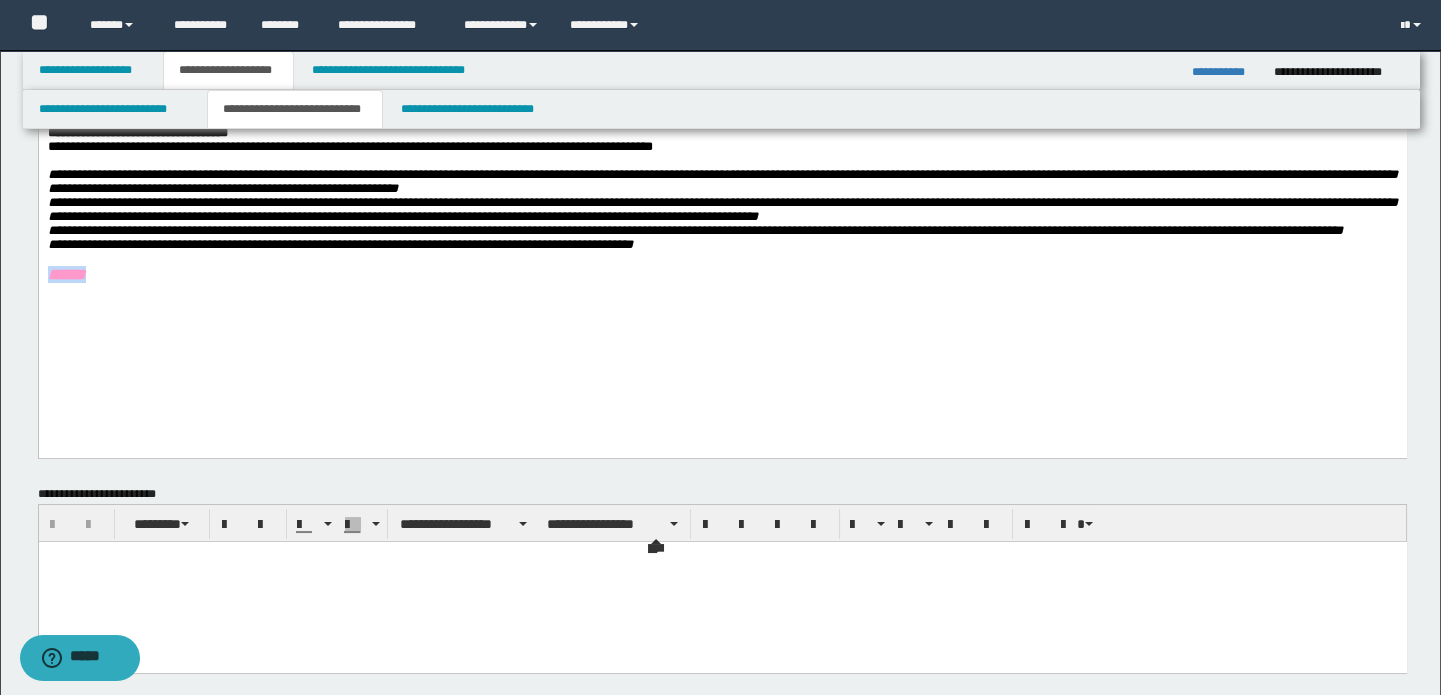 scroll, scrollTop: 636, scrollLeft: 0, axis: vertical 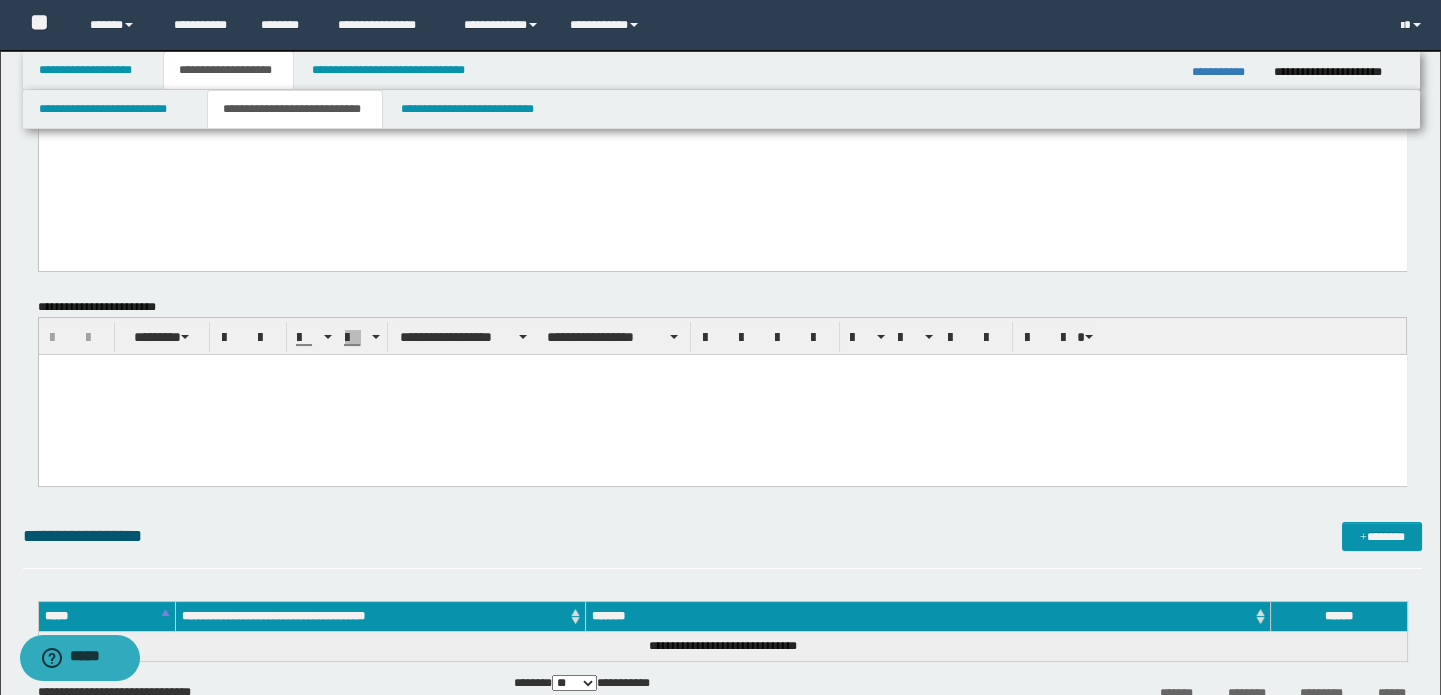 click on "**********" at bounding box center [722, -133] 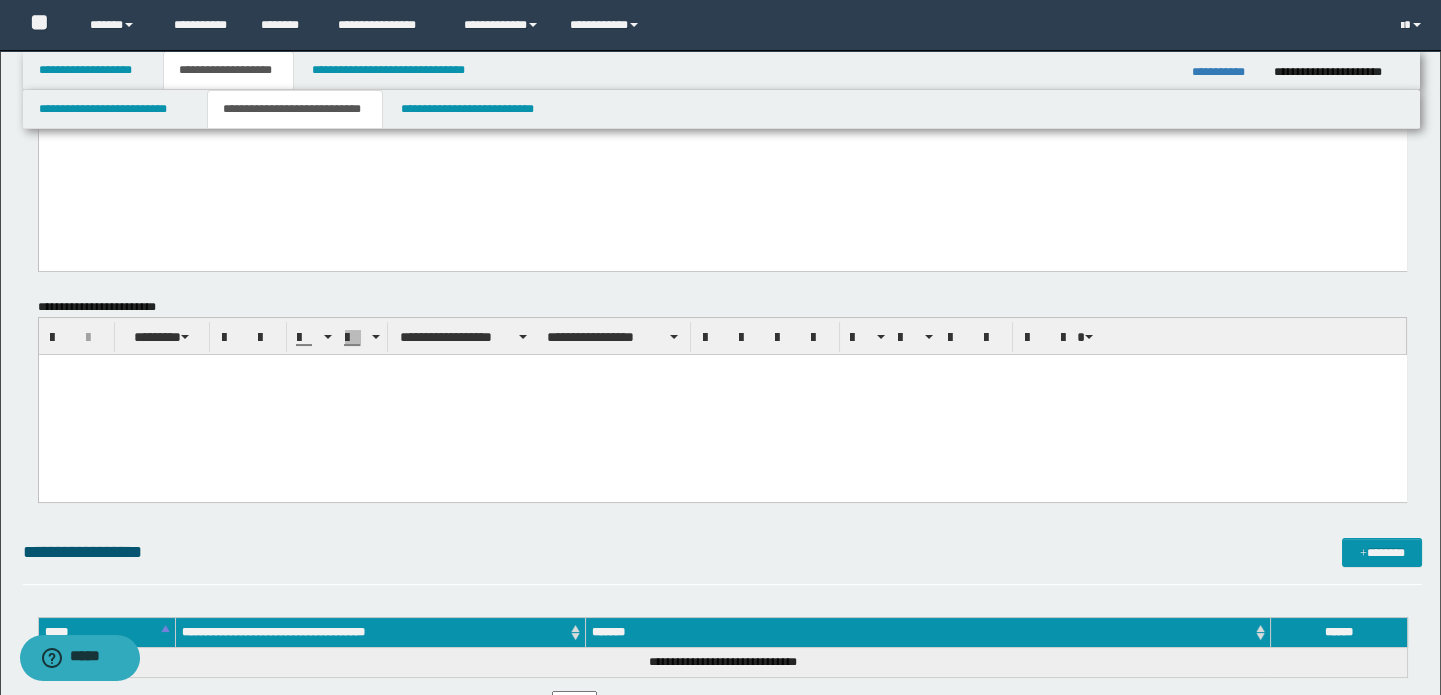 paste 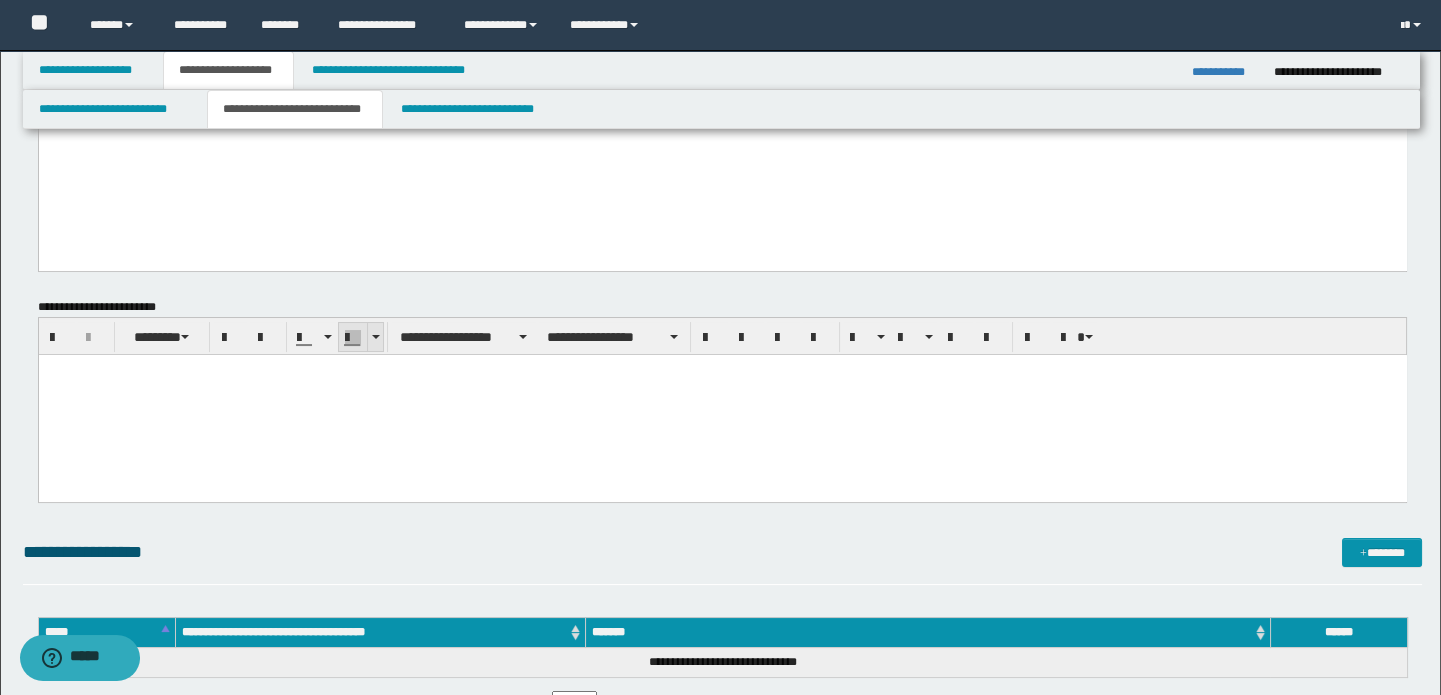 type 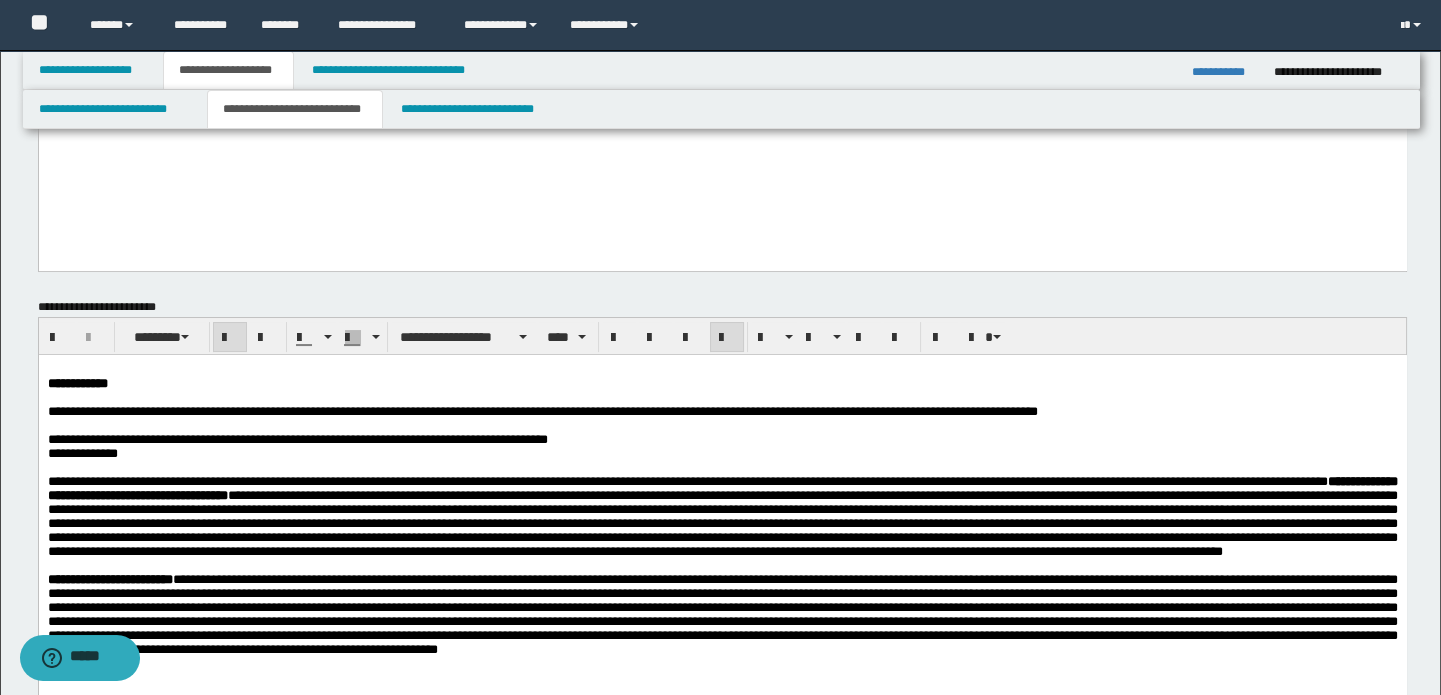 click on "**********" at bounding box center (722, 384) 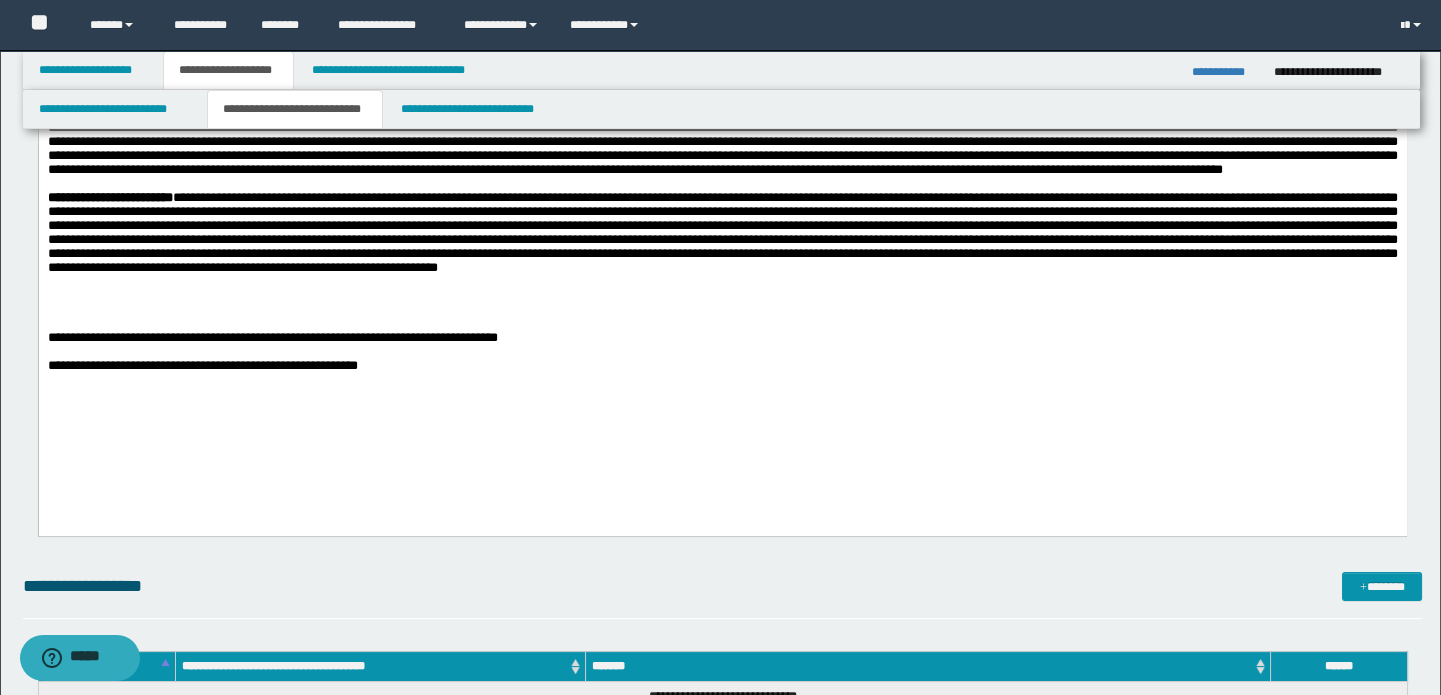 scroll, scrollTop: 1000, scrollLeft: 0, axis: vertical 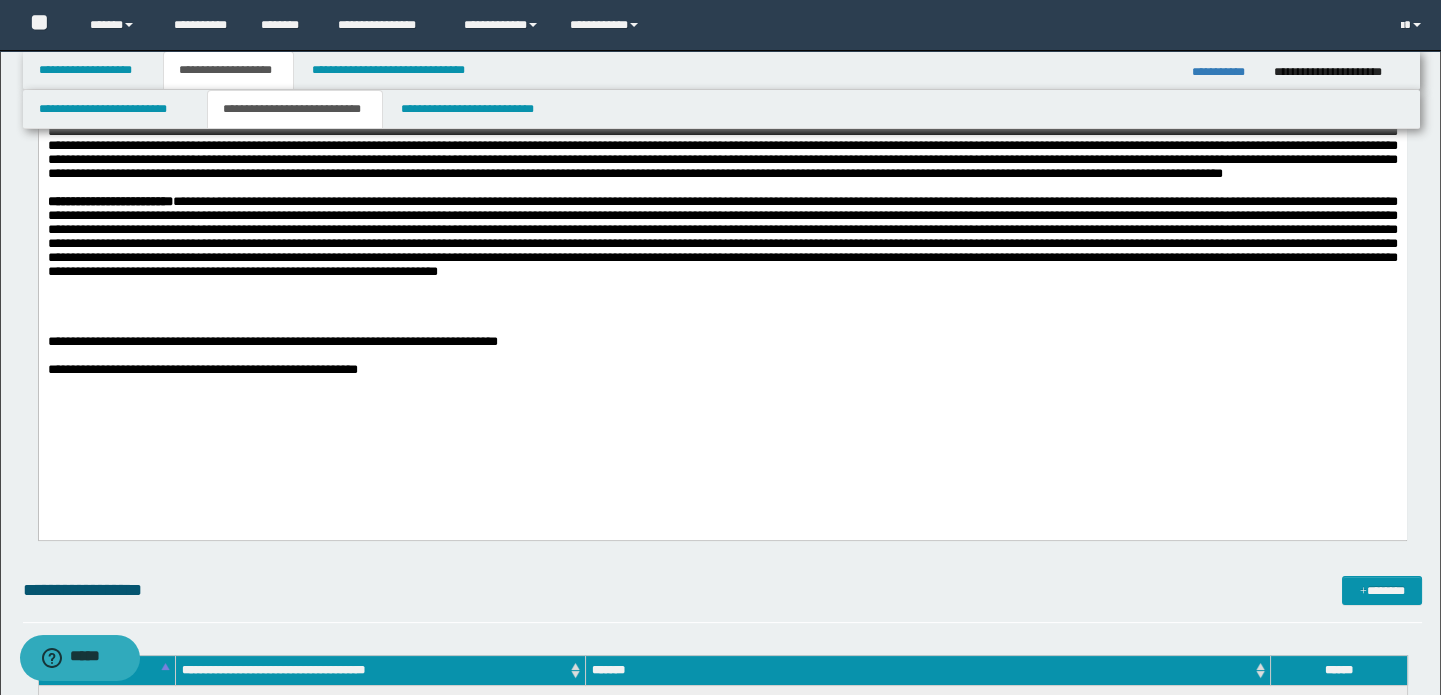 click on "**********" at bounding box center [722, 343] 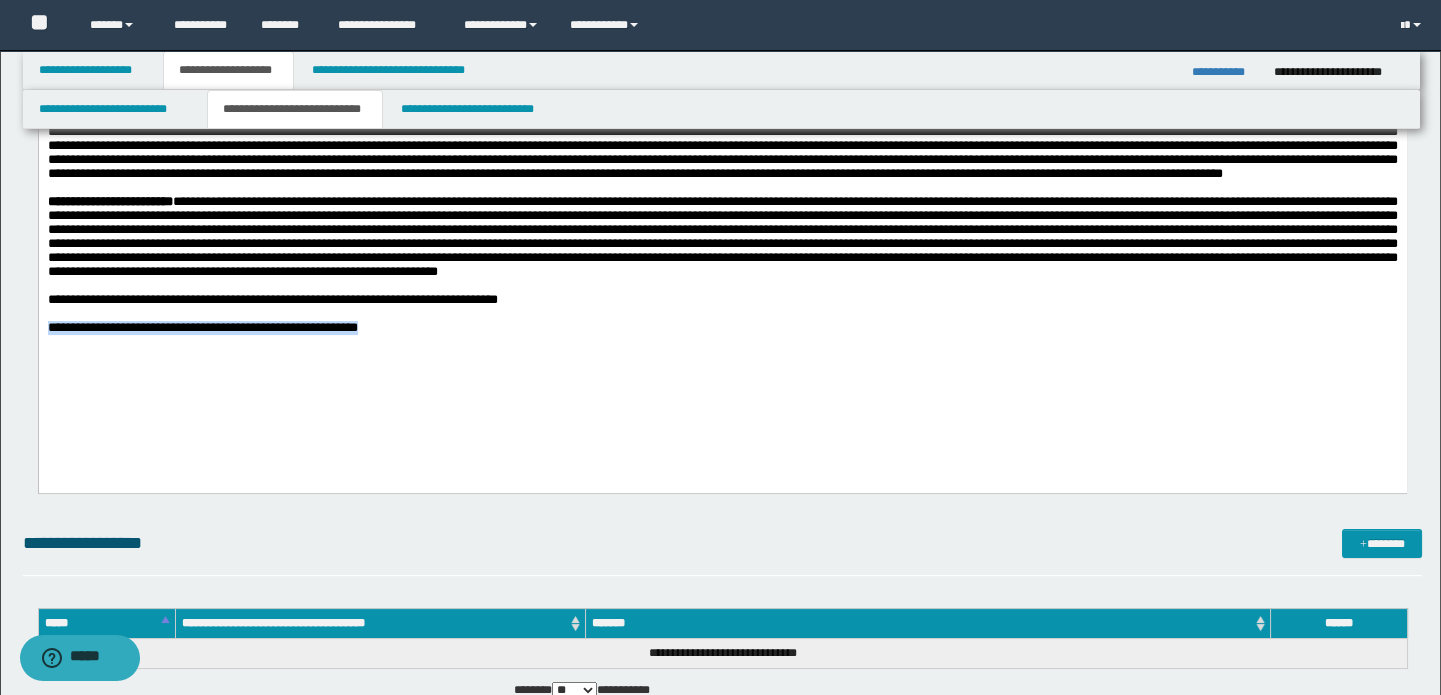 copy on "**********" 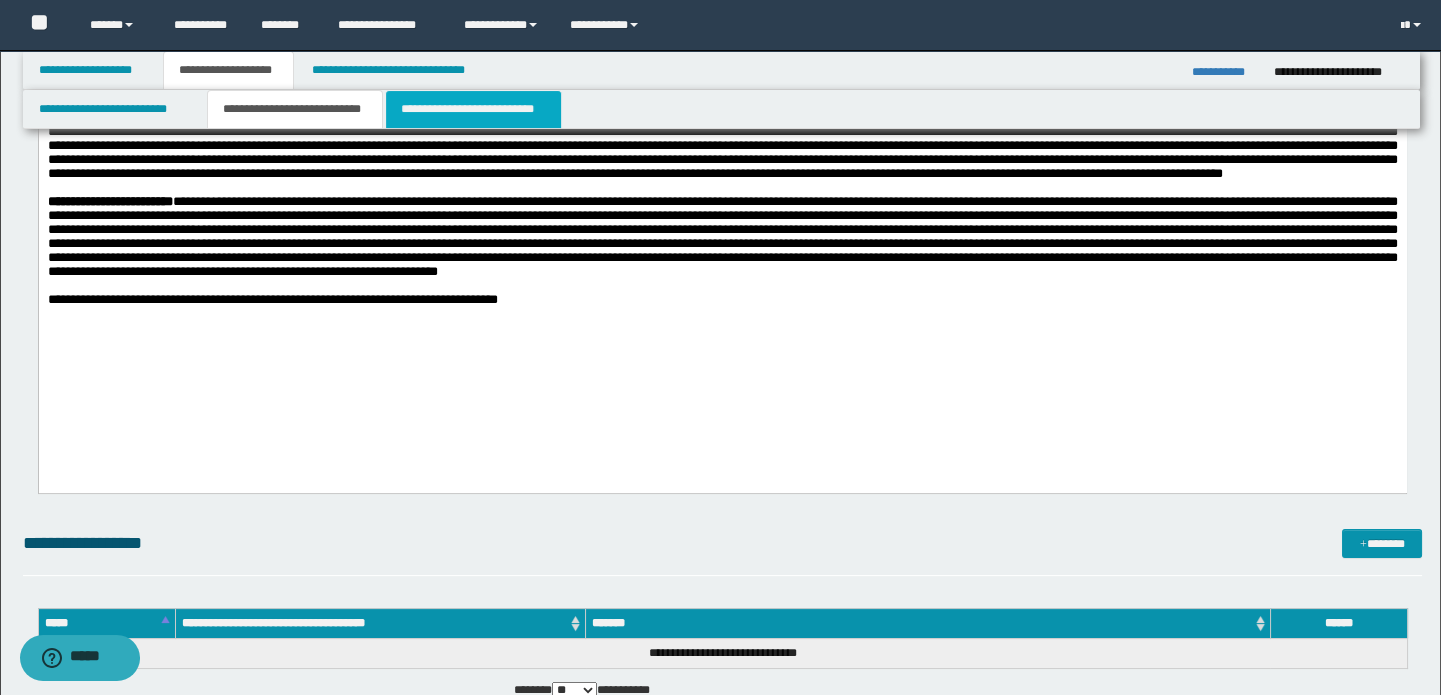 click on "**********" at bounding box center [473, 109] 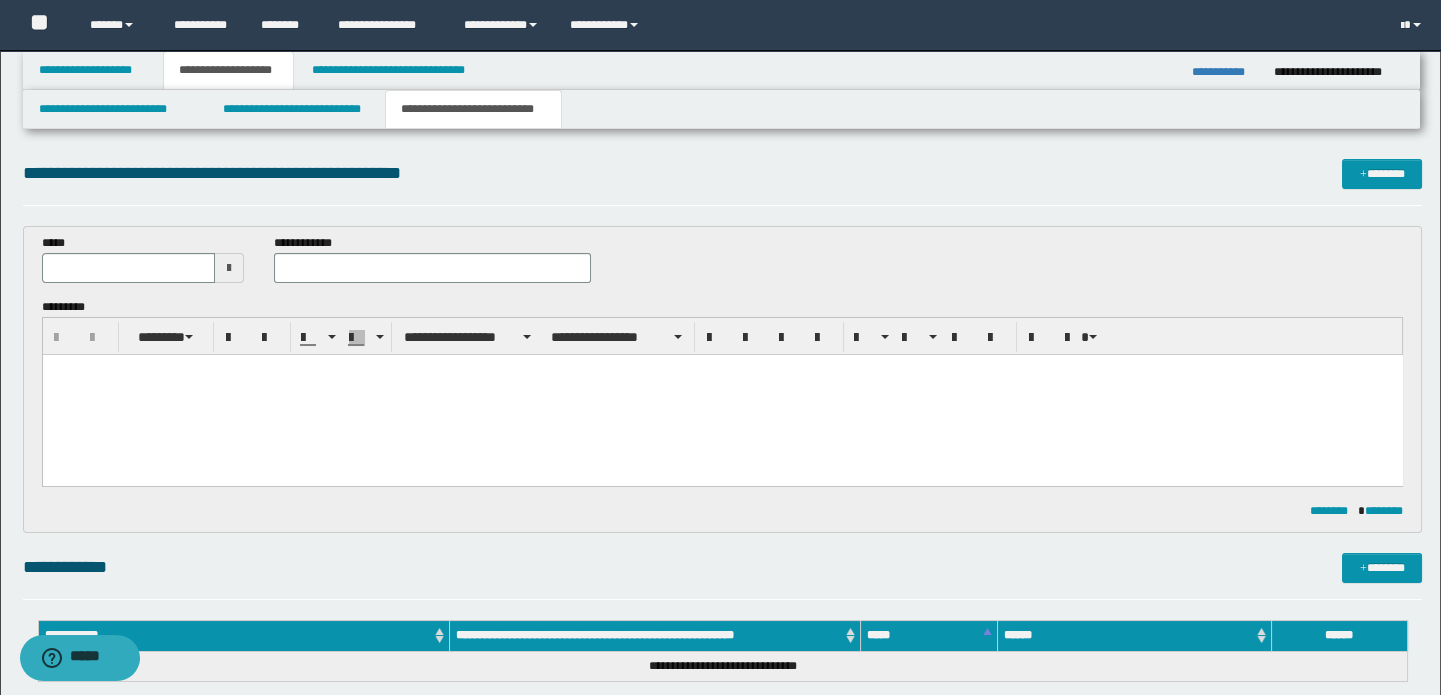scroll, scrollTop: 0, scrollLeft: 0, axis: both 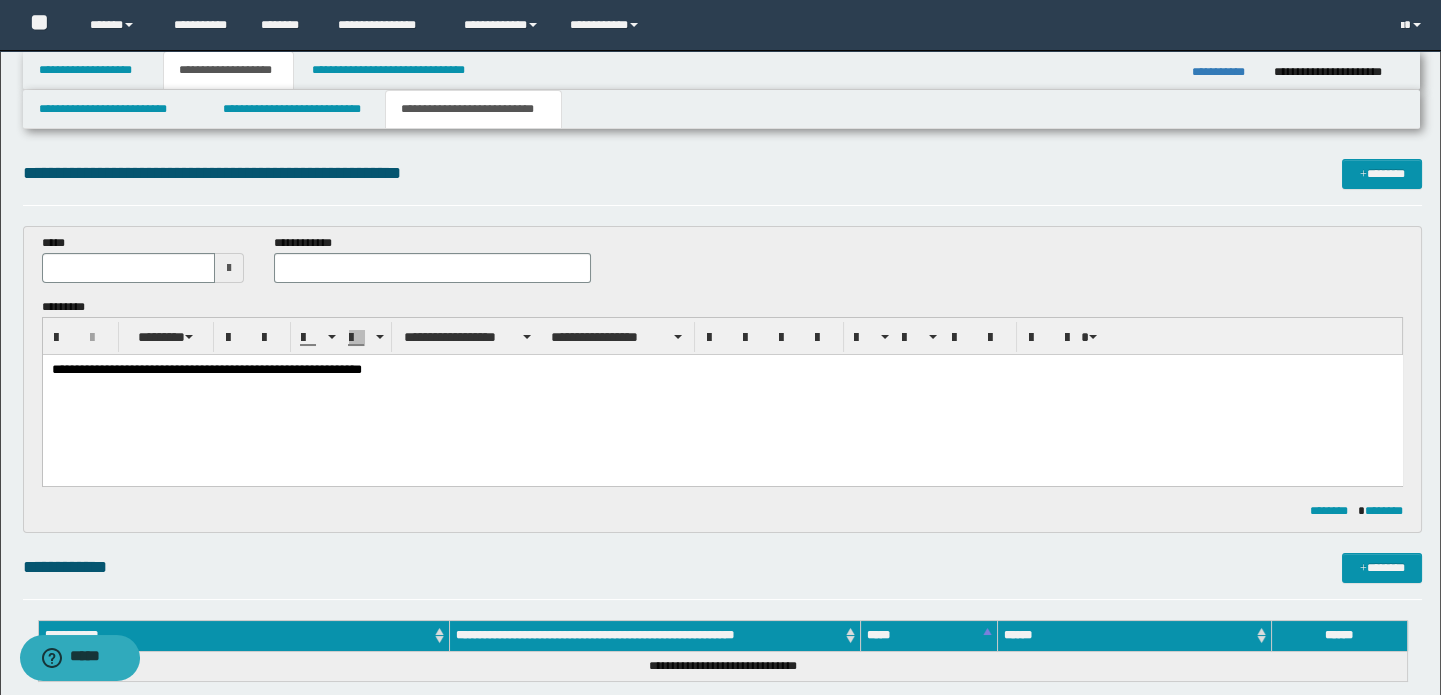 click at bounding box center (229, 268) 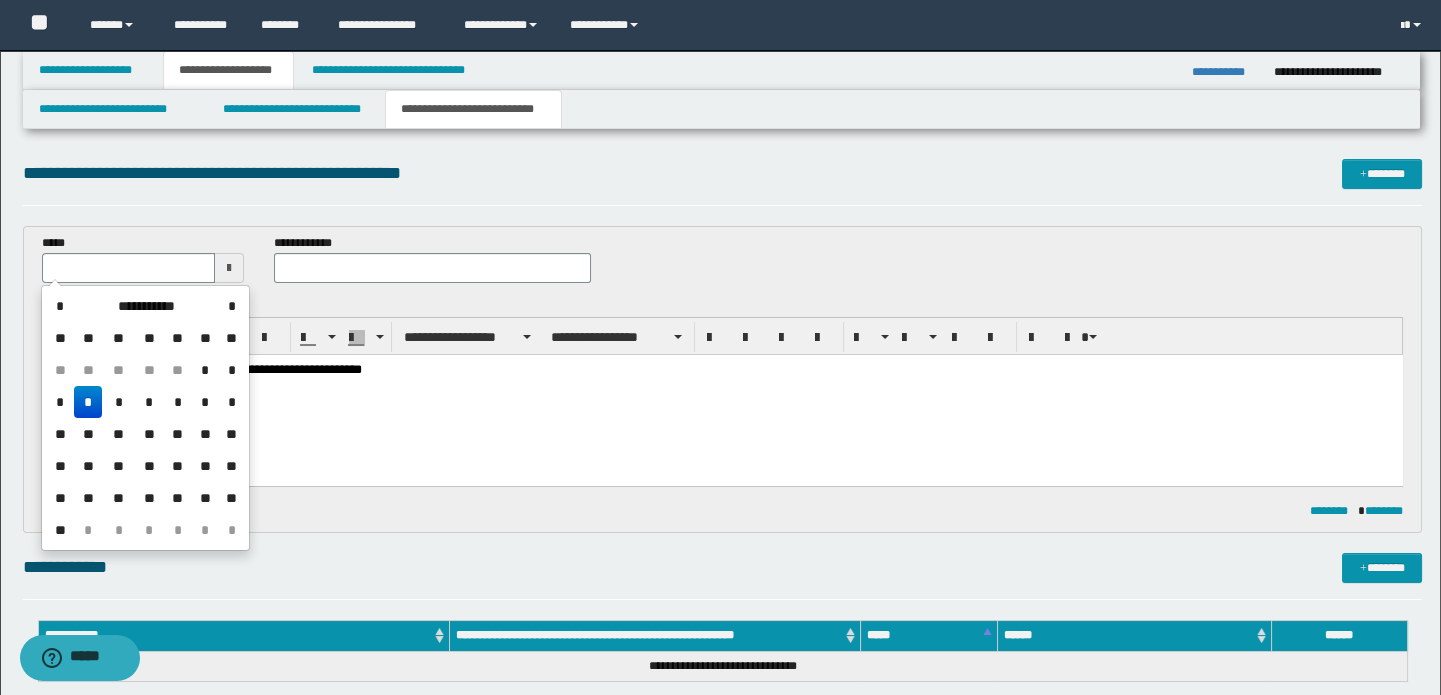 click on "*" at bounding box center [88, 402] 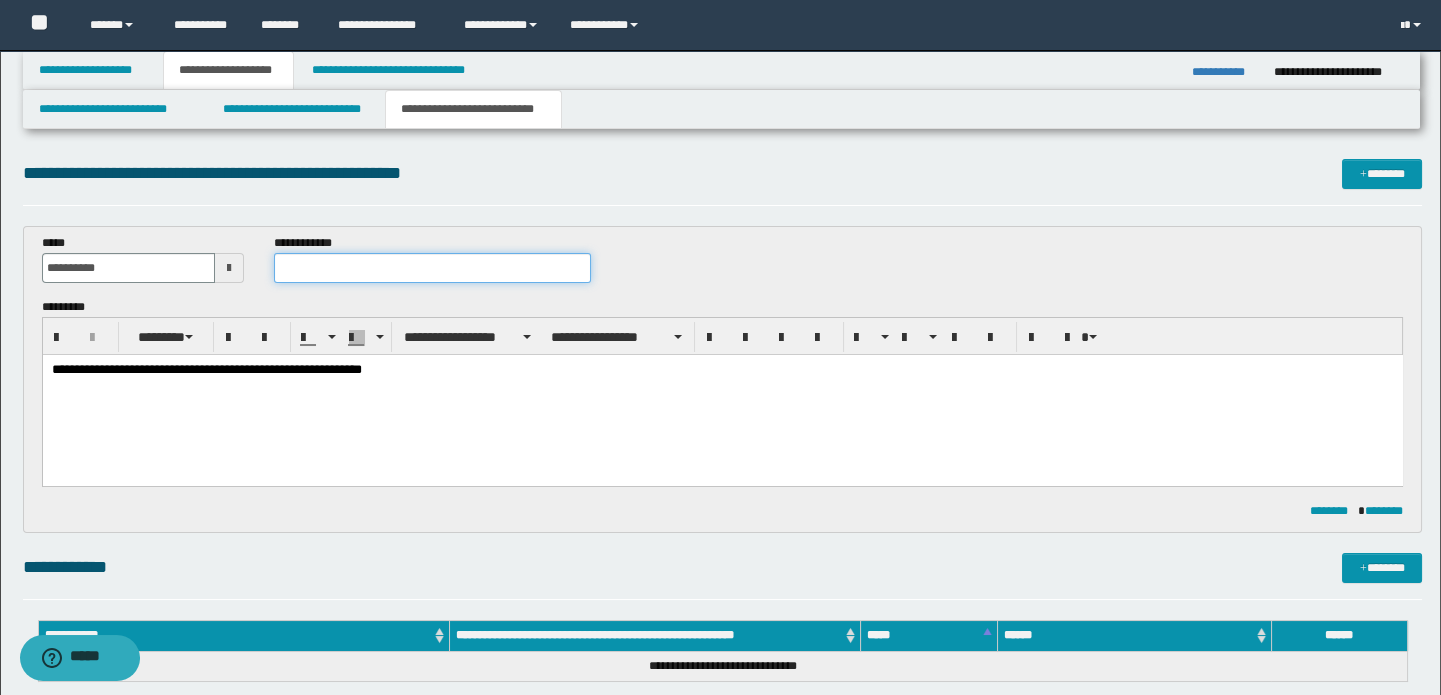 click at bounding box center (433, 268) 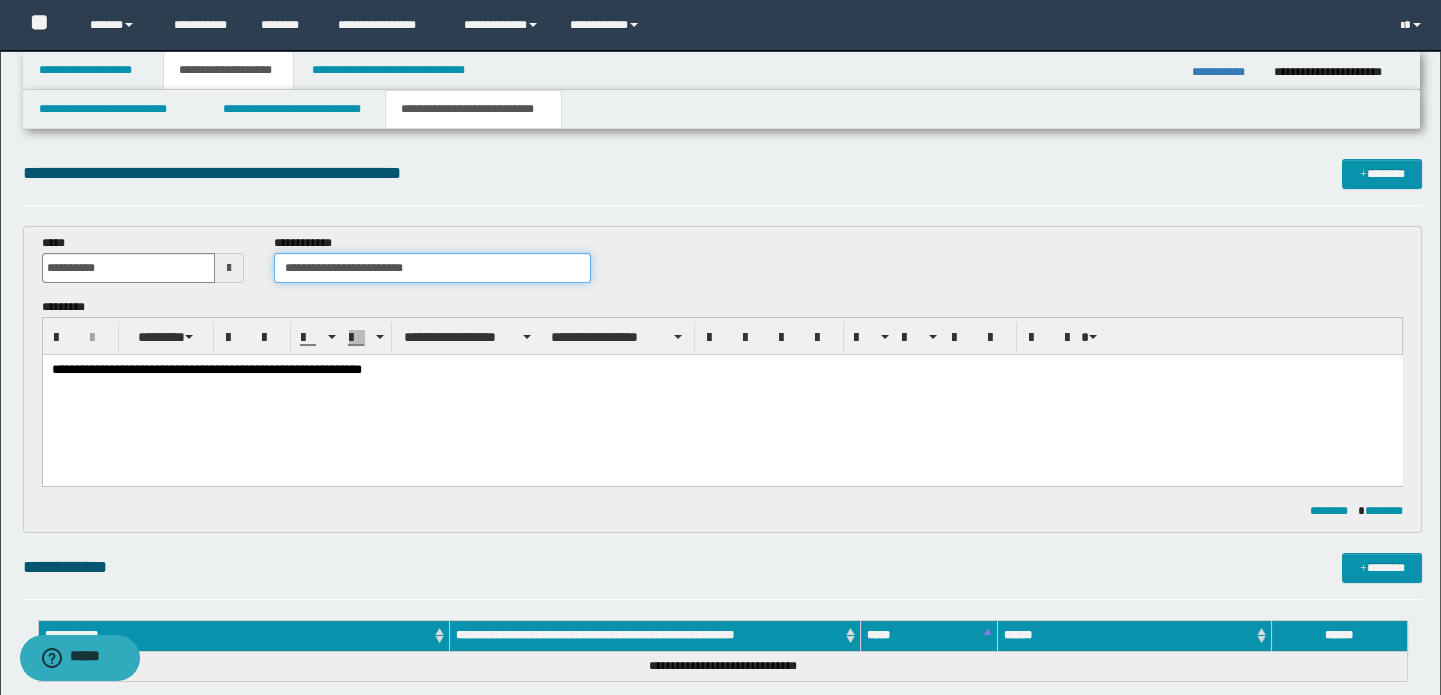 type on "**********" 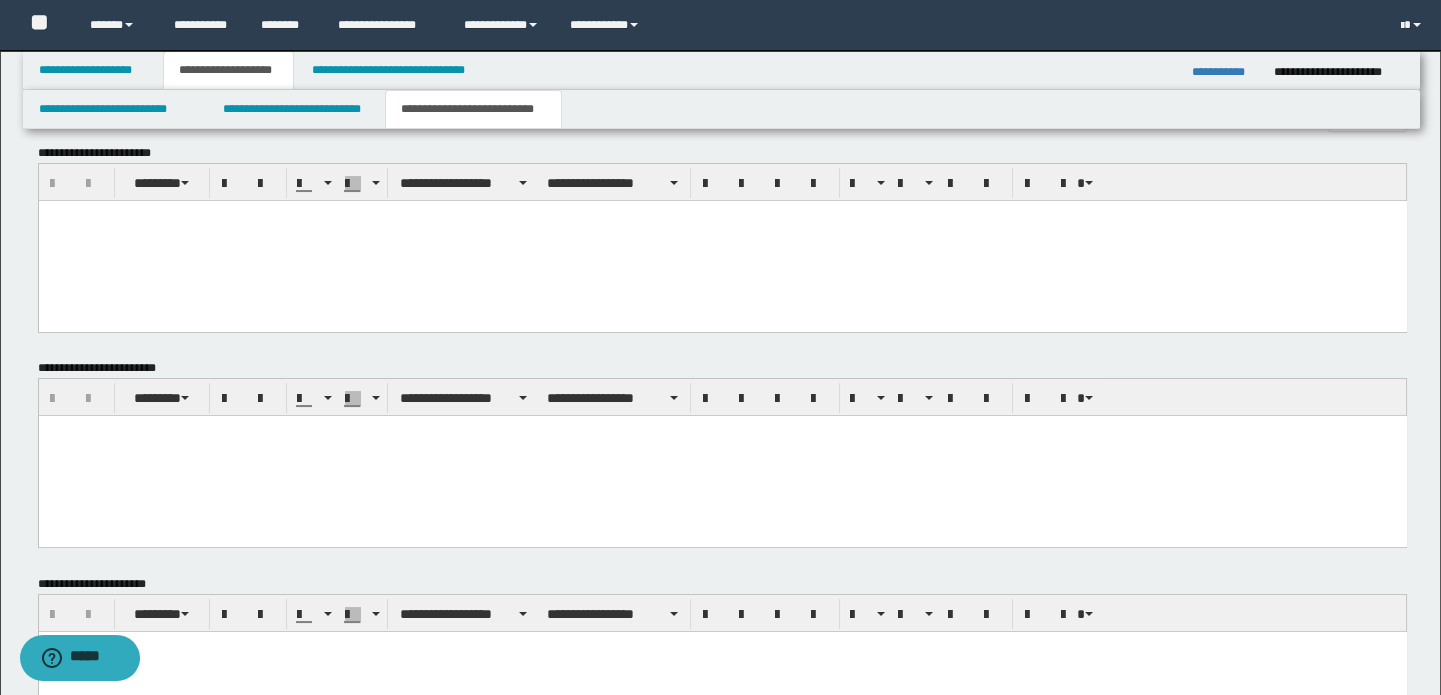 scroll, scrollTop: 636, scrollLeft: 0, axis: vertical 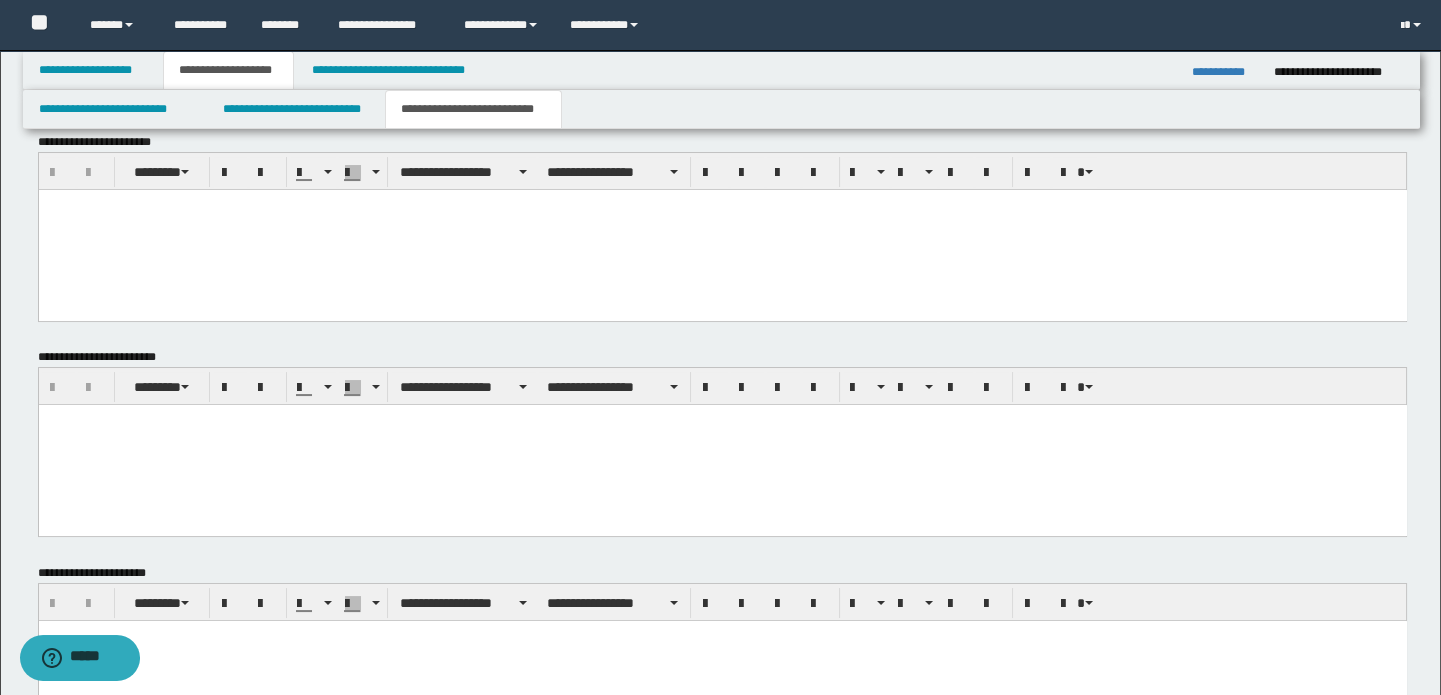 click at bounding box center (722, 229) 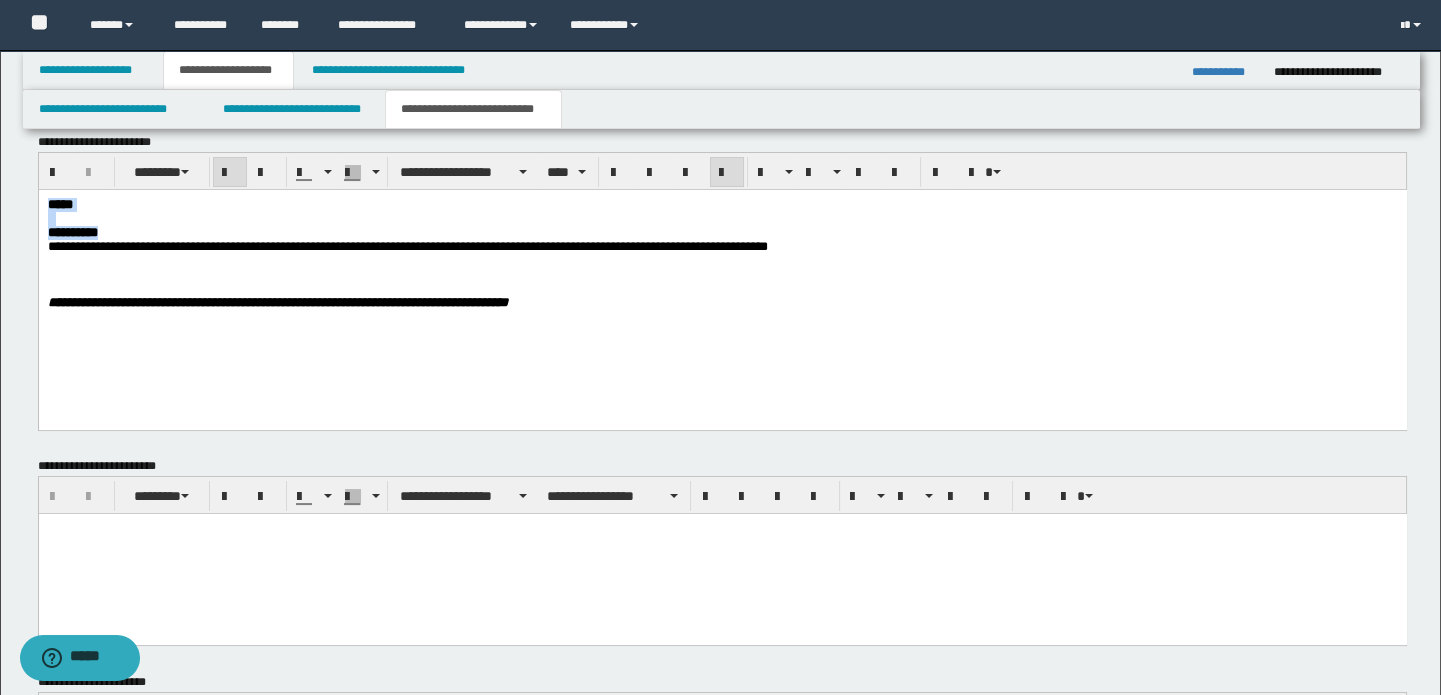 drag, startPoint x: 135, startPoint y: 235, endPoint x: 72, endPoint y: 389, distance: 166.3881 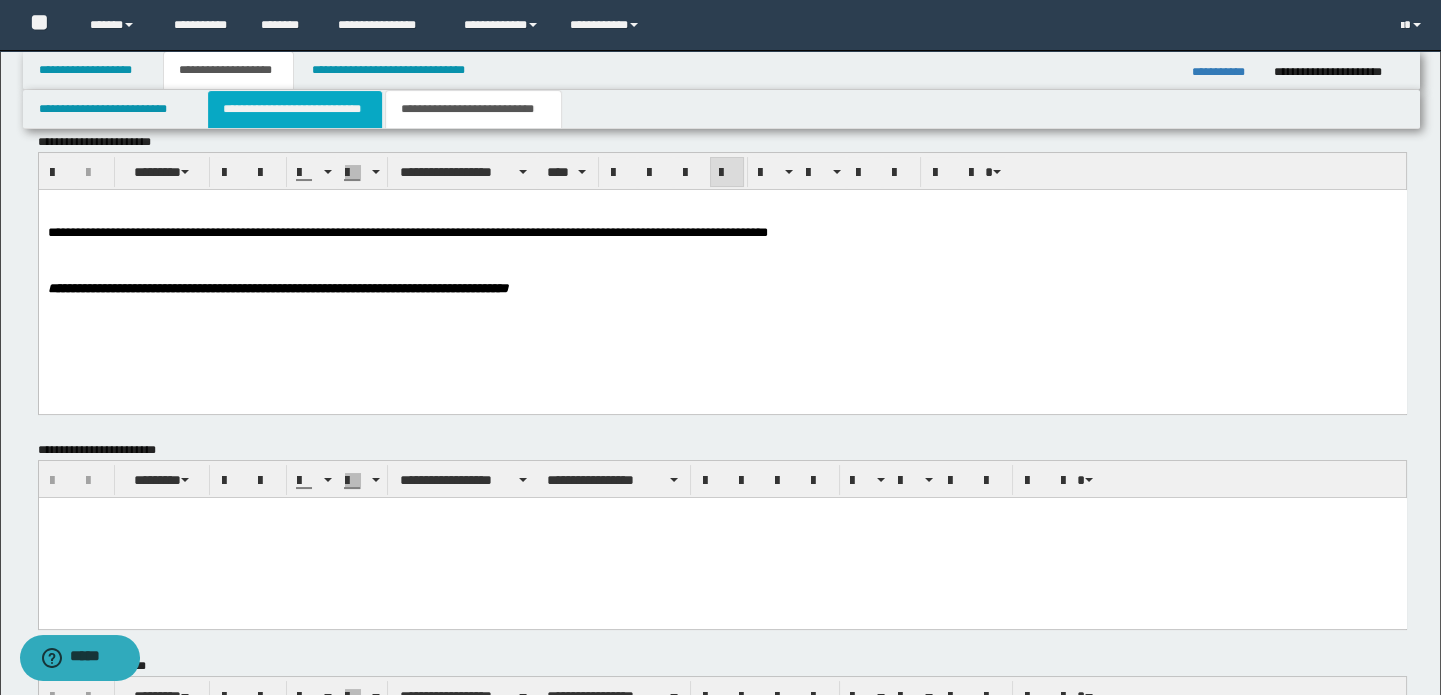 click on "**********" at bounding box center (294, 109) 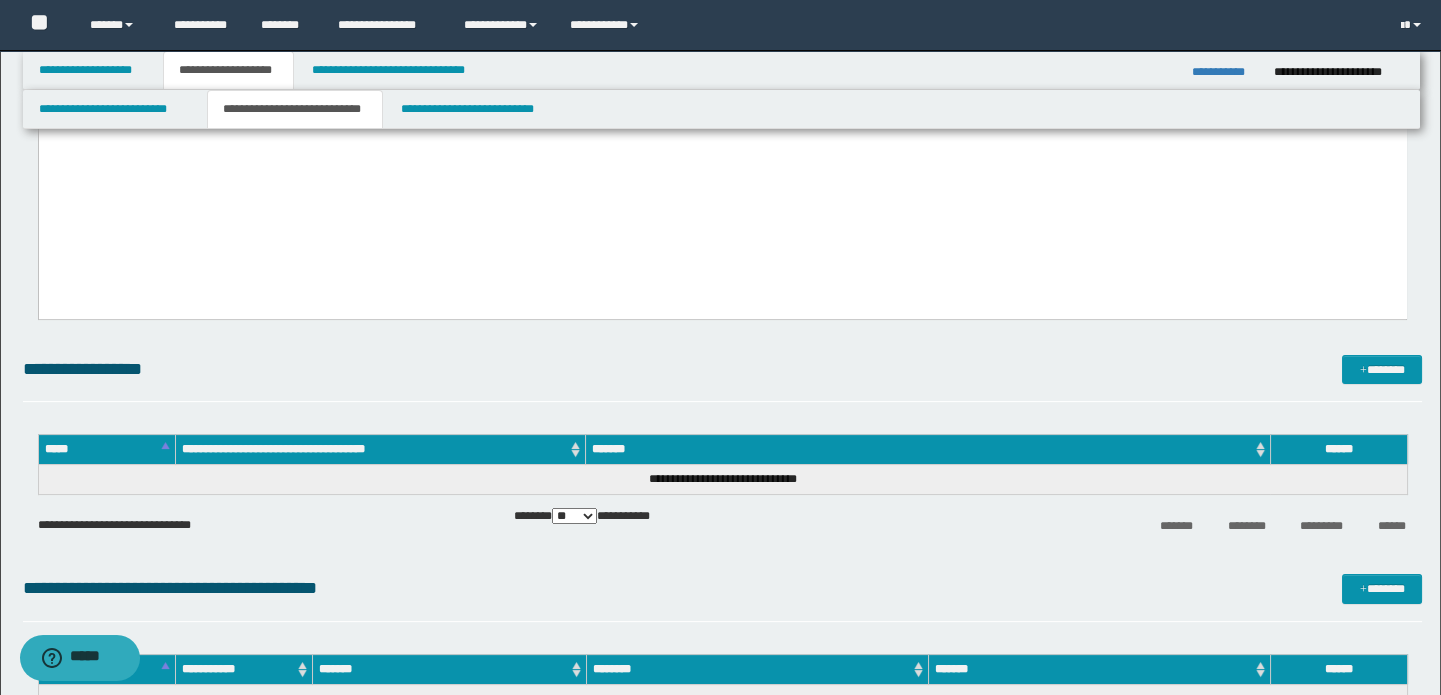 scroll, scrollTop: 1181, scrollLeft: 0, axis: vertical 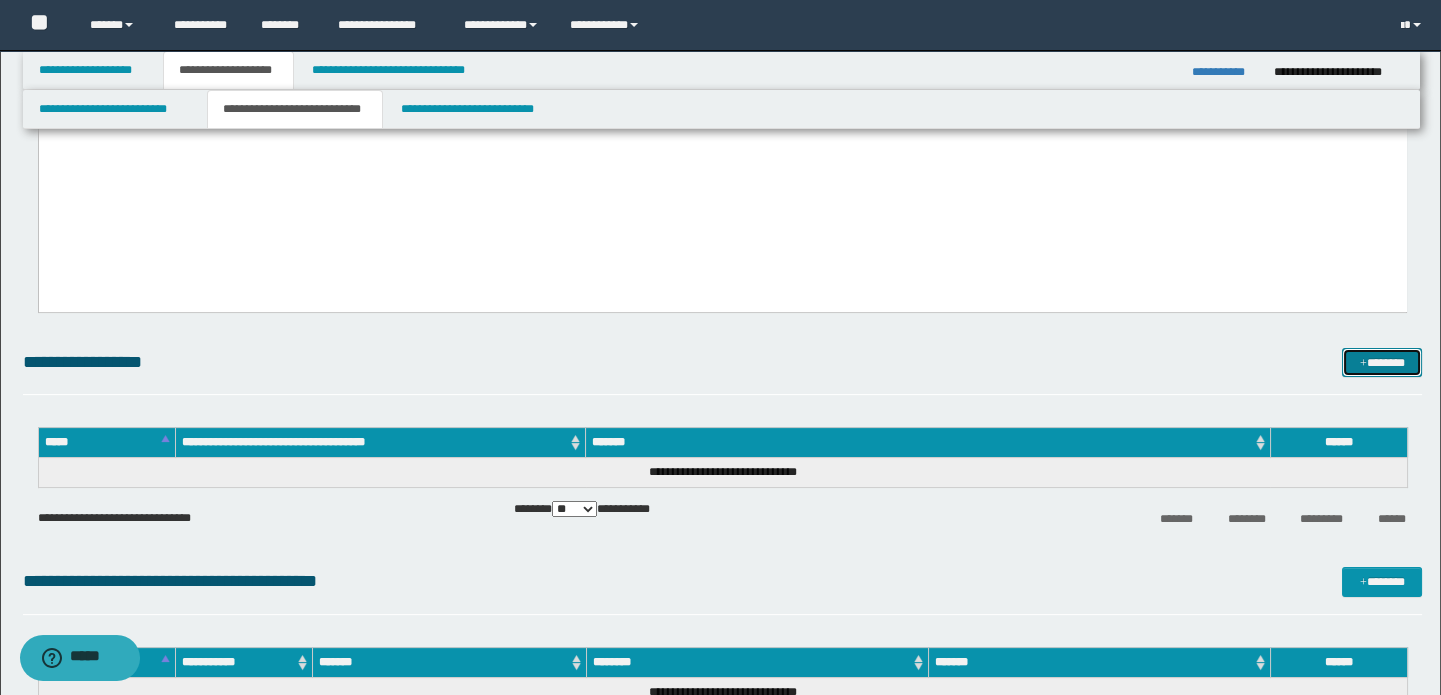 click on "*******" at bounding box center [1382, 363] 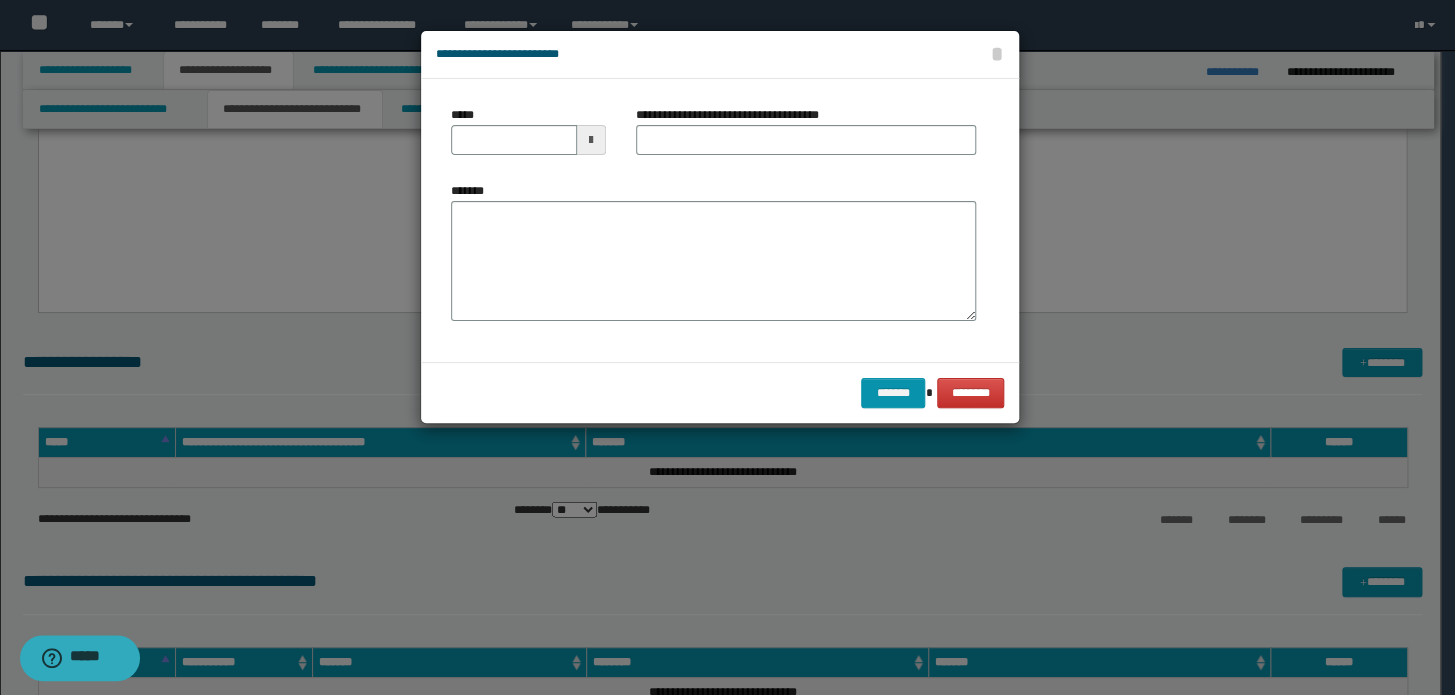 type 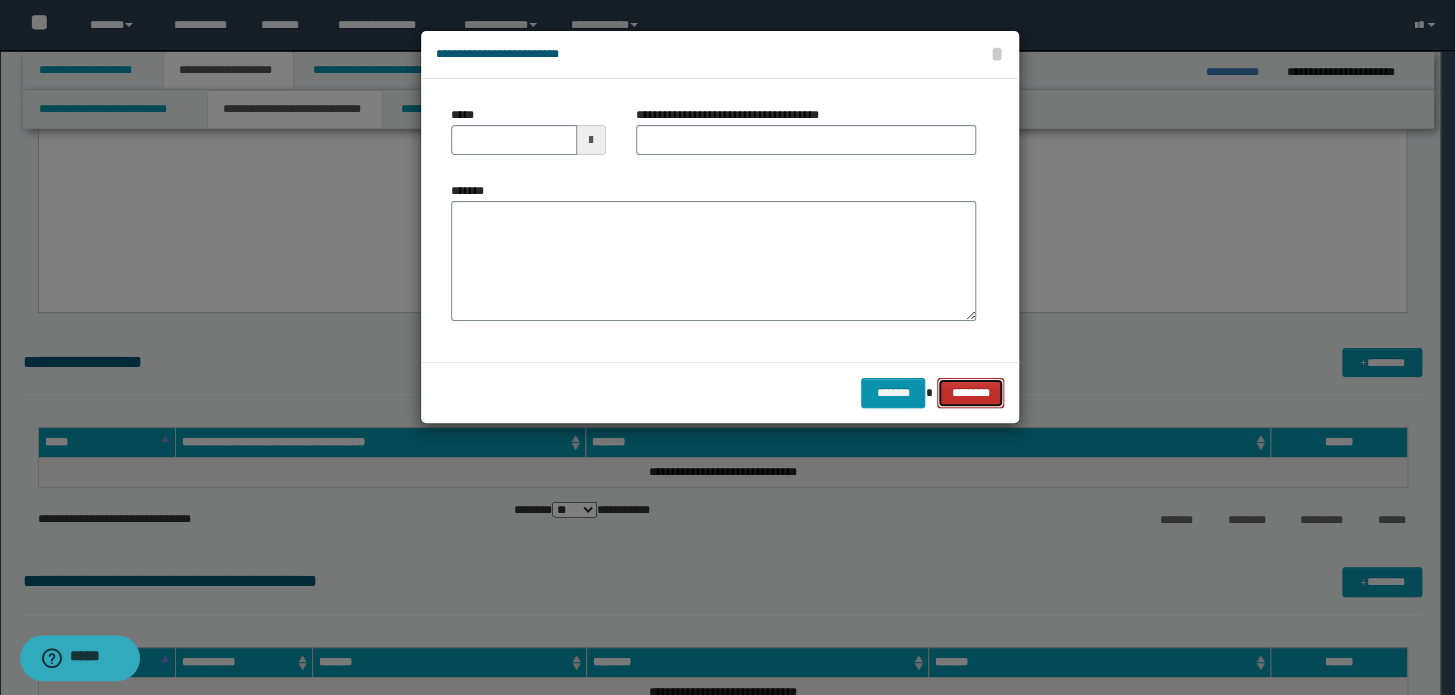 click on "********" at bounding box center (970, 393) 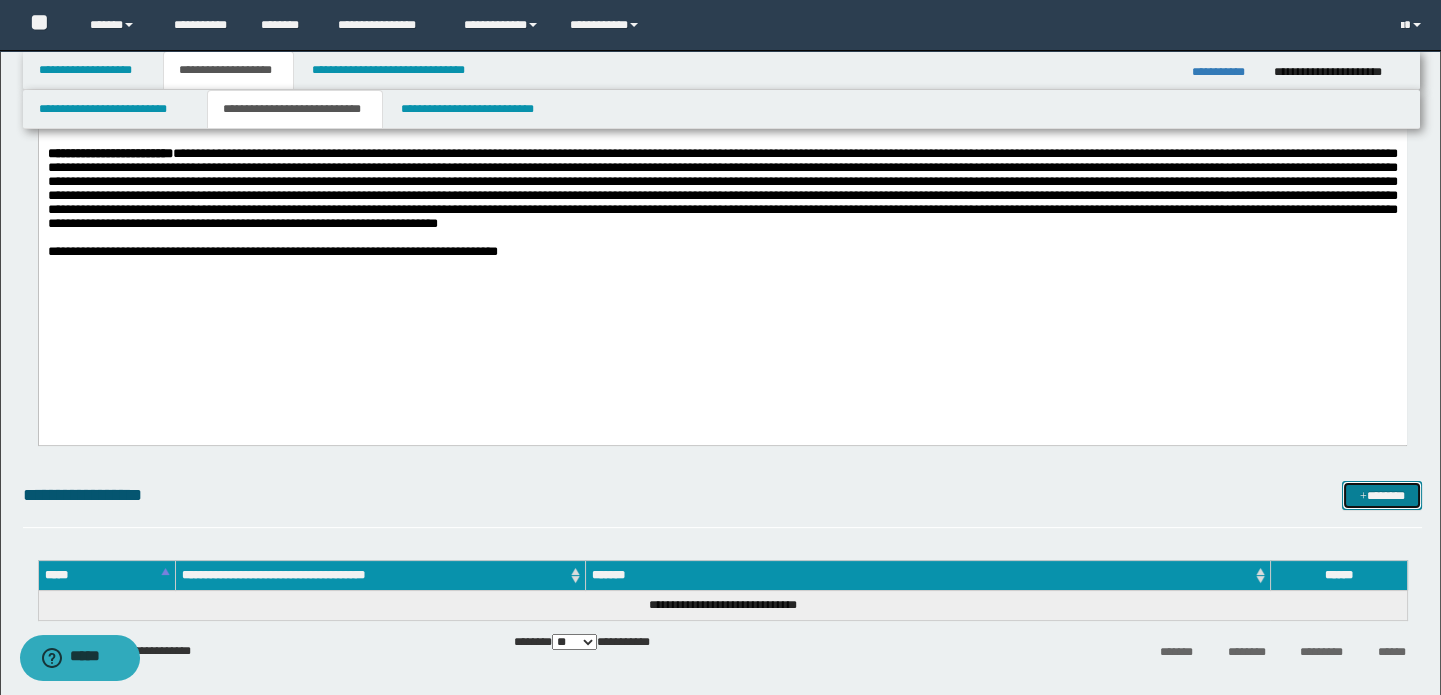 scroll, scrollTop: 1090, scrollLeft: 0, axis: vertical 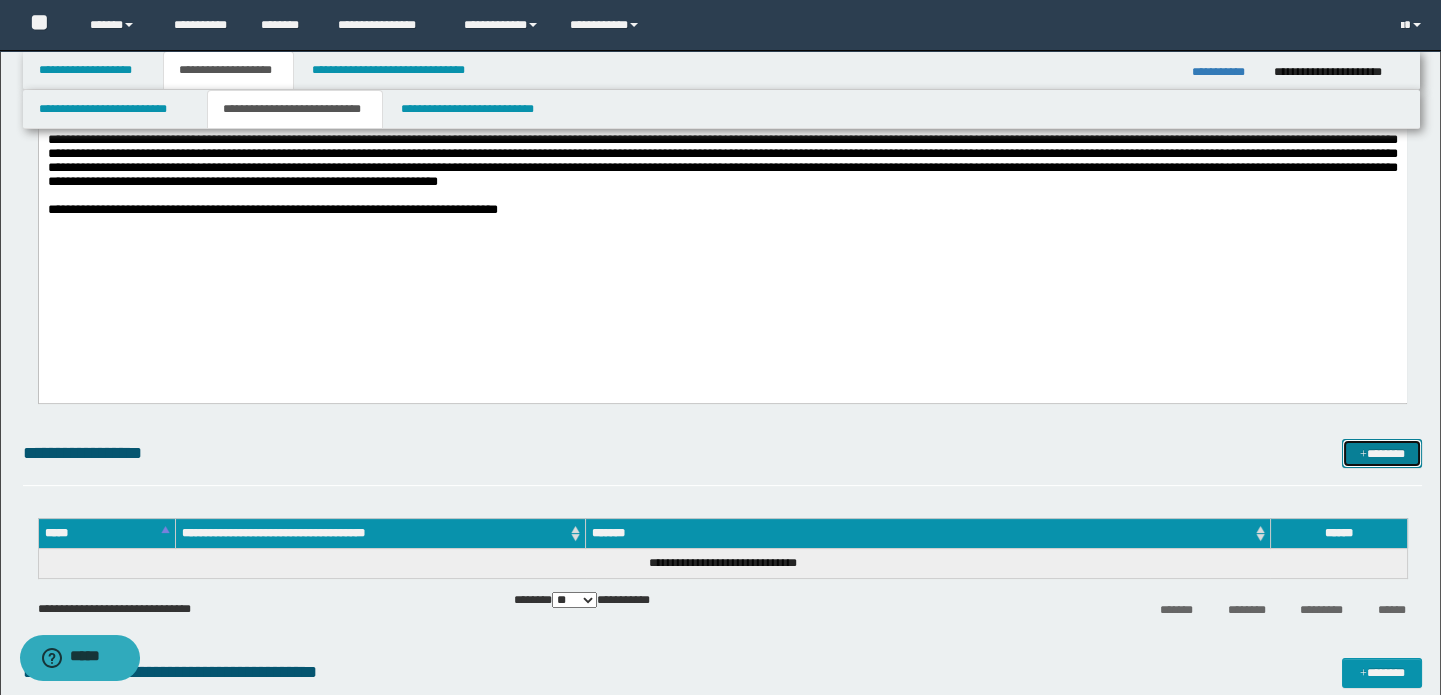 click on "*******" at bounding box center (1382, 454) 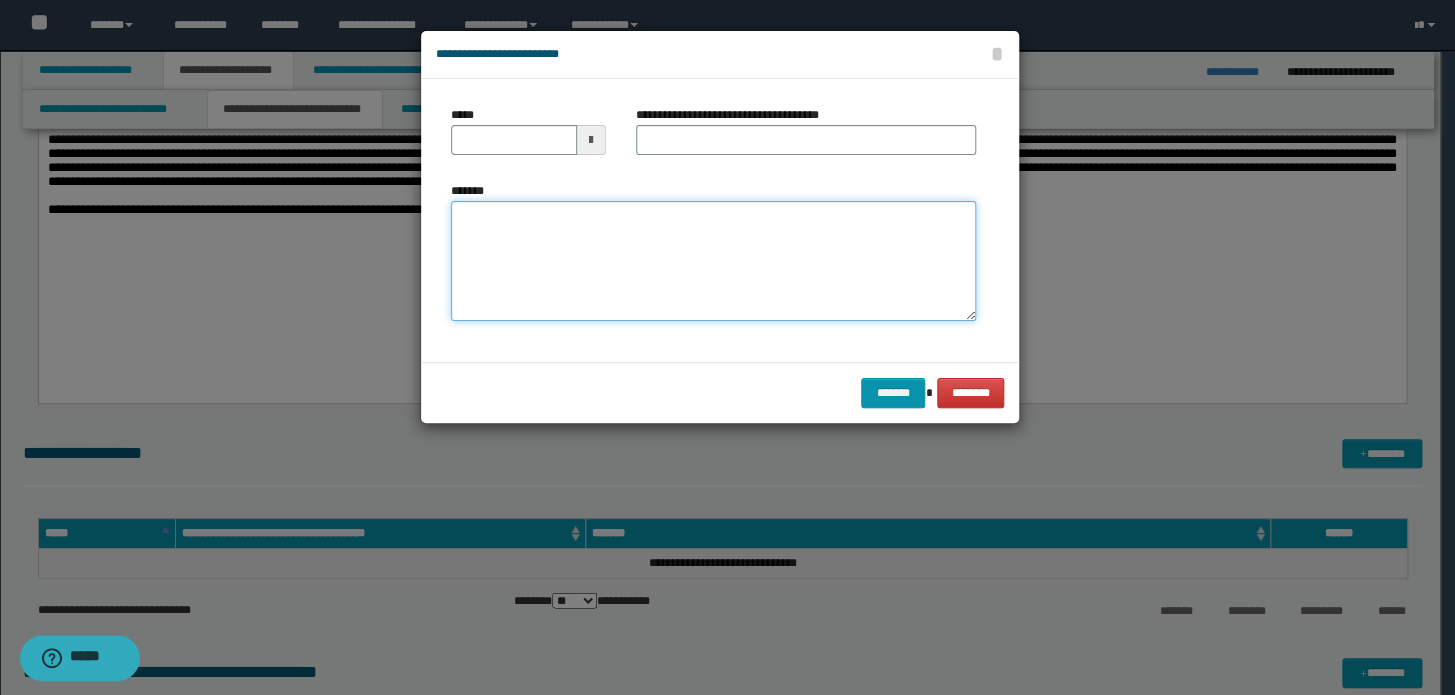 drag, startPoint x: 720, startPoint y: 278, endPoint x: 685, endPoint y: 263, distance: 38.078865 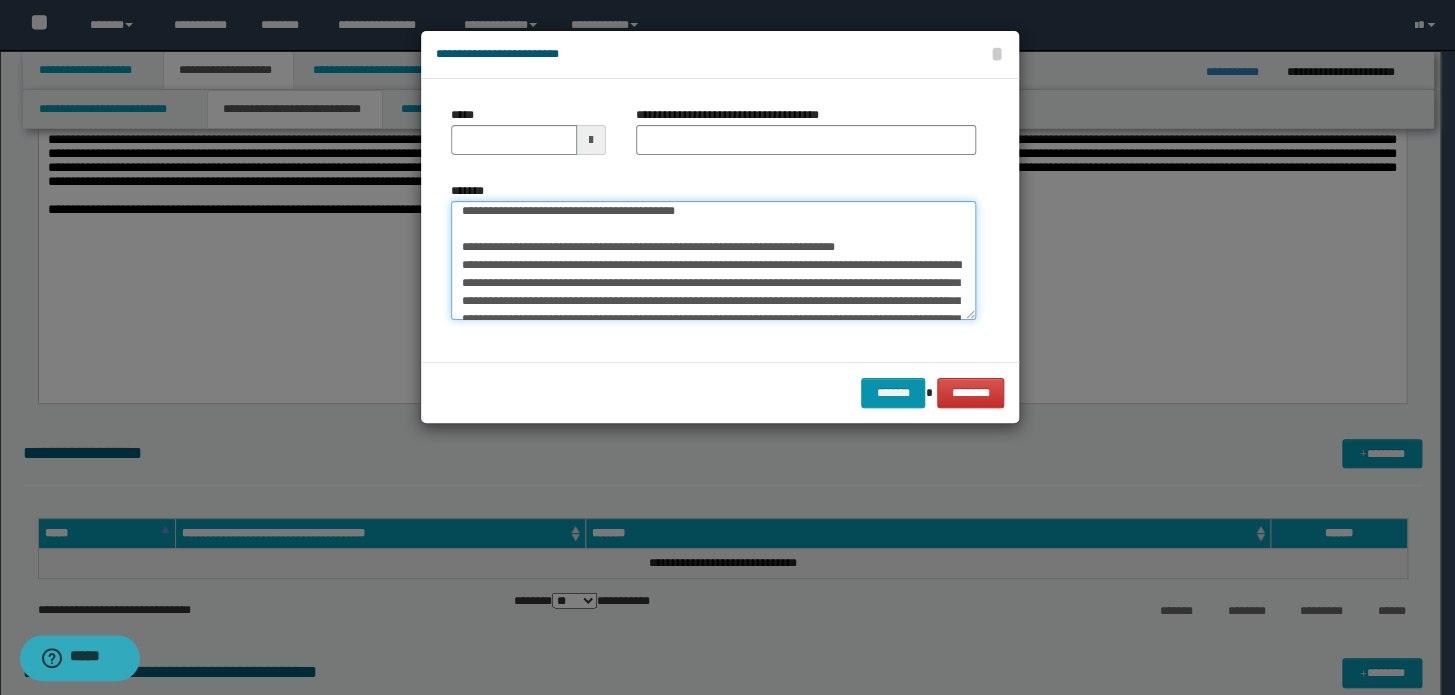 scroll, scrollTop: 0, scrollLeft: 0, axis: both 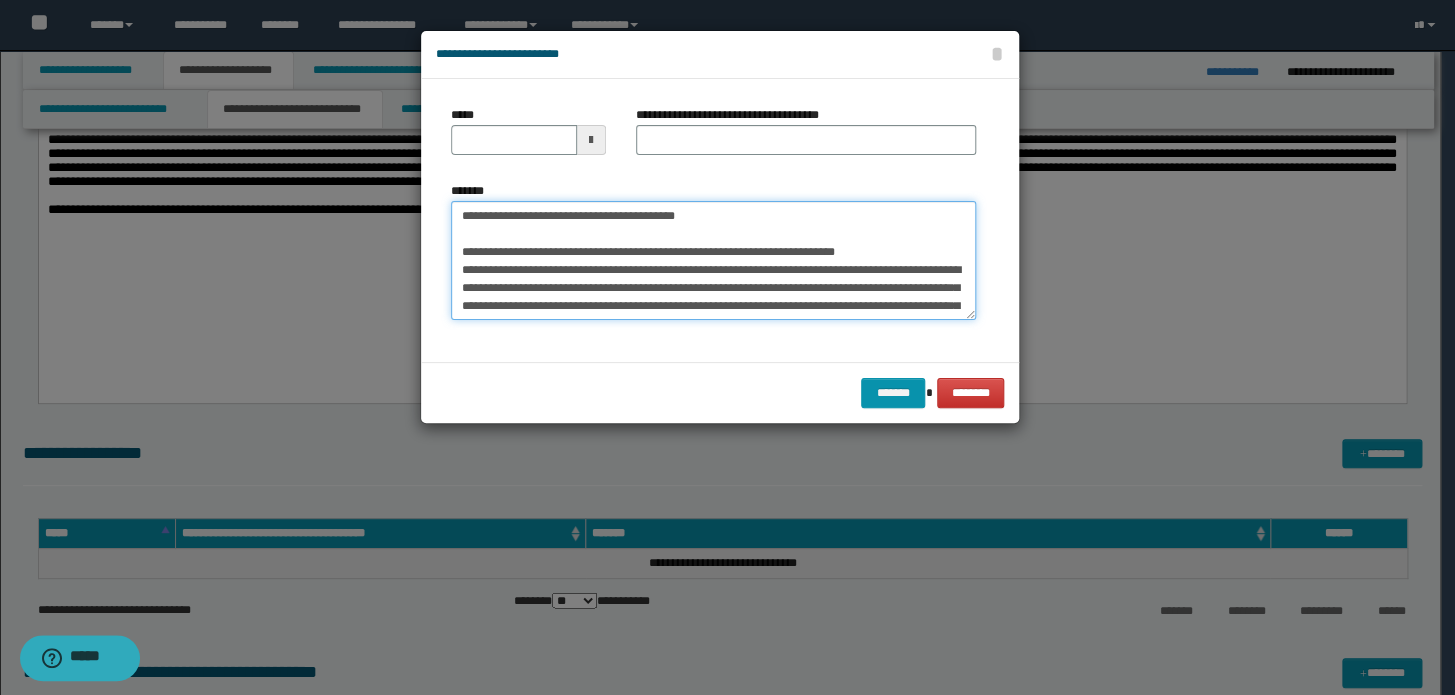 click on "*******" at bounding box center [713, 261] 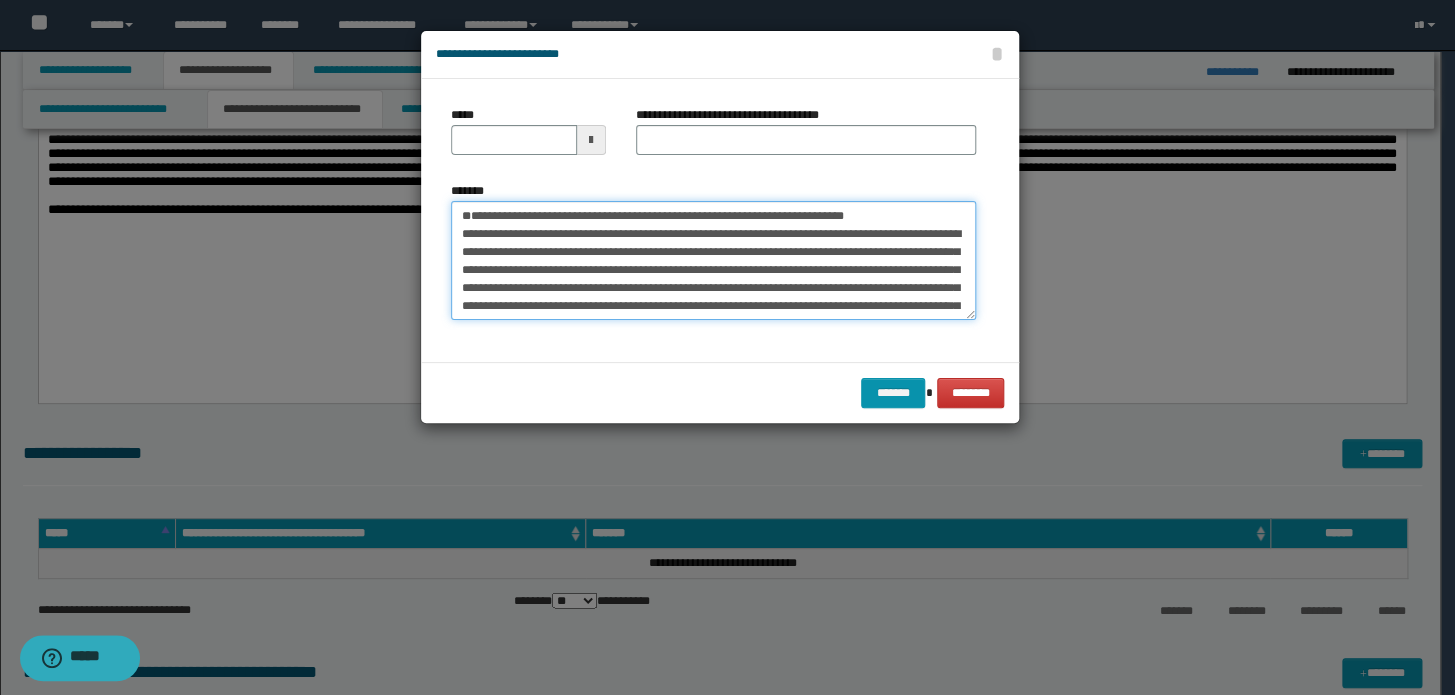 type 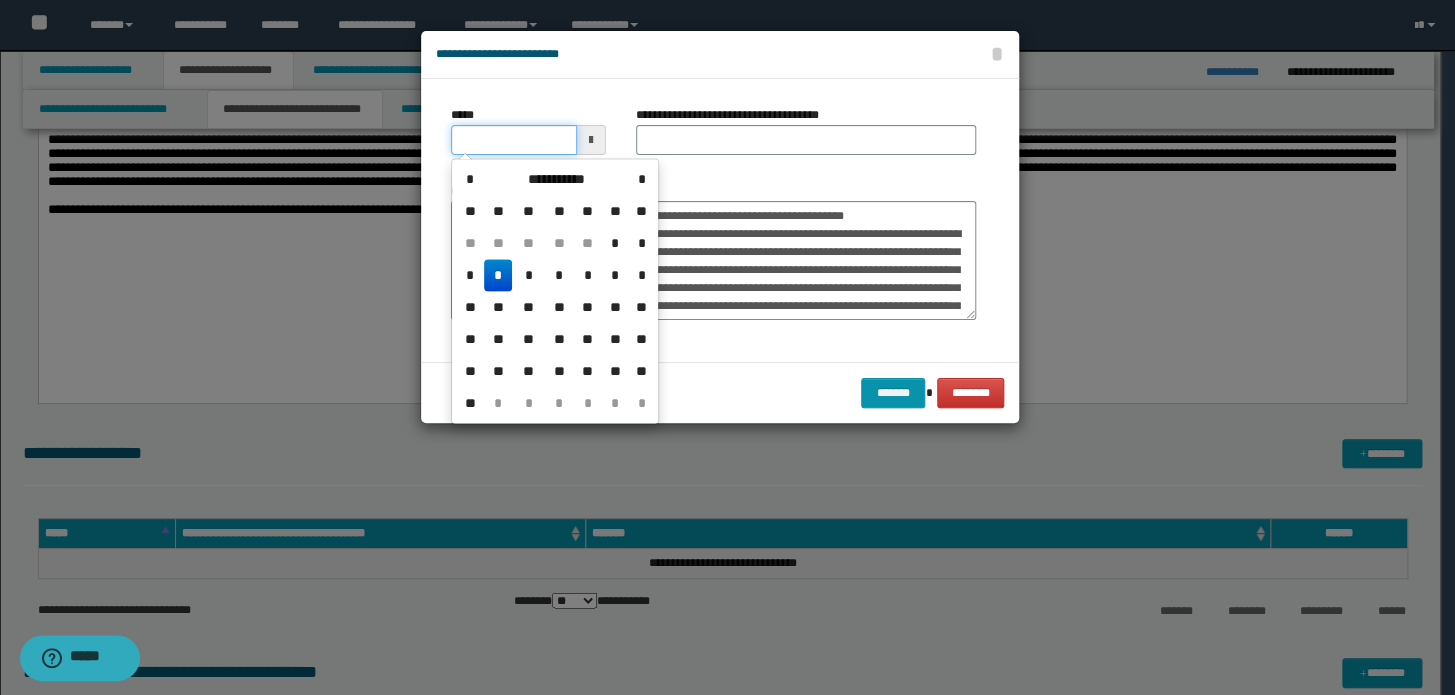 click on "*****" at bounding box center (514, 140) 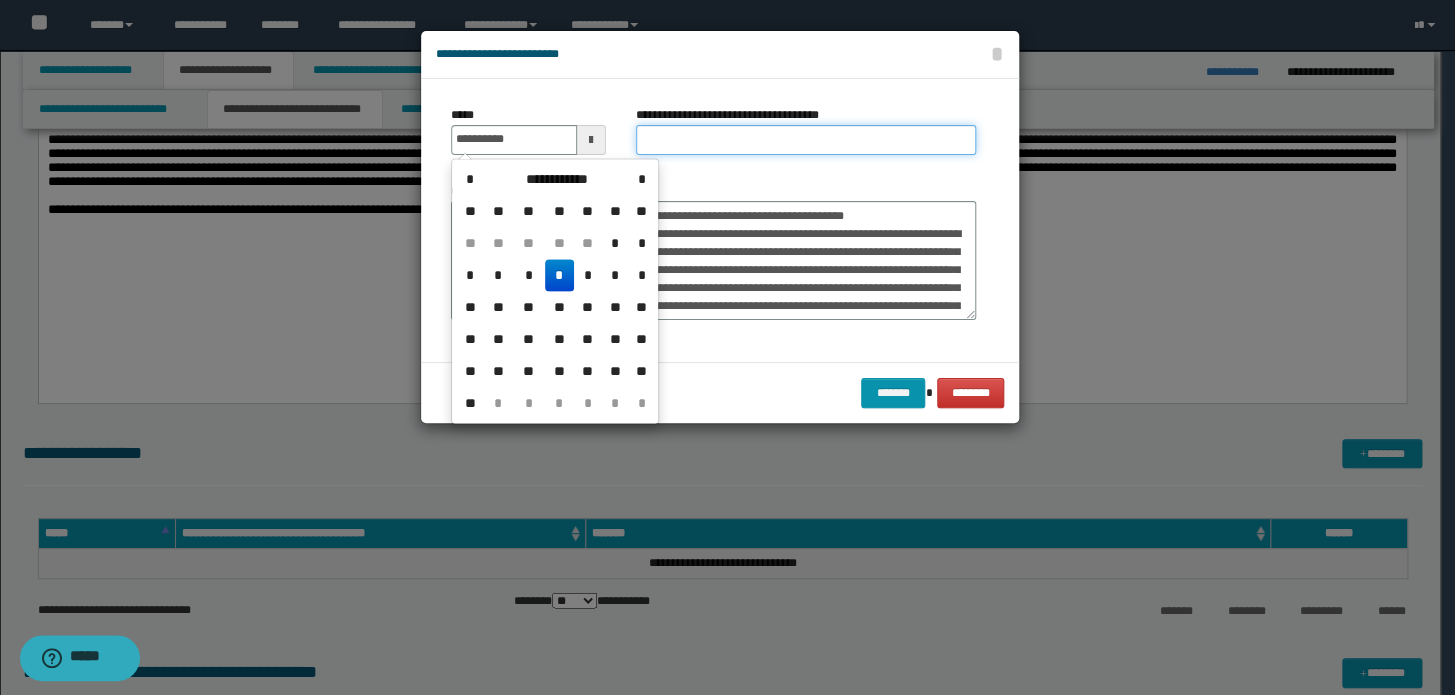 type on "**********" 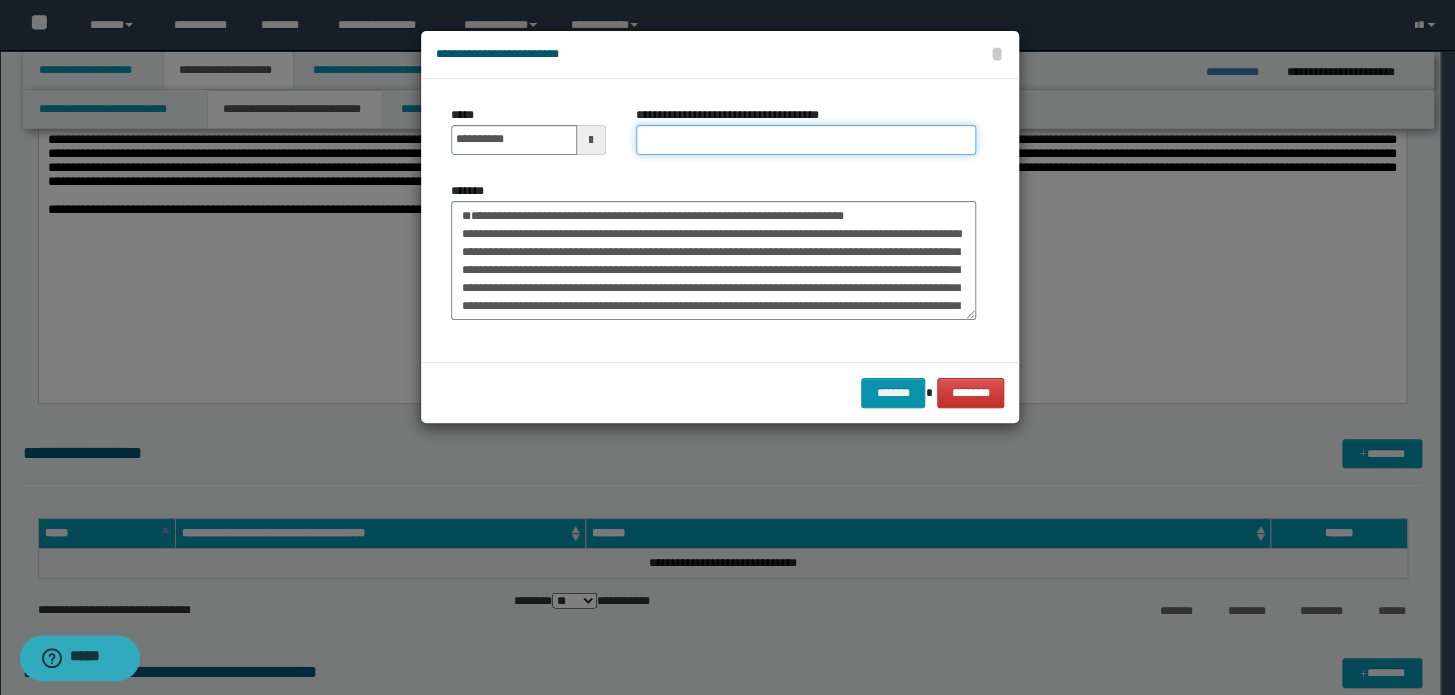 paste on "**********" 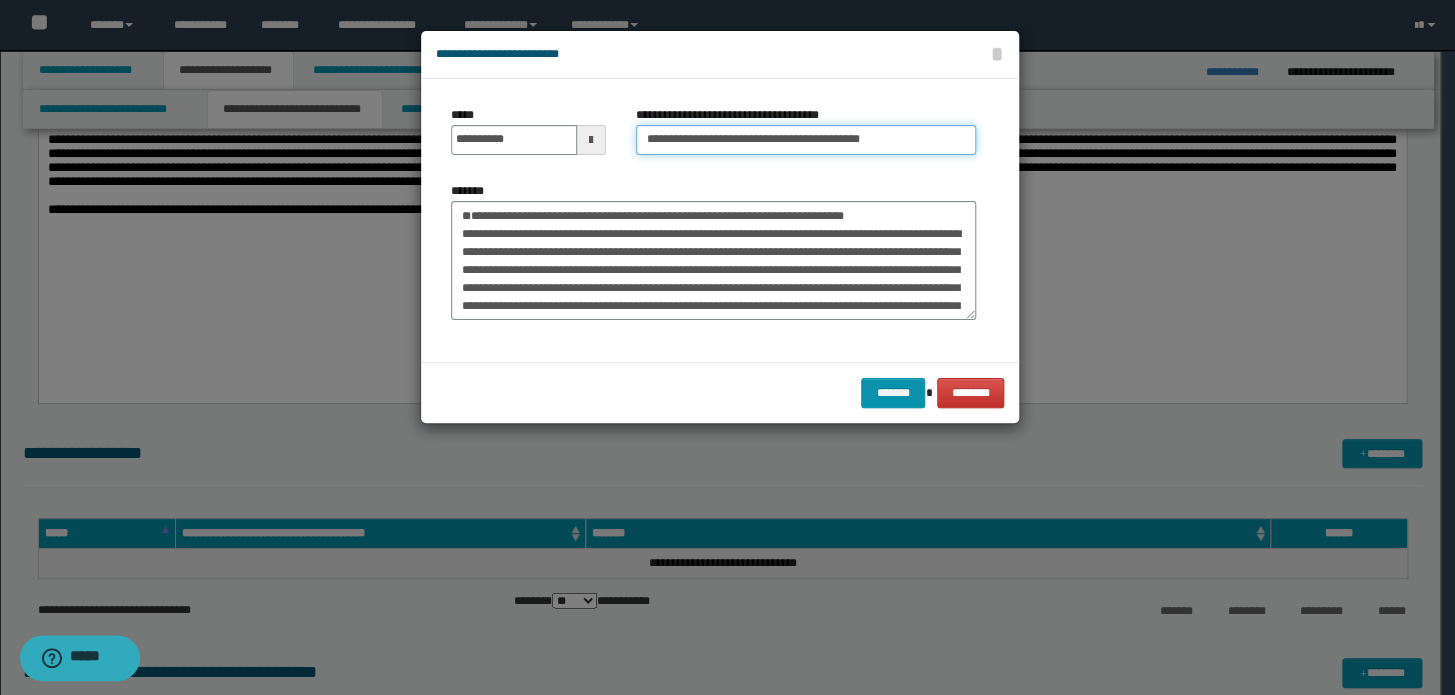 click on "**********" at bounding box center [806, 140] 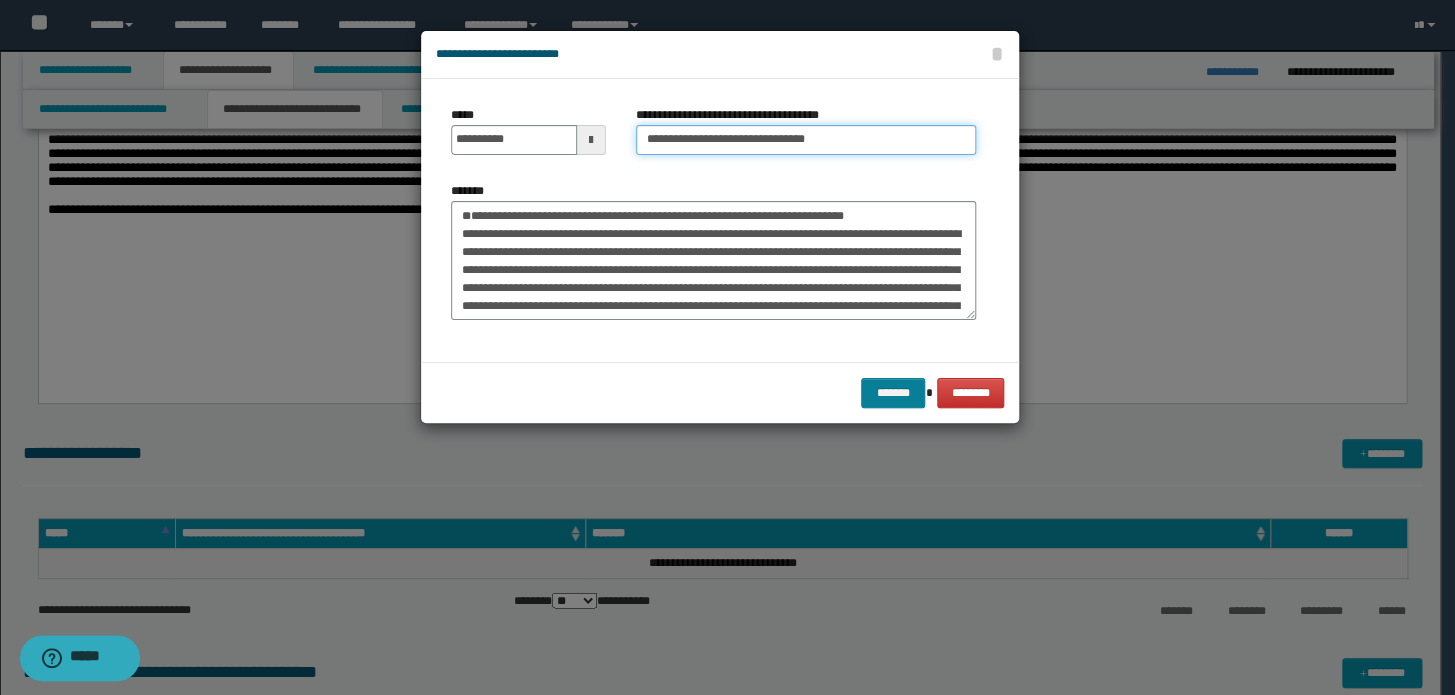 type on "**********" 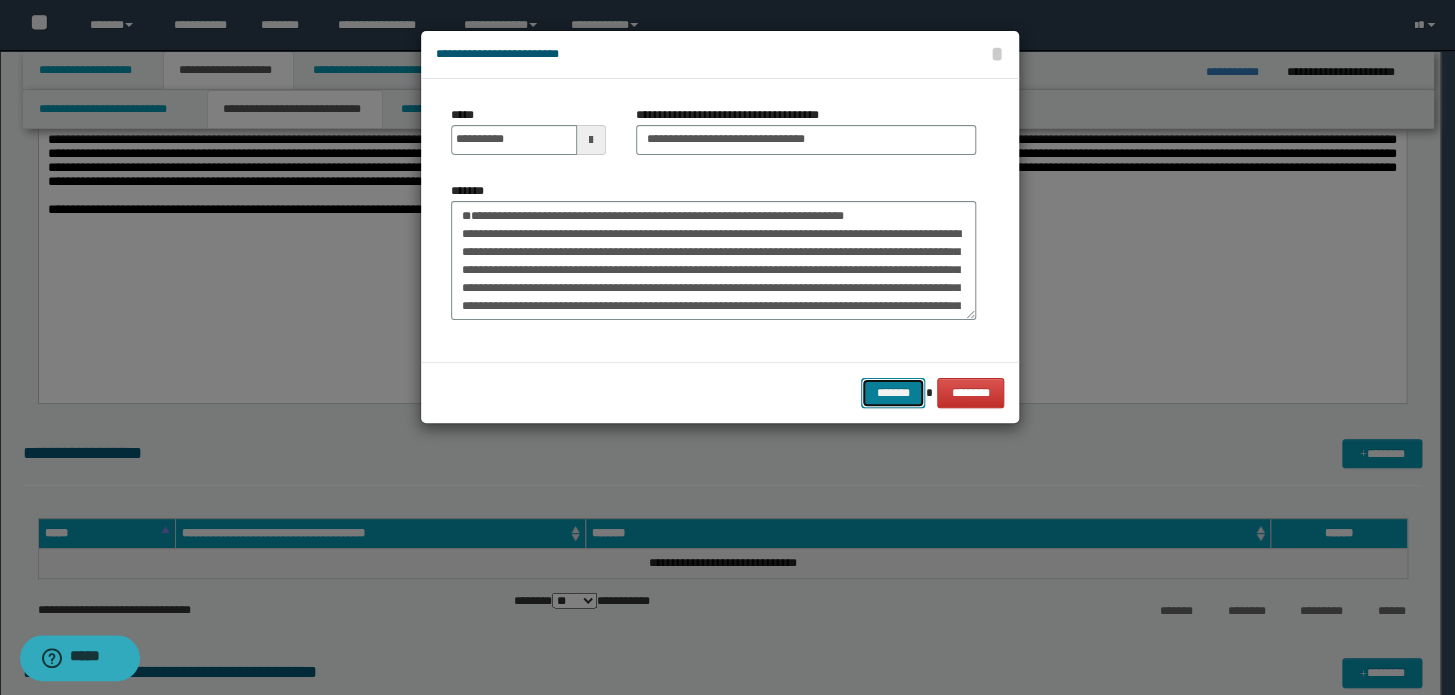 click on "*******" at bounding box center (893, 393) 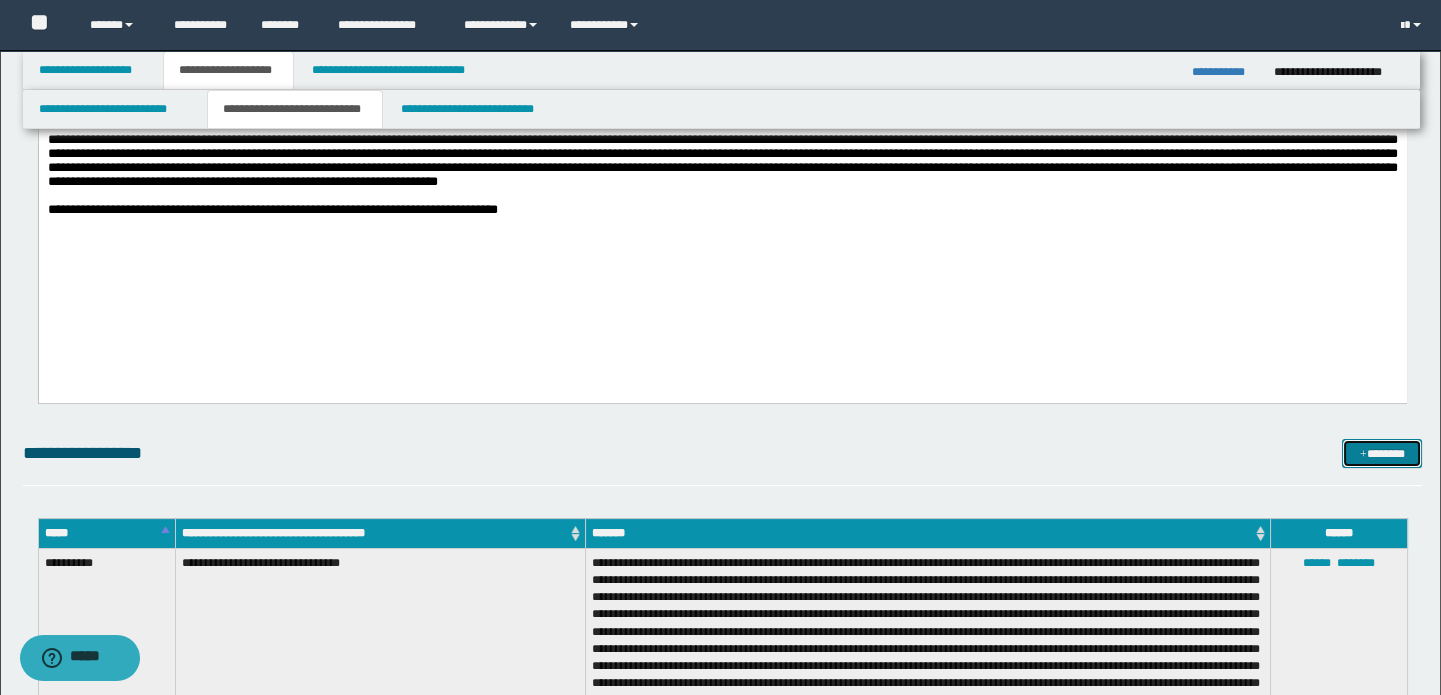 click on "*******" at bounding box center [1382, 454] 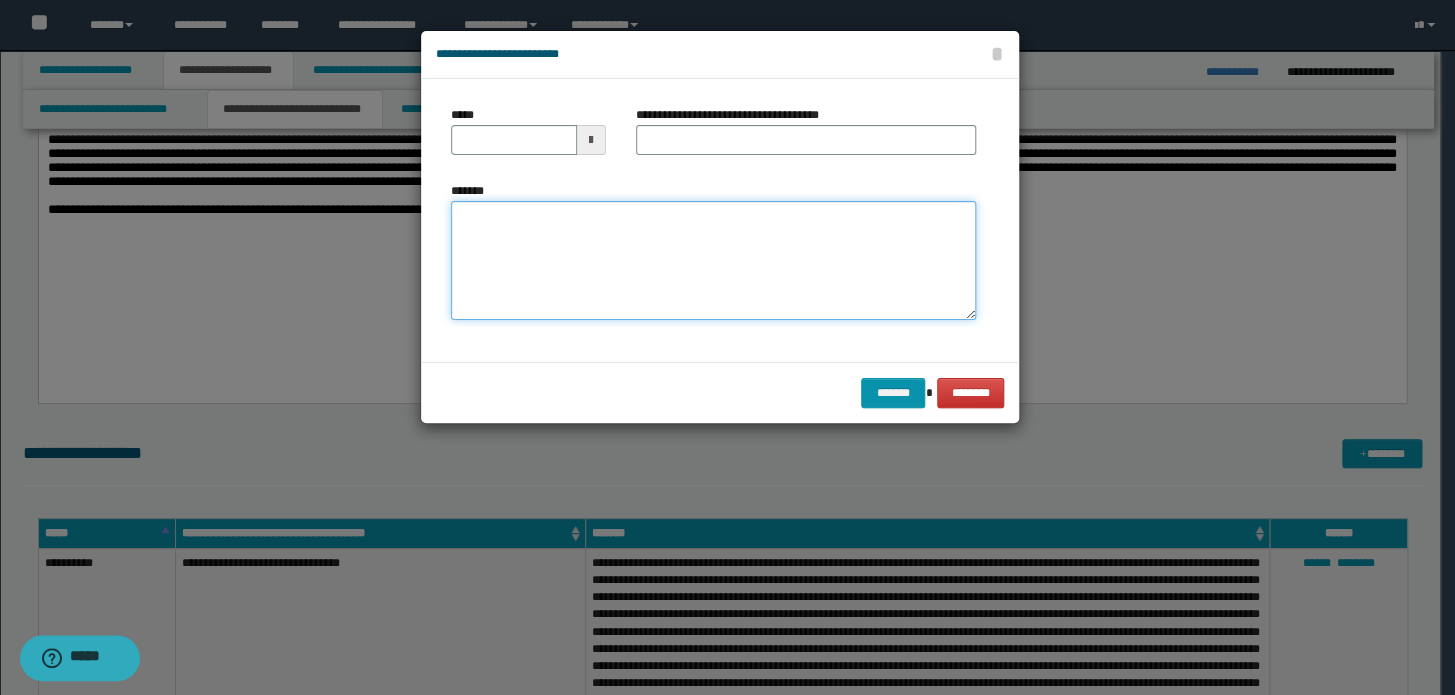 drag, startPoint x: 525, startPoint y: 215, endPoint x: 512, endPoint y: 226, distance: 17.029387 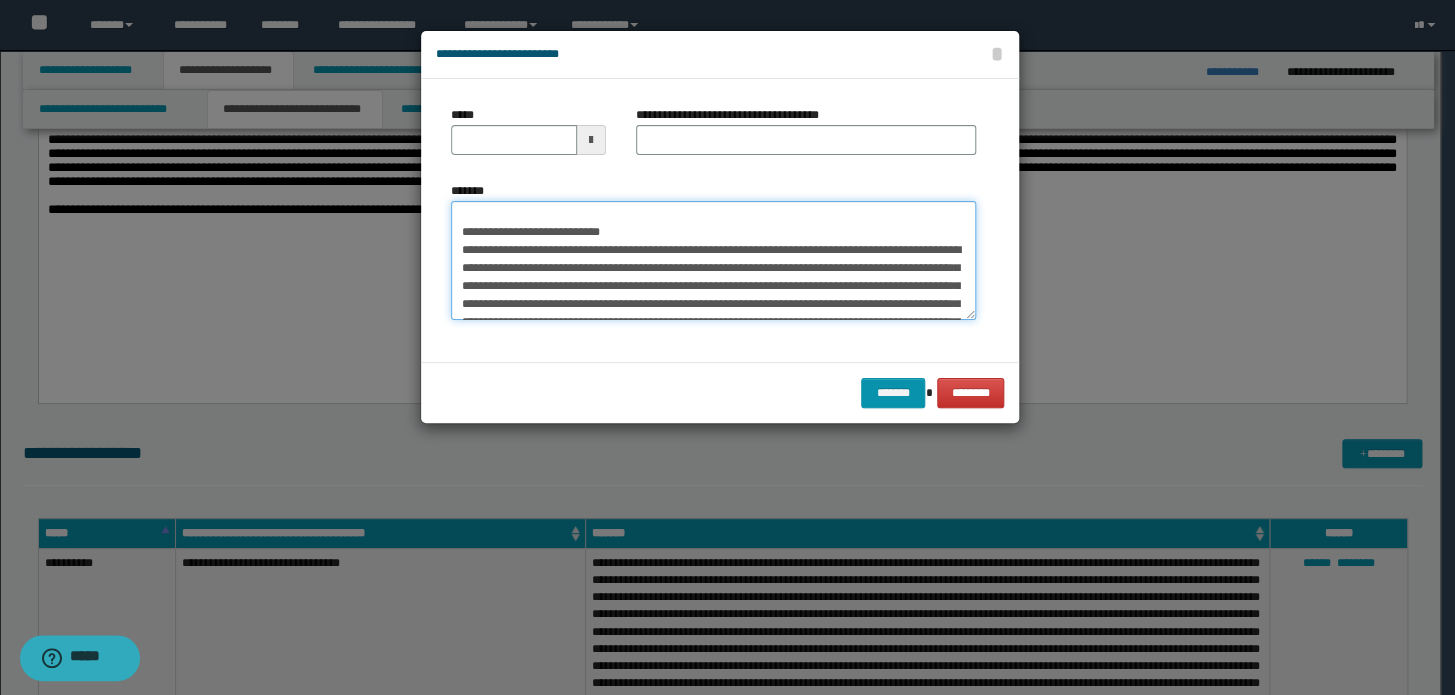 scroll, scrollTop: 0, scrollLeft: 0, axis: both 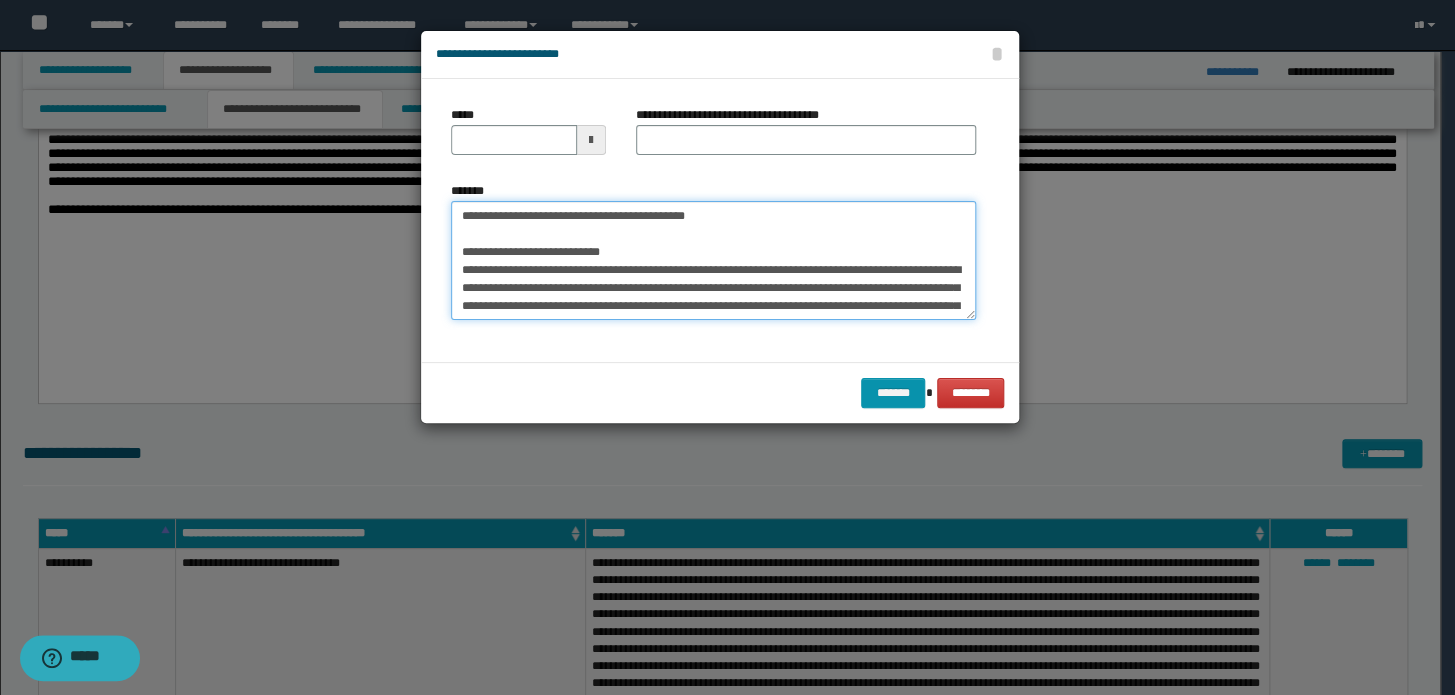 drag, startPoint x: 599, startPoint y: 190, endPoint x: 49, endPoint y: 152, distance: 551.31116 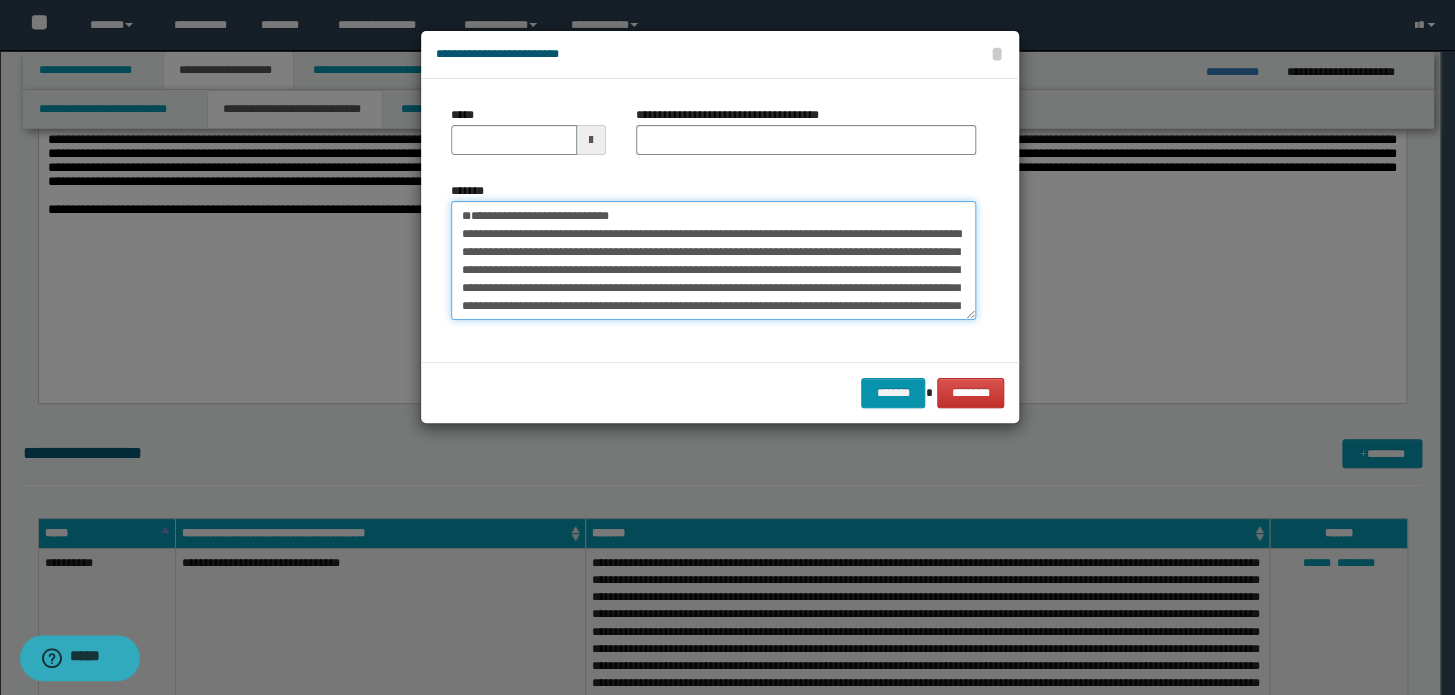 type 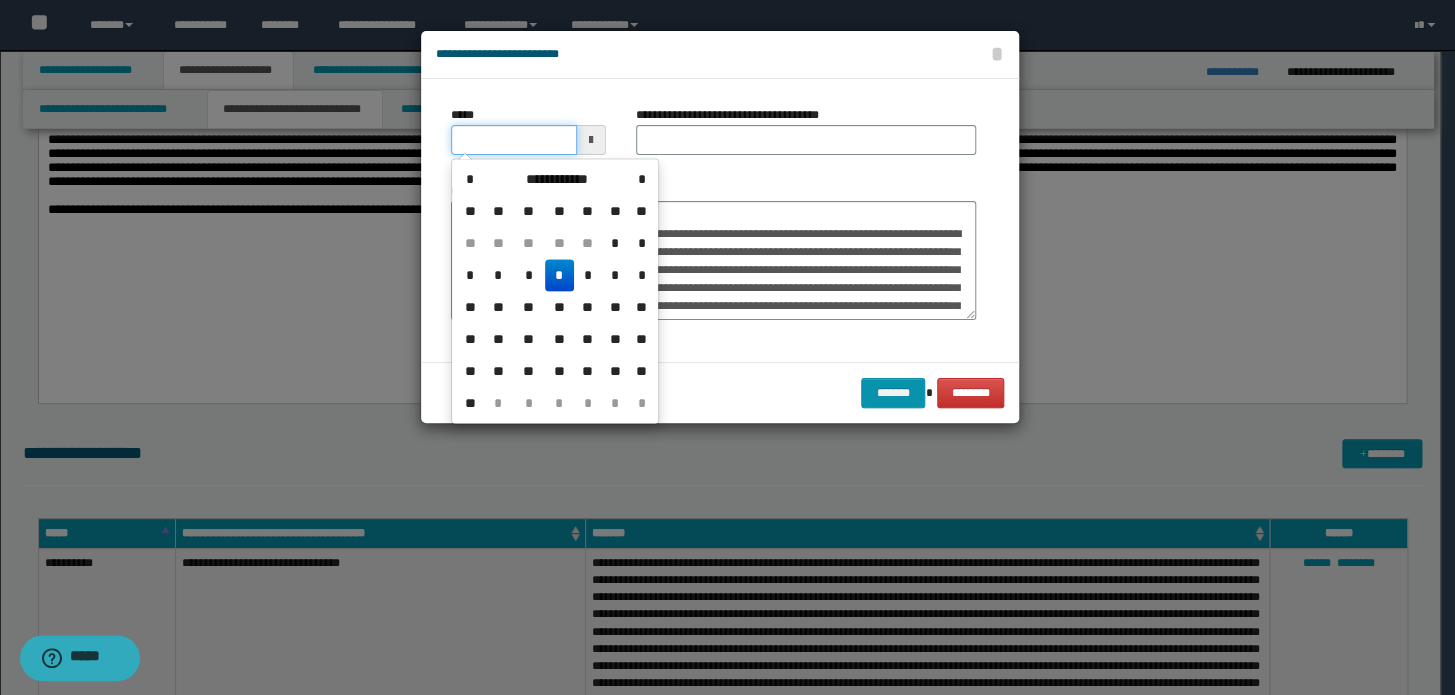 click on "*****" at bounding box center (514, 140) 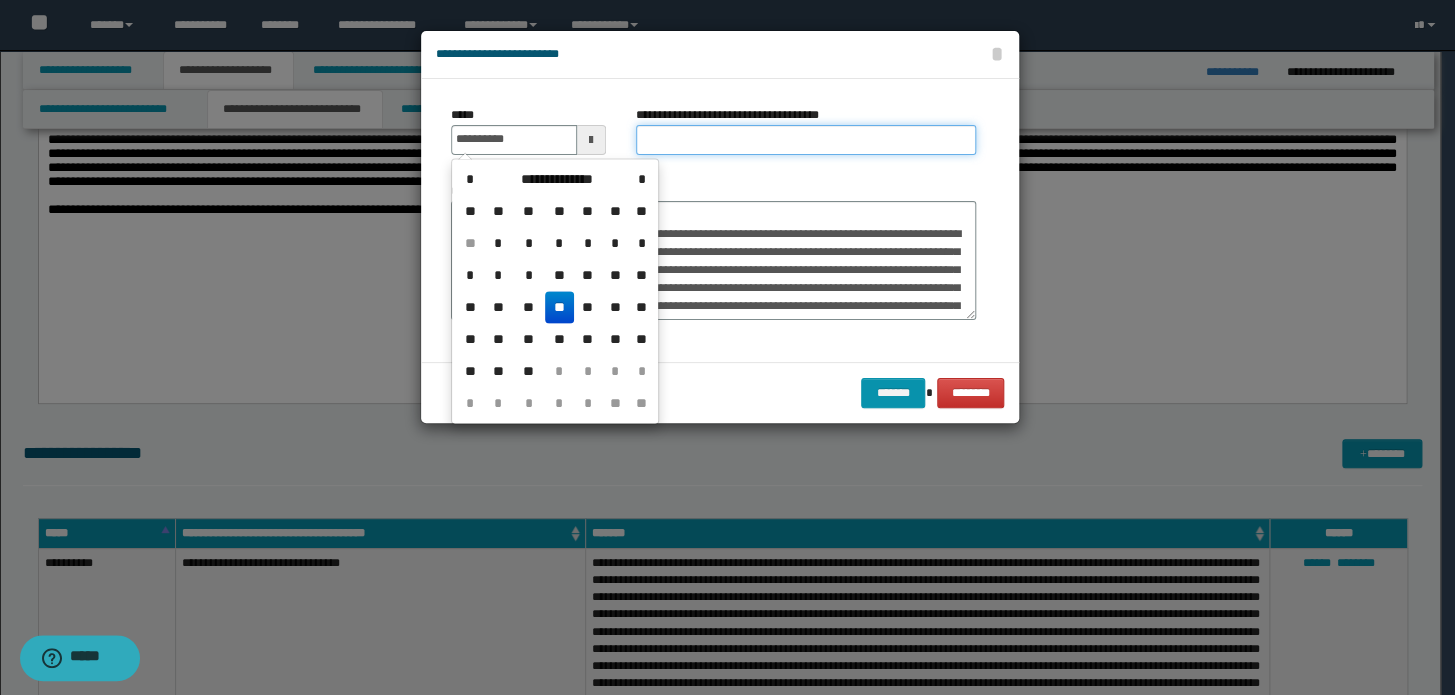 type on "**********" 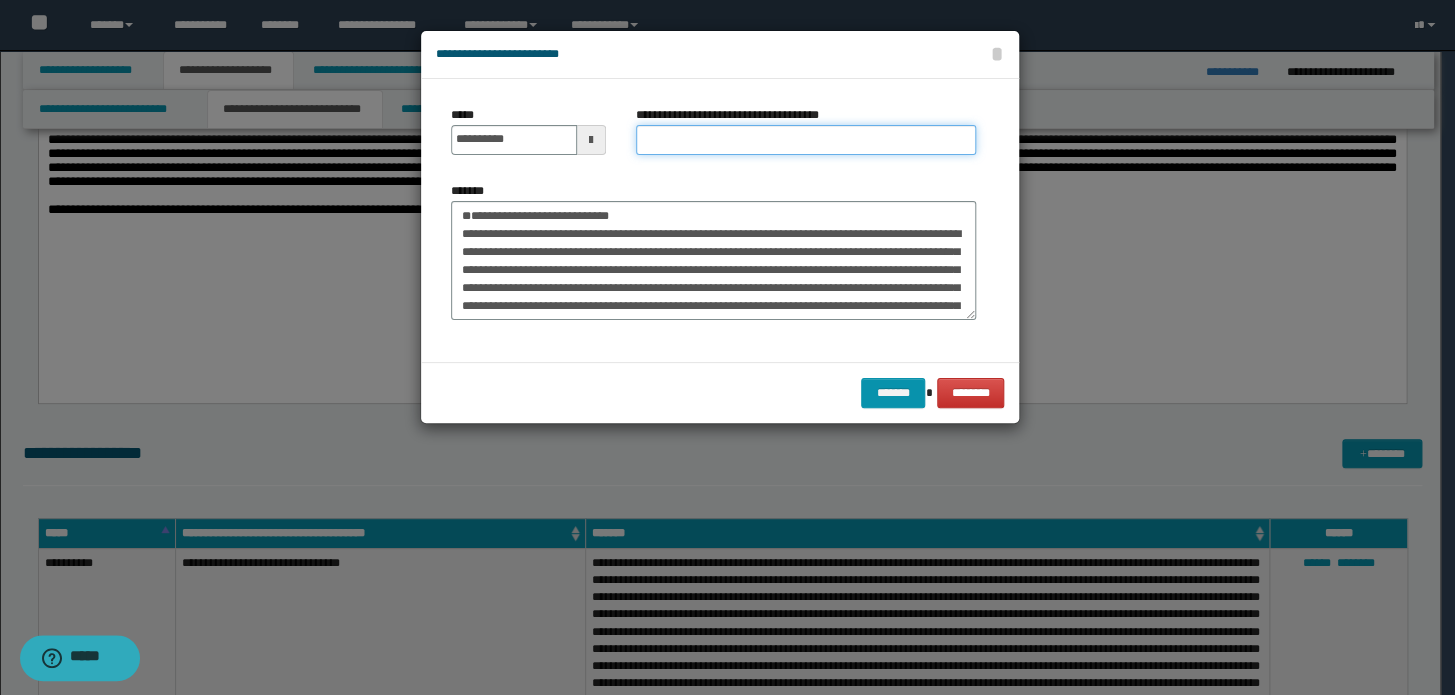paste on "**********" 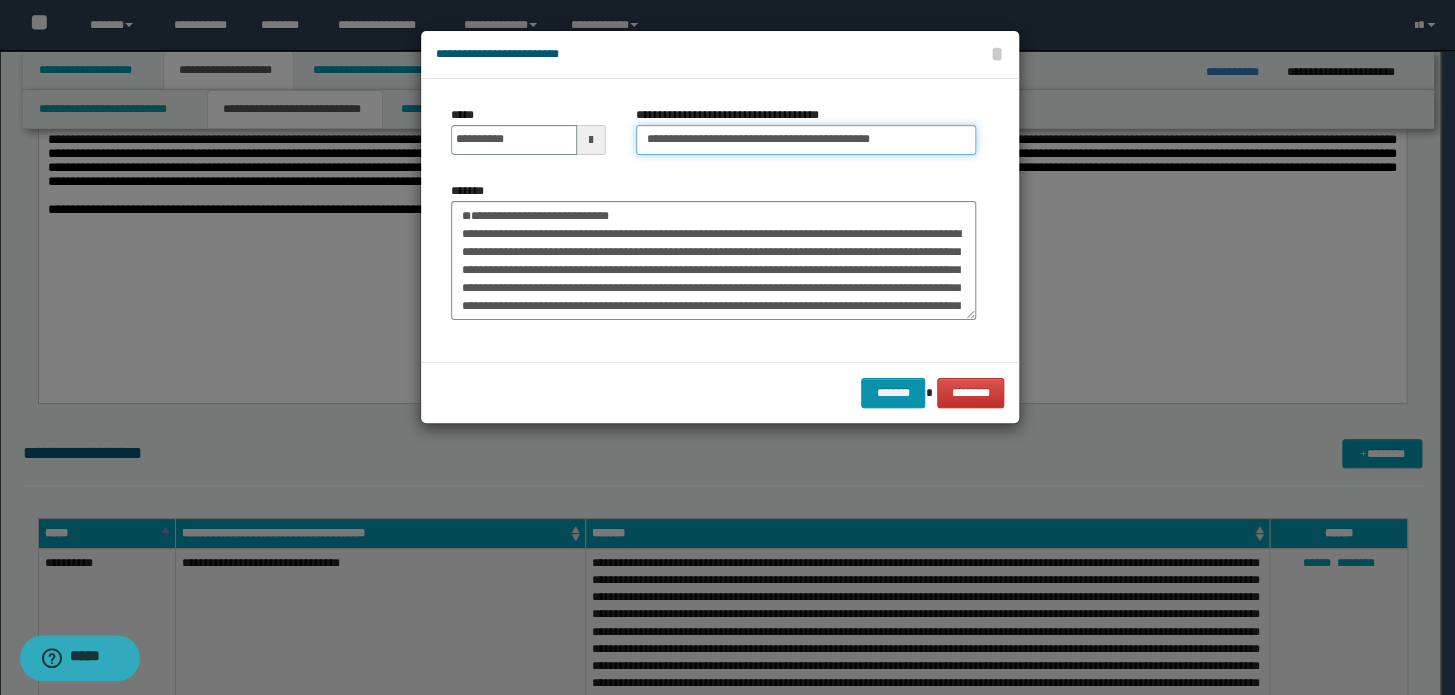 drag, startPoint x: 712, startPoint y: 139, endPoint x: 140, endPoint y: 135, distance: 572.014 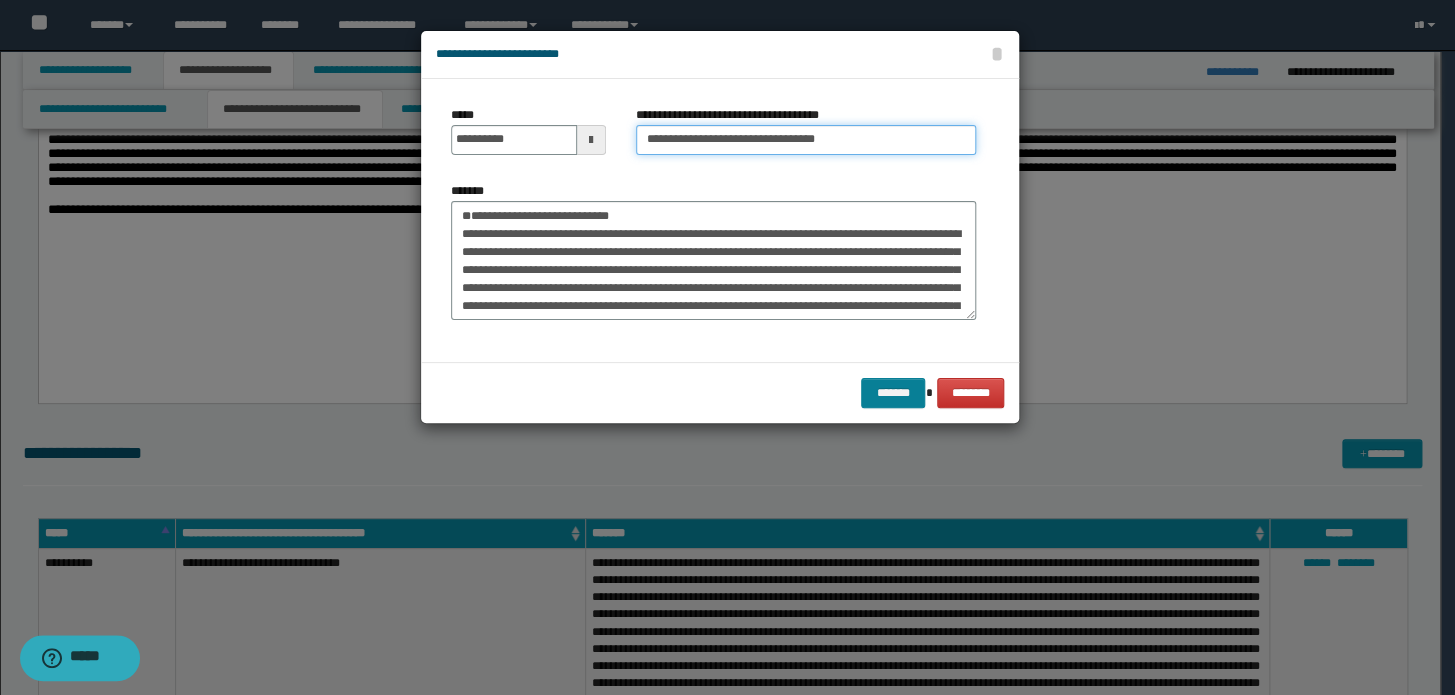 type on "**********" 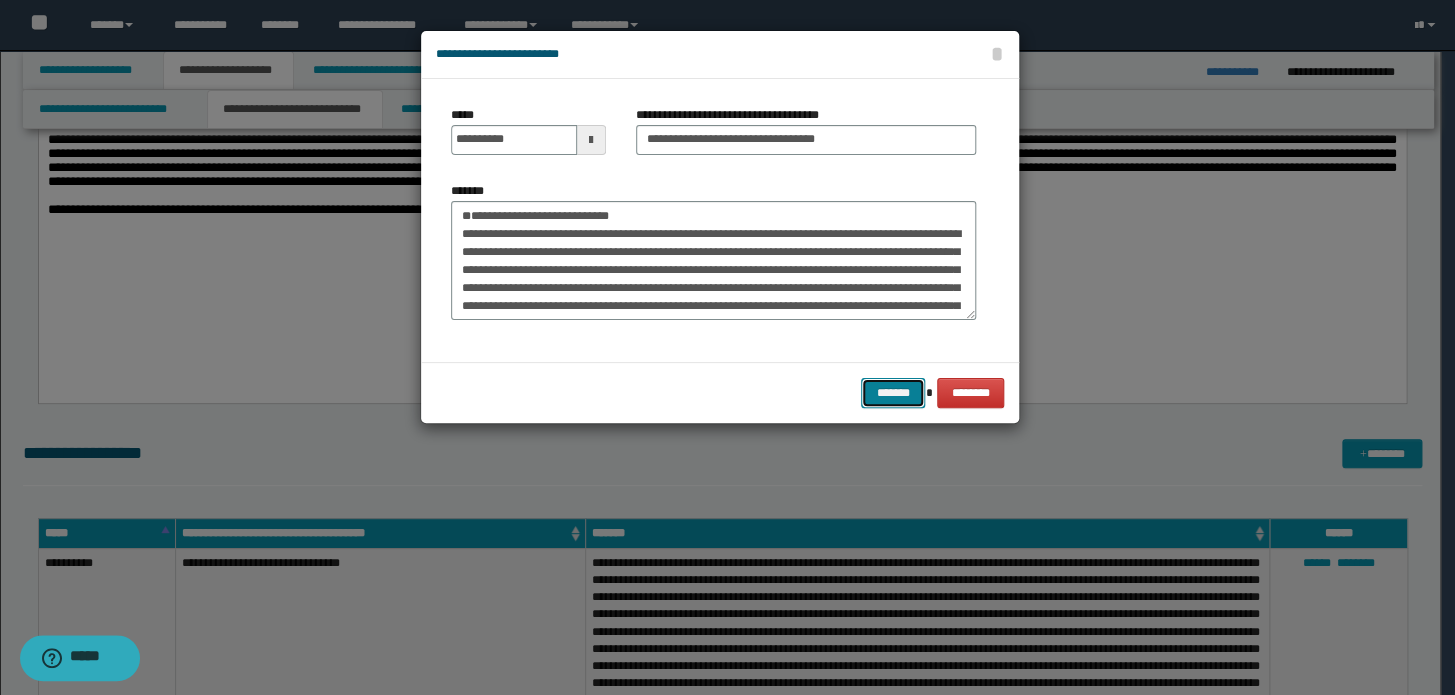 click on "*******" at bounding box center (893, 393) 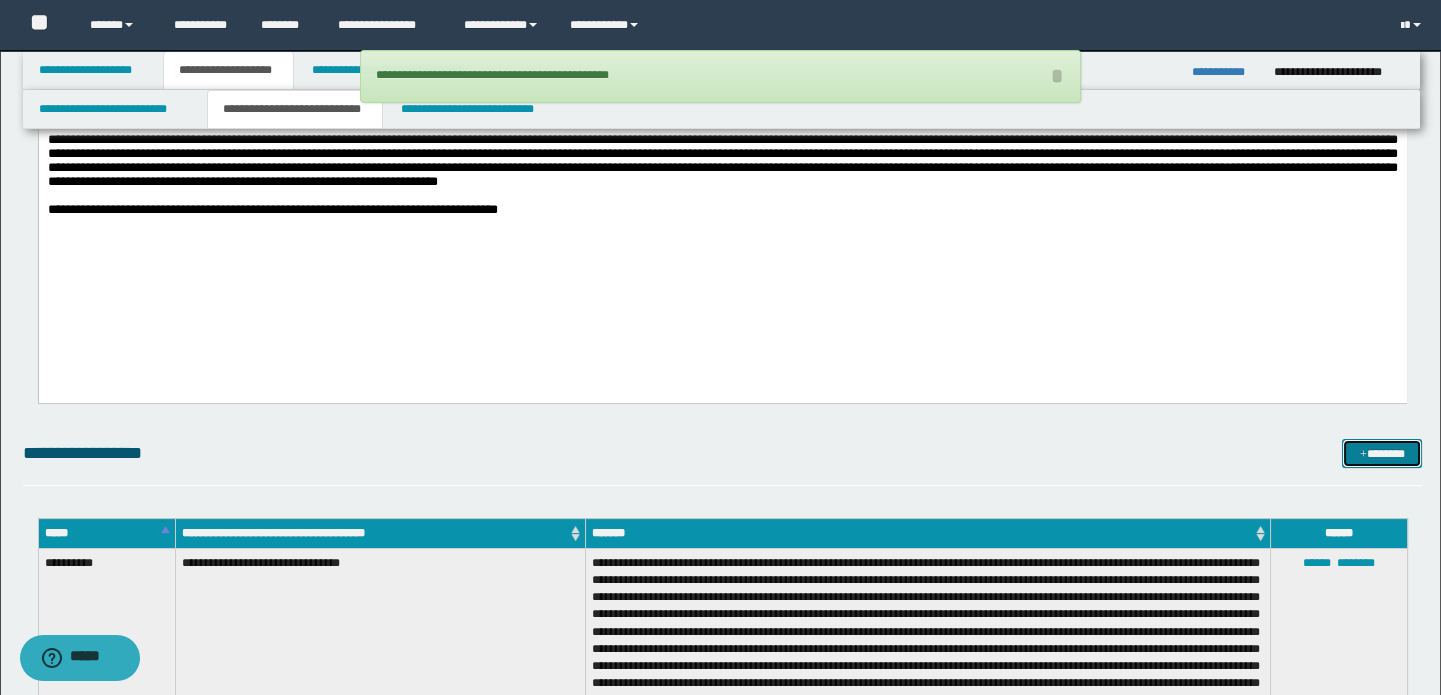 drag, startPoint x: 1380, startPoint y: 451, endPoint x: 543, endPoint y: 290, distance: 852.3438 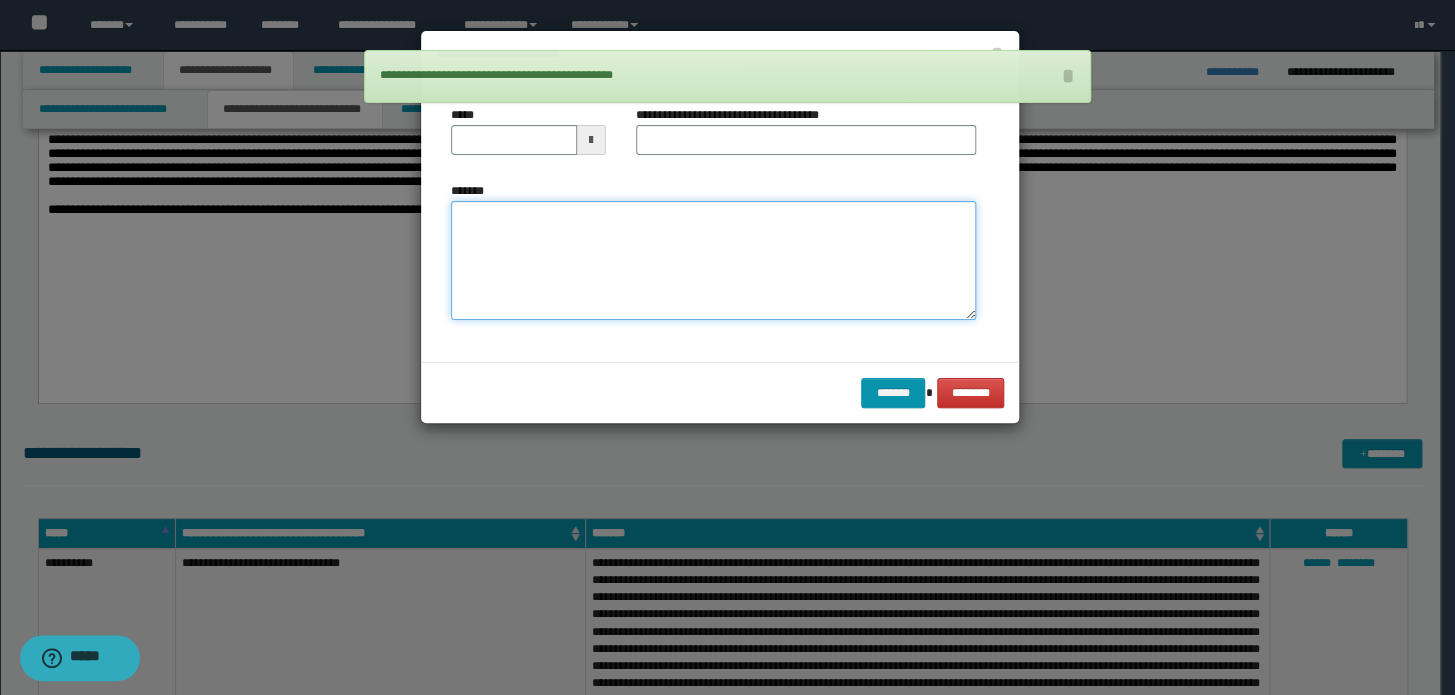 click on "*******" at bounding box center (713, 261) 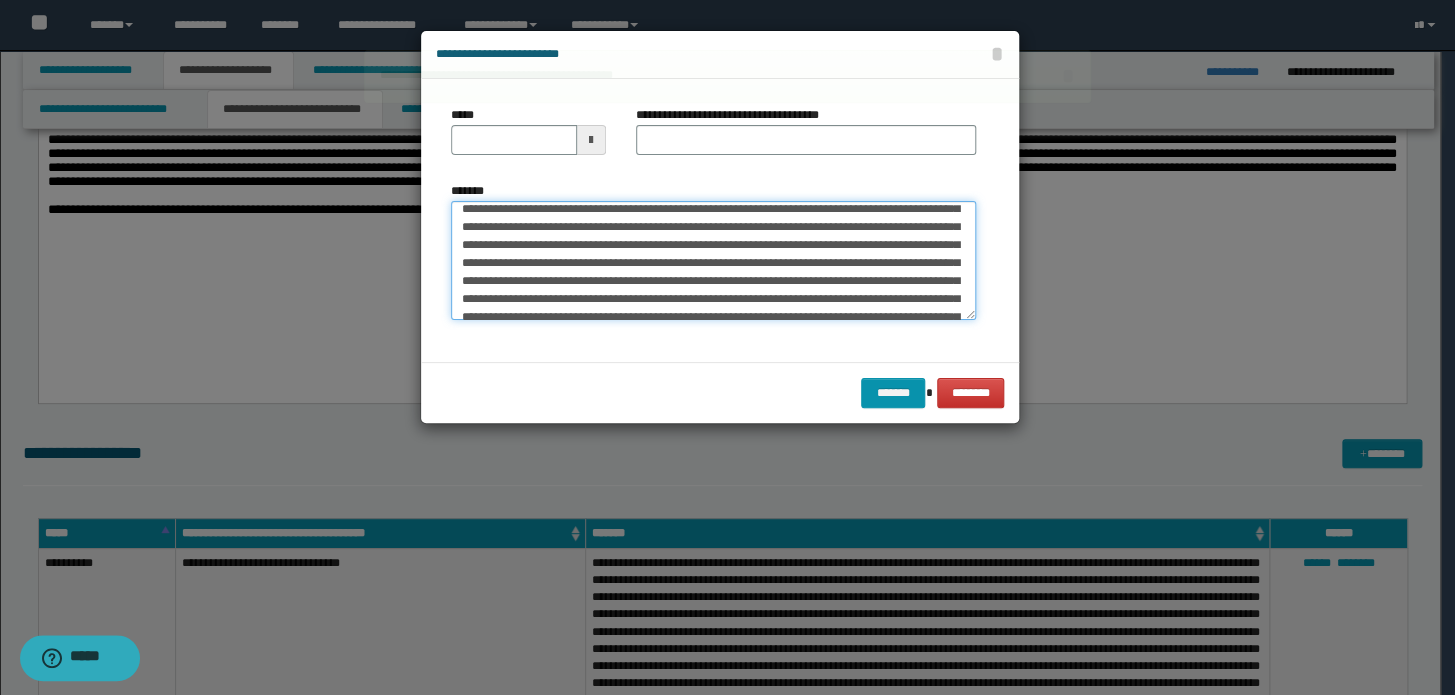 scroll, scrollTop: 0, scrollLeft: 0, axis: both 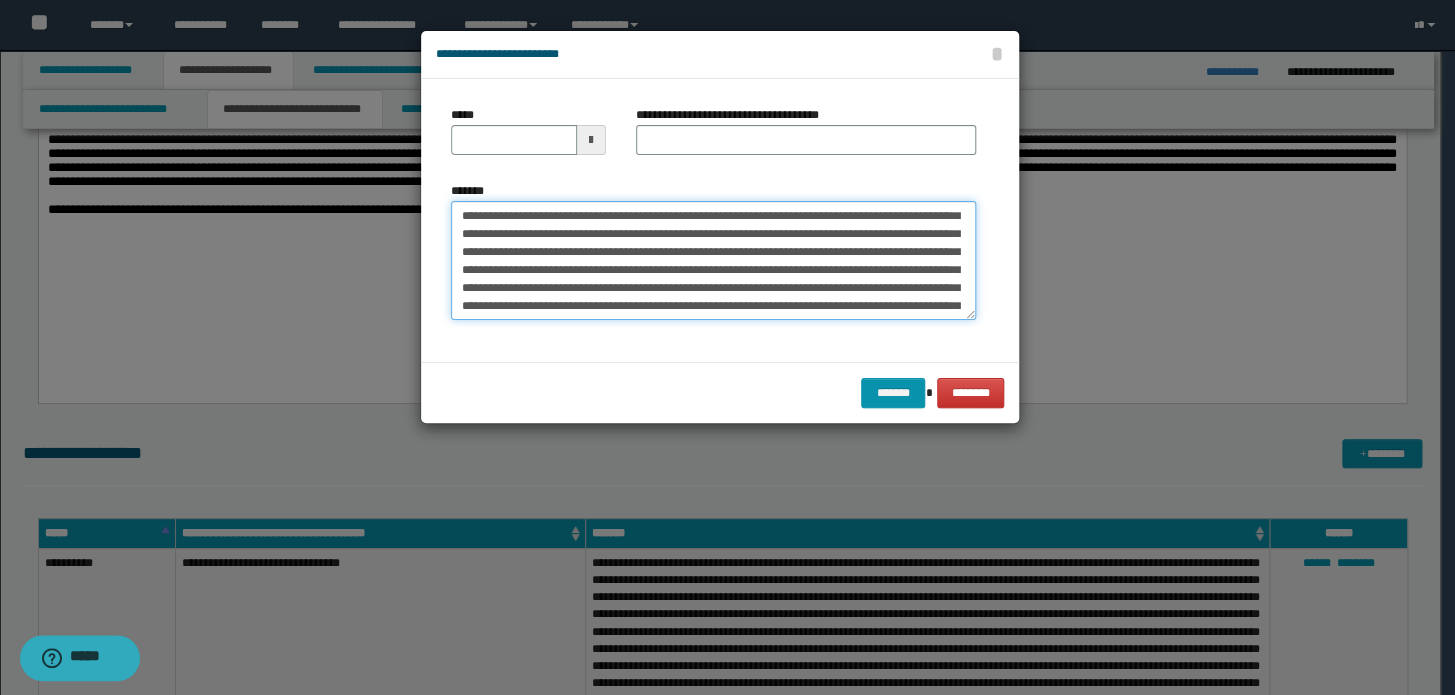 drag, startPoint x: 790, startPoint y: 227, endPoint x: 344, endPoint y: 177, distance: 448.79395 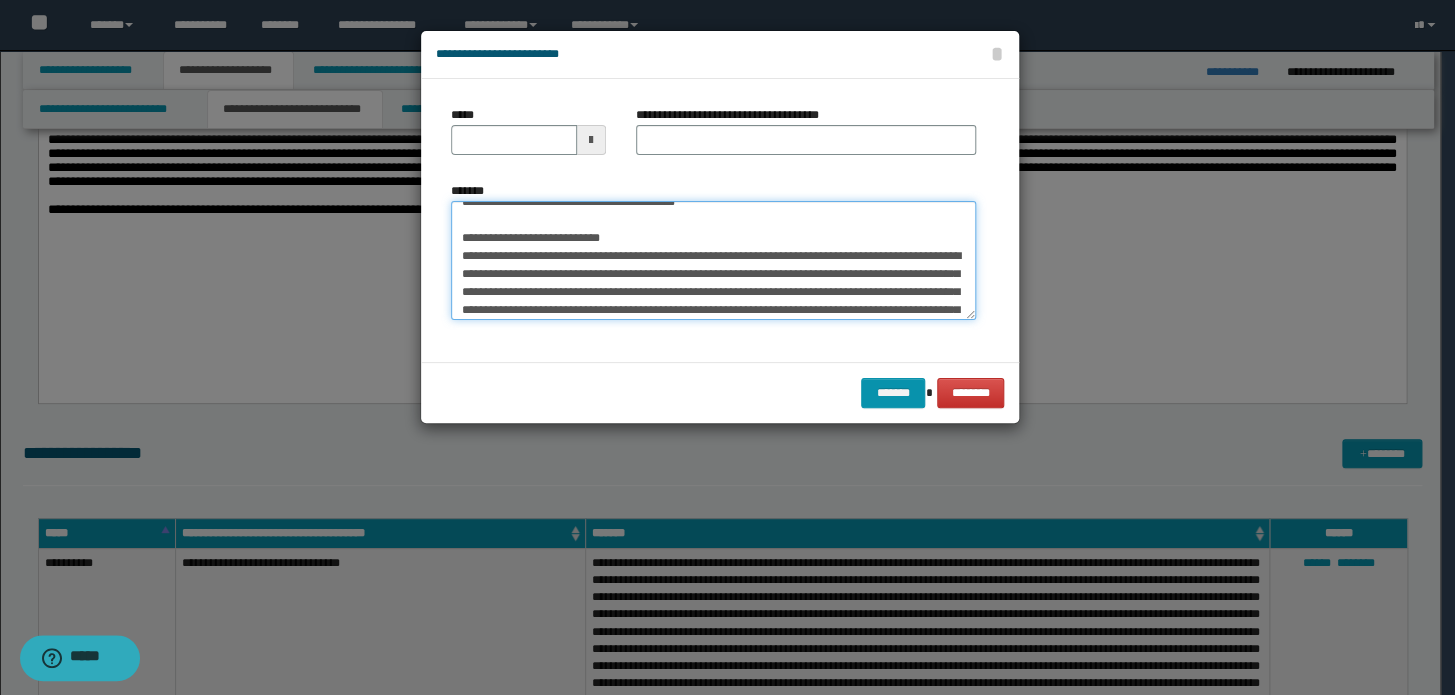 scroll, scrollTop: 0, scrollLeft: 0, axis: both 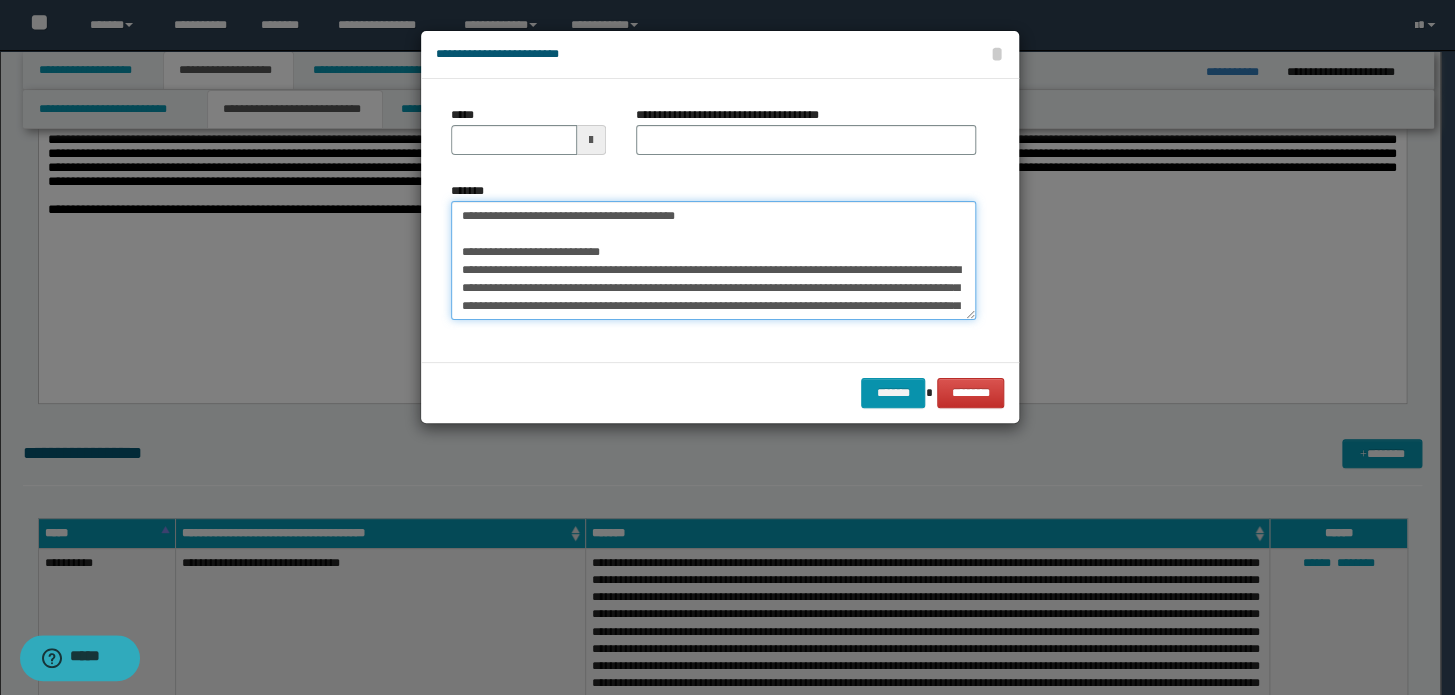click on "*******" at bounding box center [713, 261] 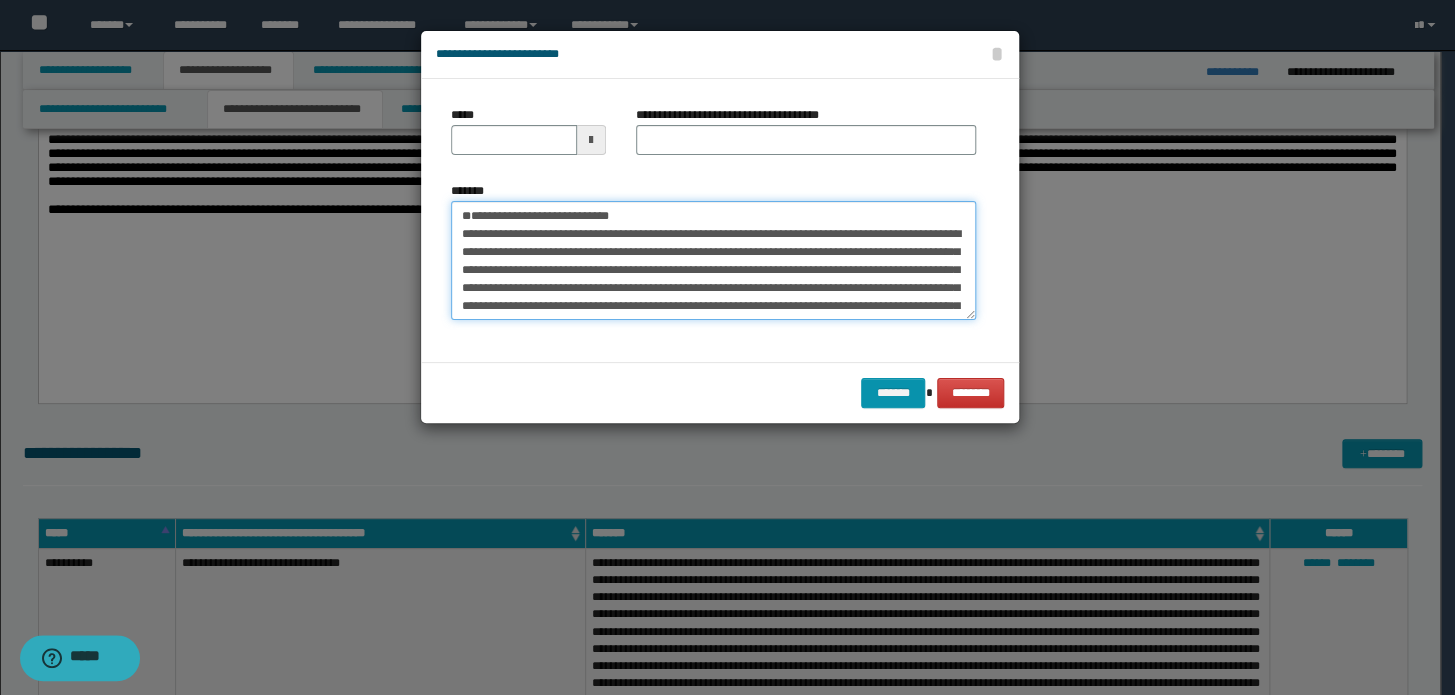type 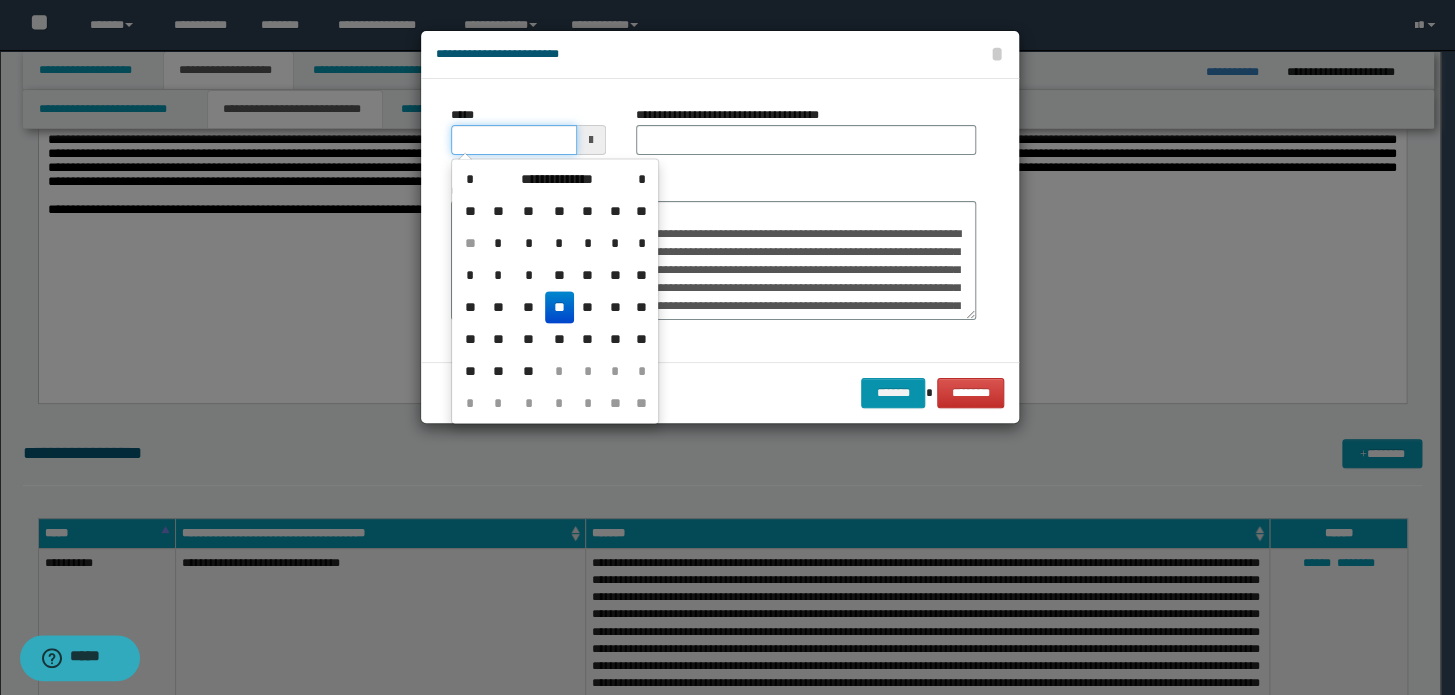 click on "*****" at bounding box center [514, 140] 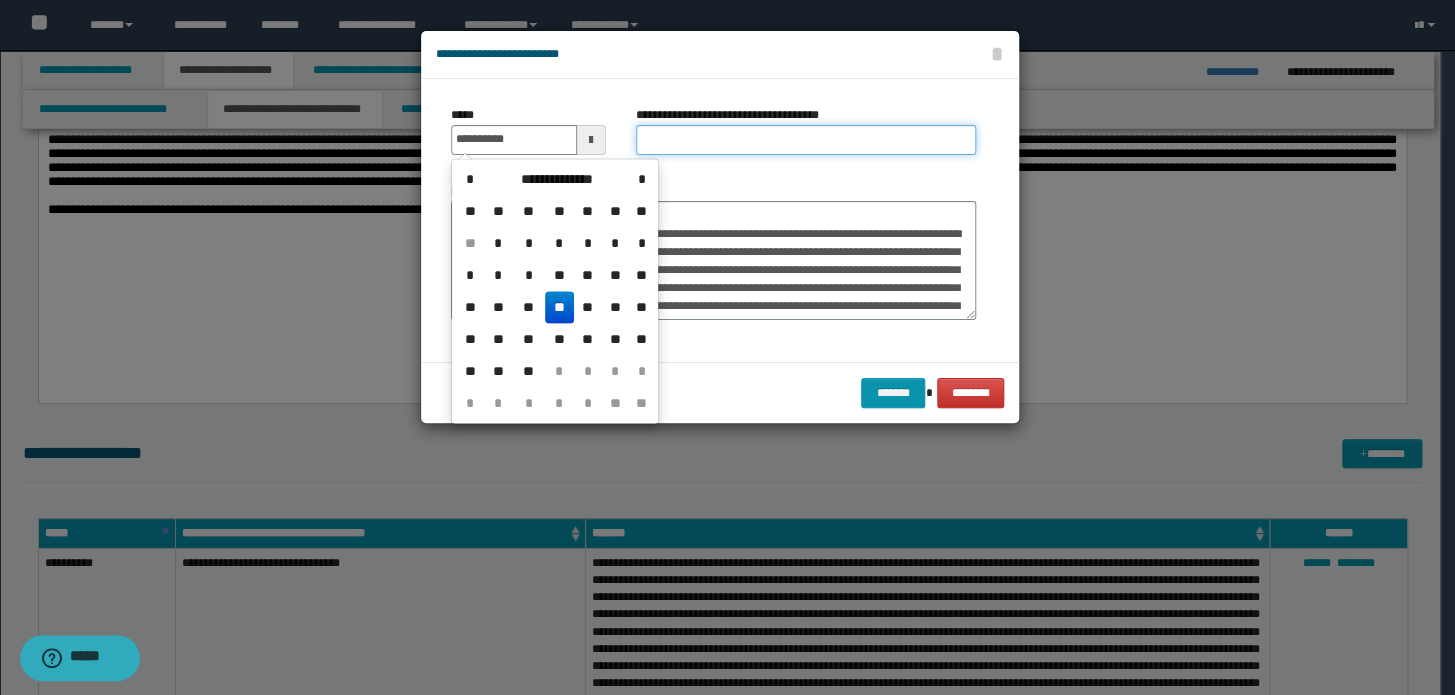 type on "**********" 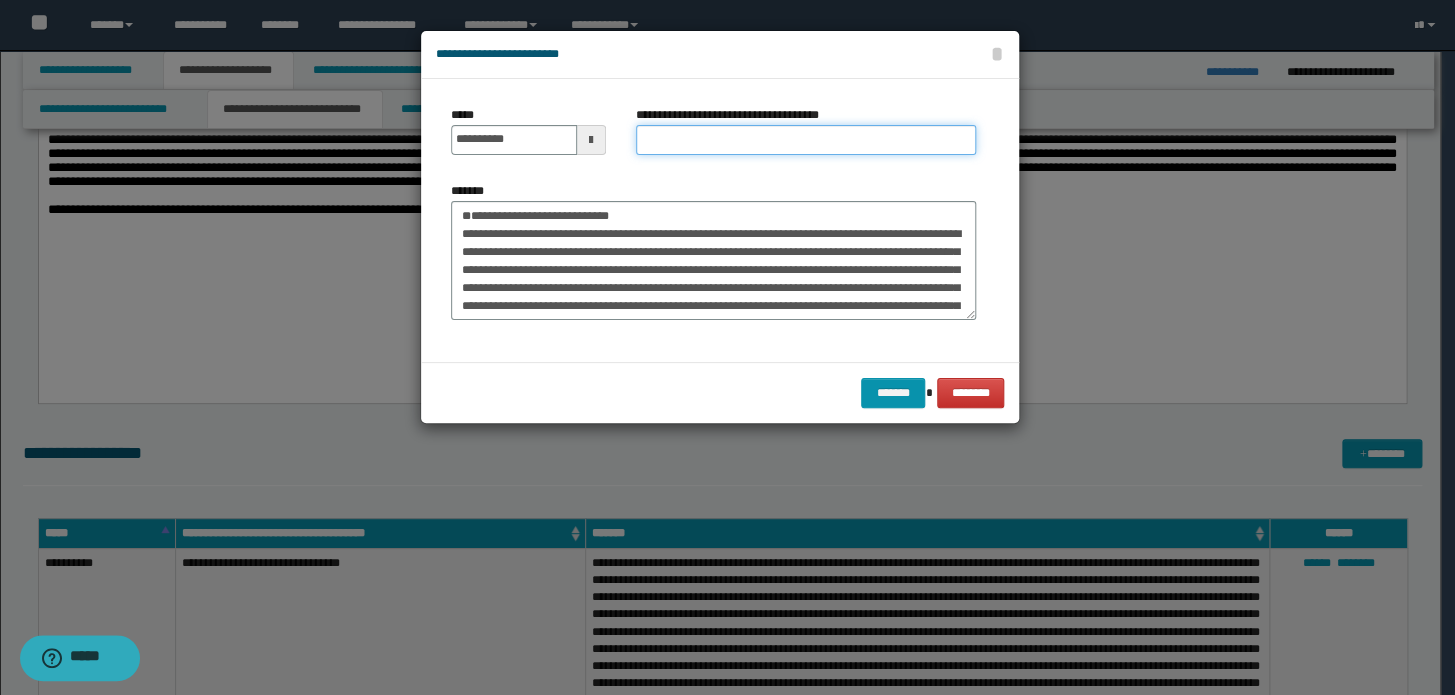 click on "**********" at bounding box center (806, 140) 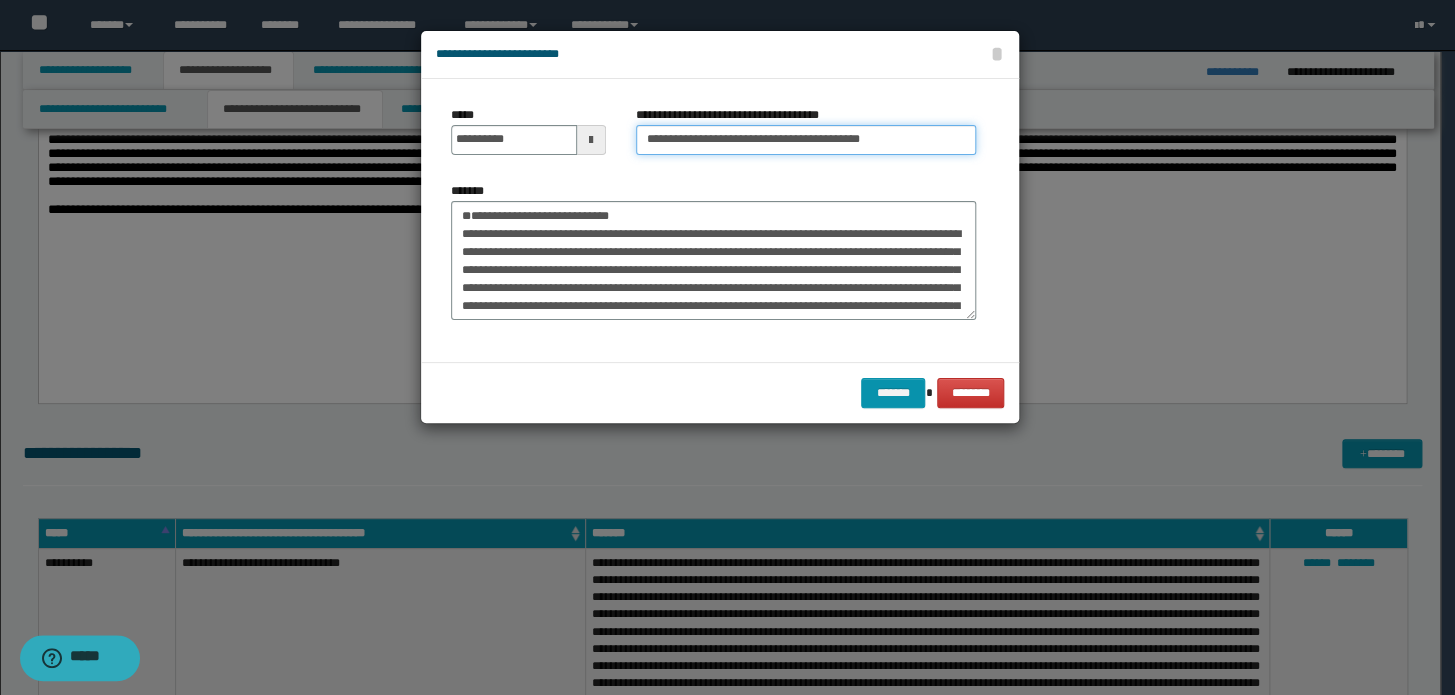 drag, startPoint x: 710, startPoint y: 138, endPoint x: 76, endPoint y: 138, distance: 634 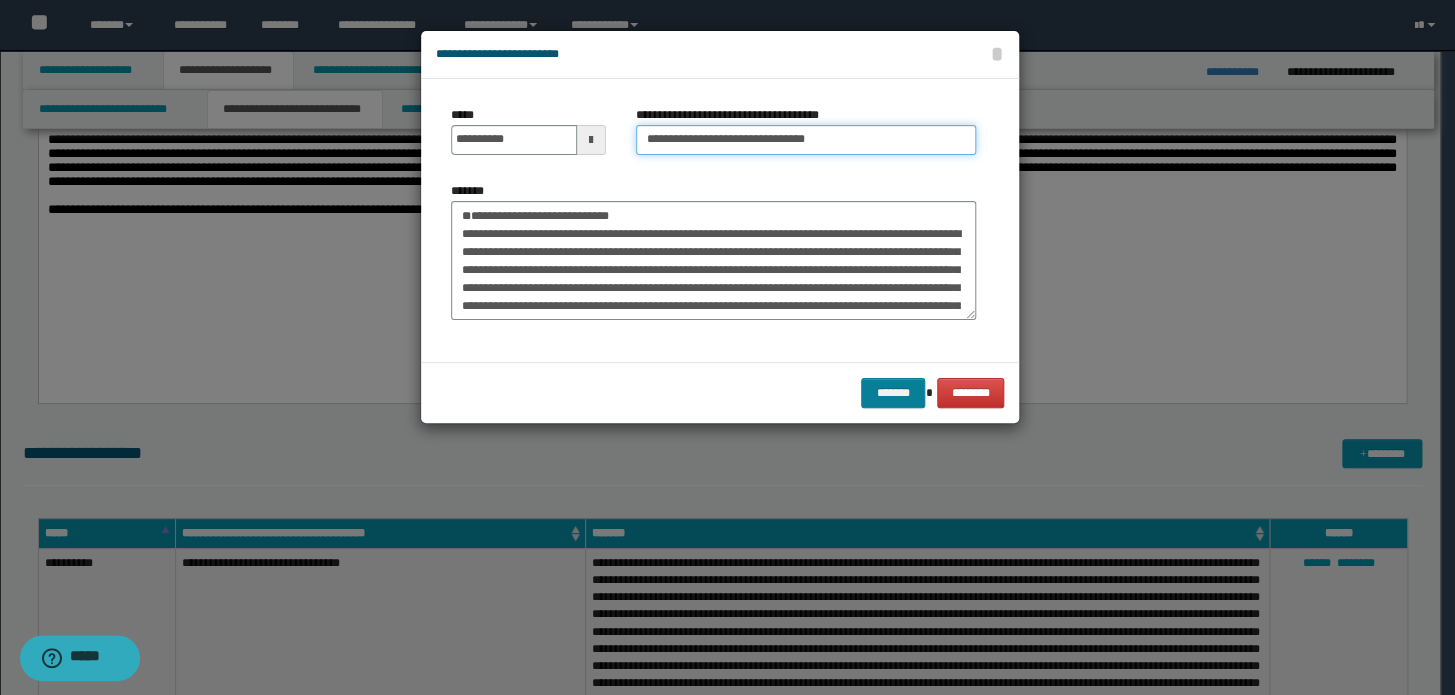 type on "**********" 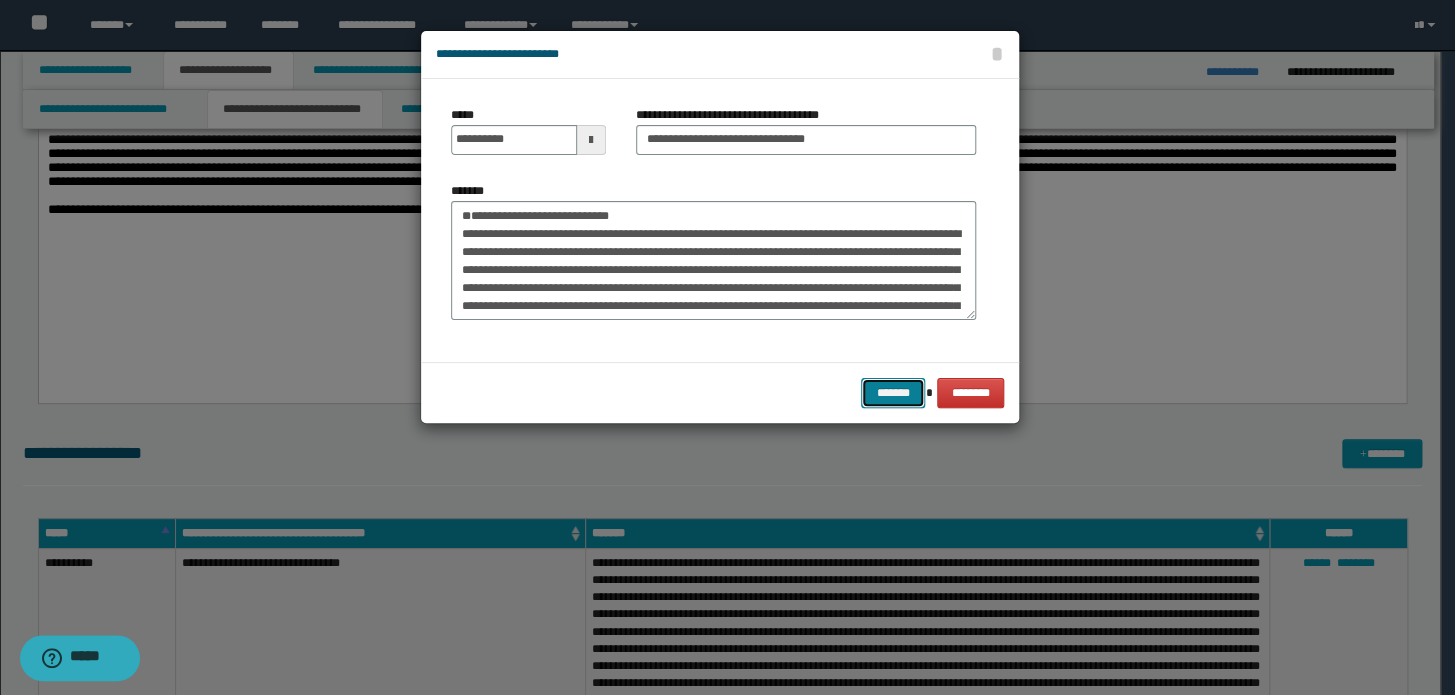 click on "*******" at bounding box center [893, 393] 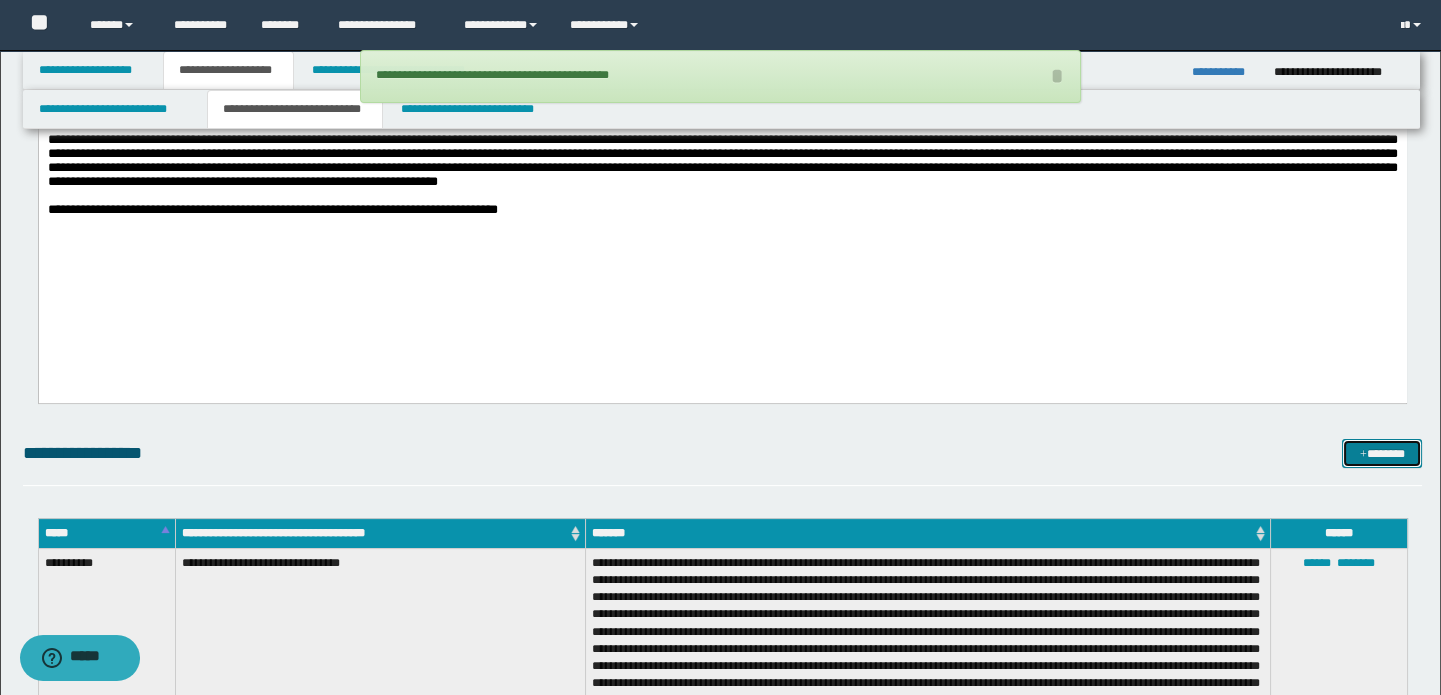 click on "*******" at bounding box center (1382, 454) 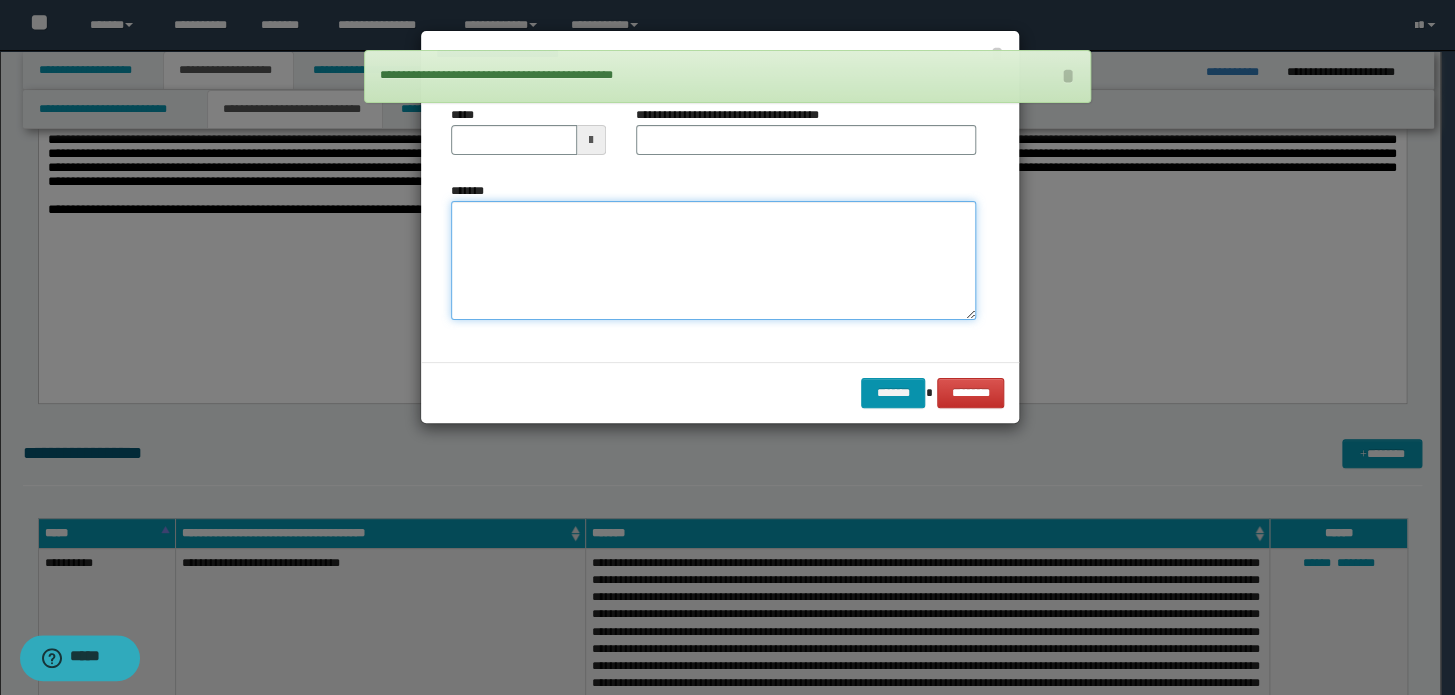 click on "*******" at bounding box center [713, 261] 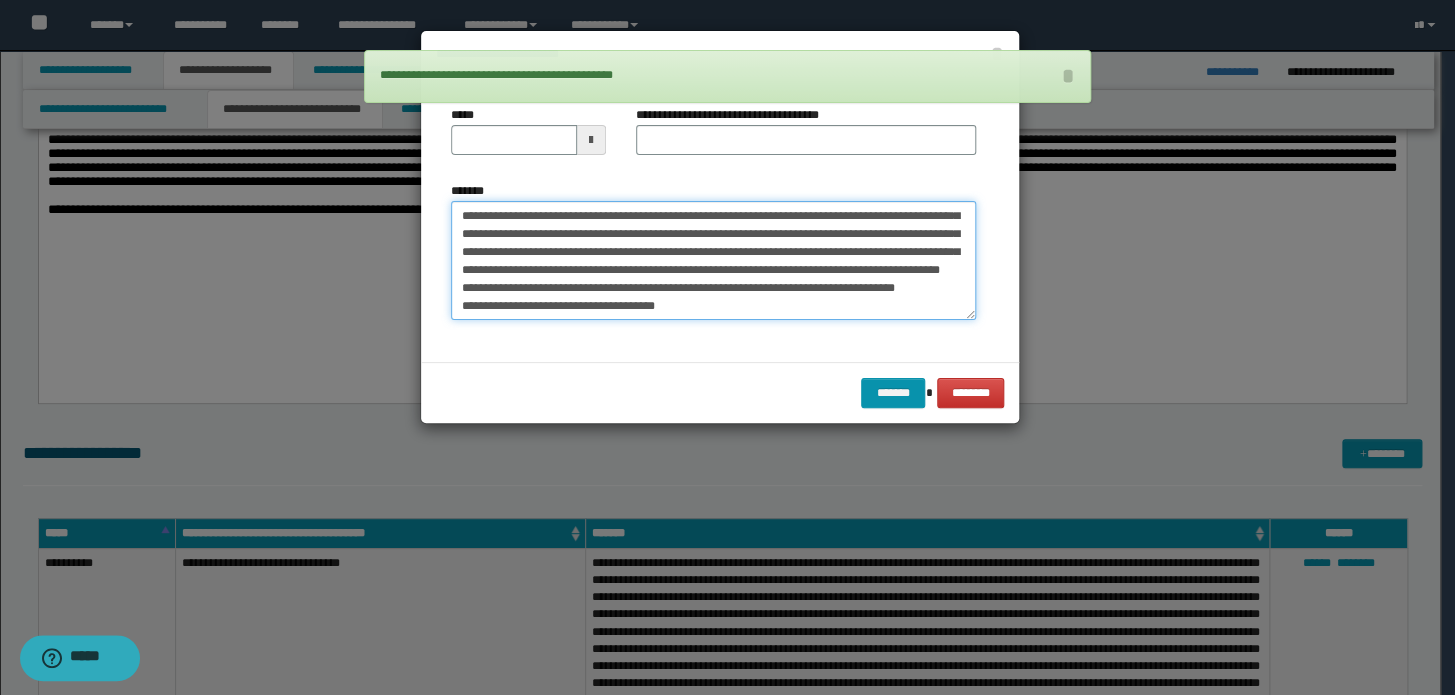scroll, scrollTop: 0, scrollLeft: 0, axis: both 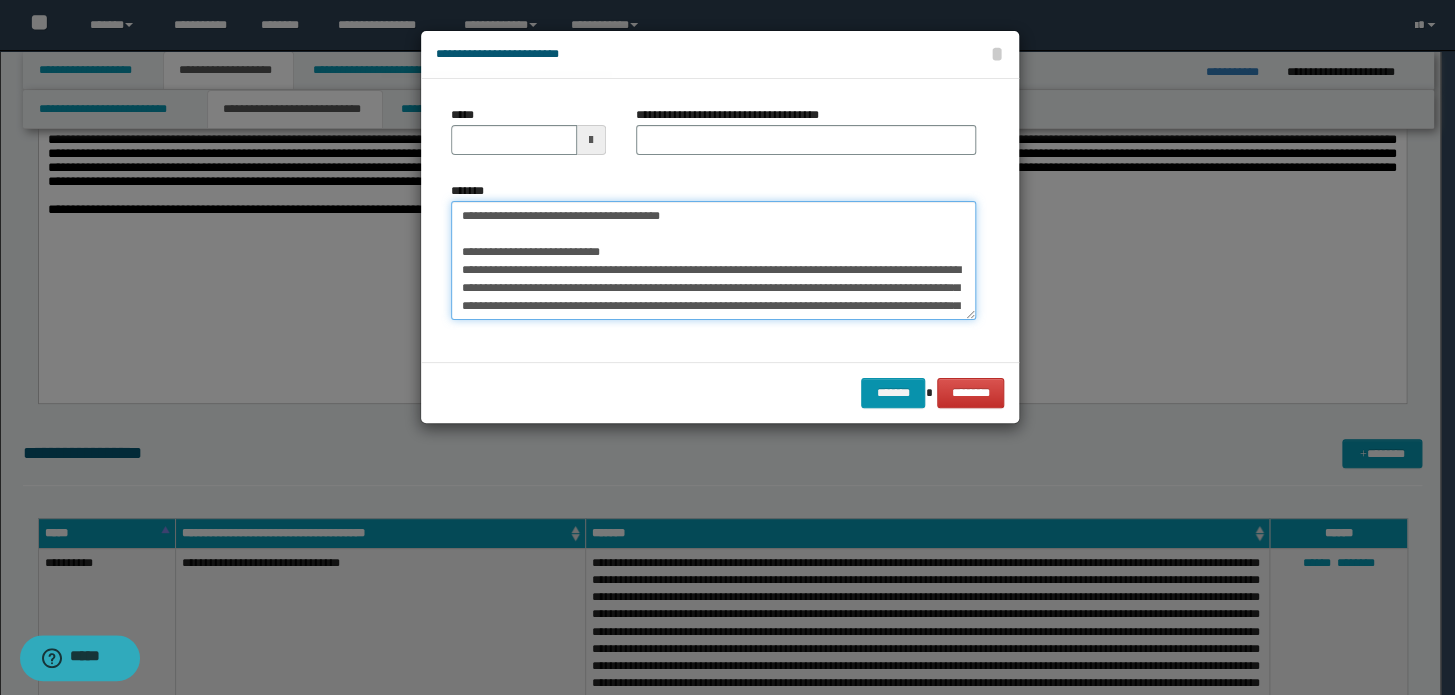 drag, startPoint x: 725, startPoint y: 224, endPoint x: 239, endPoint y: 192, distance: 487.05237 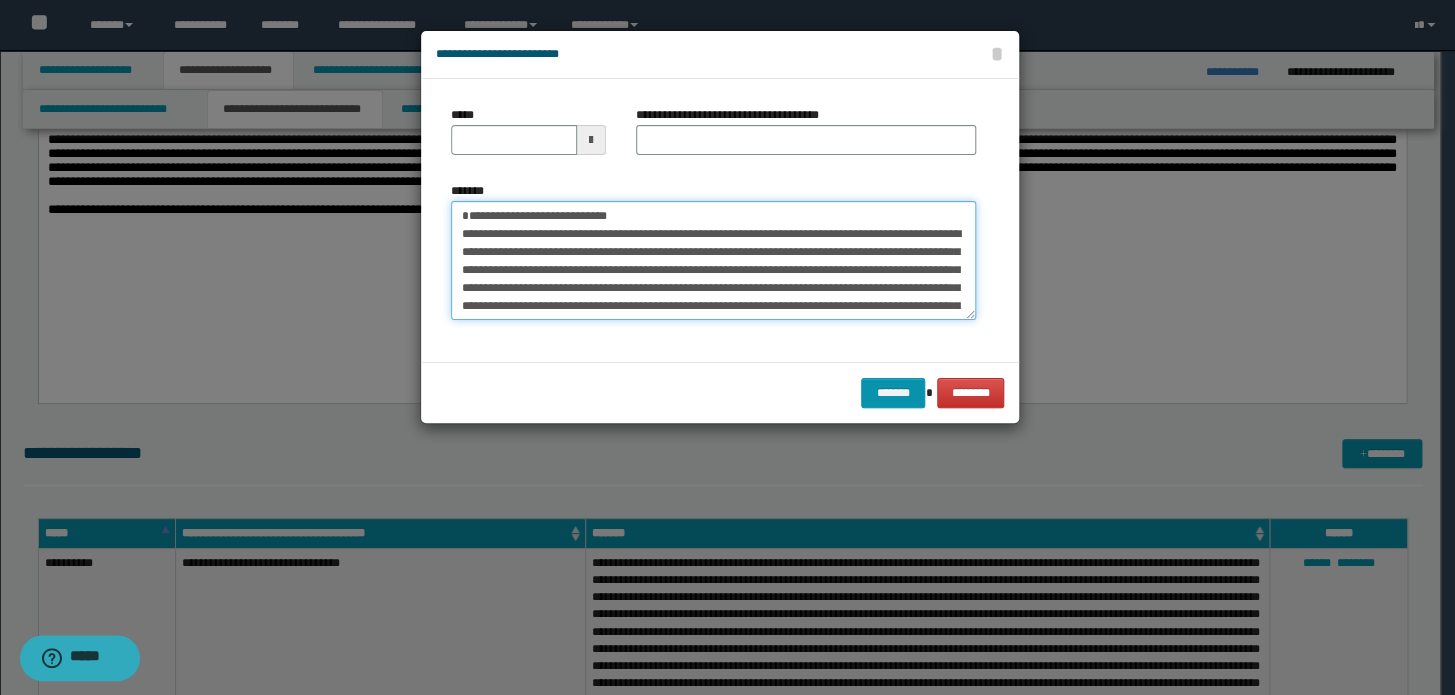 type on "**********" 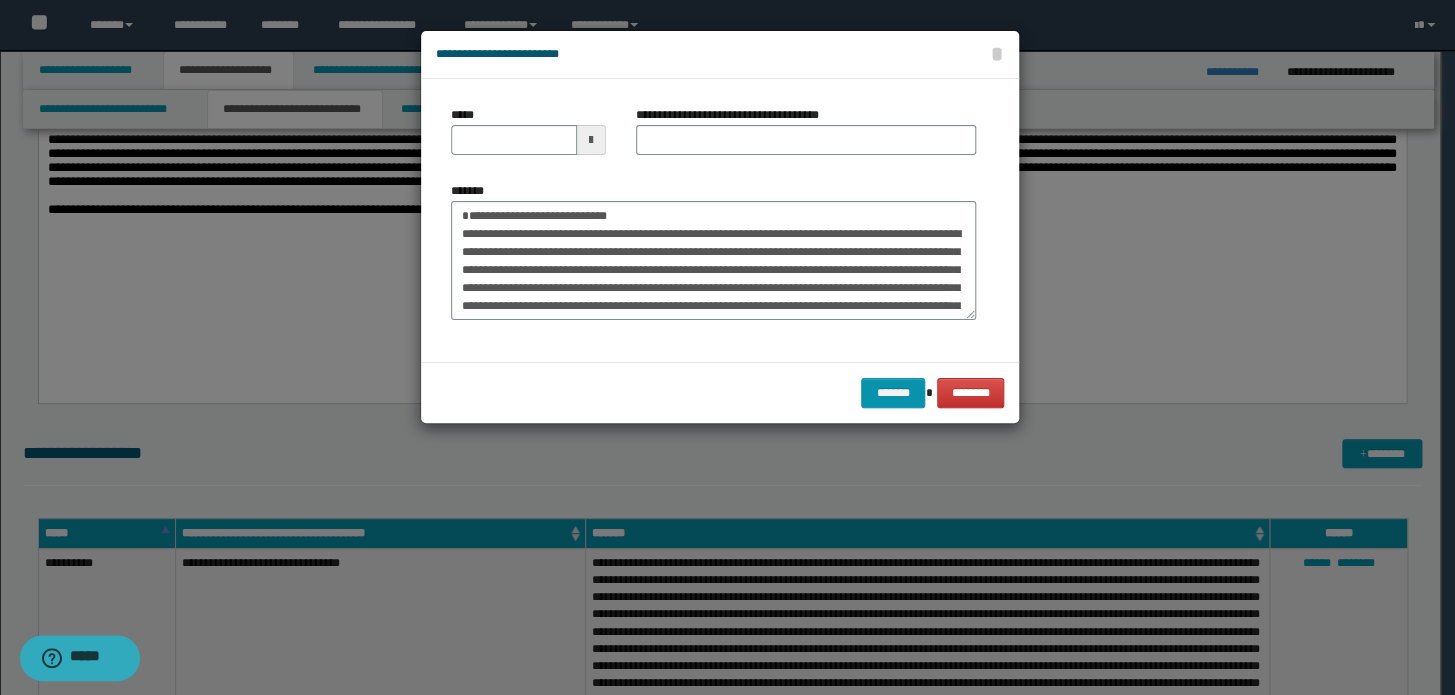 click on "*****" at bounding box center (528, 138) 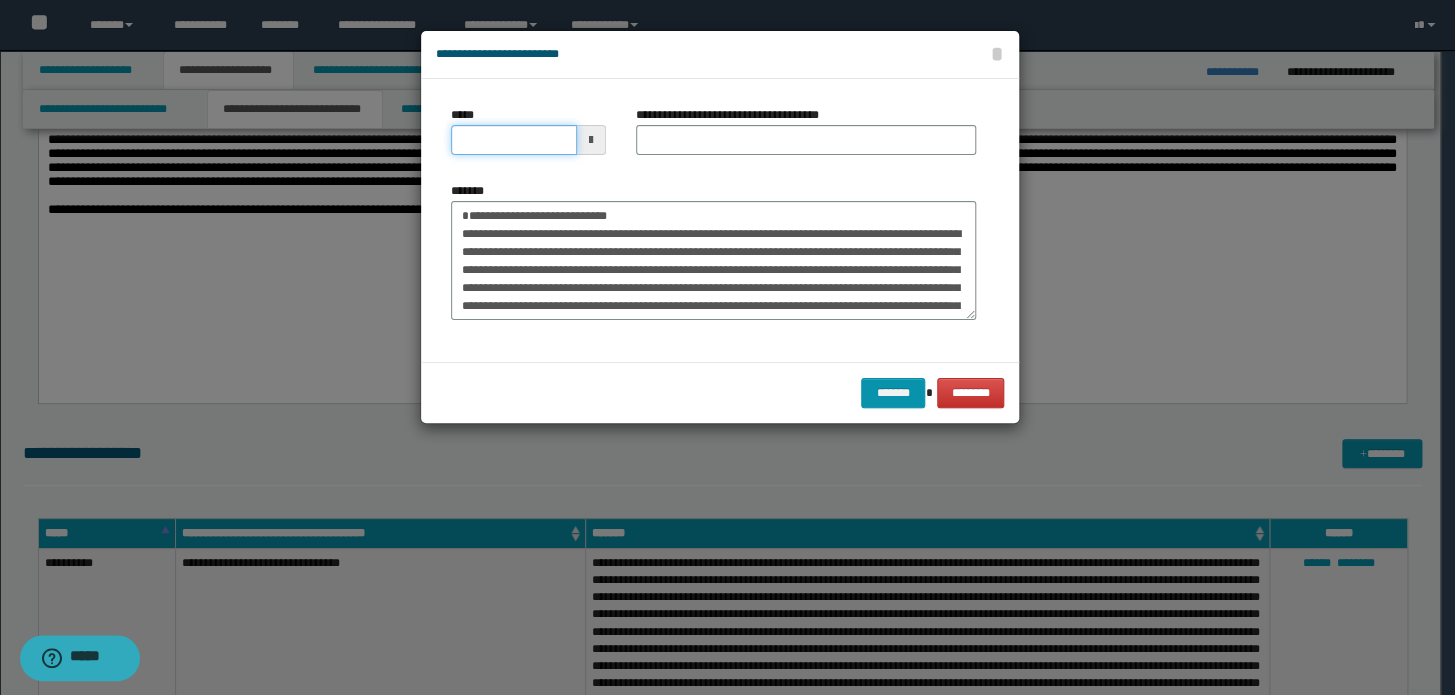 click on "*****" at bounding box center [514, 140] 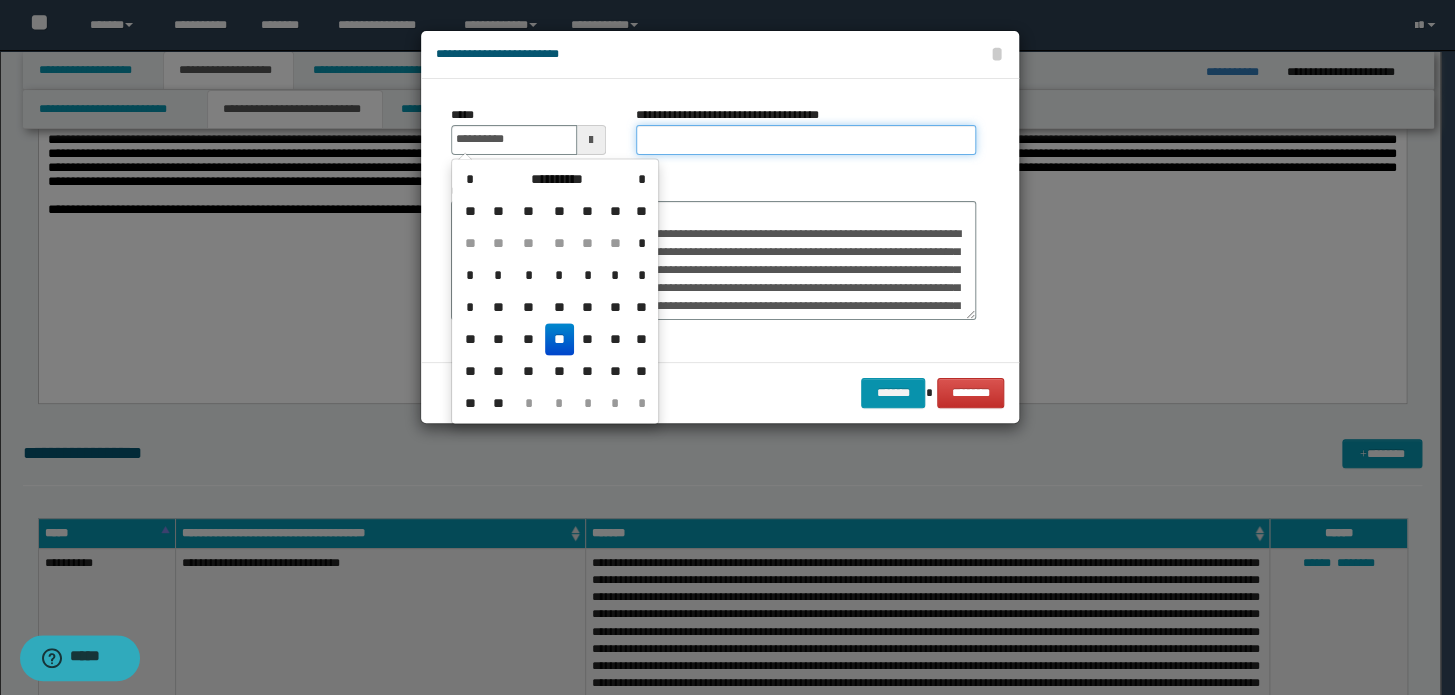 type on "**********" 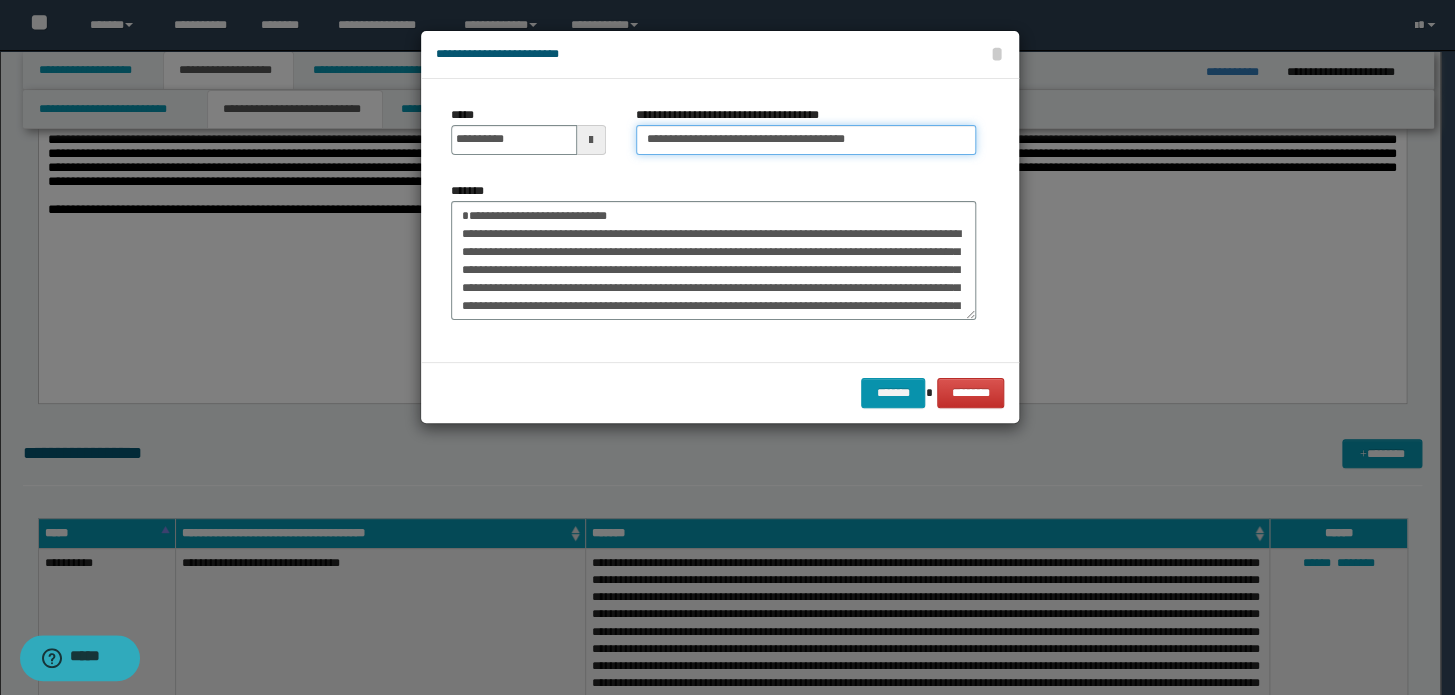 drag, startPoint x: 710, startPoint y: 140, endPoint x: 116, endPoint y: 118, distance: 594.4073 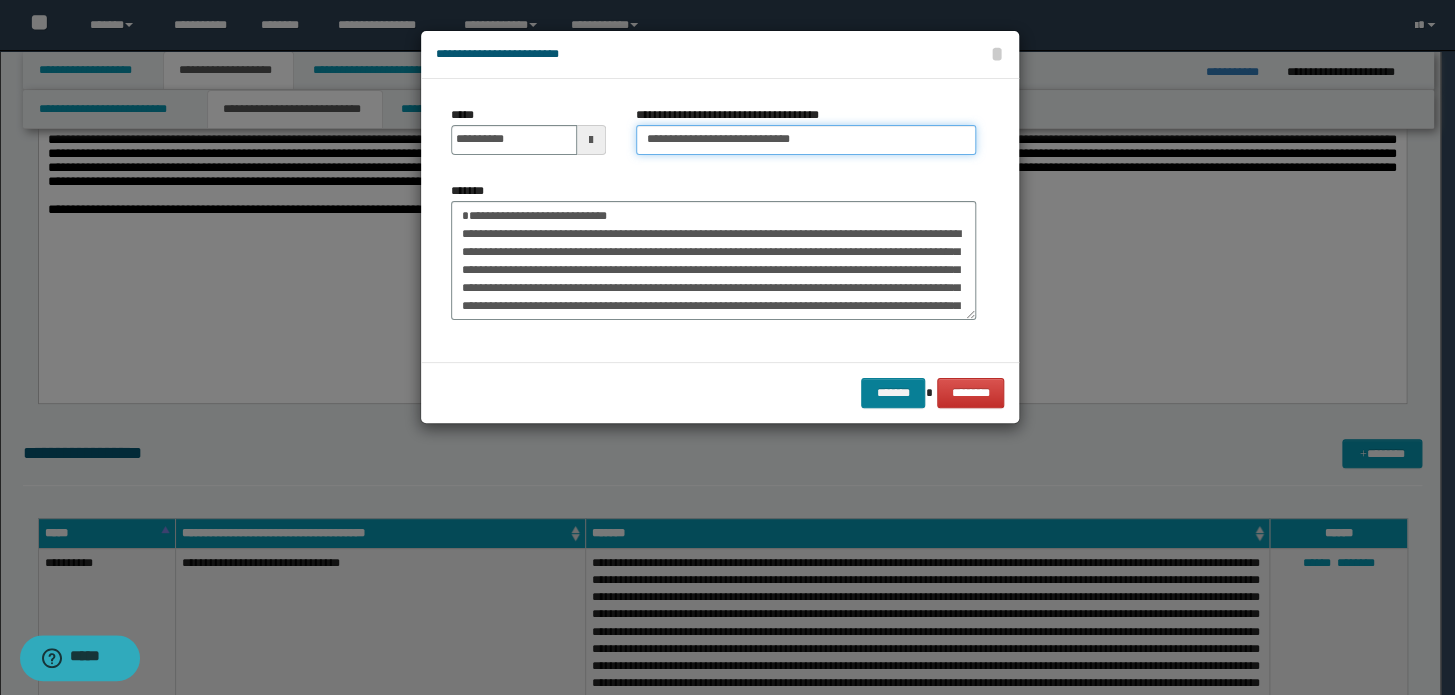 type on "**********" 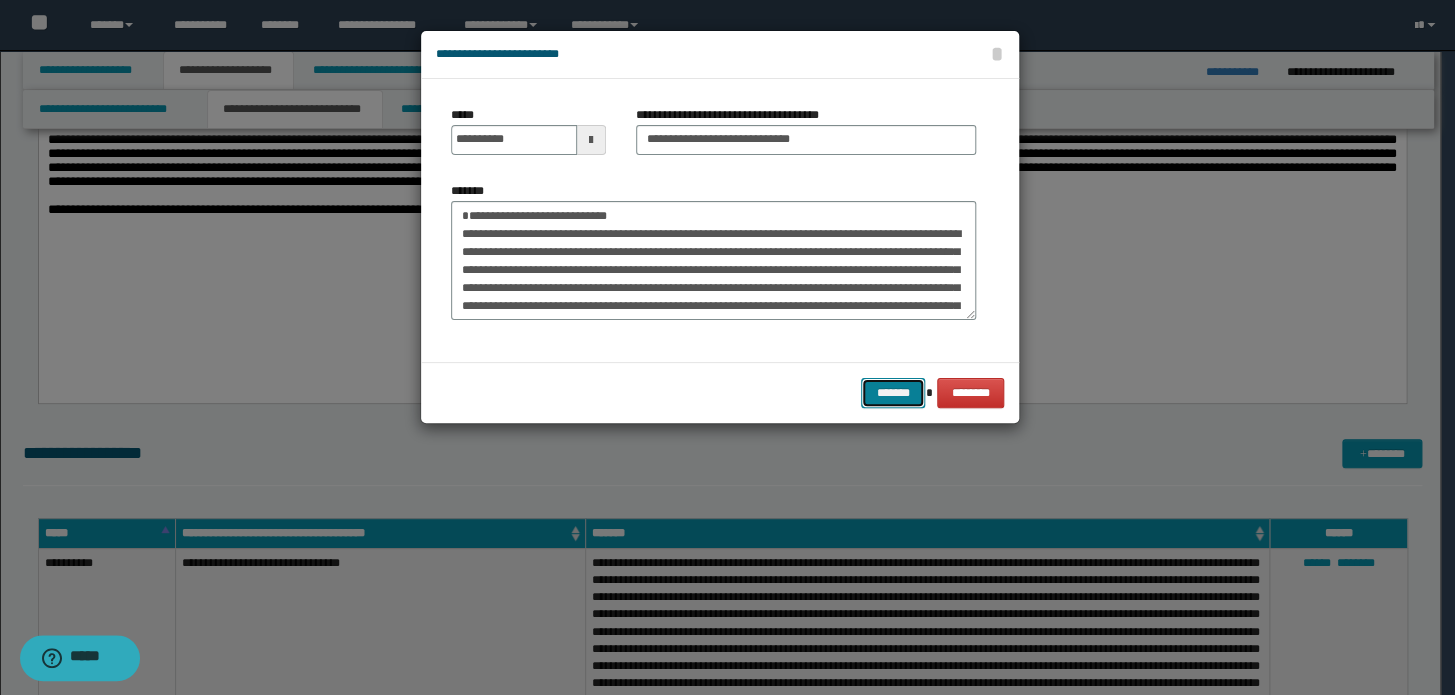 click on "*******" at bounding box center [893, 393] 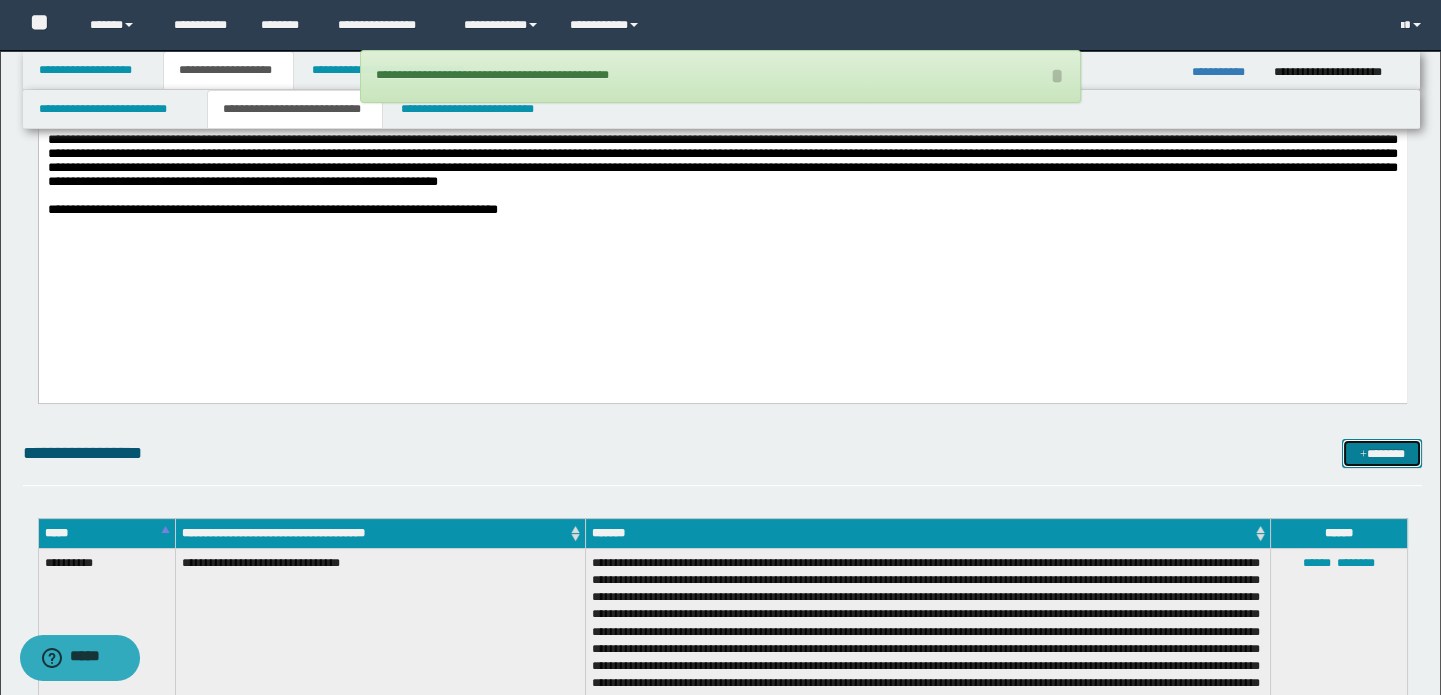 click on "*******" at bounding box center (1382, 454) 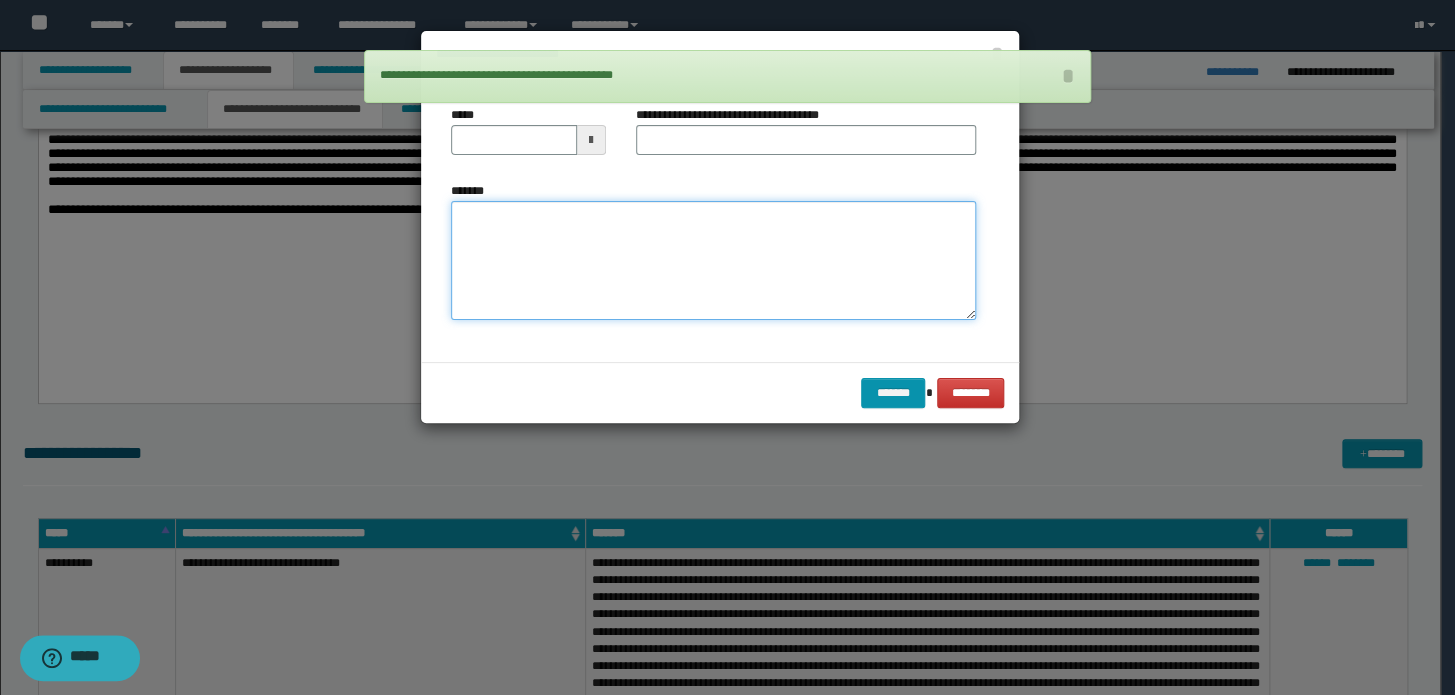 click on "*******" at bounding box center (713, 261) 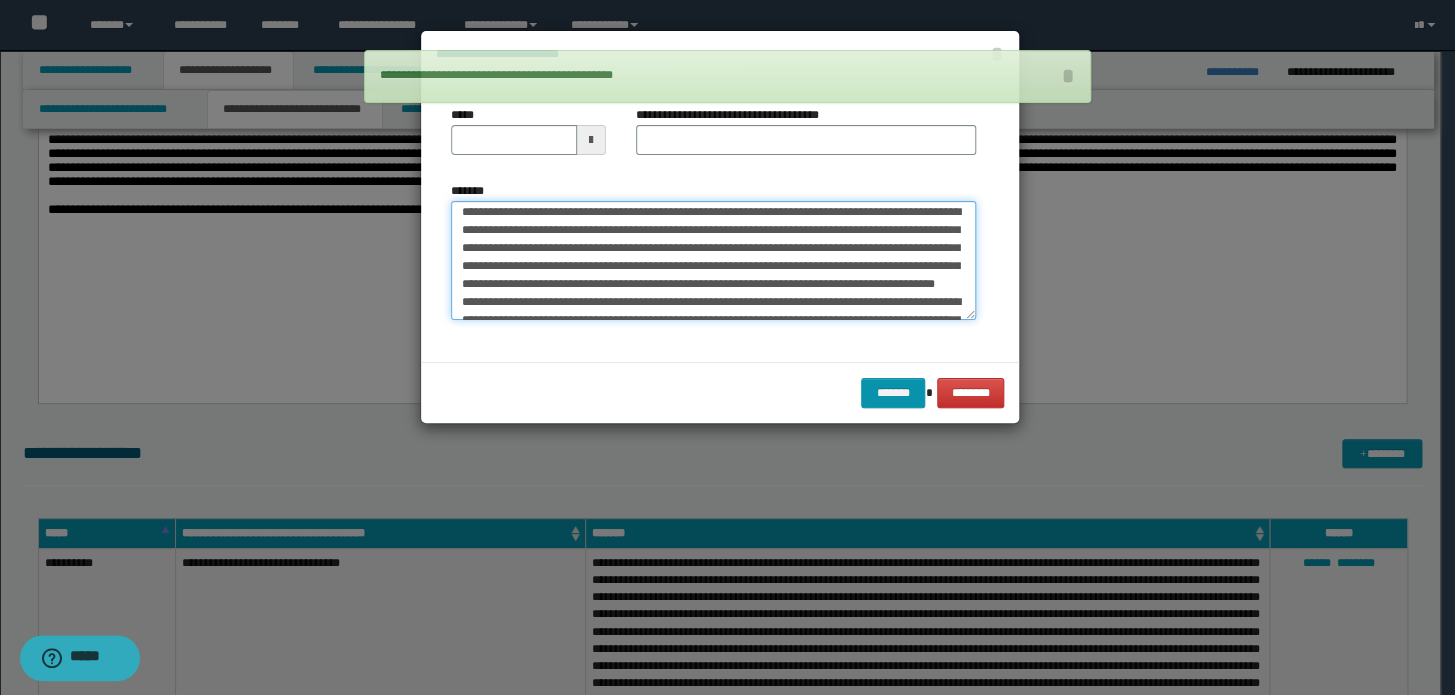 scroll, scrollTop: 0, scrollLeft: 0, axis: both 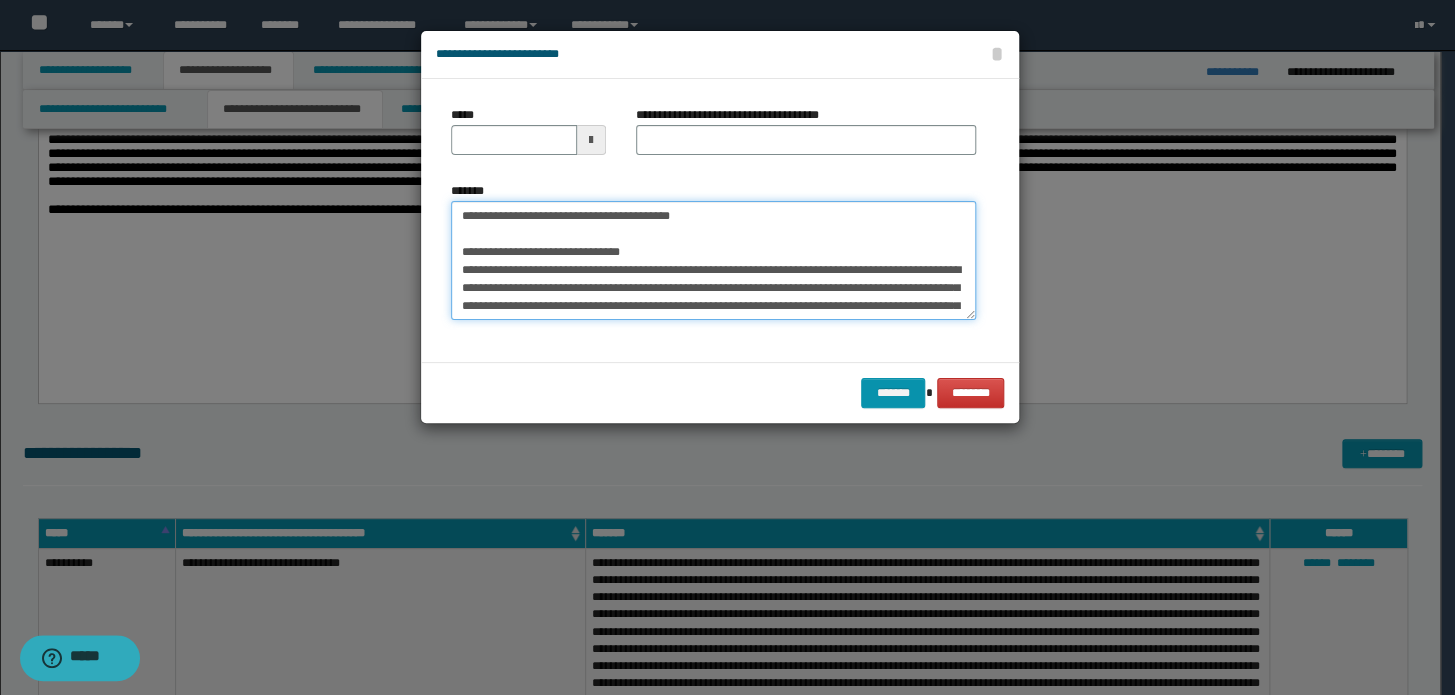 drag, startPoint x: 742, startPoint y: 220, endPoint x: 210, endPoint y: 160, distance: 535.37274 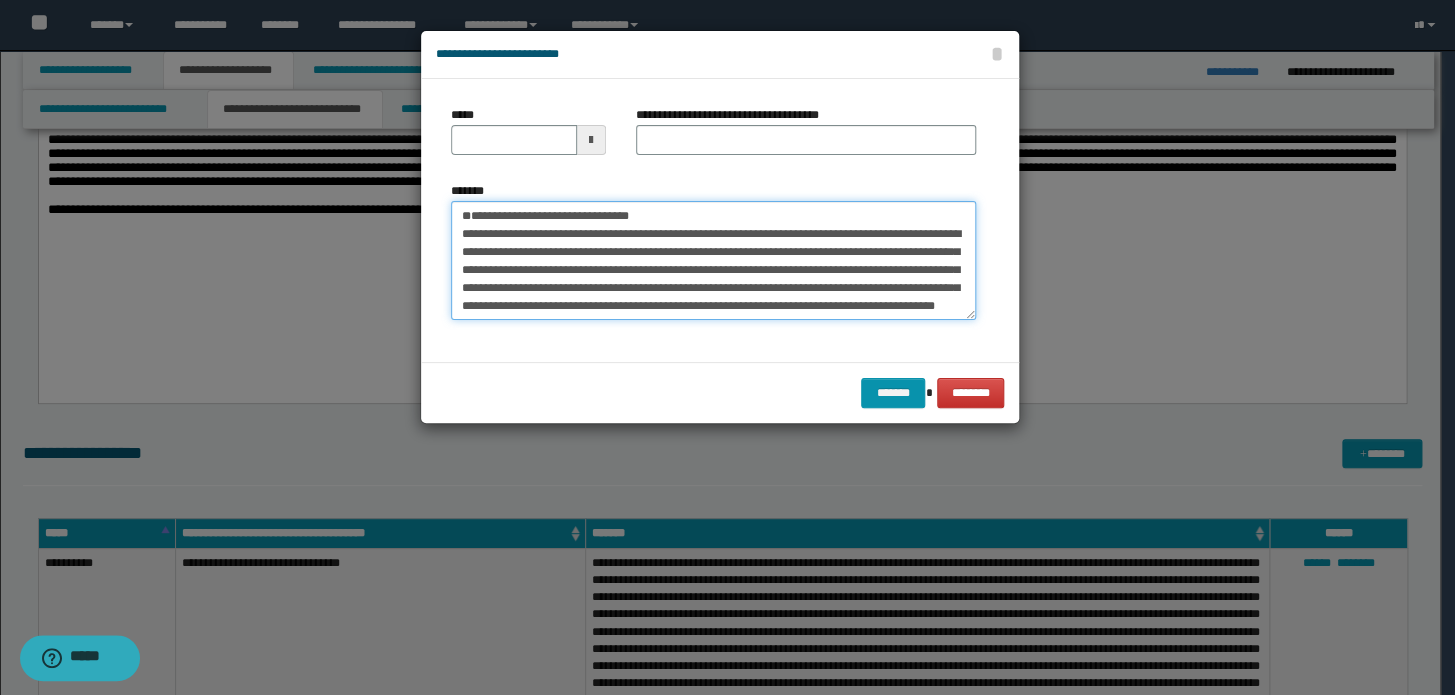 type 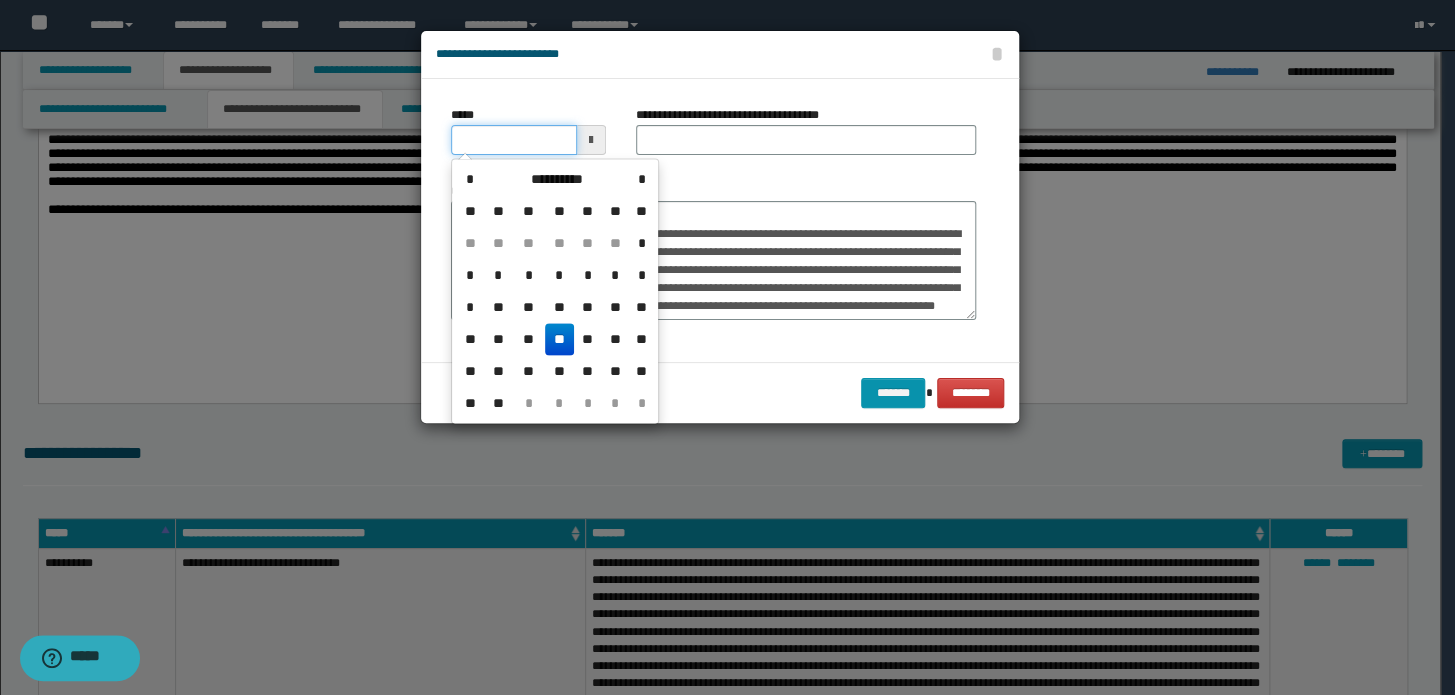 click on "*****" at bounding box center [514, 140] 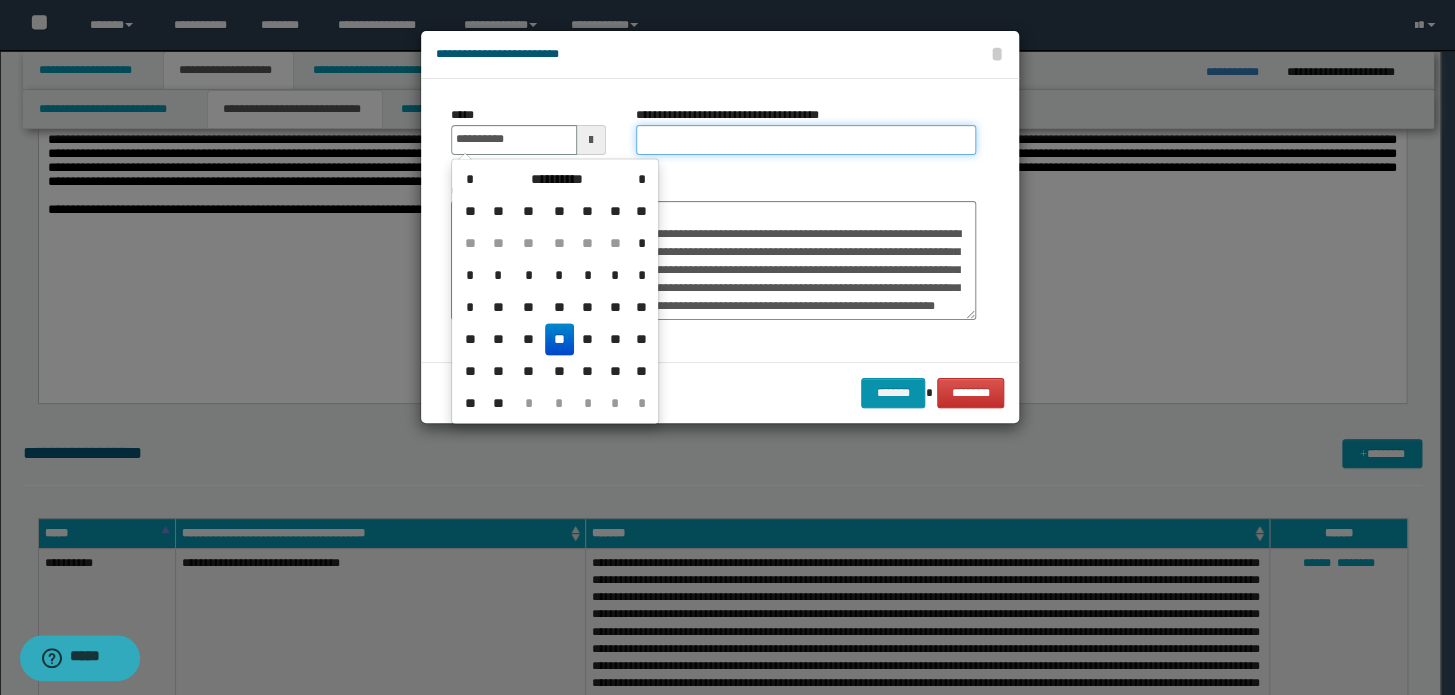 type on "**********" 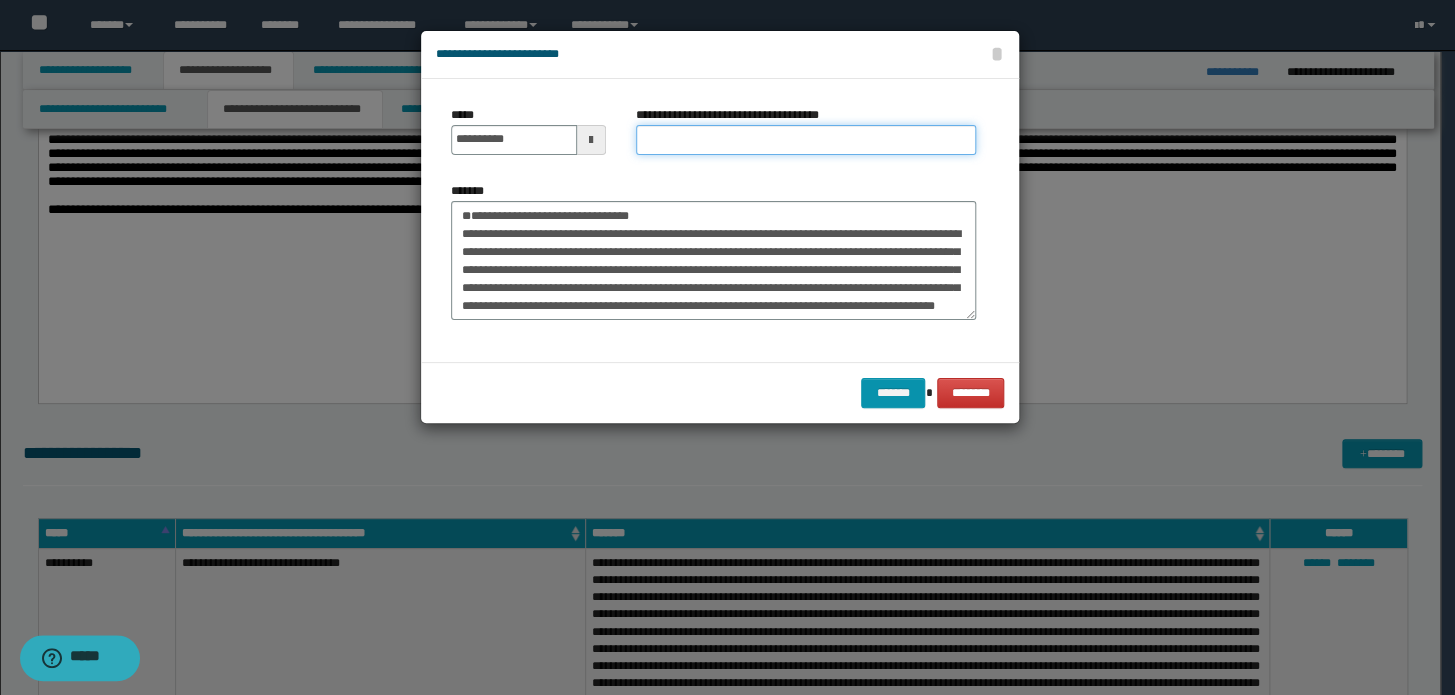 click on "**********" at bounding box center (806, 140) 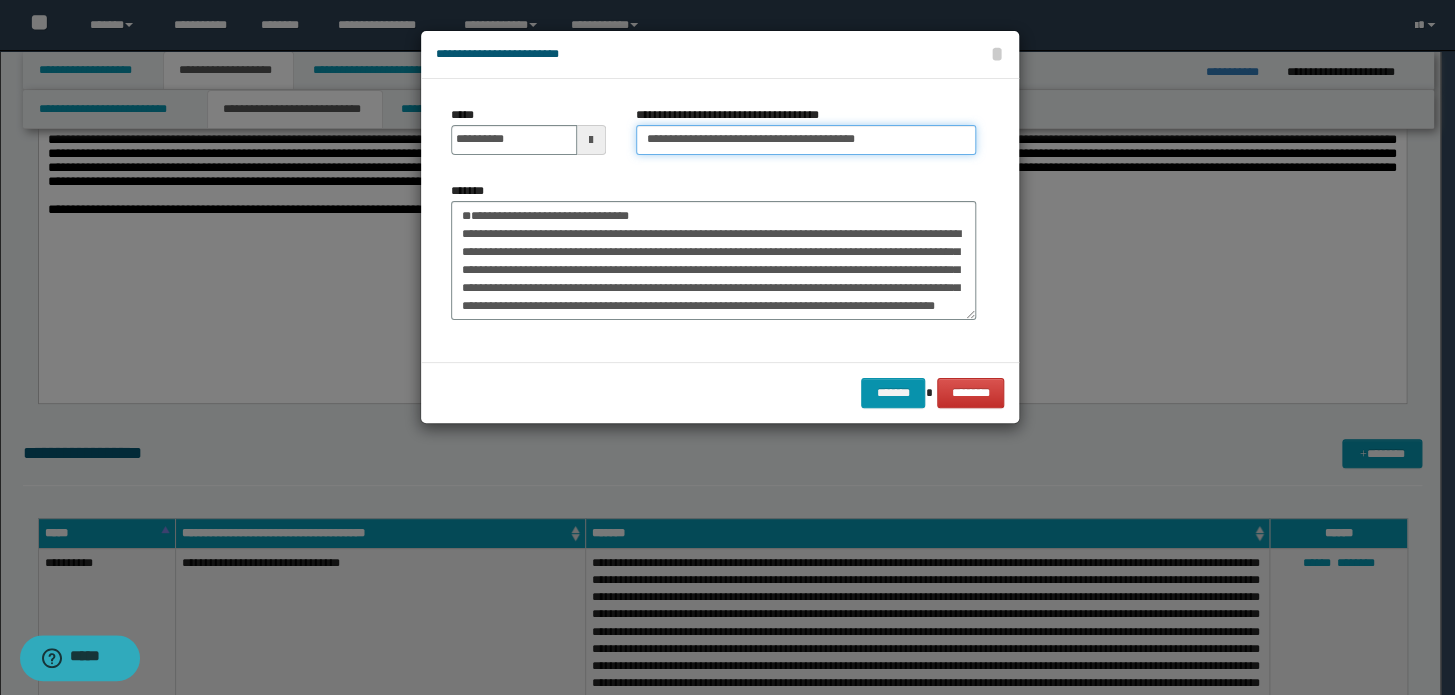 drag, startPoint x: 705, startPoint y: 140, endPoint x: 288, endPoint y: 143, distance: 417.0108 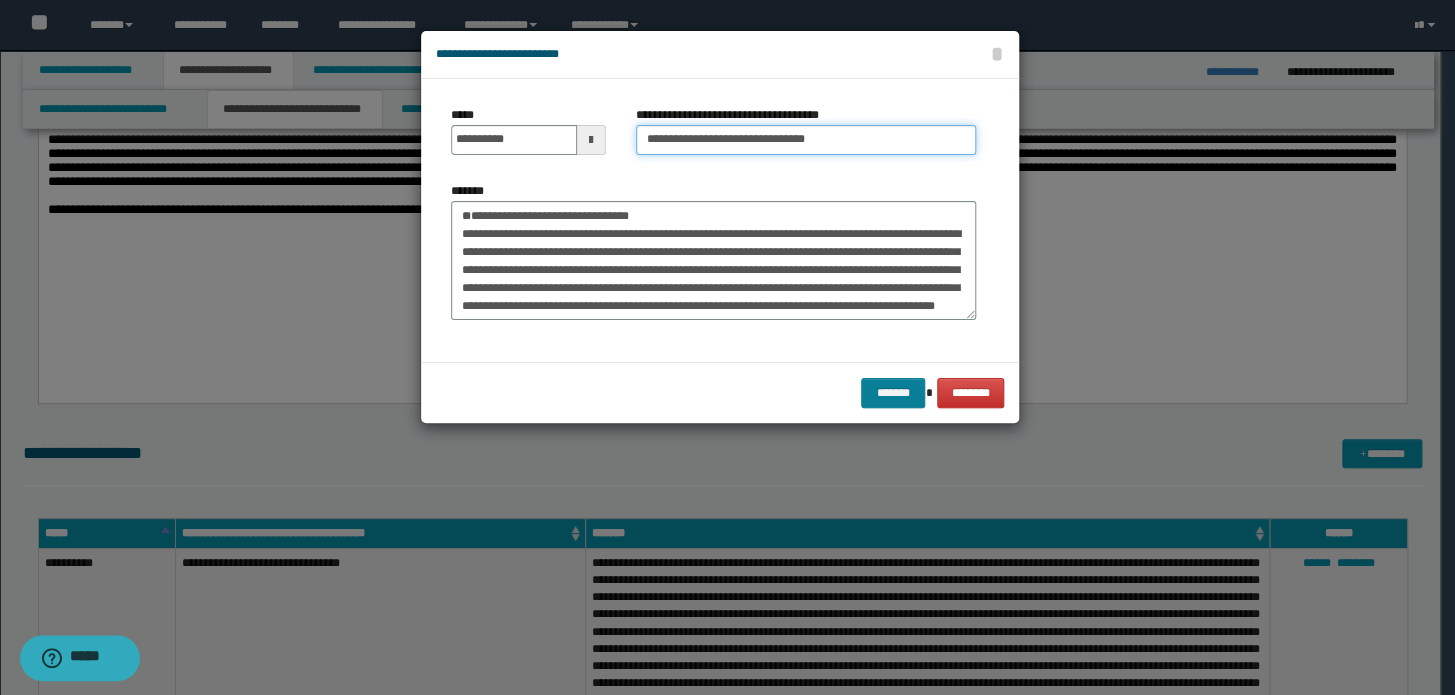 type on "**********" 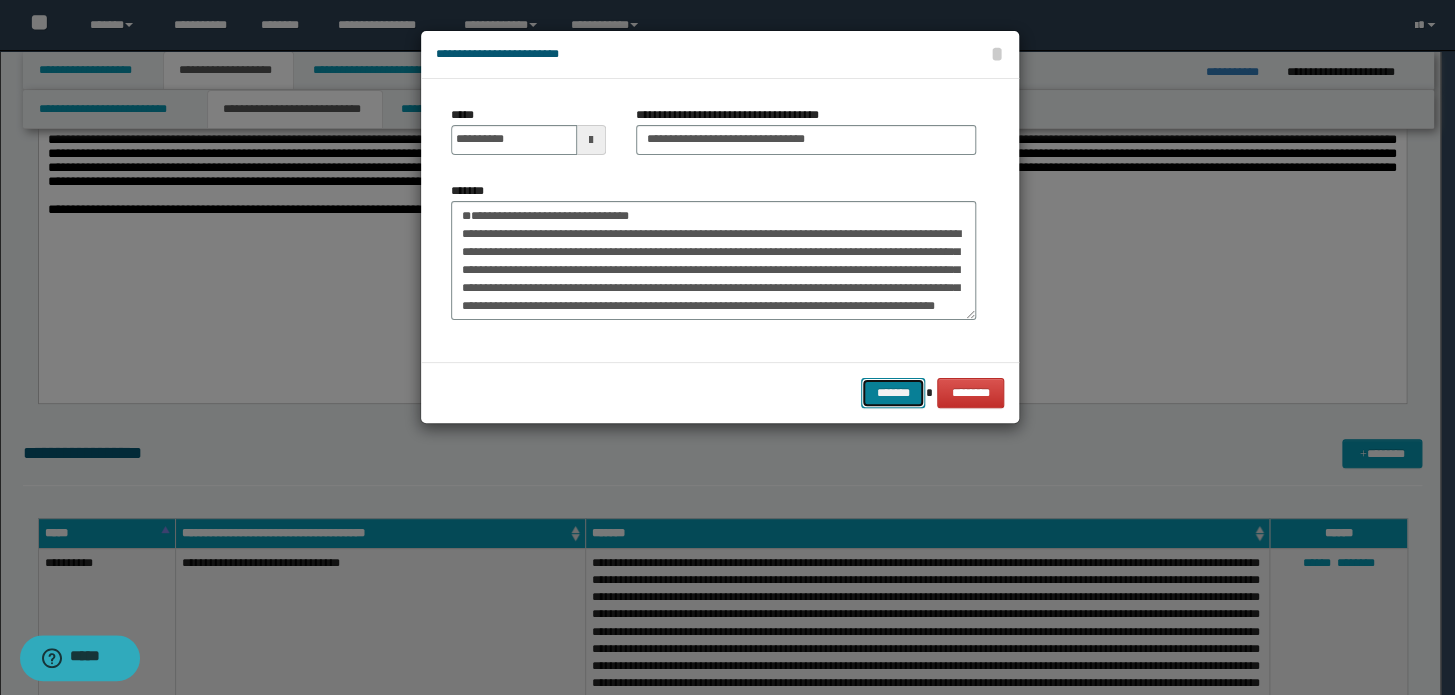 click on "*******" at bounding box center (893, 393) 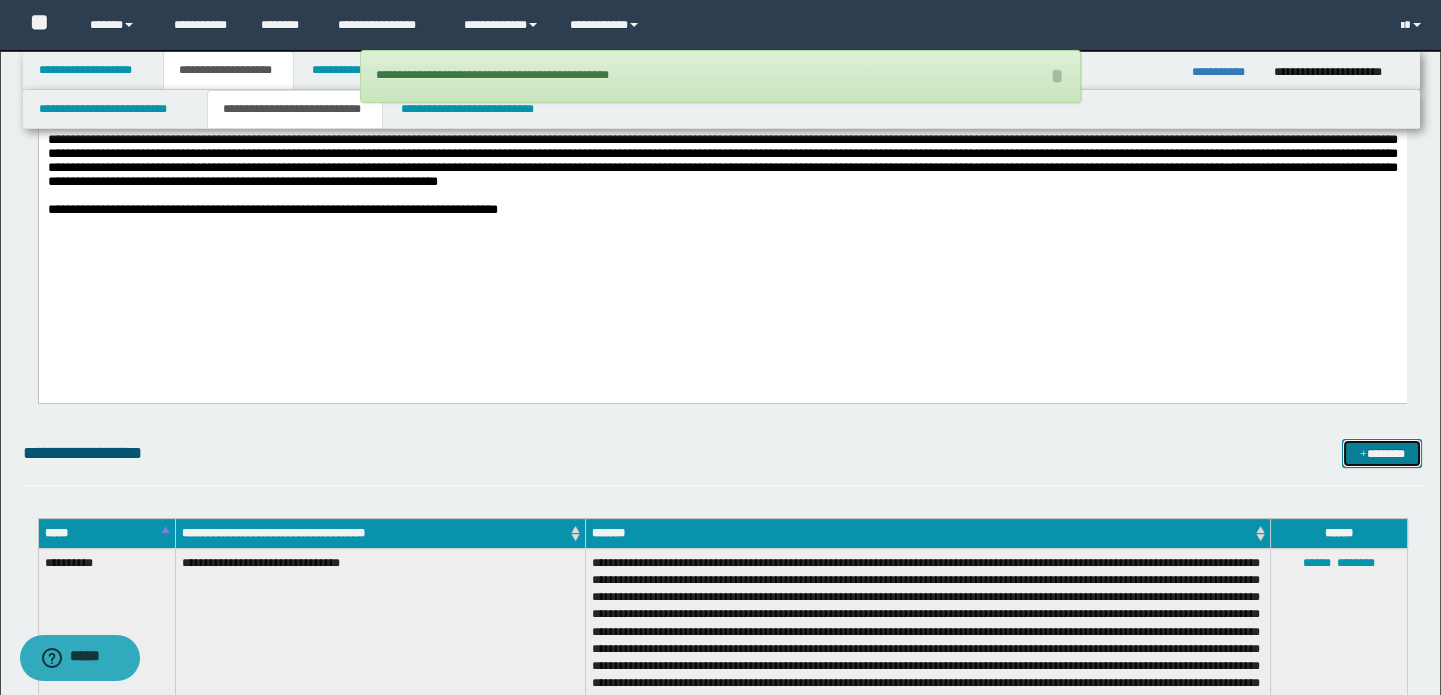 click on "*******" at bounding box center [1382, 454] 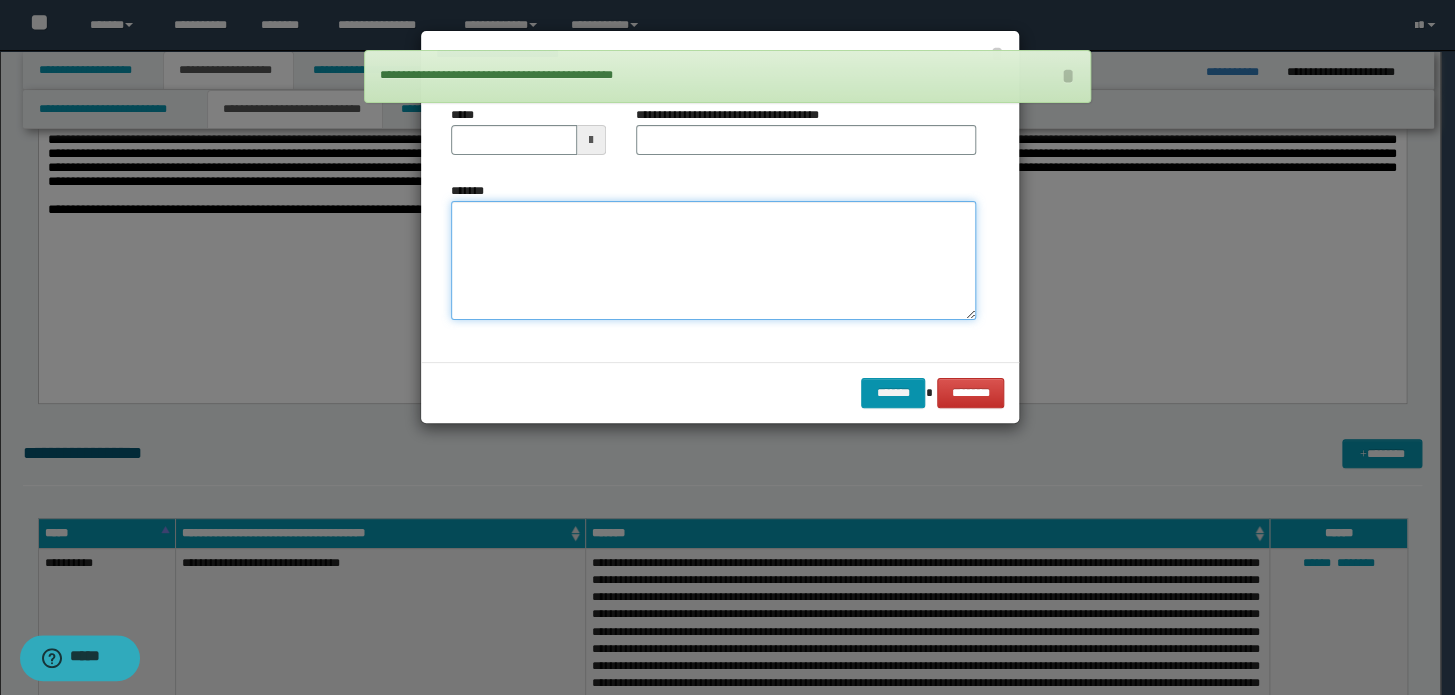 click on "*******" at bounding box center (713, 261) 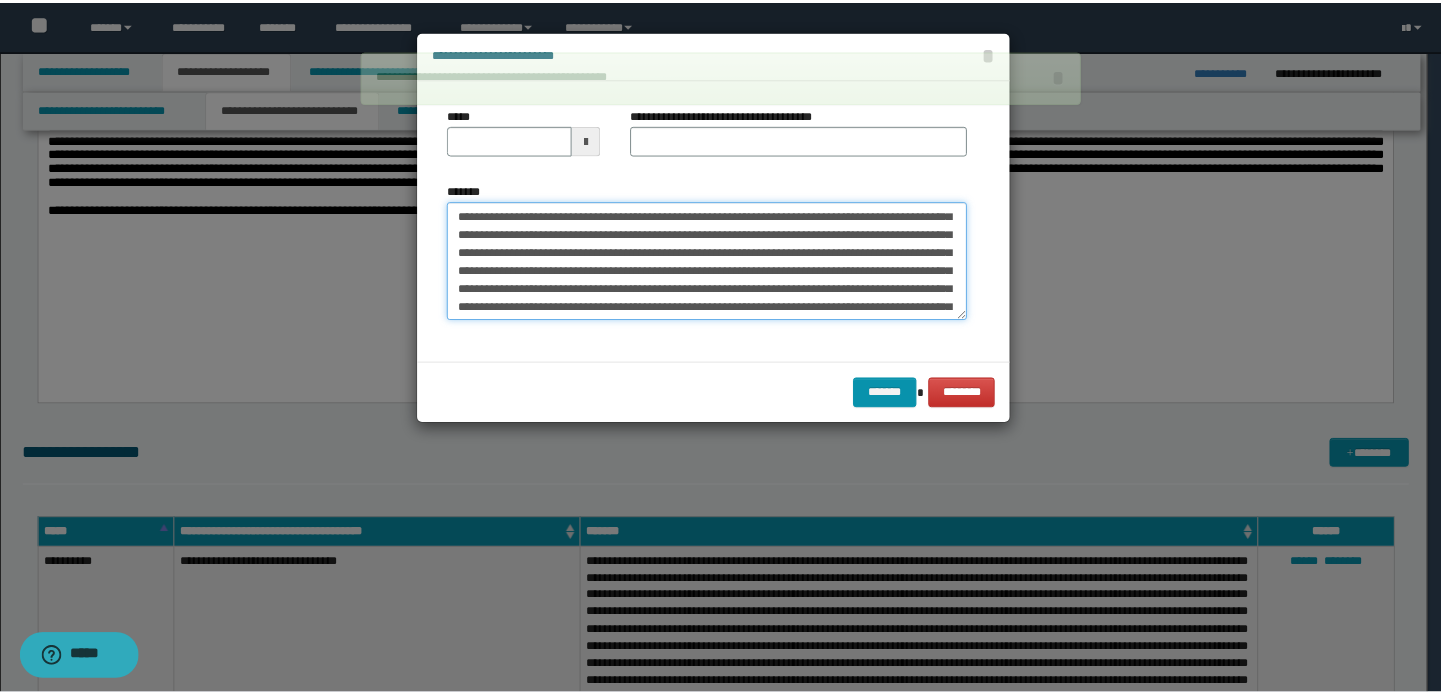 scroll, scrollTop: 0, scrollLeft: 0, axis: both 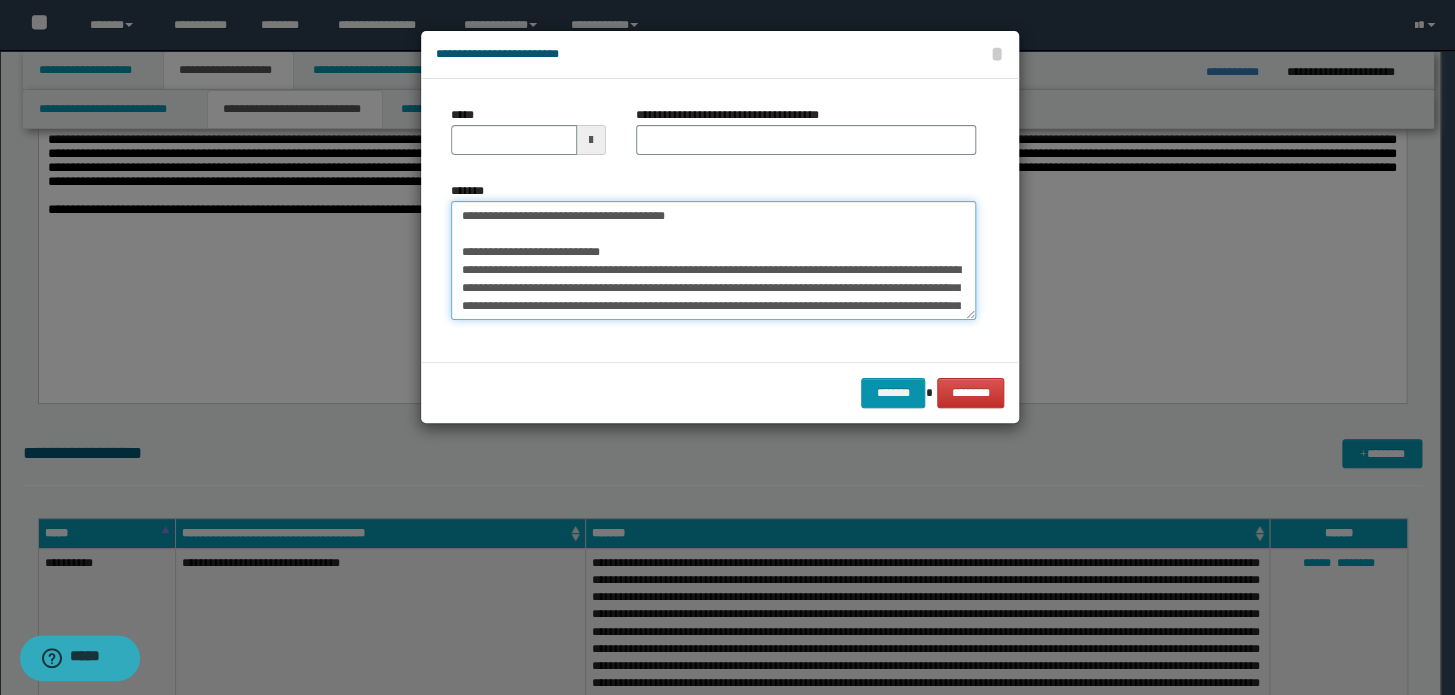 click on "*******" at bounding box center (713, 261) 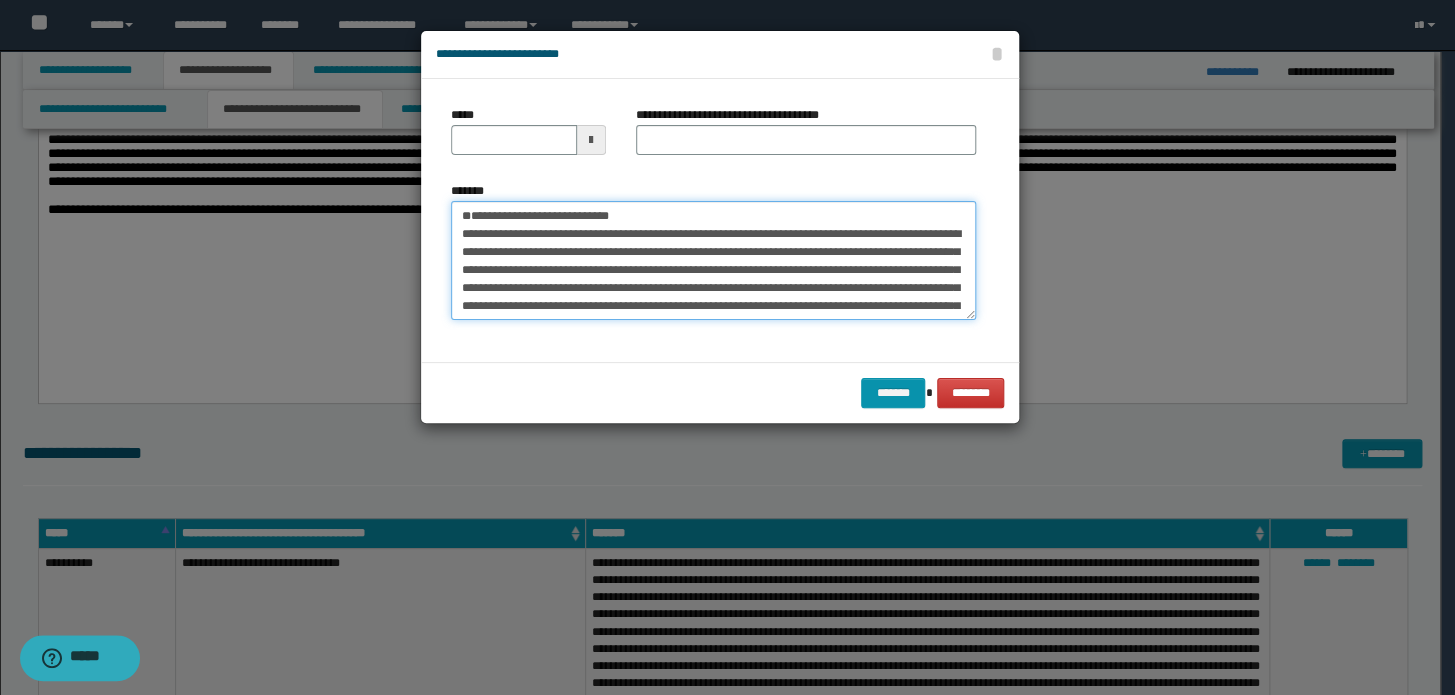 type 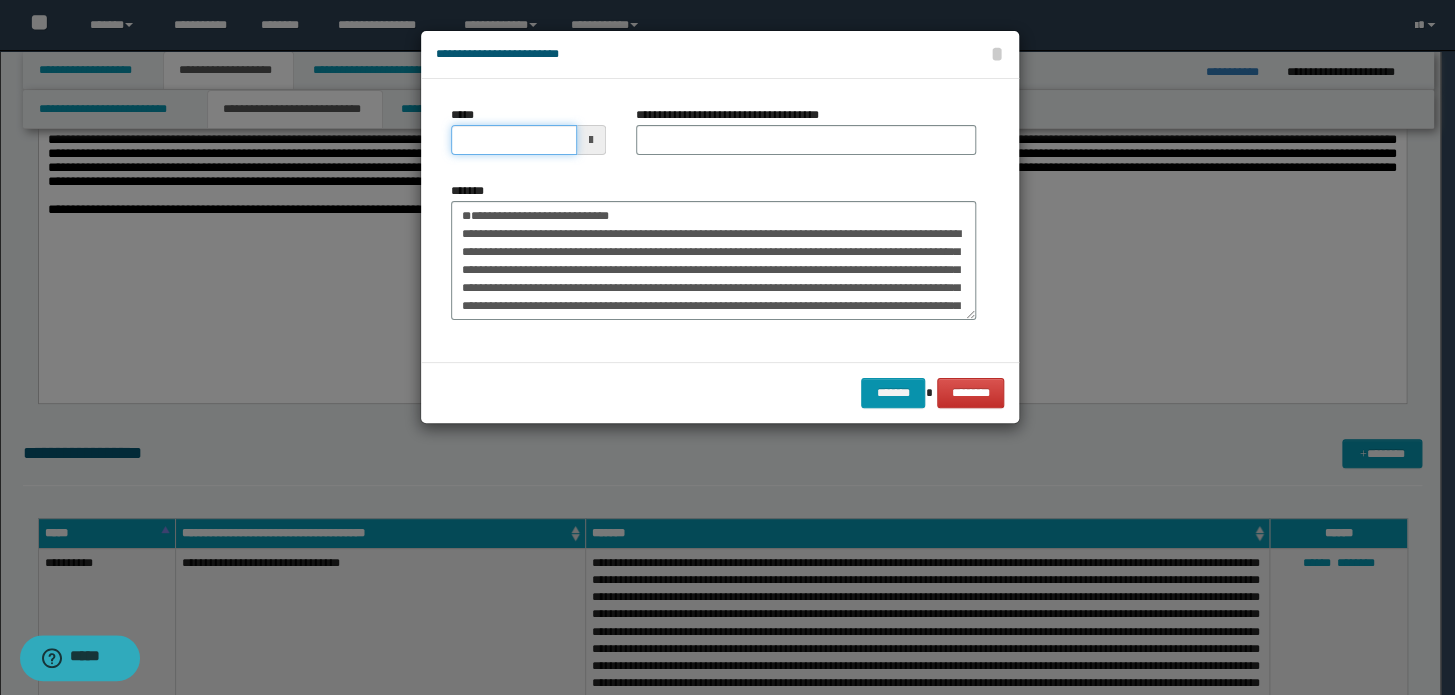 click on "*****" at bounding box center (514, 140) 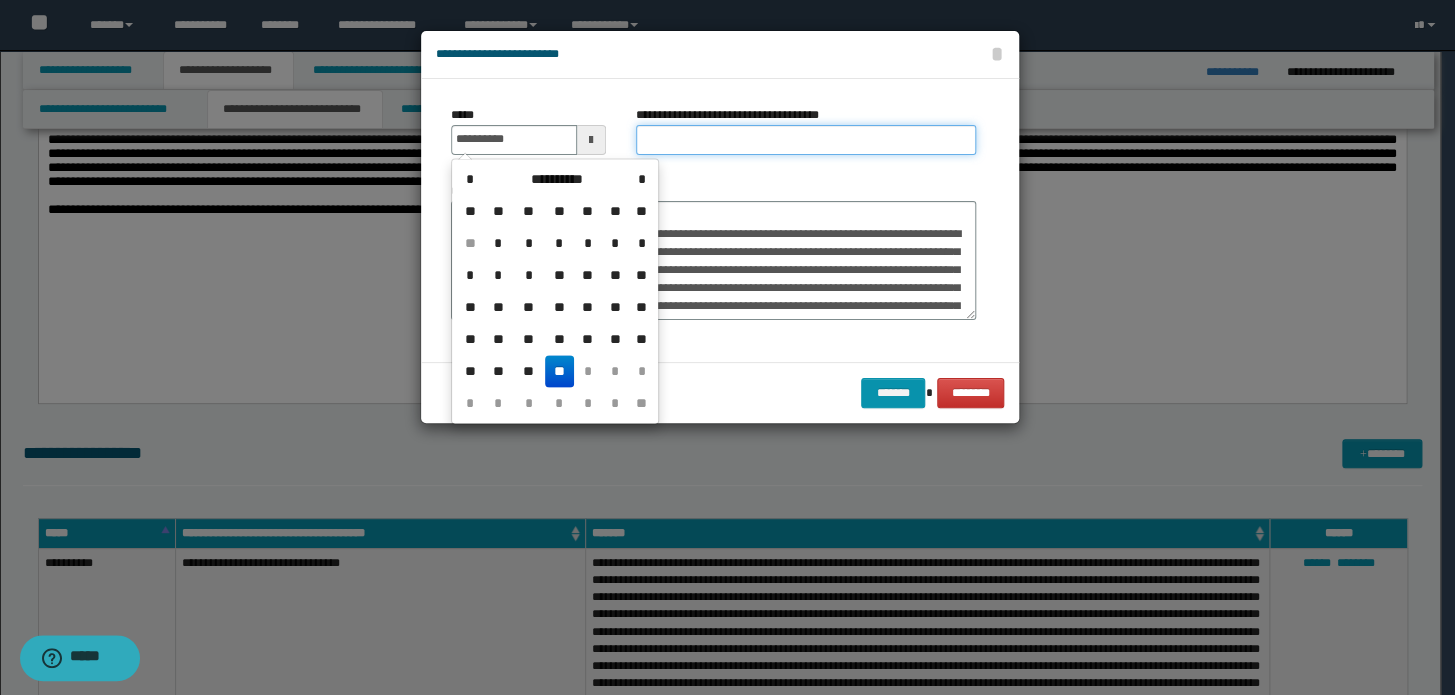 type on "**********" 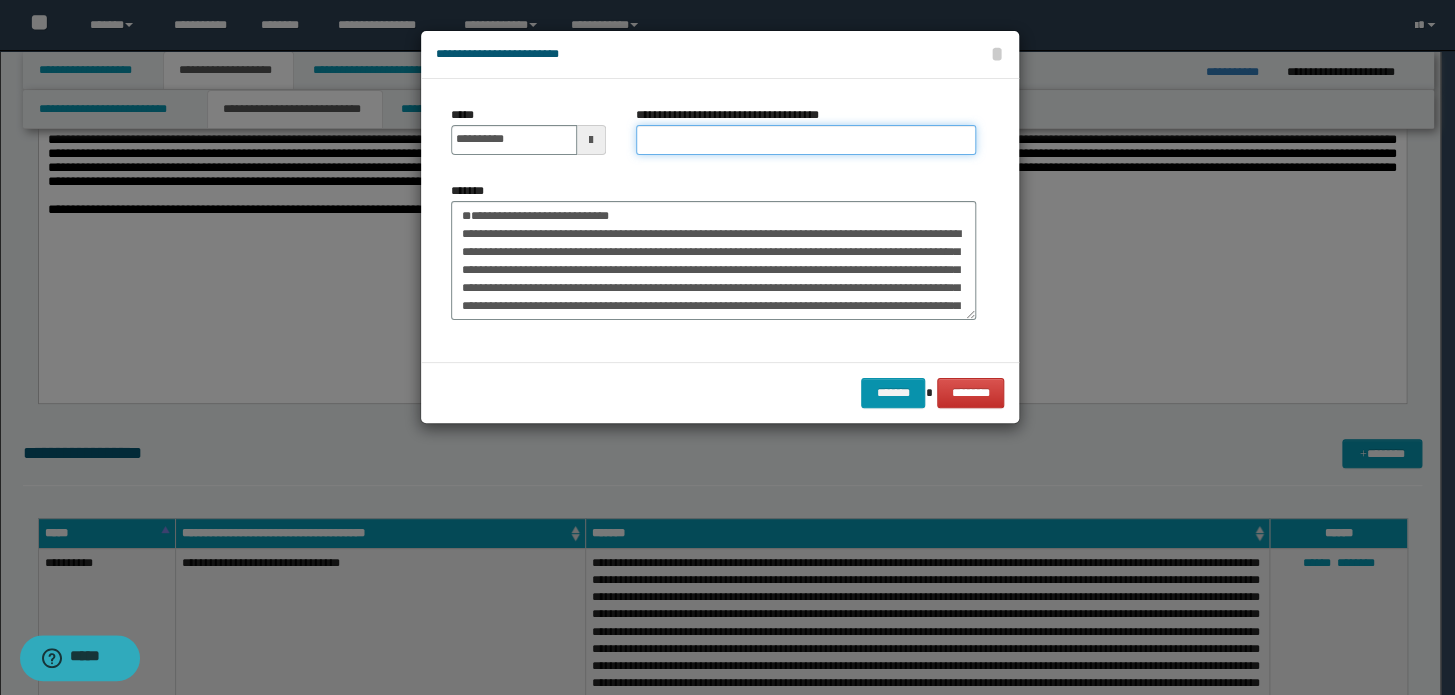 paste on "**********" 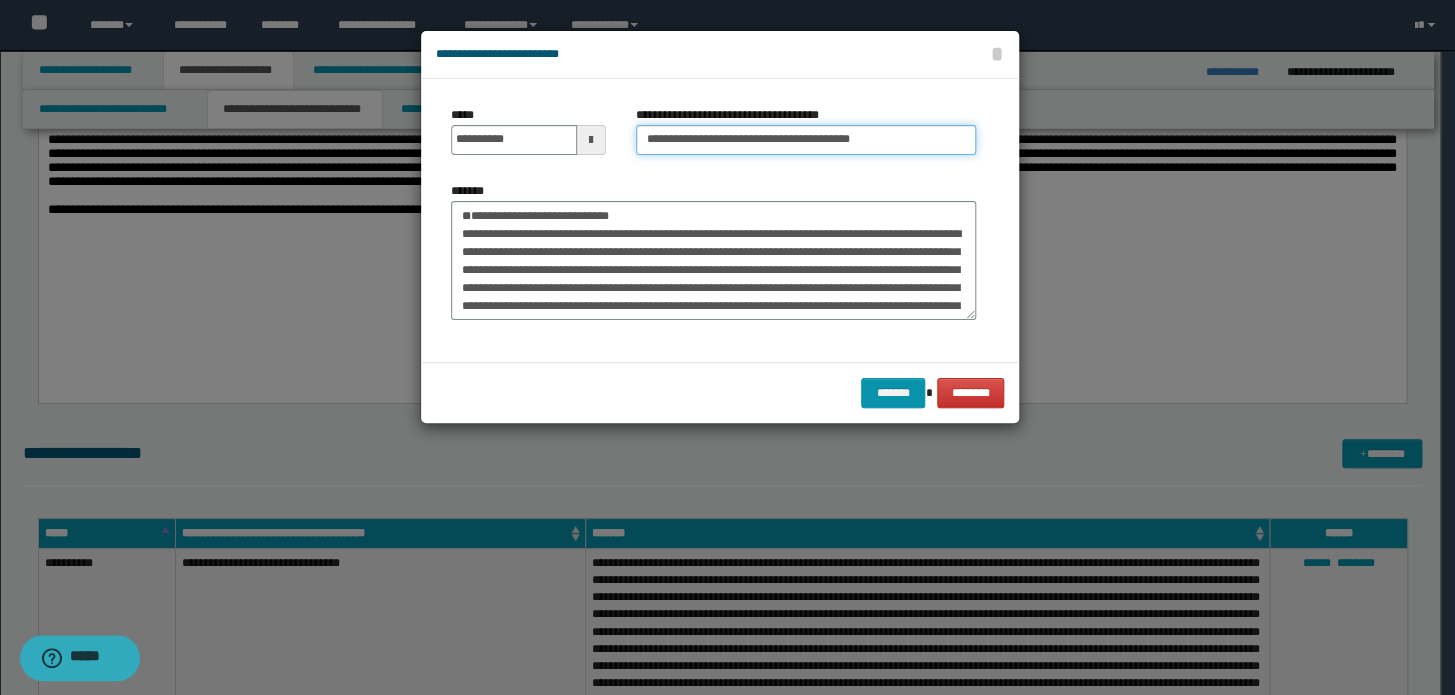 drag, startPoint x: 710, startPoint y: 137, endPoint x: 352, endPoint y: 128, distance: 358.1131 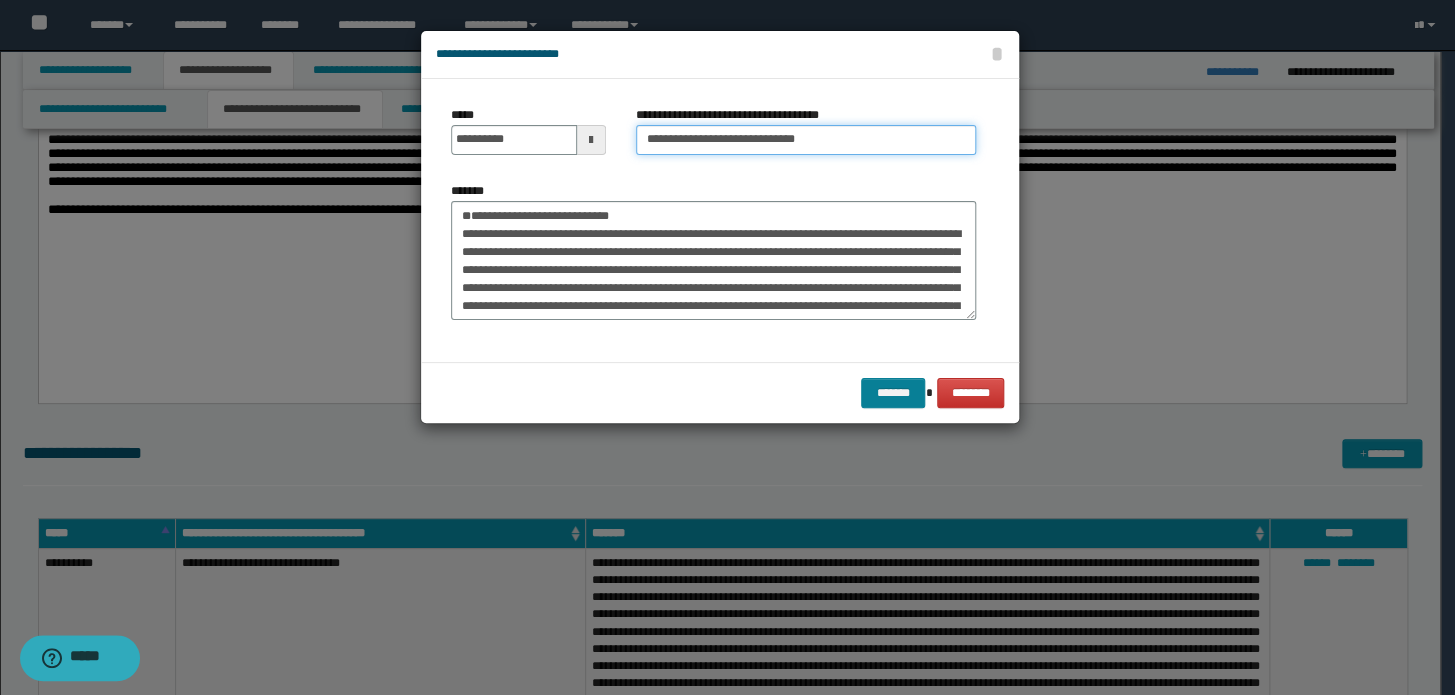 type on "**********" 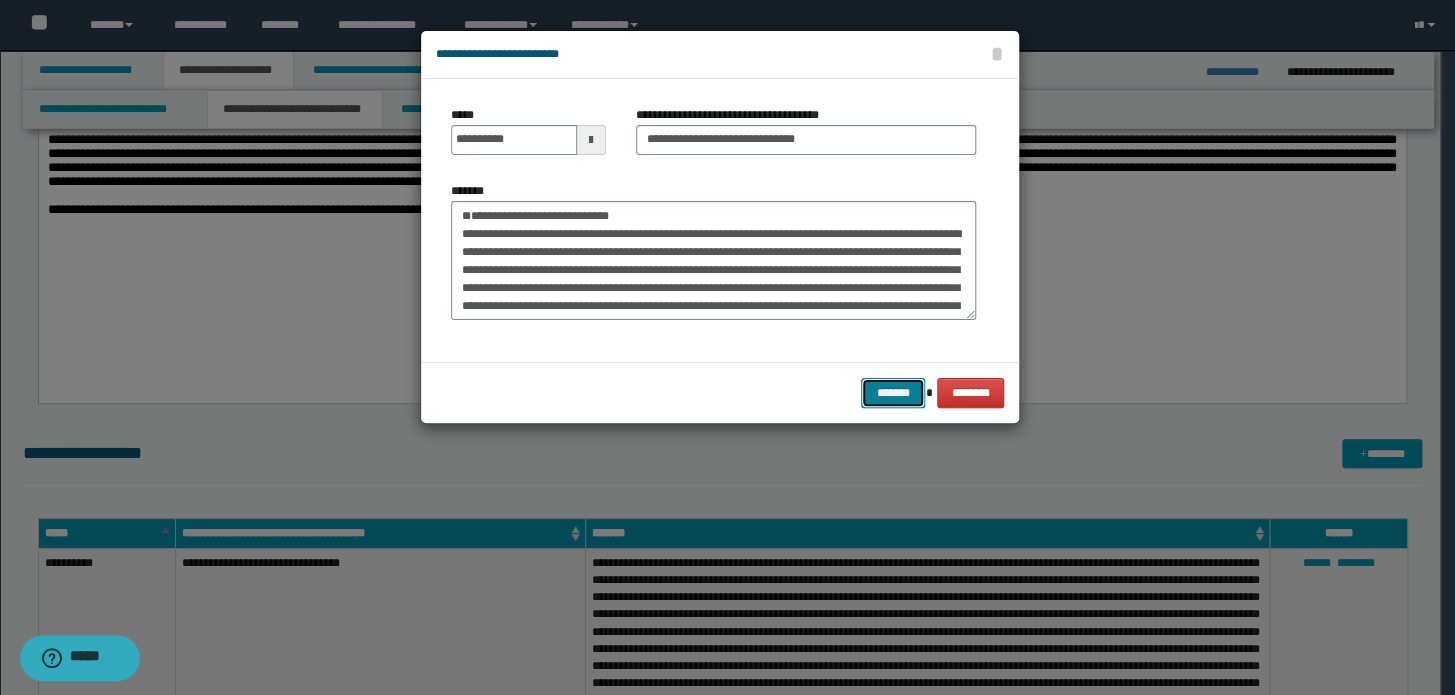 click on "*******" at bounding box center (893, 393) 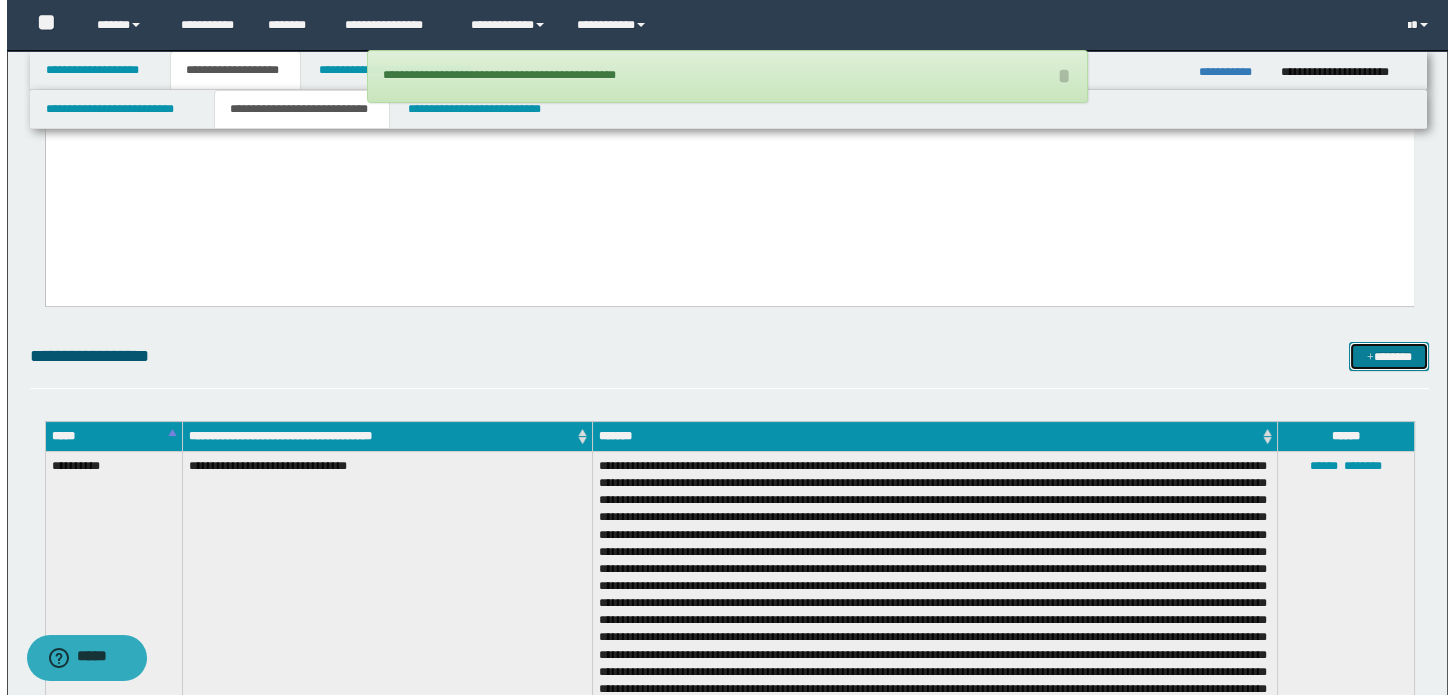 scroll, scrollTop: 1181, scrollLeft: 0, axis: vertical 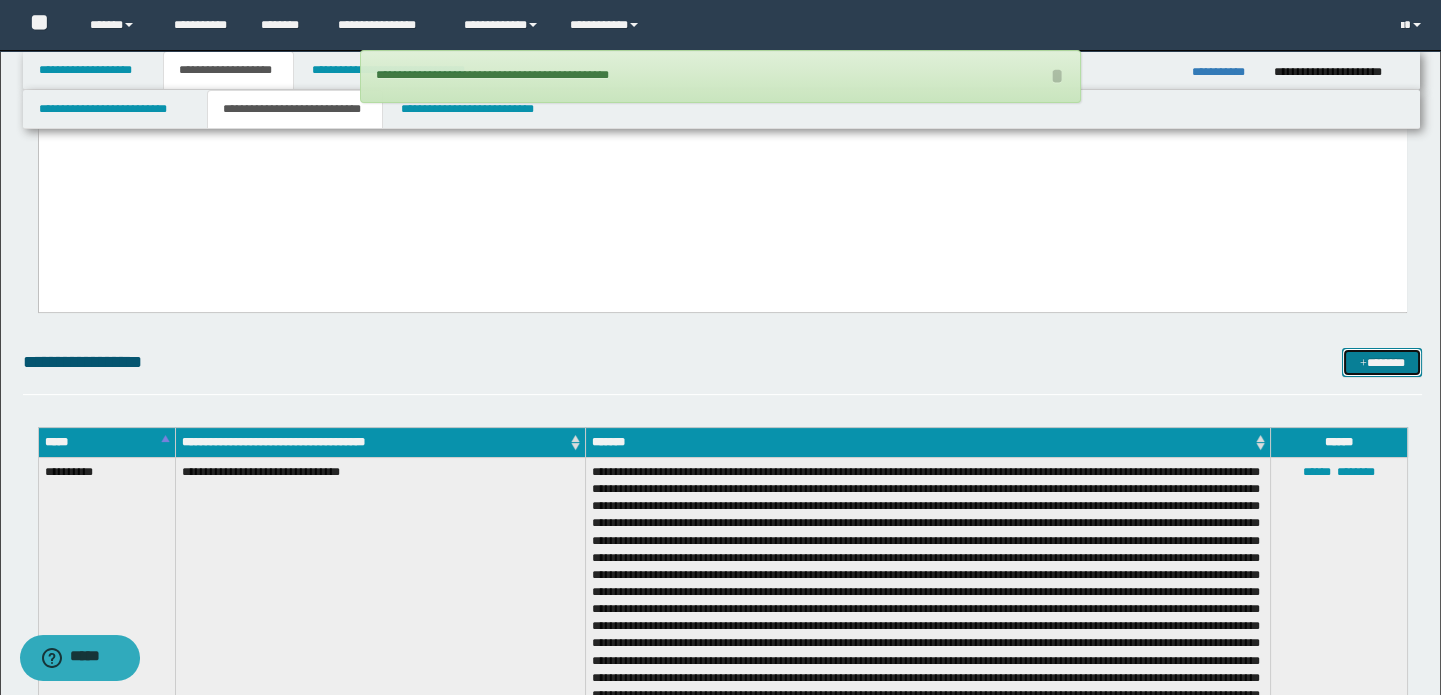 drag, startPoint x: 1394, startPoint y: 357, endPoint x: 1248, endPoint y: 329, distance: 148.66069 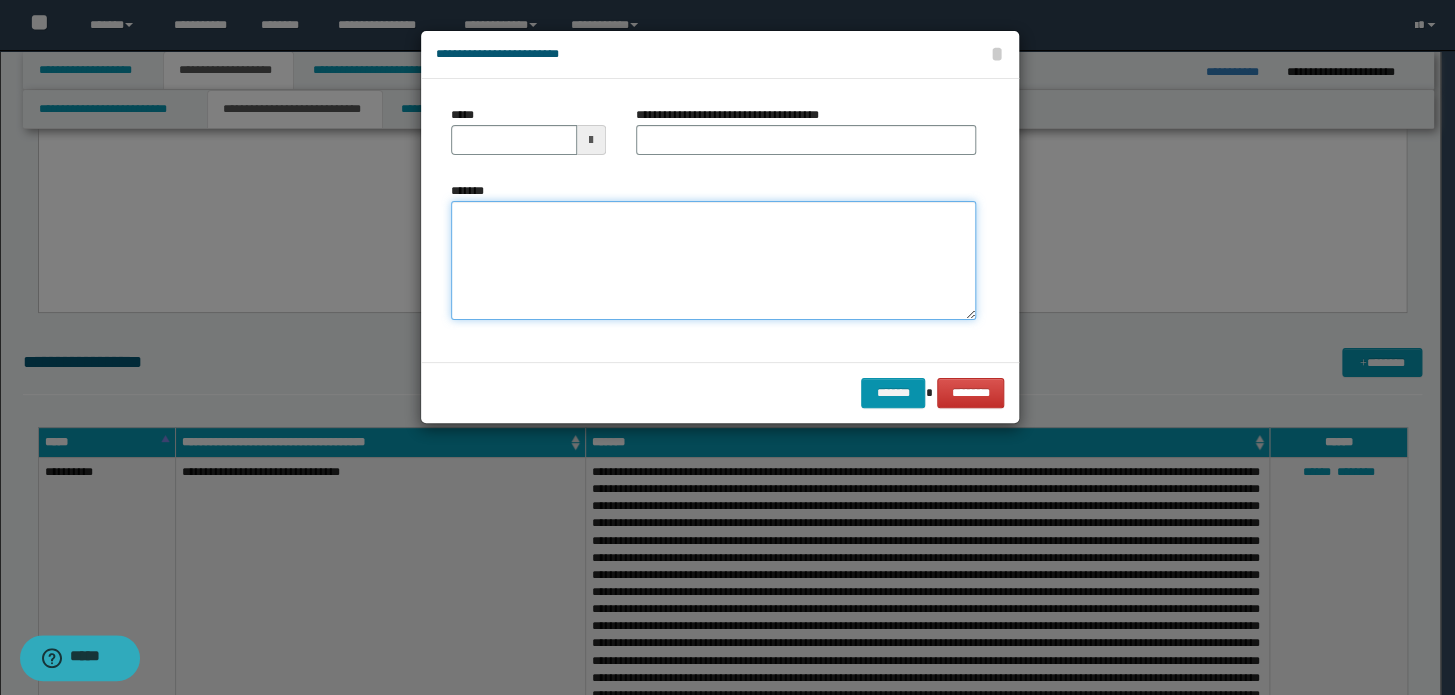 click on "*******" at bounding box center [713, 261] 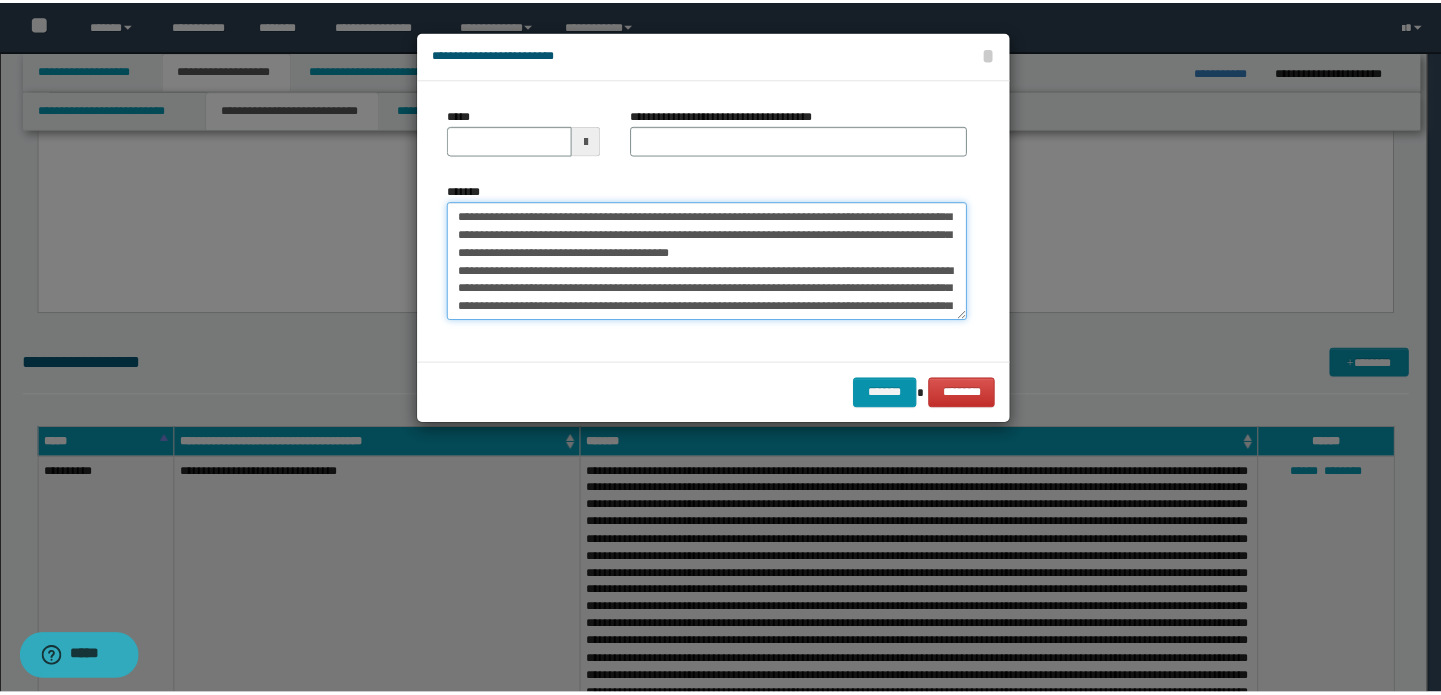 scroll, scrollTop: 0, scrollLeft: 0, axis: both 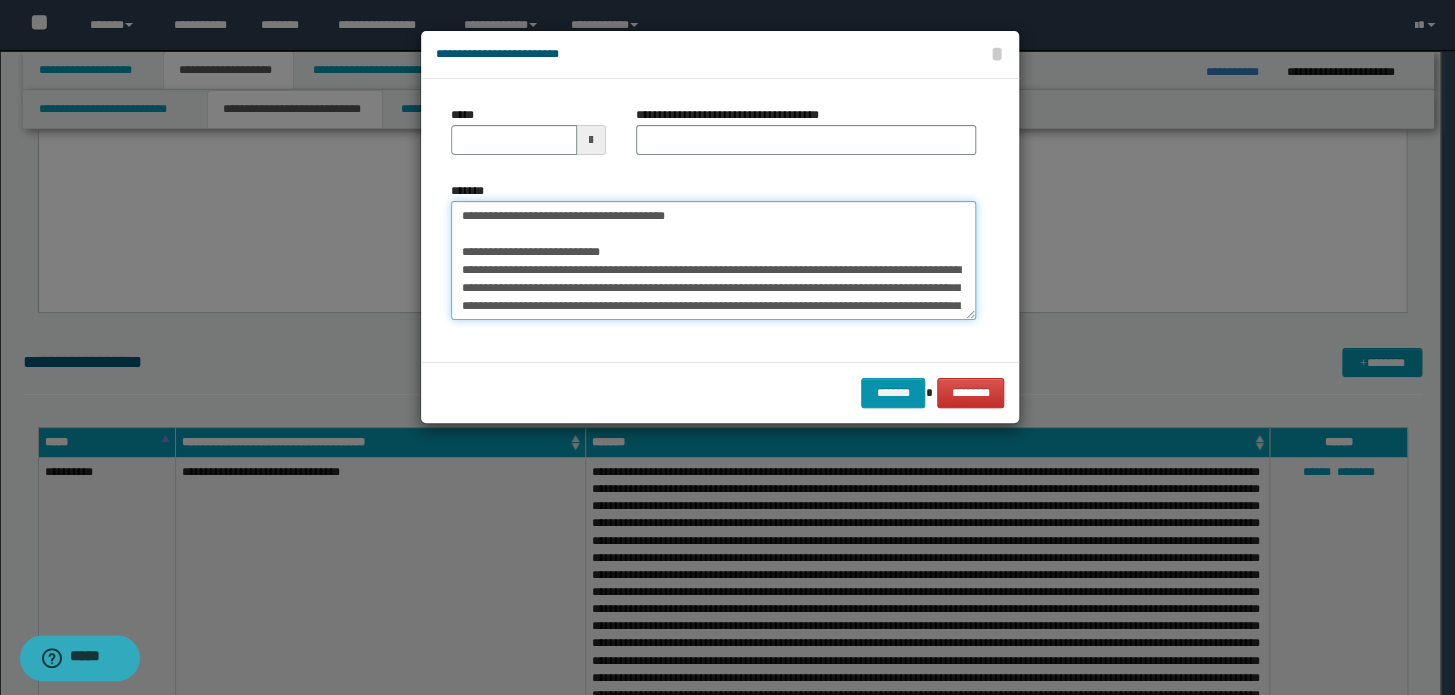 drag, startPoint x: 545, startPoint y: 214, endPoint x: 0, endPoint y: 202, distance: 545.1321 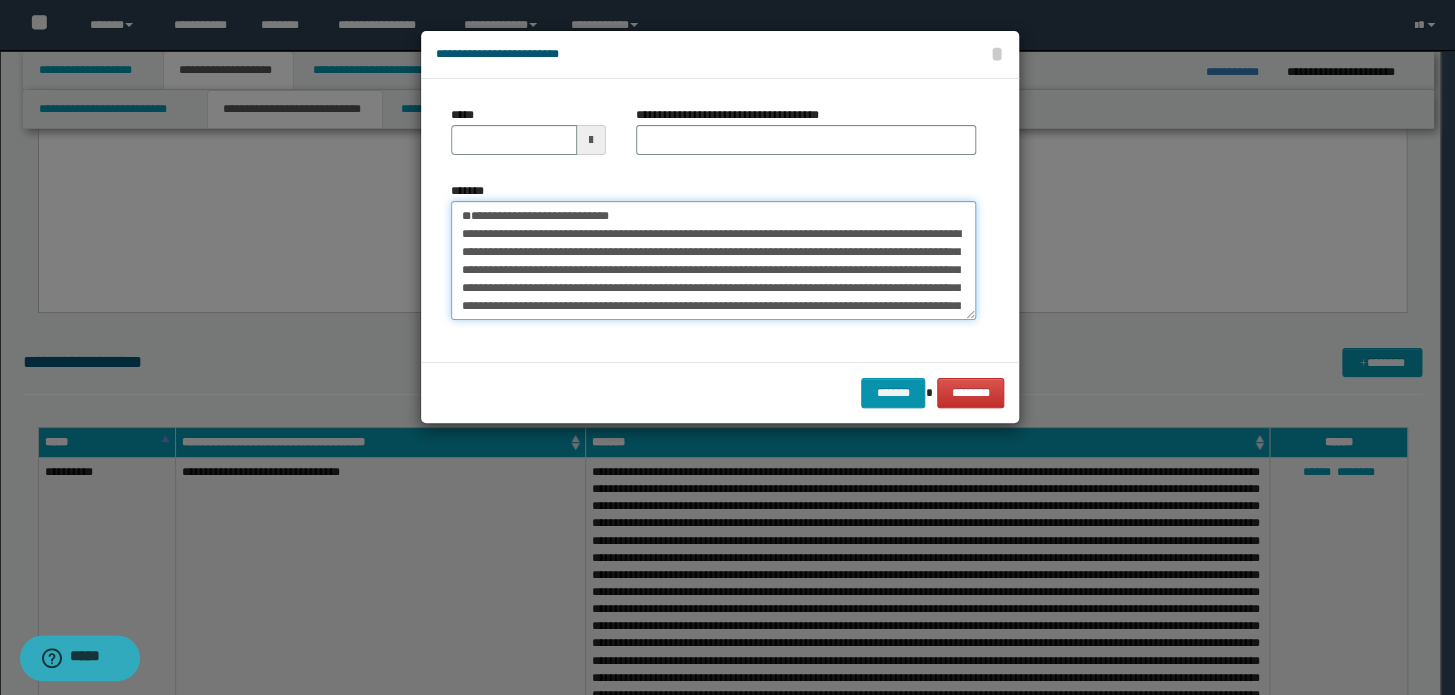 type 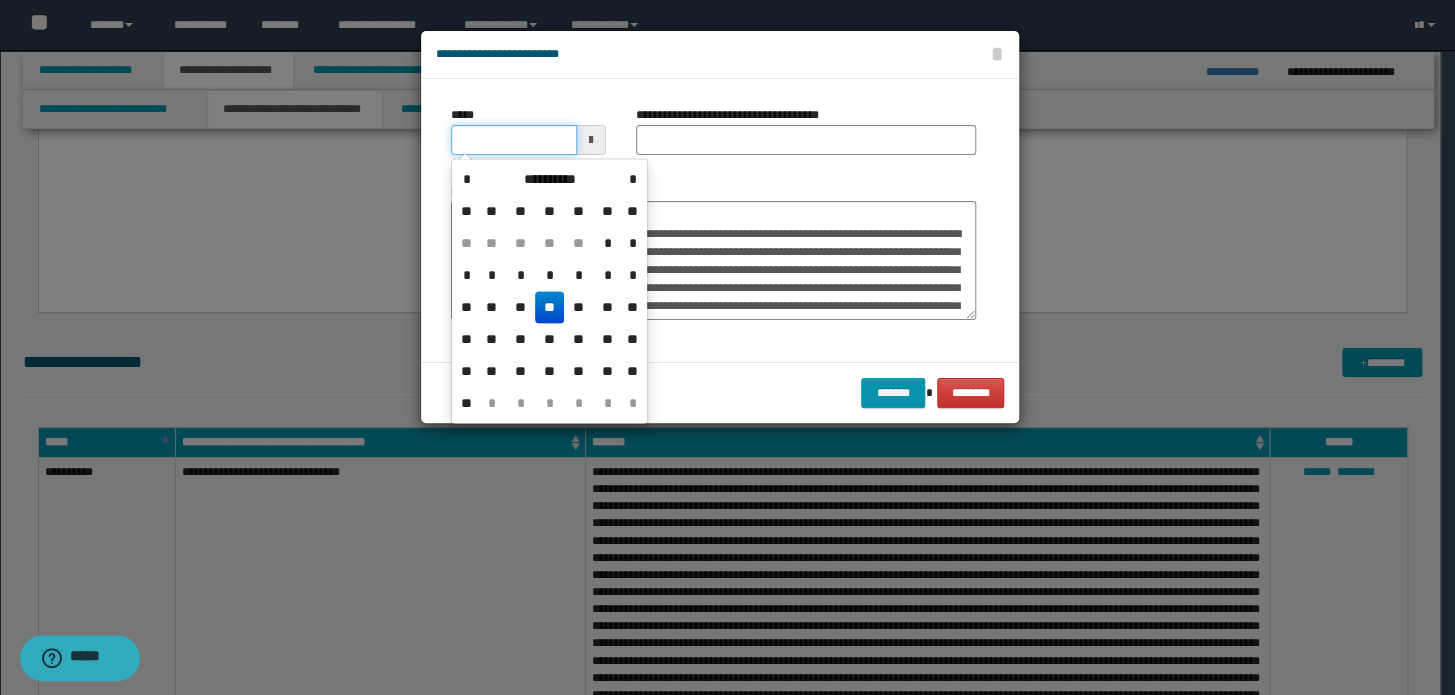 click on "*****" at bounding box center [514, 140] 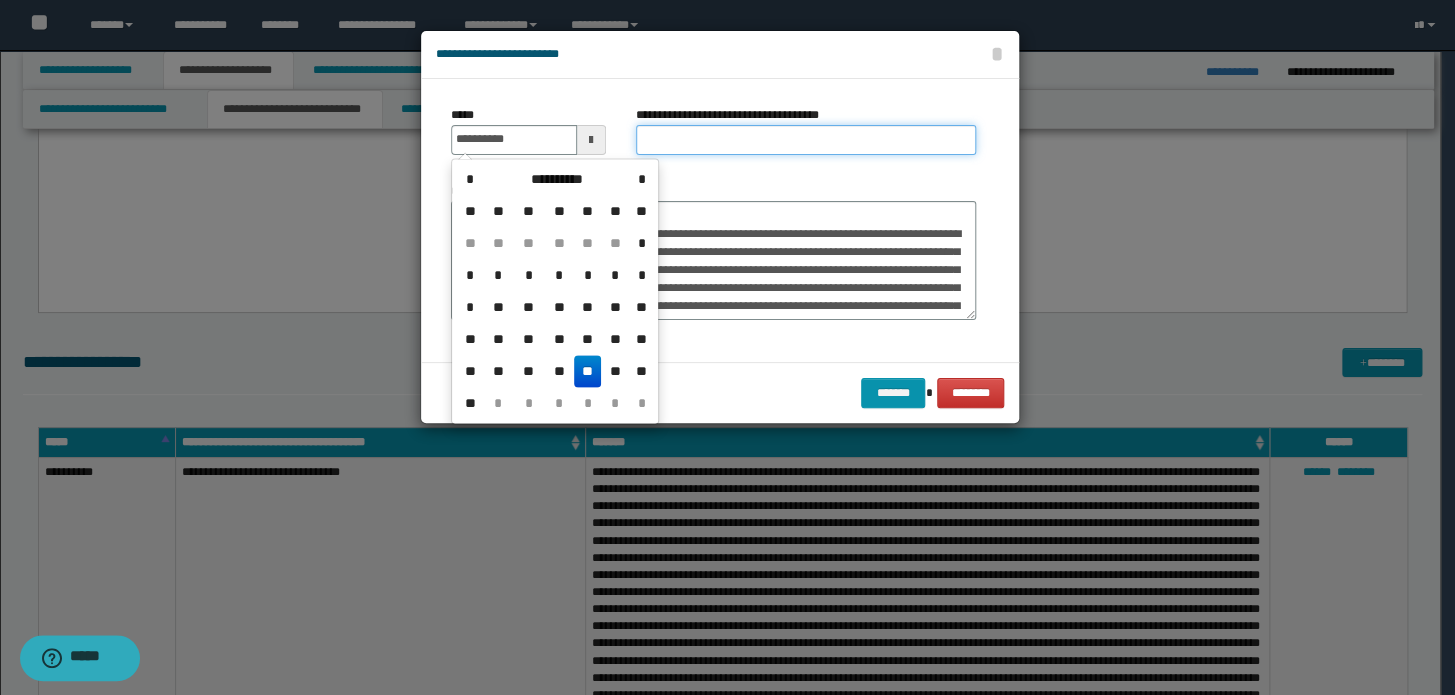 type on "**********" 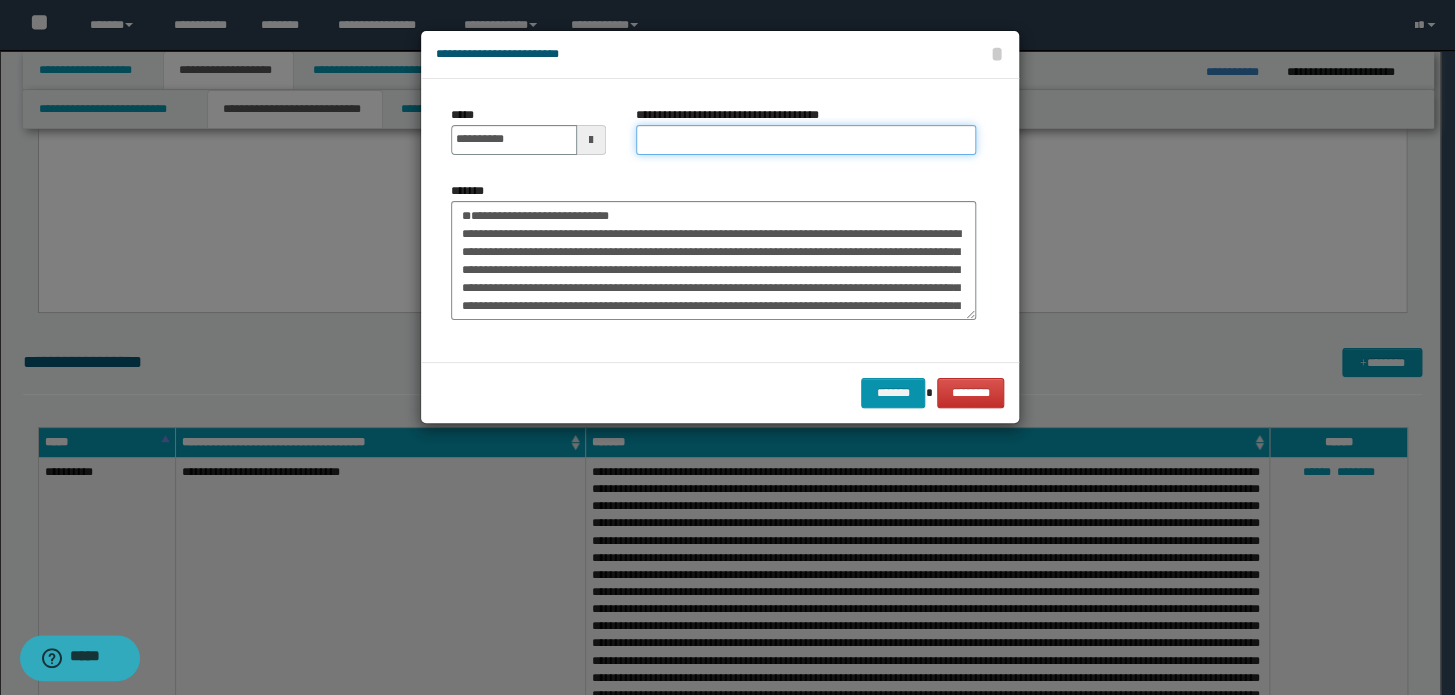 paste on "**********" 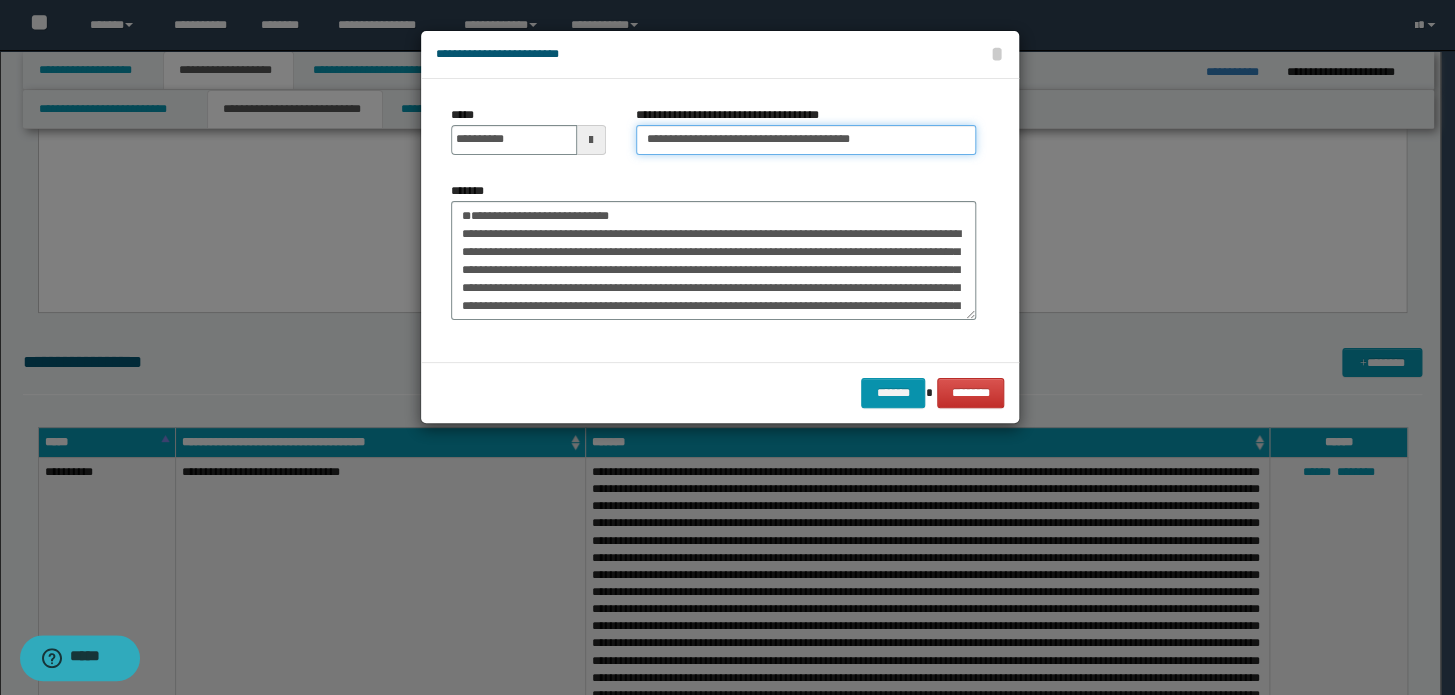 drag, startPoint x: 709, startPoint y: 139, endPoint x: 4, endPoint y: 138, distance: 705.00073 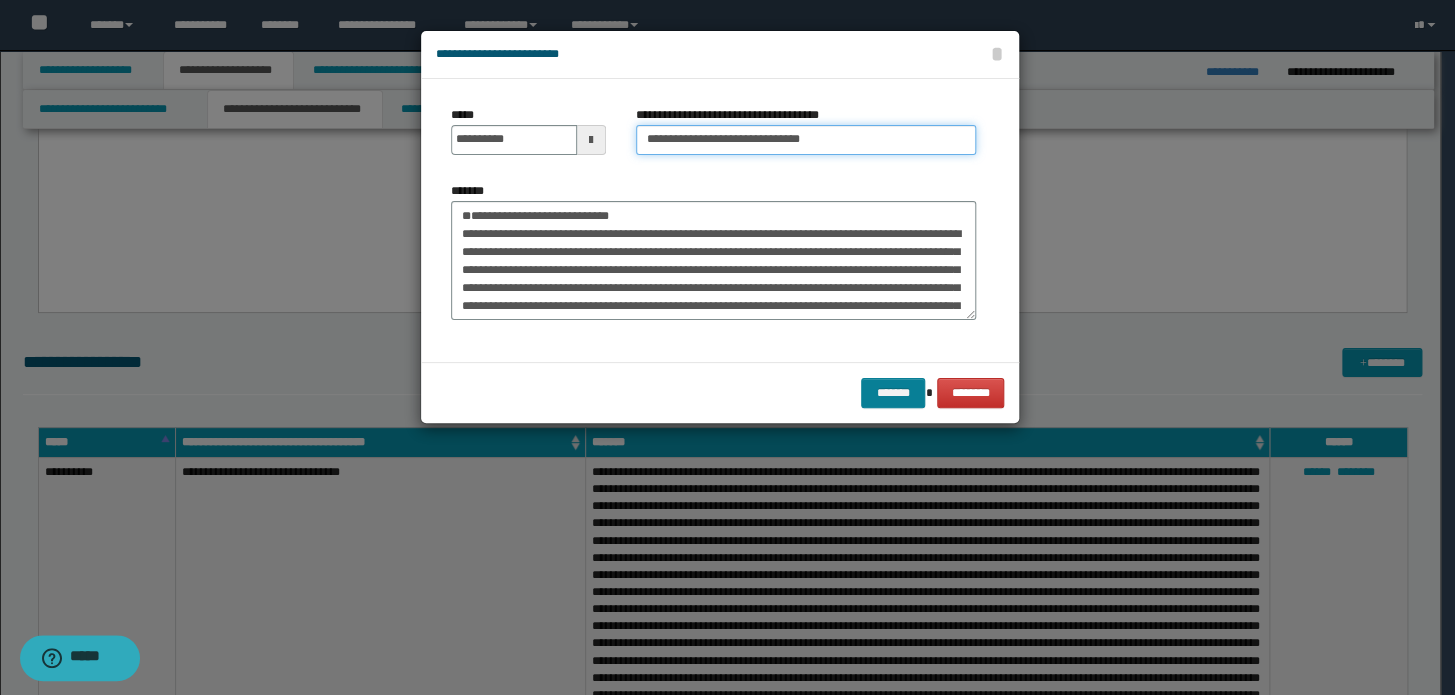type on "**********" 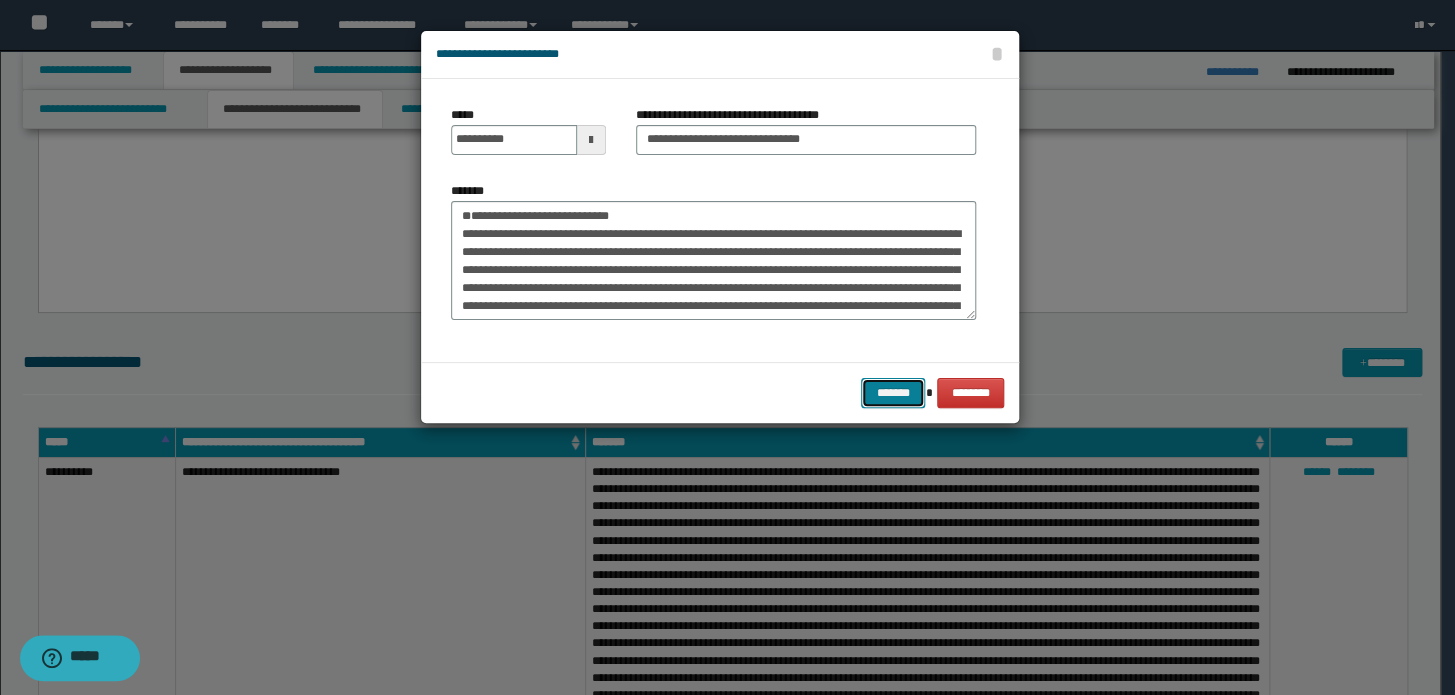 click on "*******" at bounding box center (893, 393) 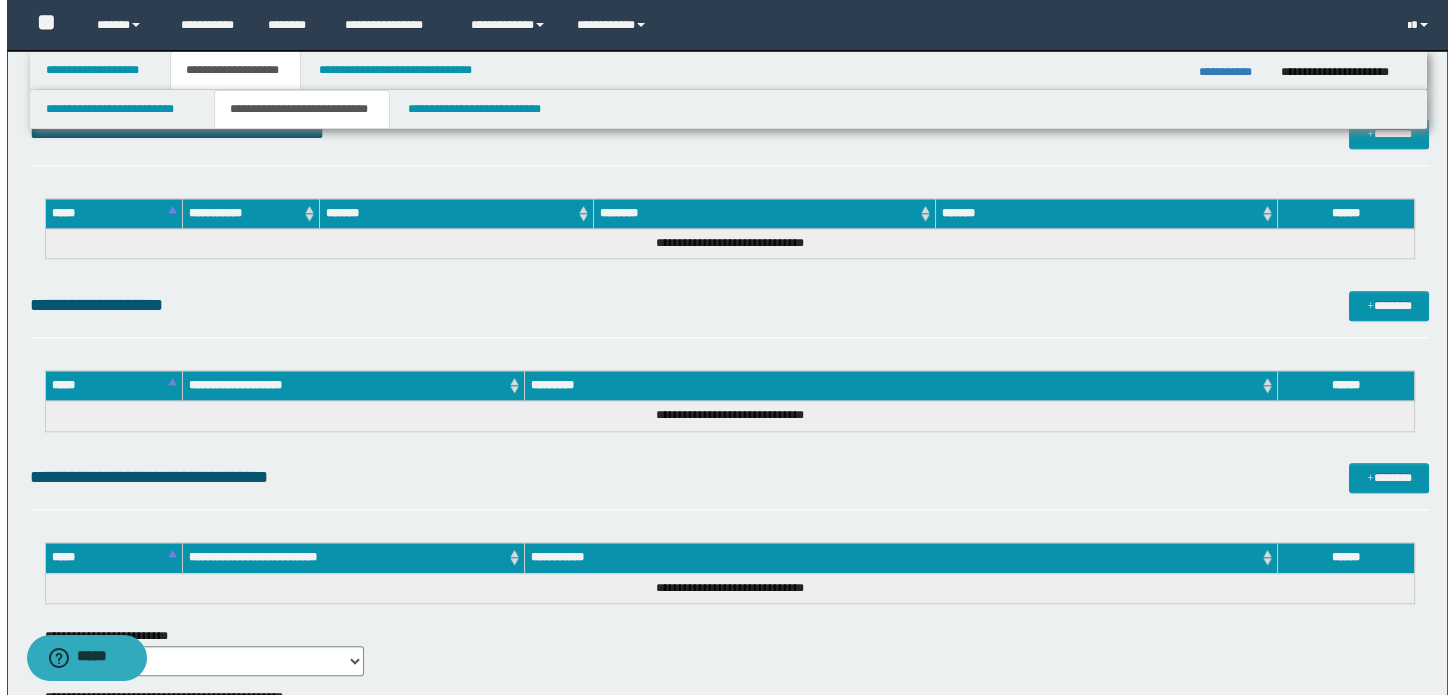 scroll, scrollTop: 4090, scrollLeft: 0, axis: vertical 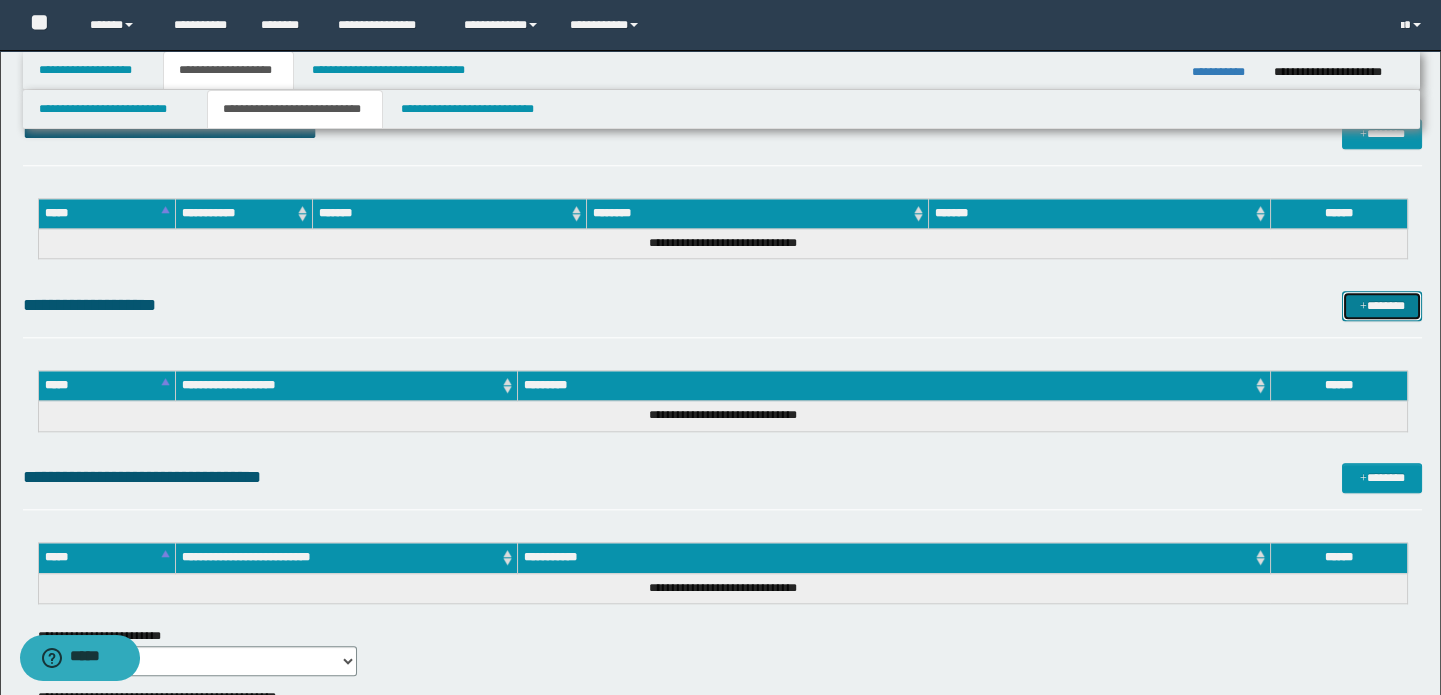 click on "*******" at bounding box center (1382, 306) 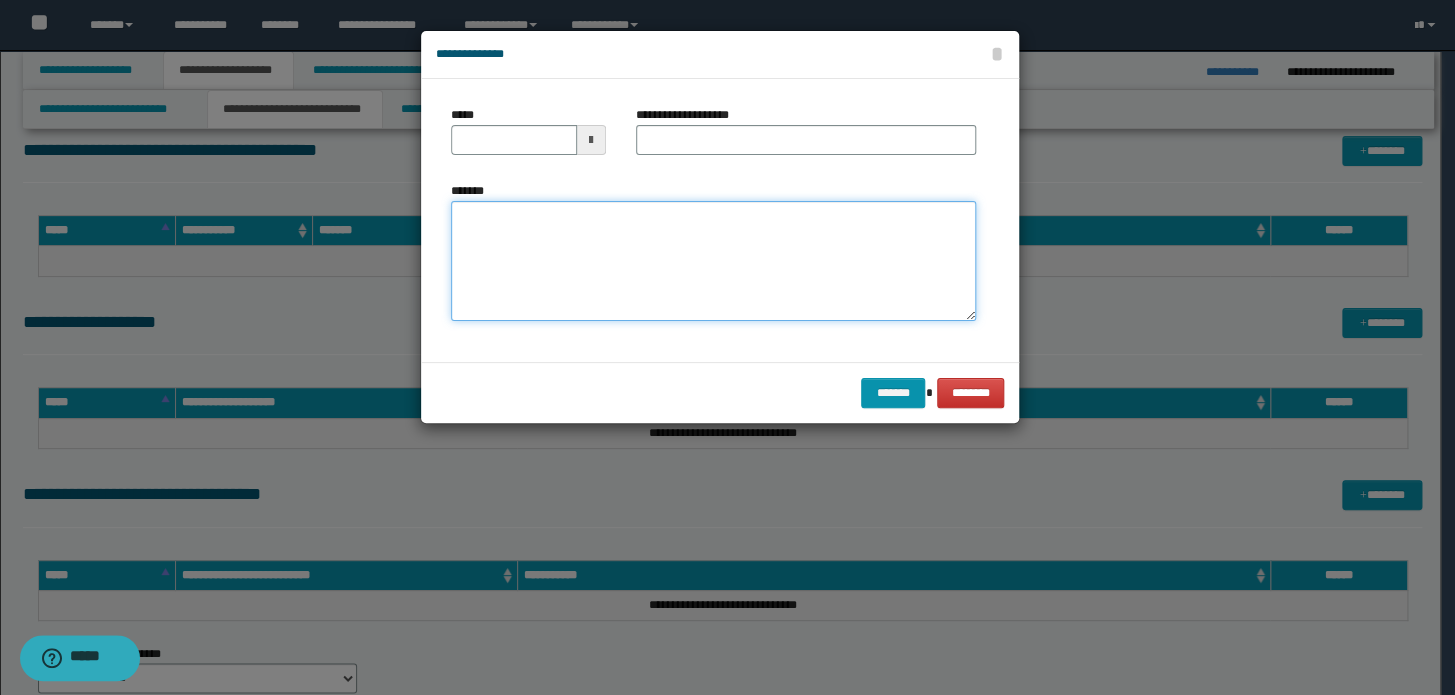 click on "*******" at bounding box center (713, 261) 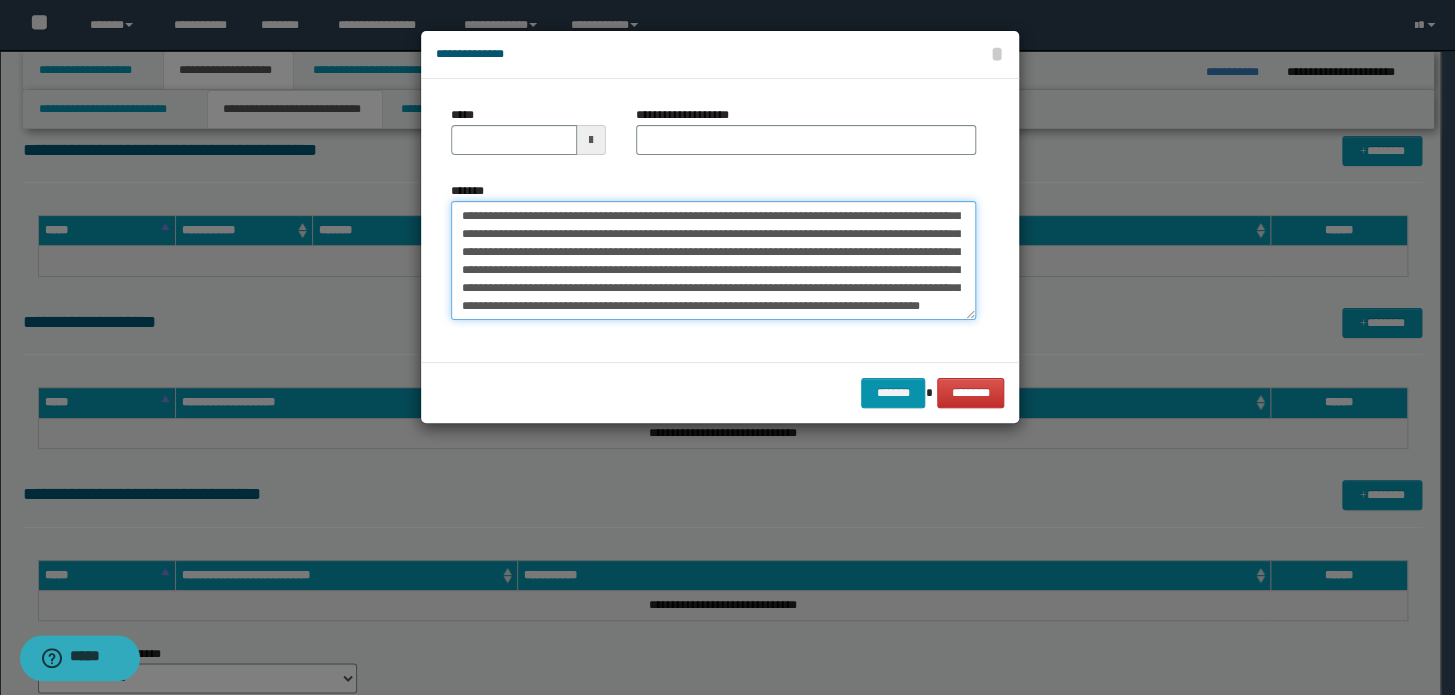 type 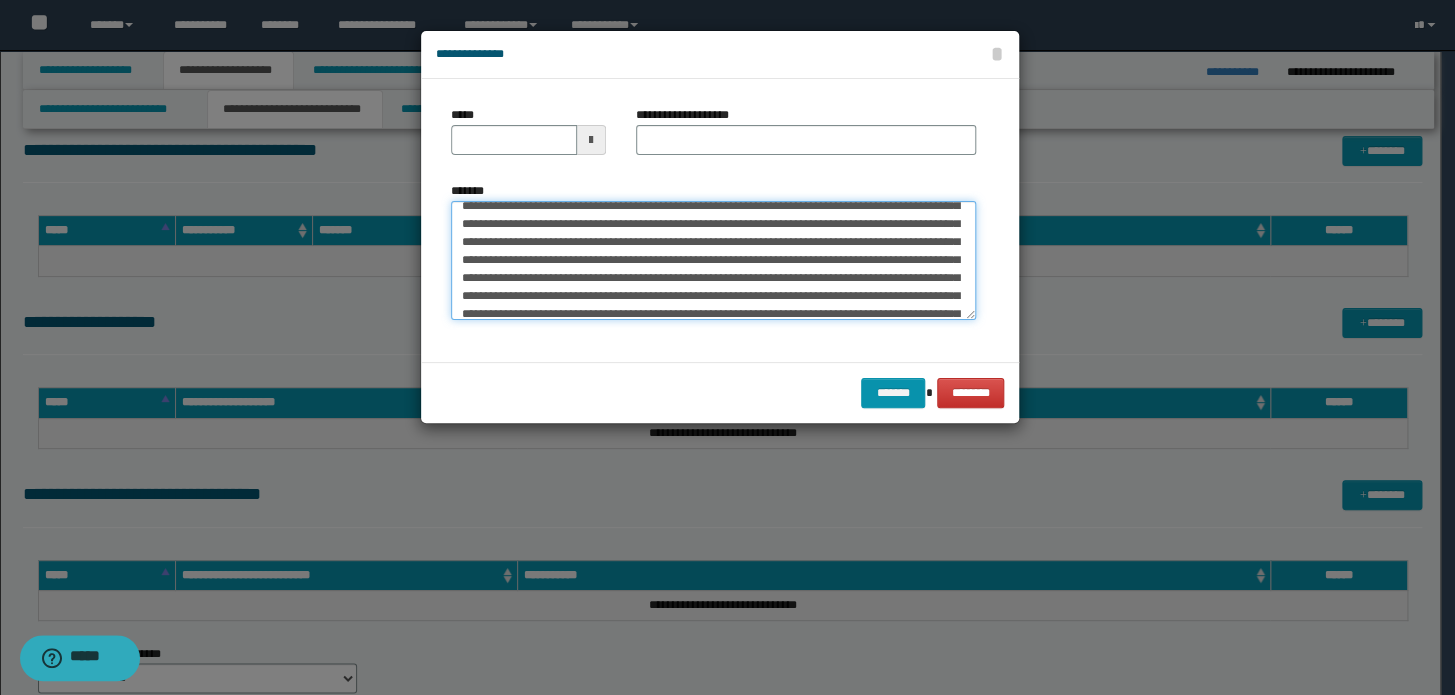 scroll, scrollTop: 0, scrollLeft: 0, axis: both 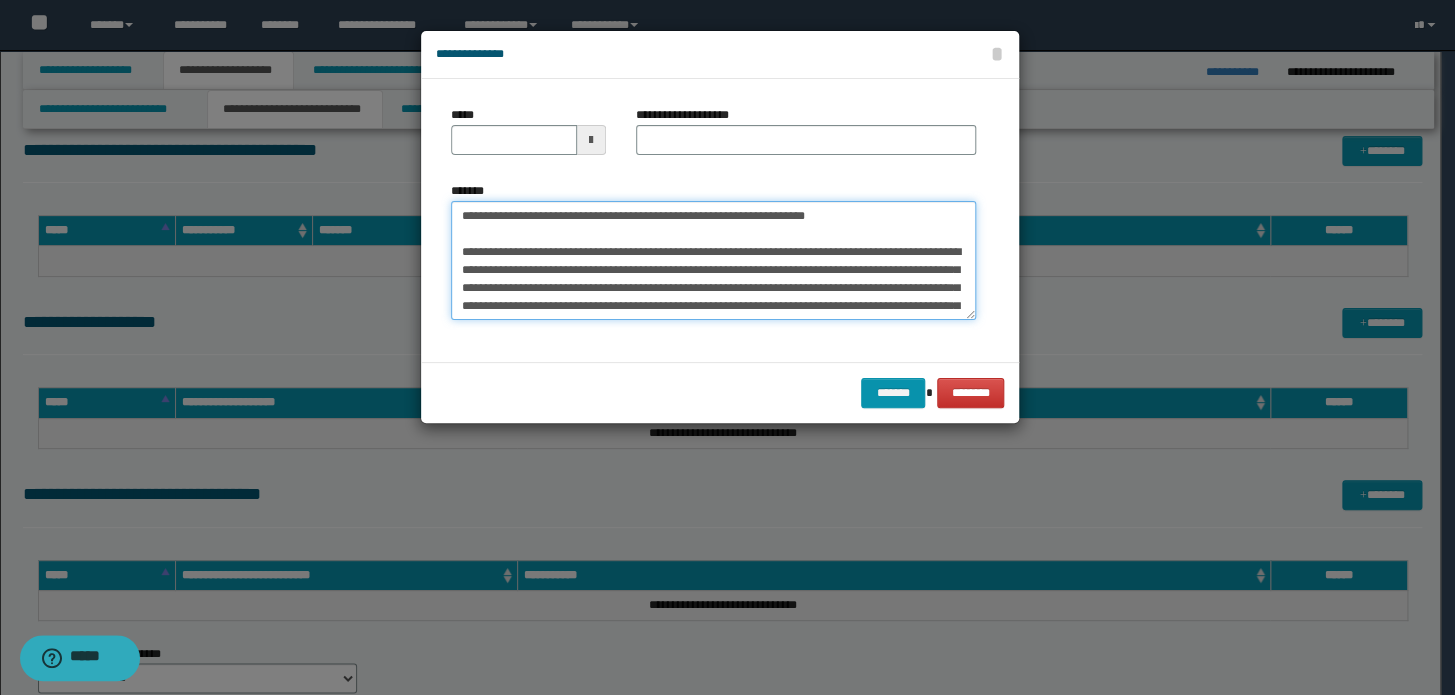 drag, startPoint x: 899, startPoint y: 223, endPoint x: 0, endPoint y: 197, distance: 899.3759 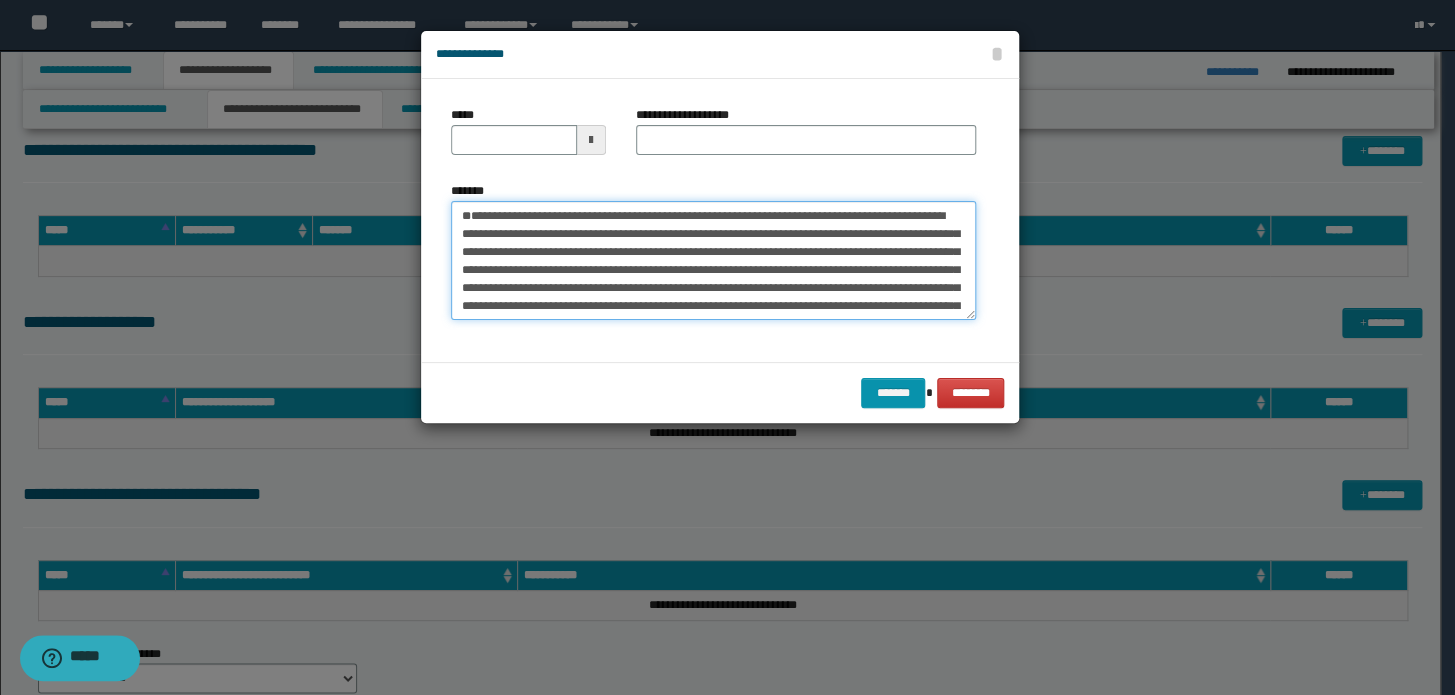 type 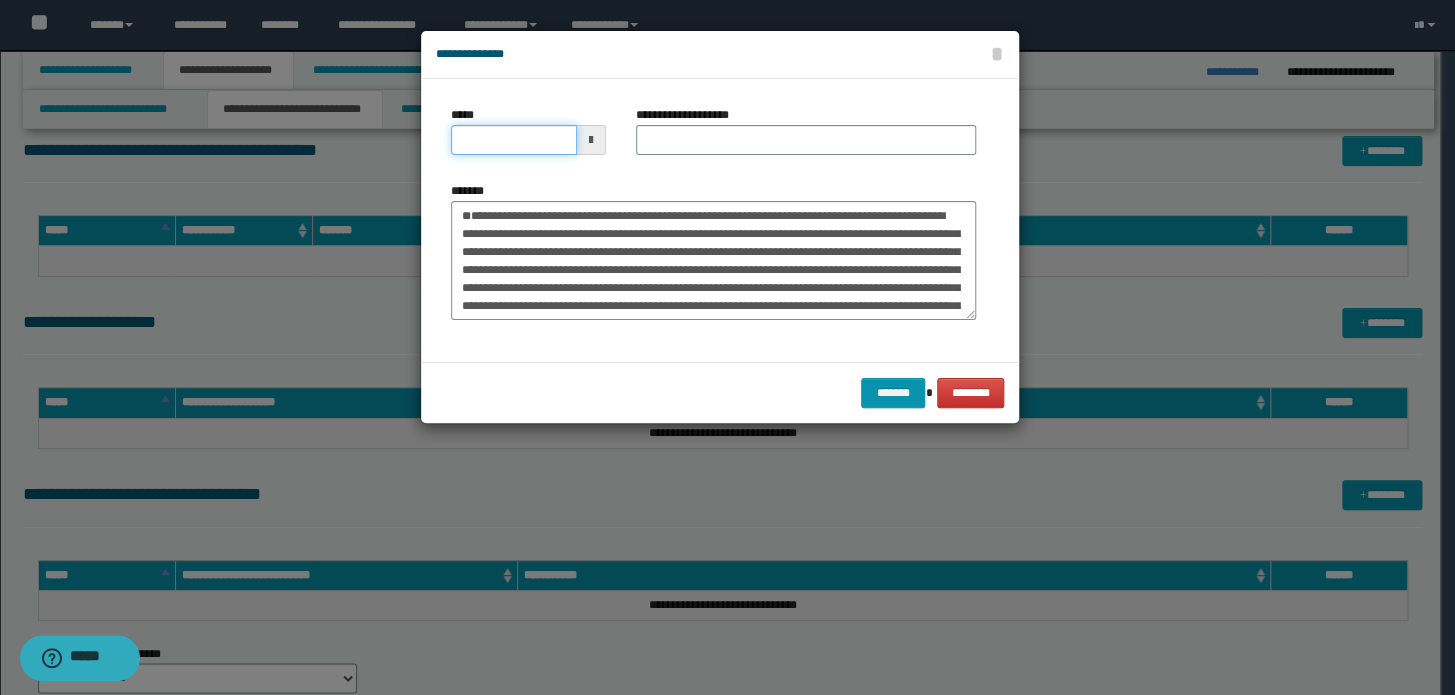 click on "*****" at bounding box center [514, 140] 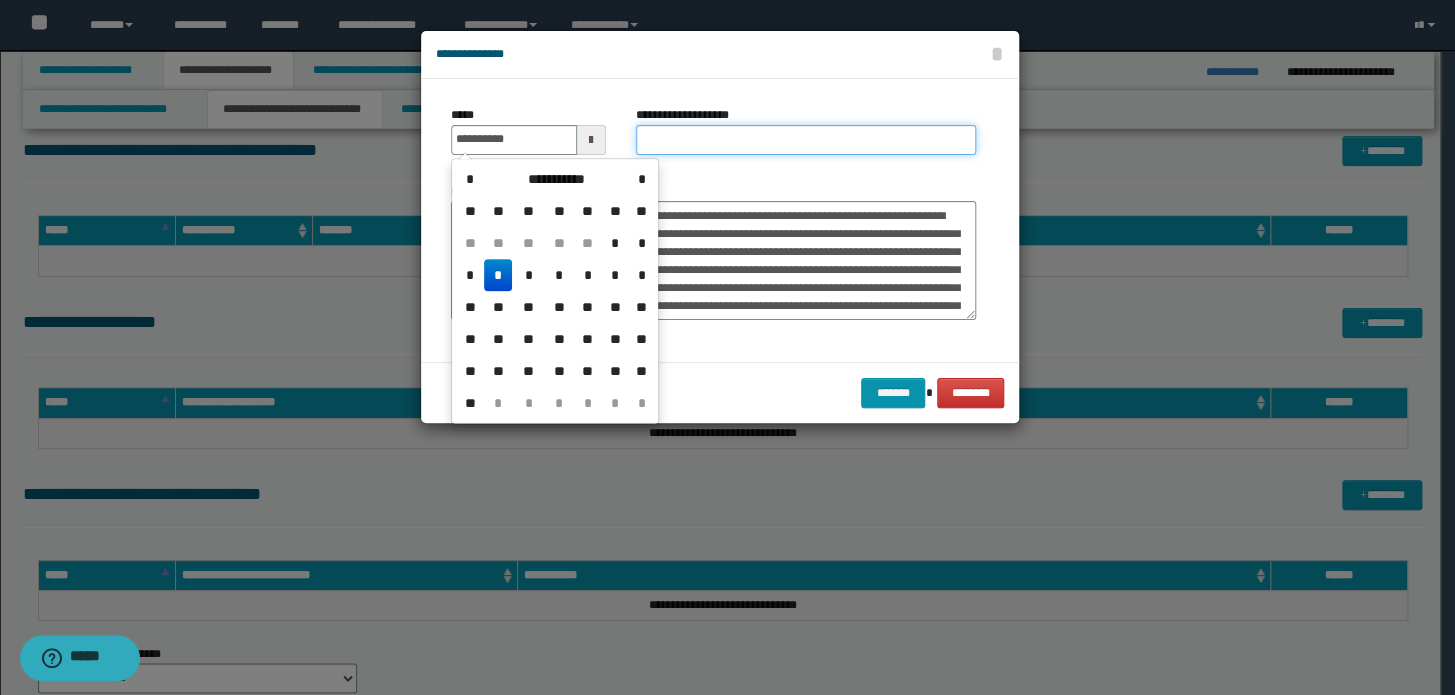 type on "**********" 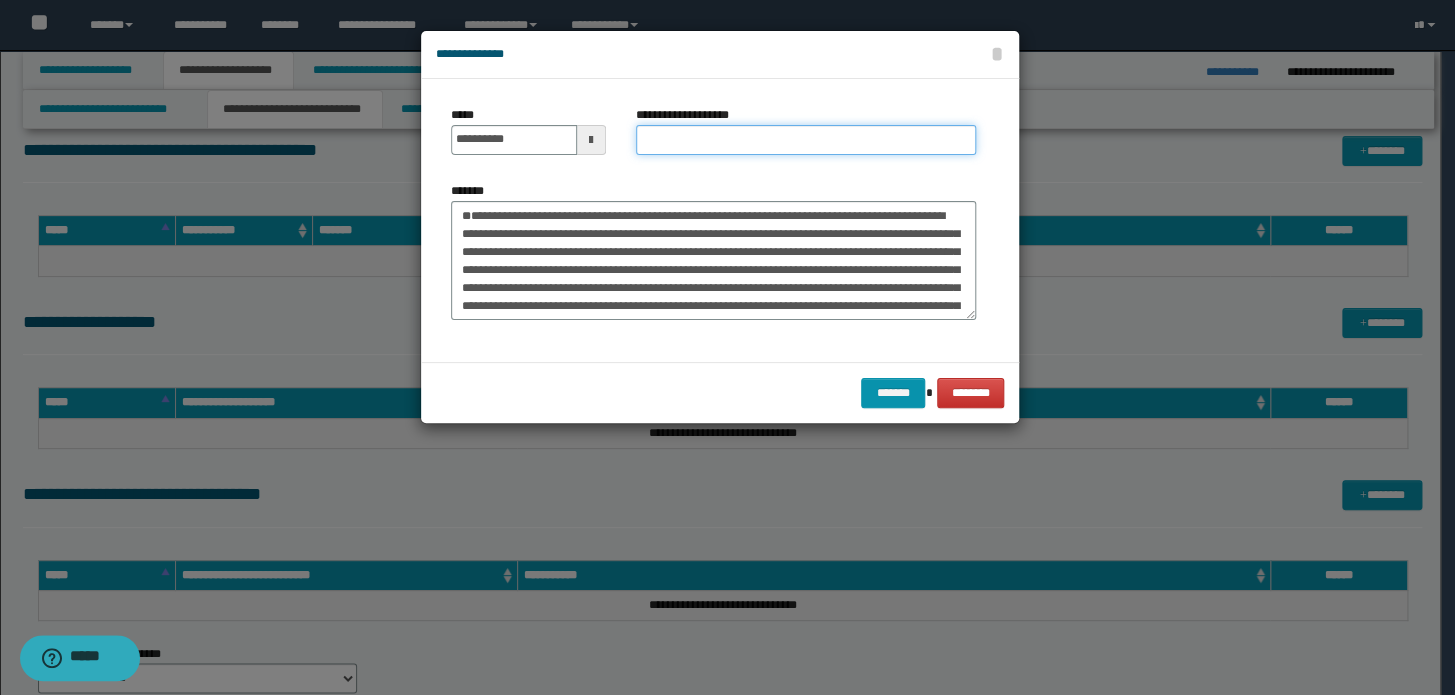 click on "**********" at bounding box center (806, 140) 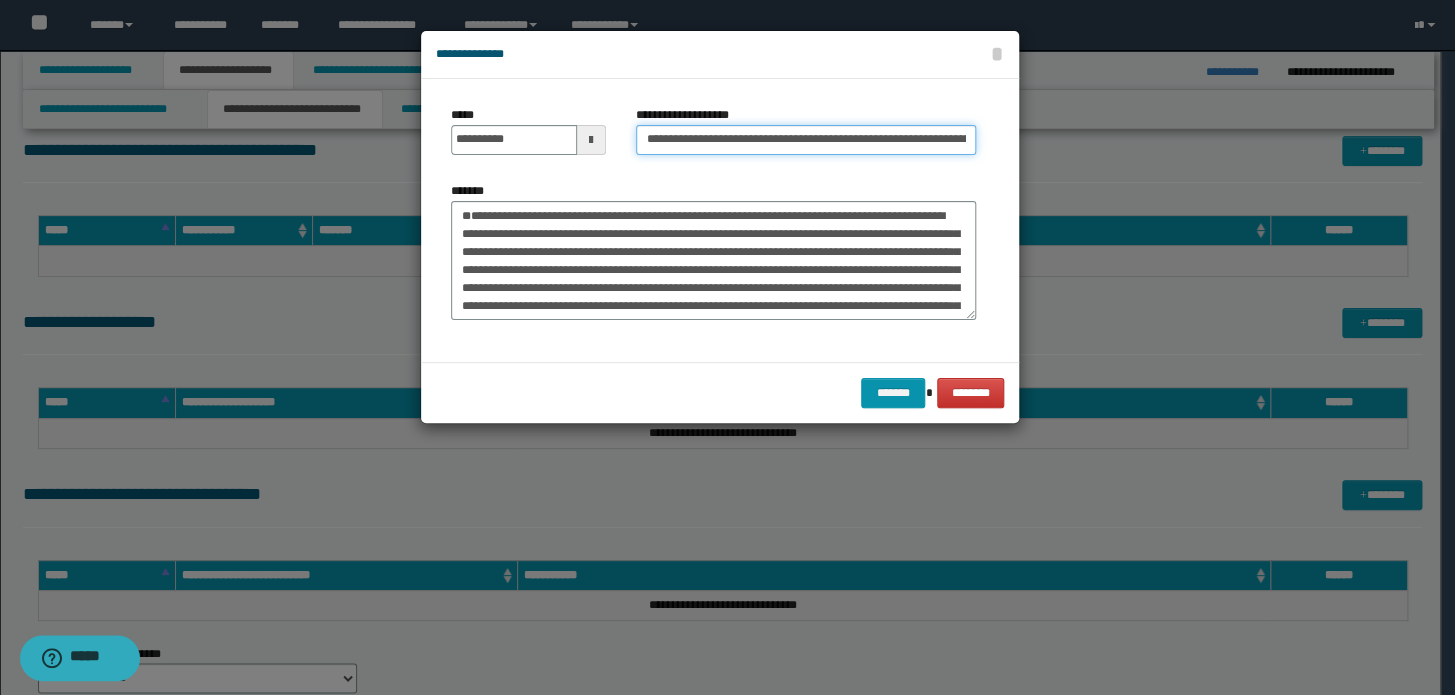scroll, scrollTop: 0, scrollLeft: 74, axis: horizontal 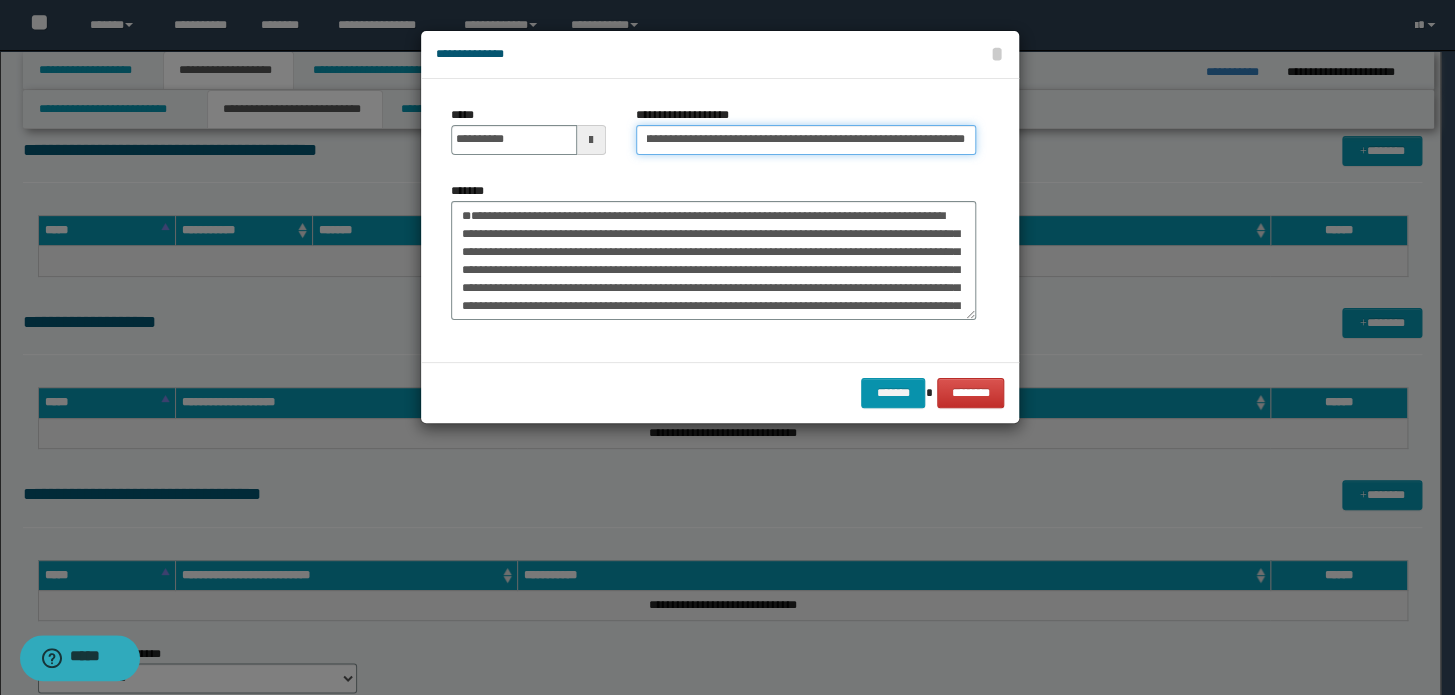click on "**********" at bounding box center (806, 140) 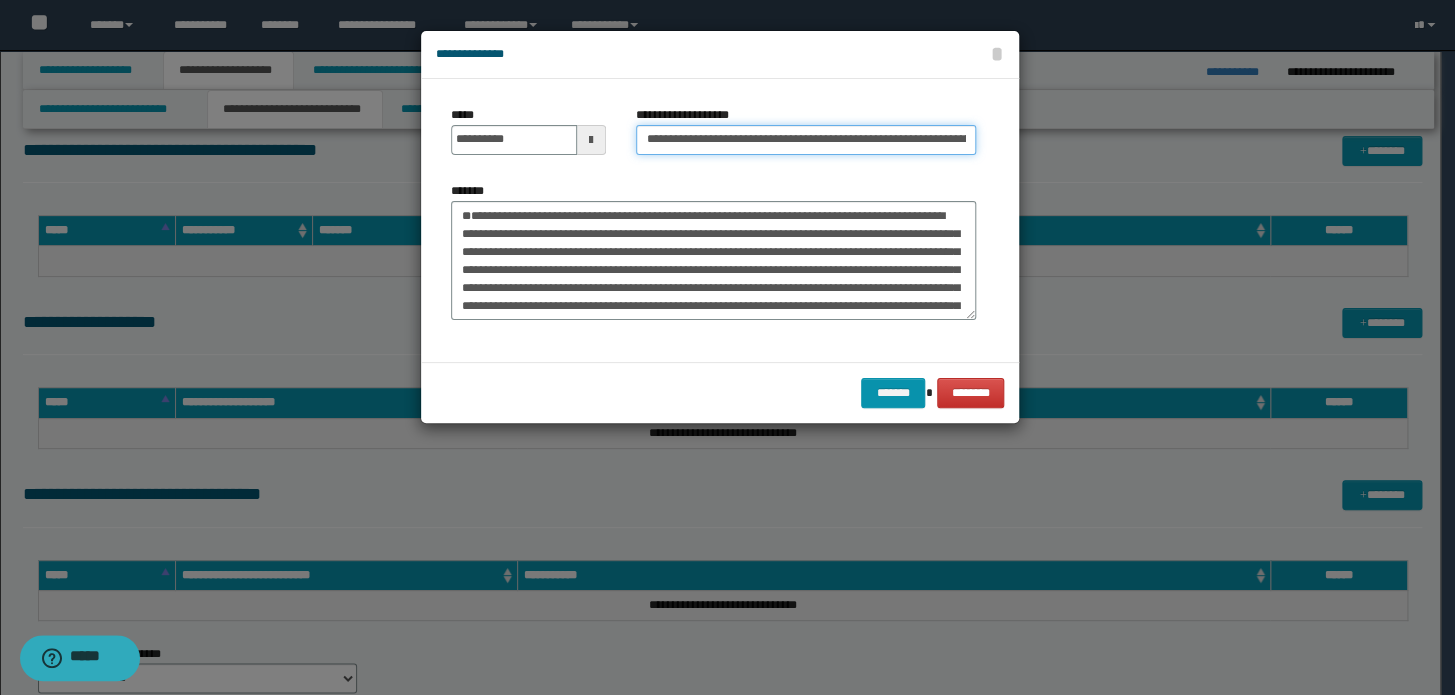 click on "**********" at bounding box center [806, 140] 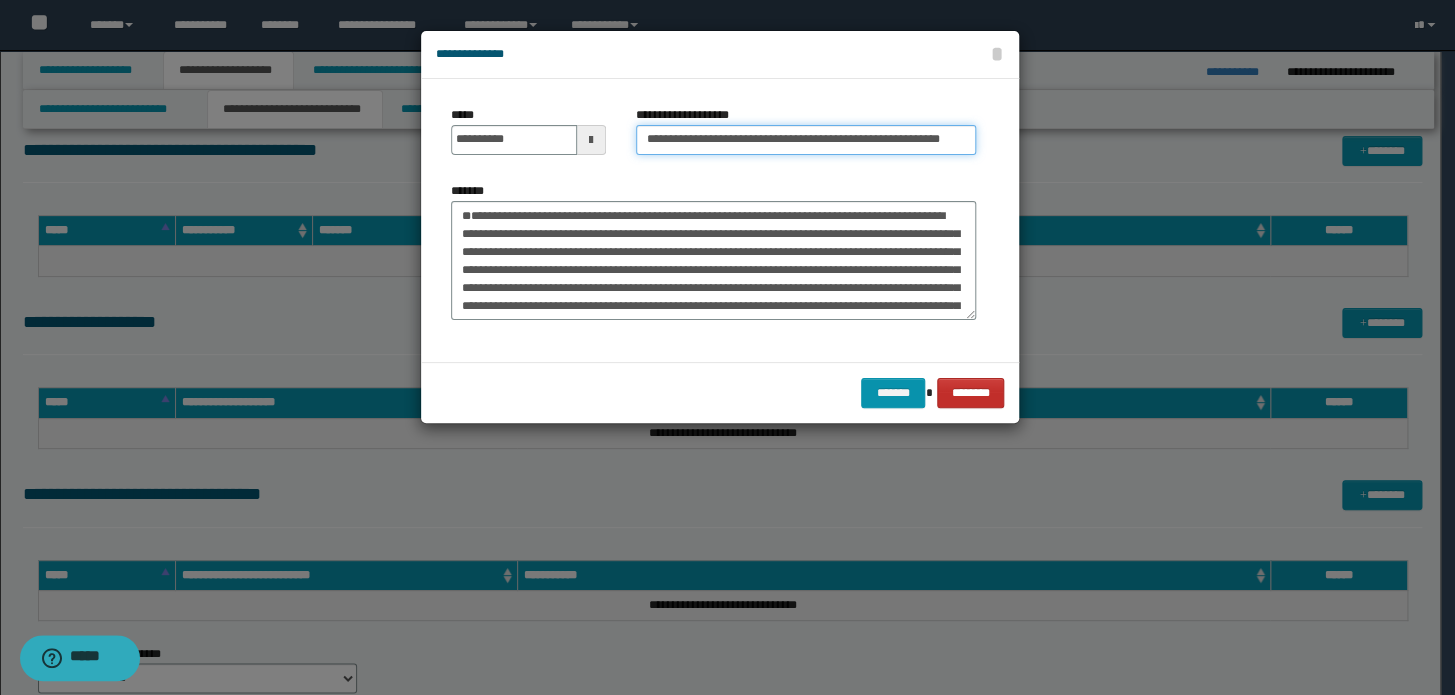 type on "**********" 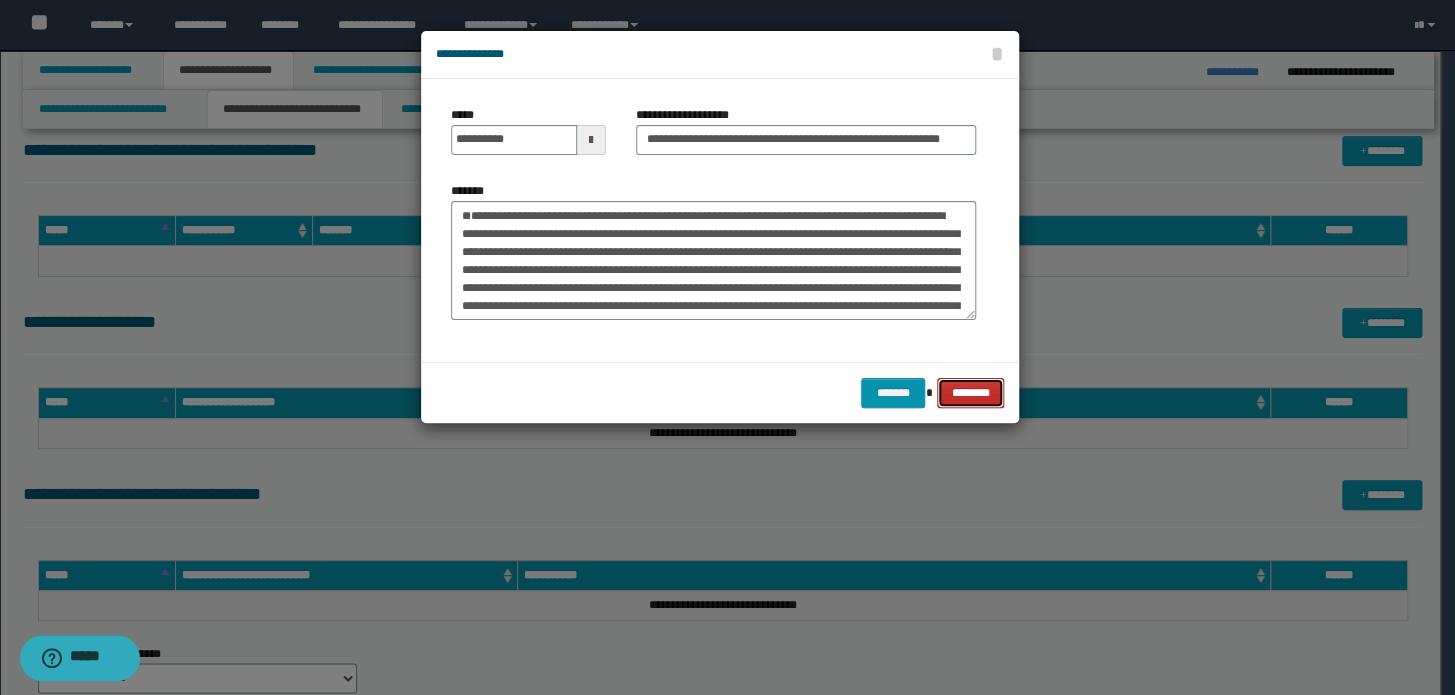 click on "********" at bounding box center (970, 393) 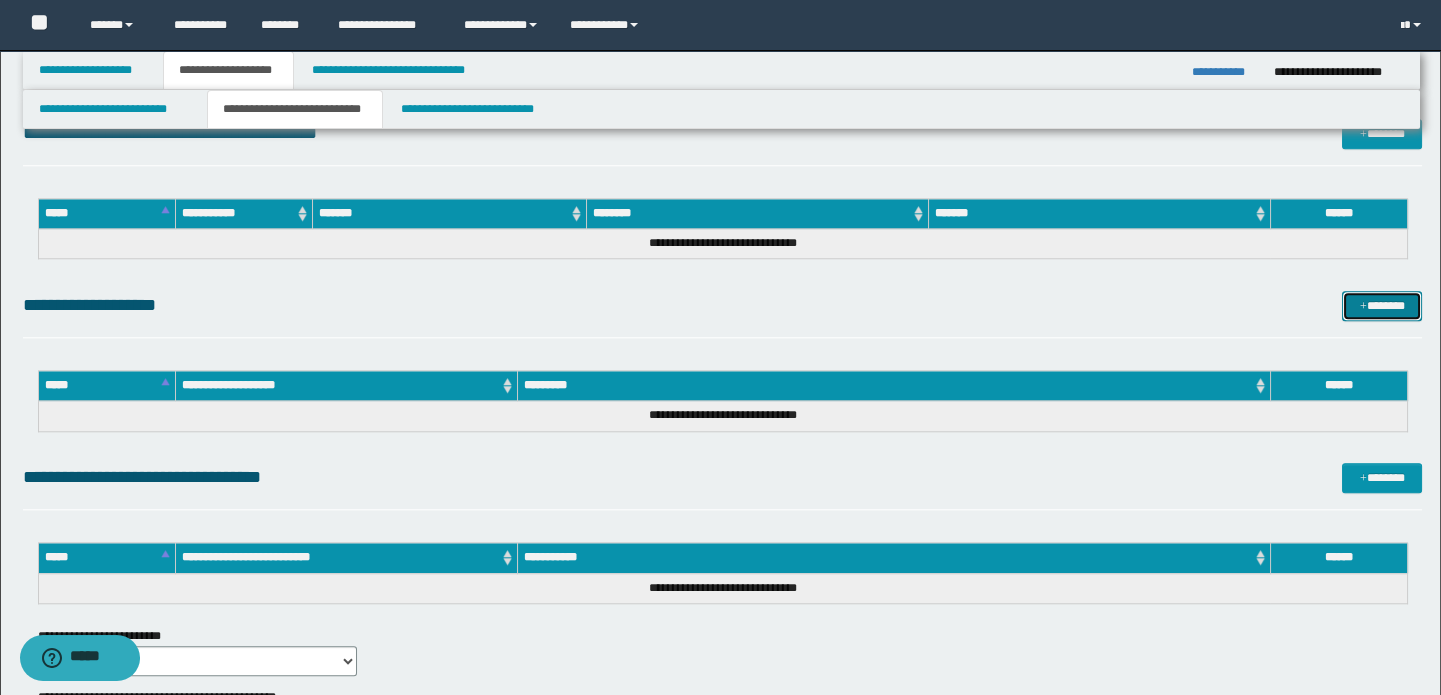 click on "*******" at bounding box center [1382, 306] 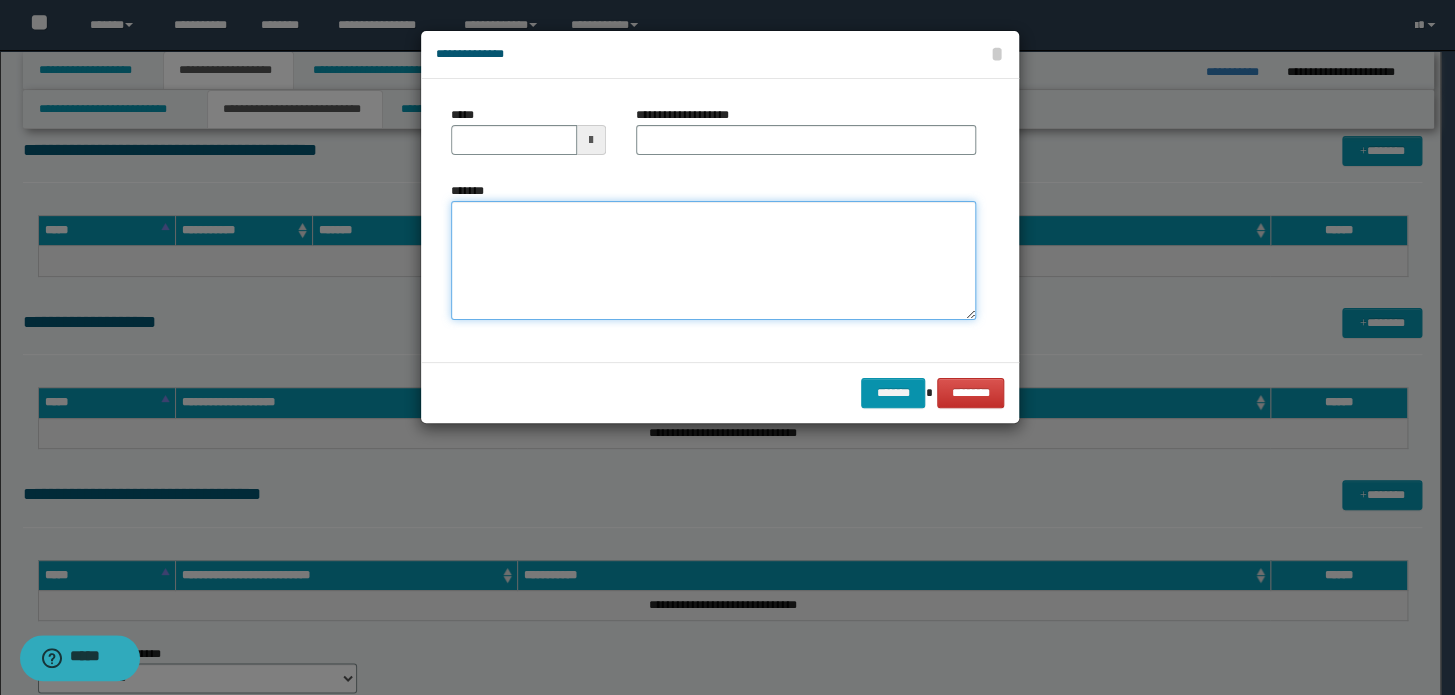 click on "*******" at bounding box center [713, 261] 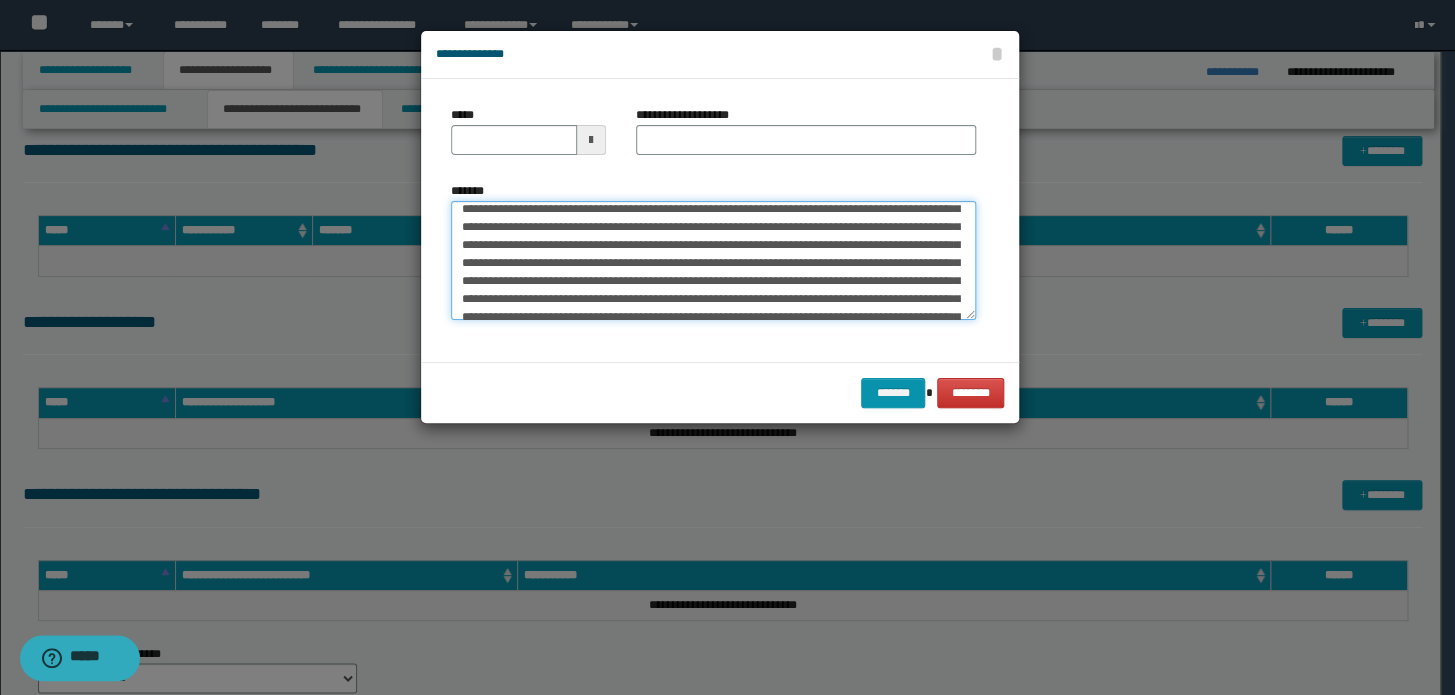 scroll, scrollTop: 0, scrollLeft: 0, axis: both 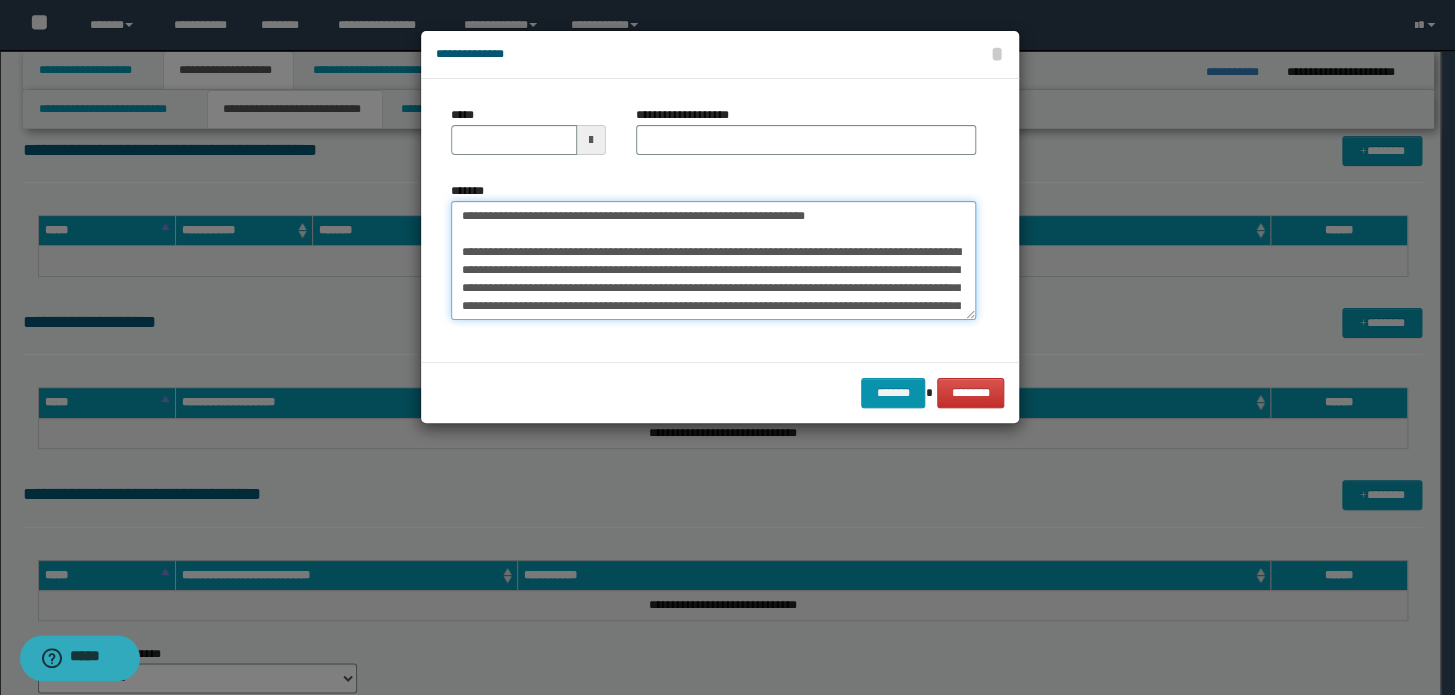 click on "*******" at bounding box center (713, 261) 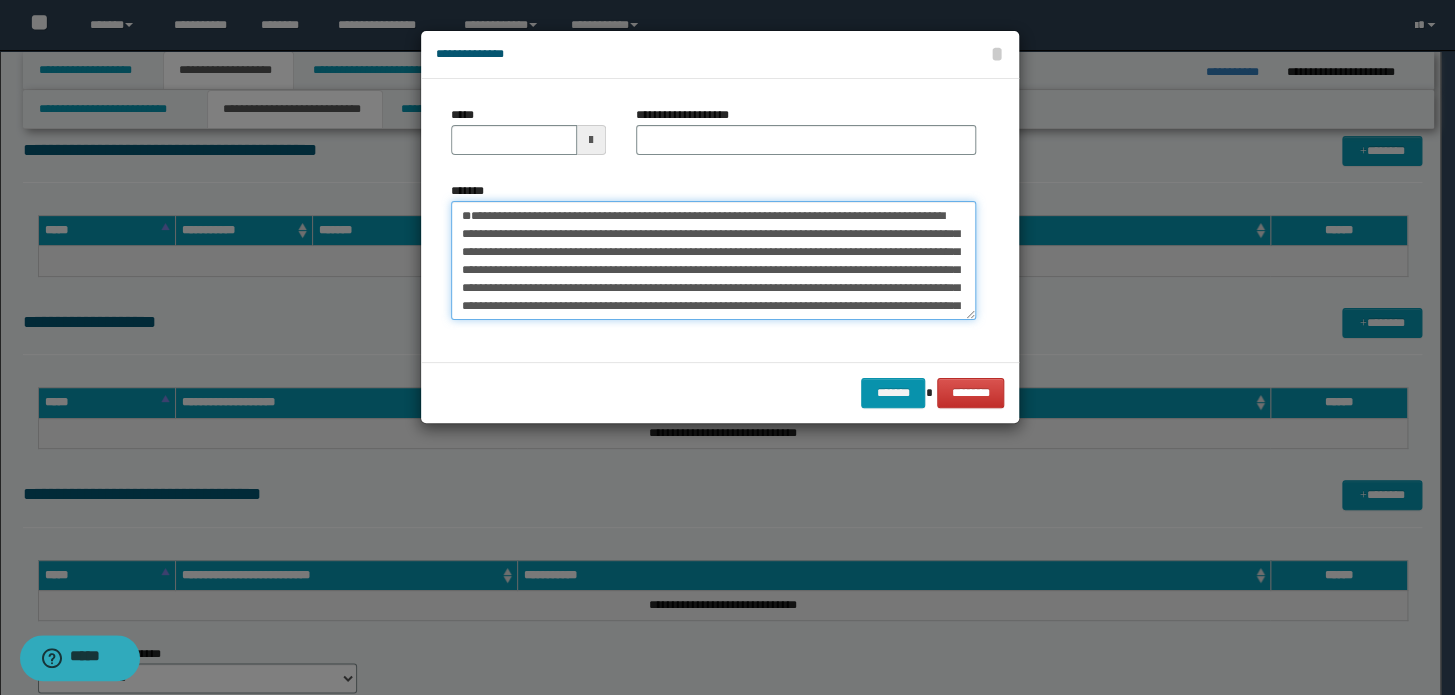 type 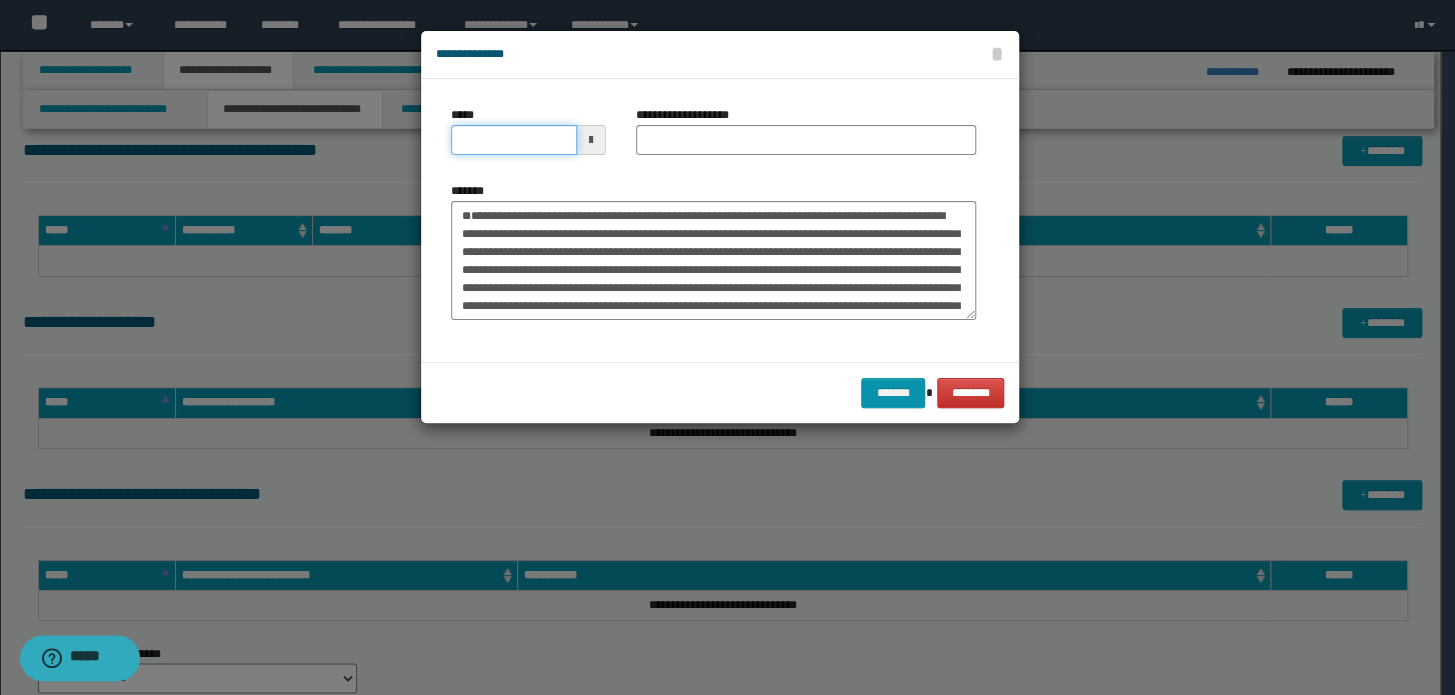 click on "*****" at bounding box center [514, 140] 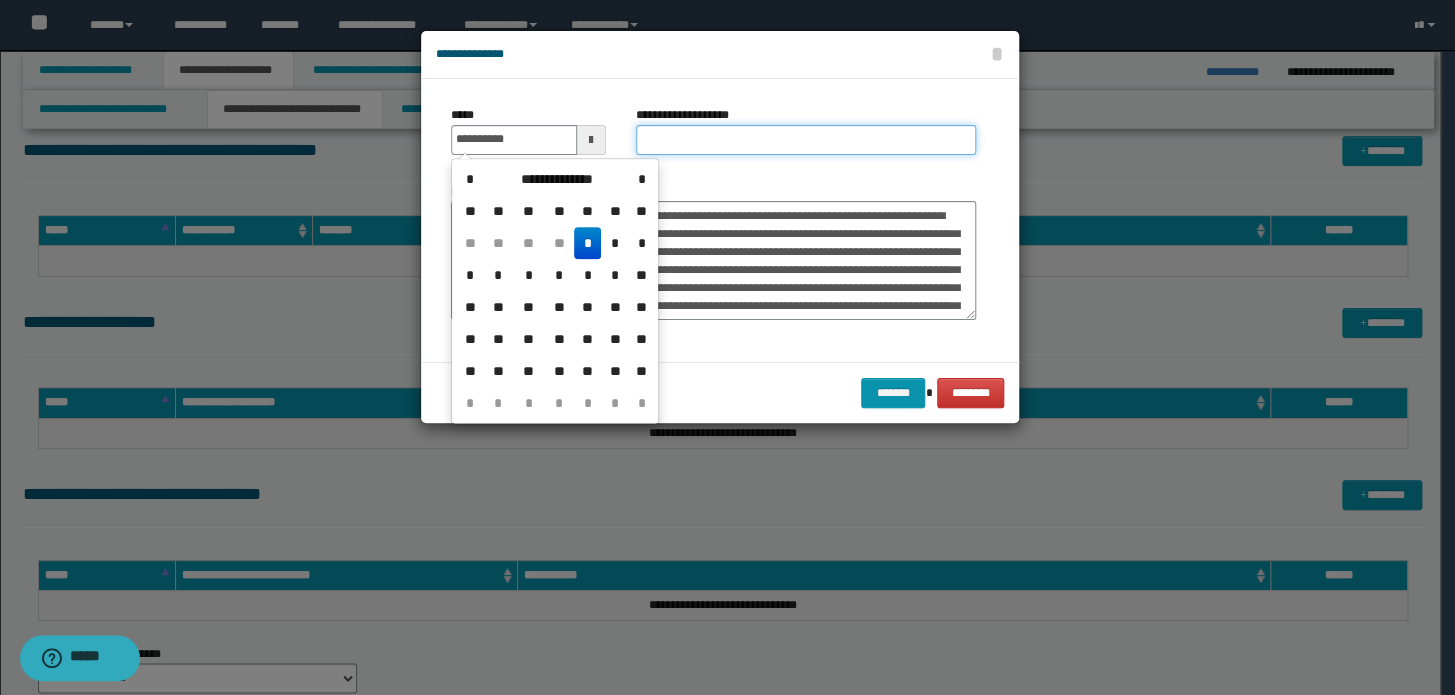 type on "**********" 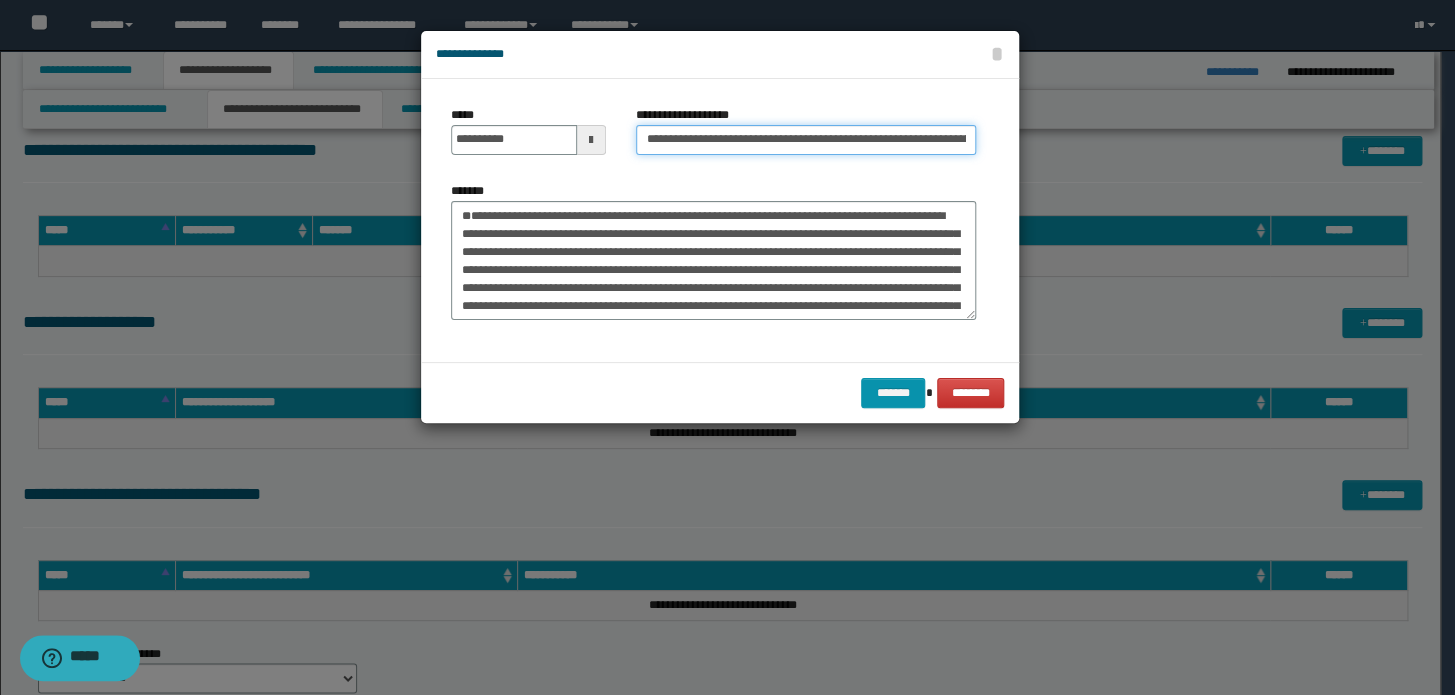 scroll, scrollTop: 0, scrollLeft: 74, axis: horizontal 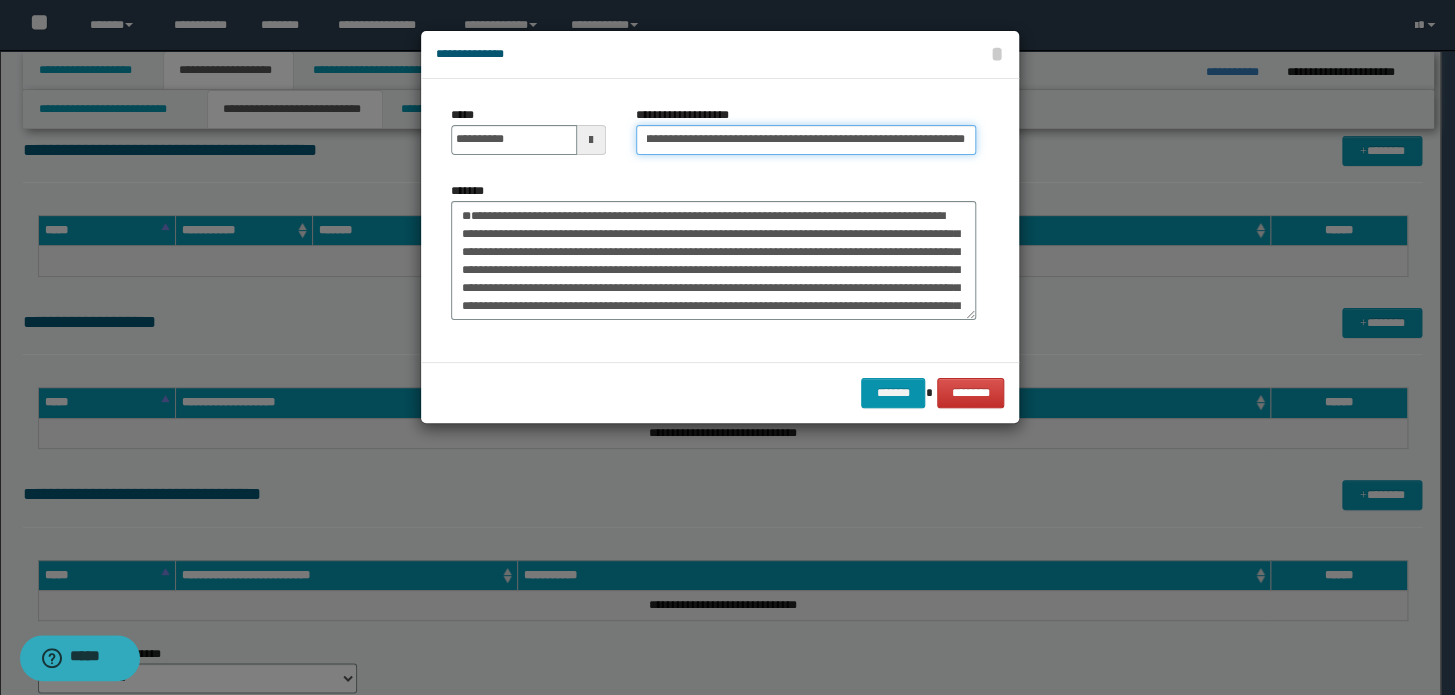 click on "**********" at bounding box center (806, 140) 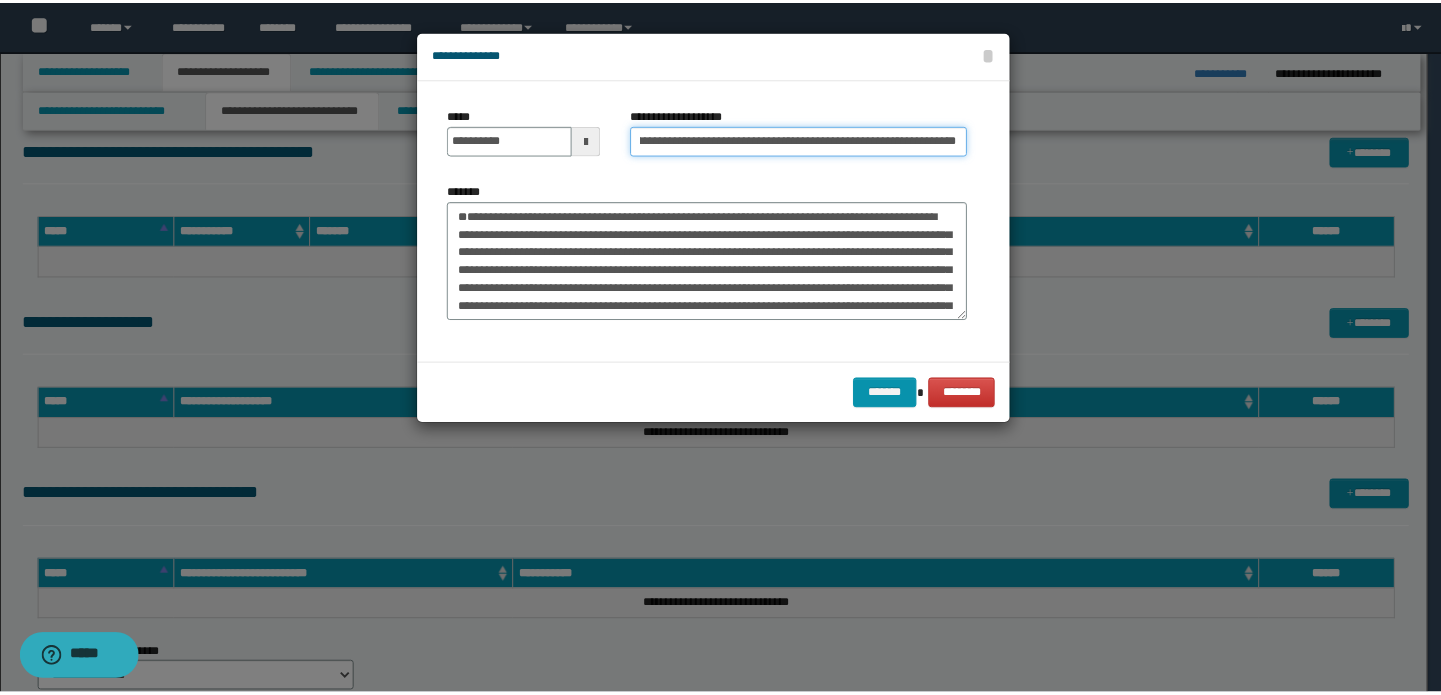 scroll, scrollTop: 0, scrollLeft: 0, axis: both 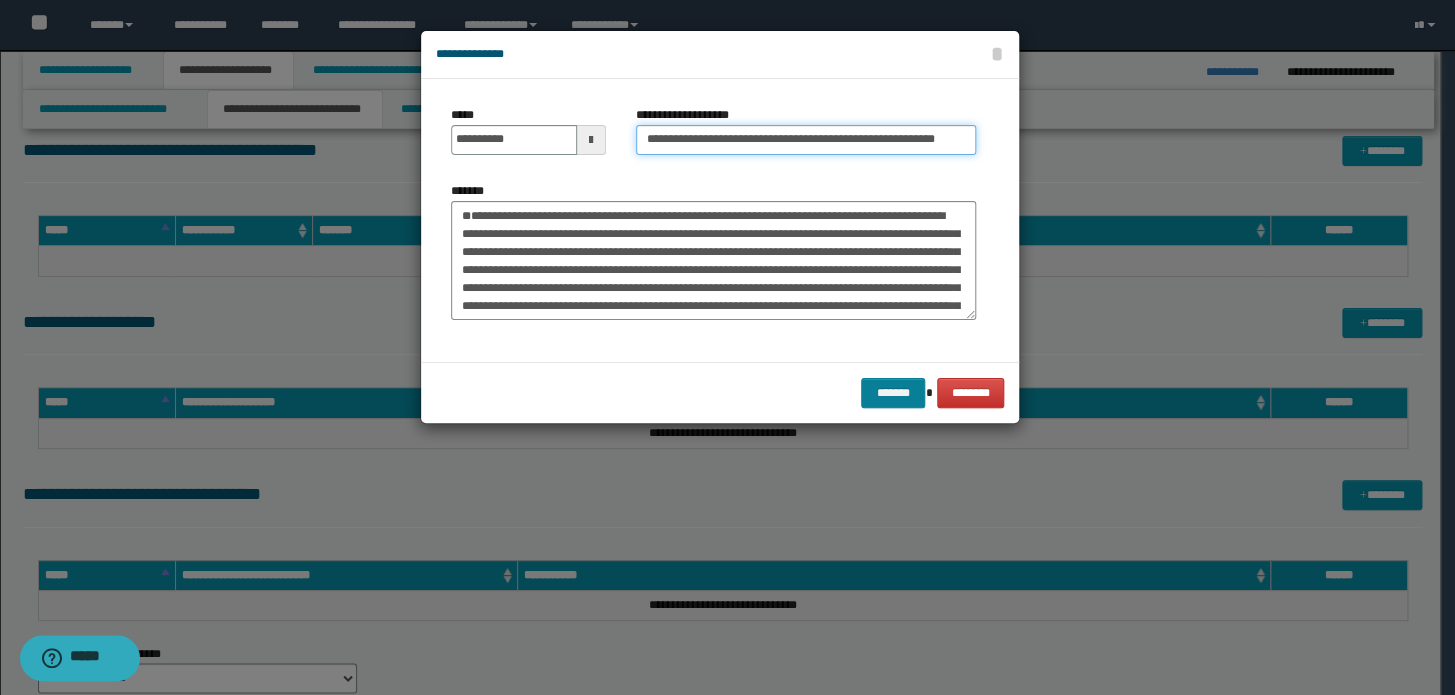 type on "**********" 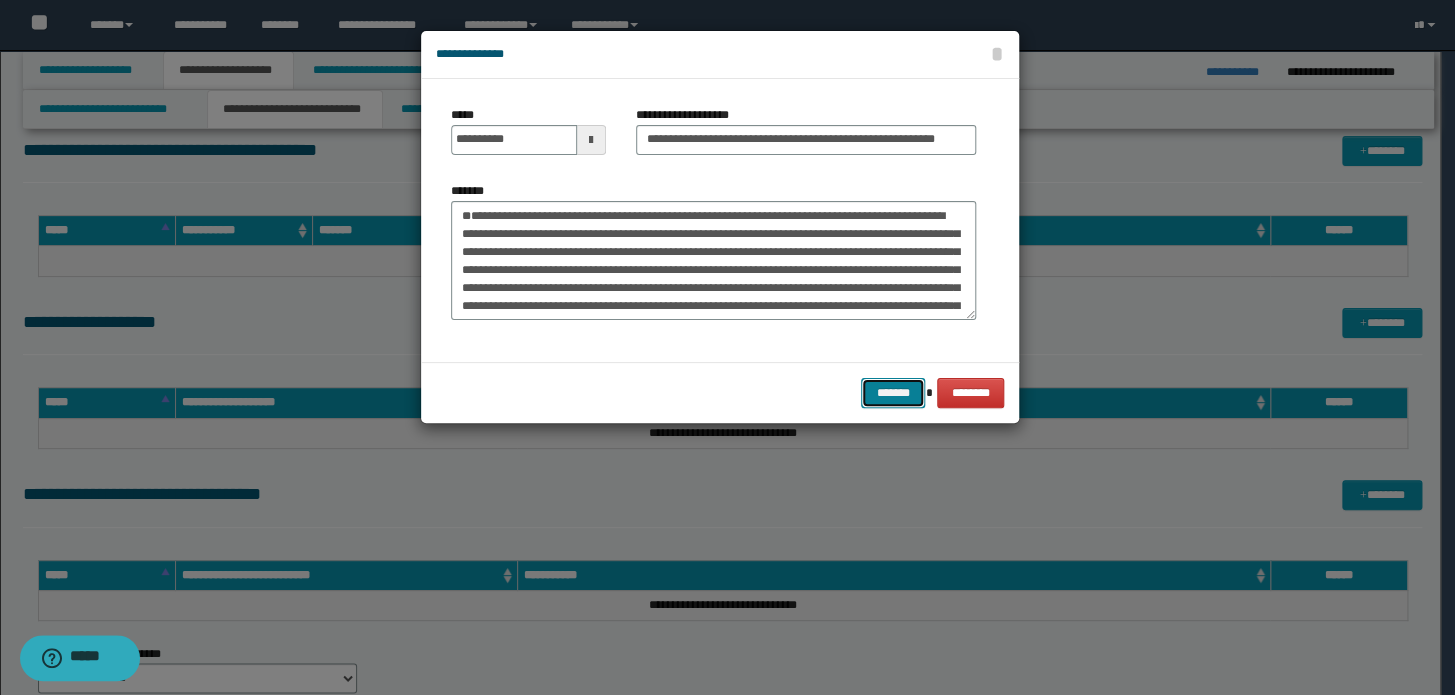 click on "*******" at bounding box center (893, 393) 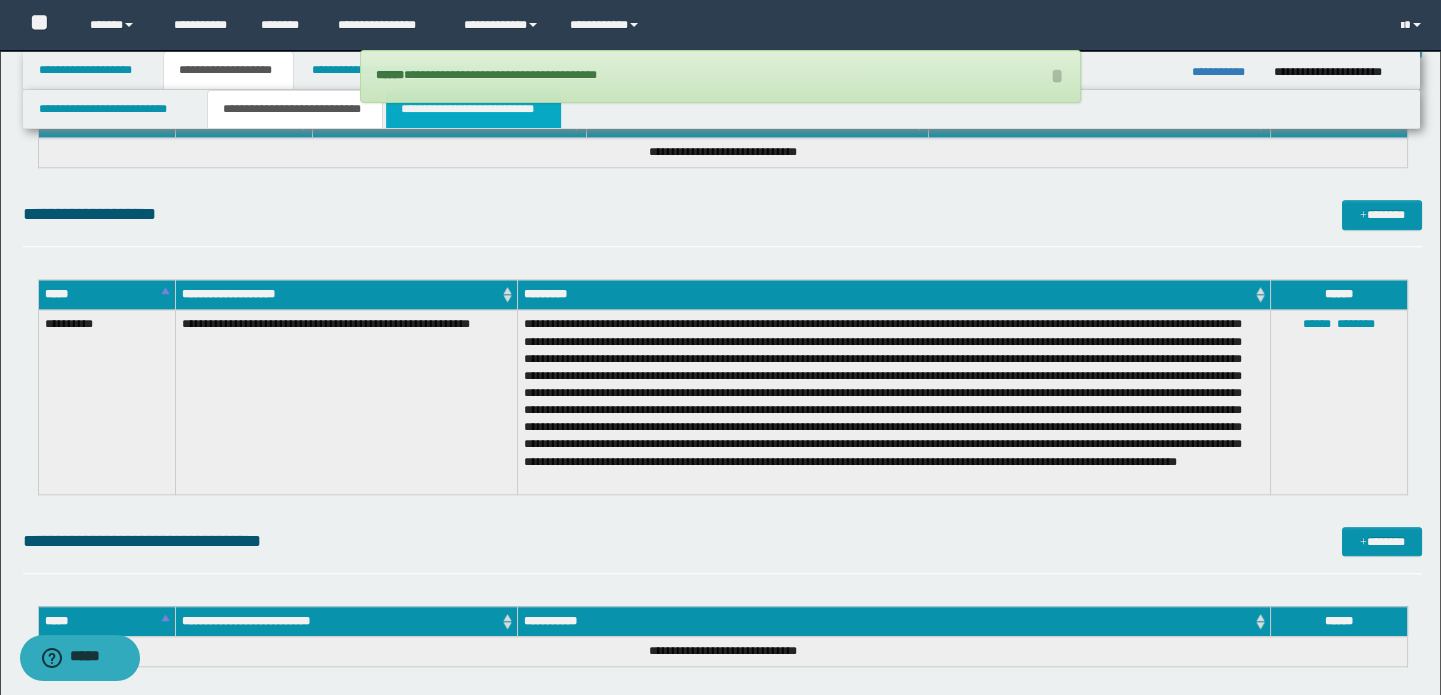 click on "**********" at bounding box center [473, 109] 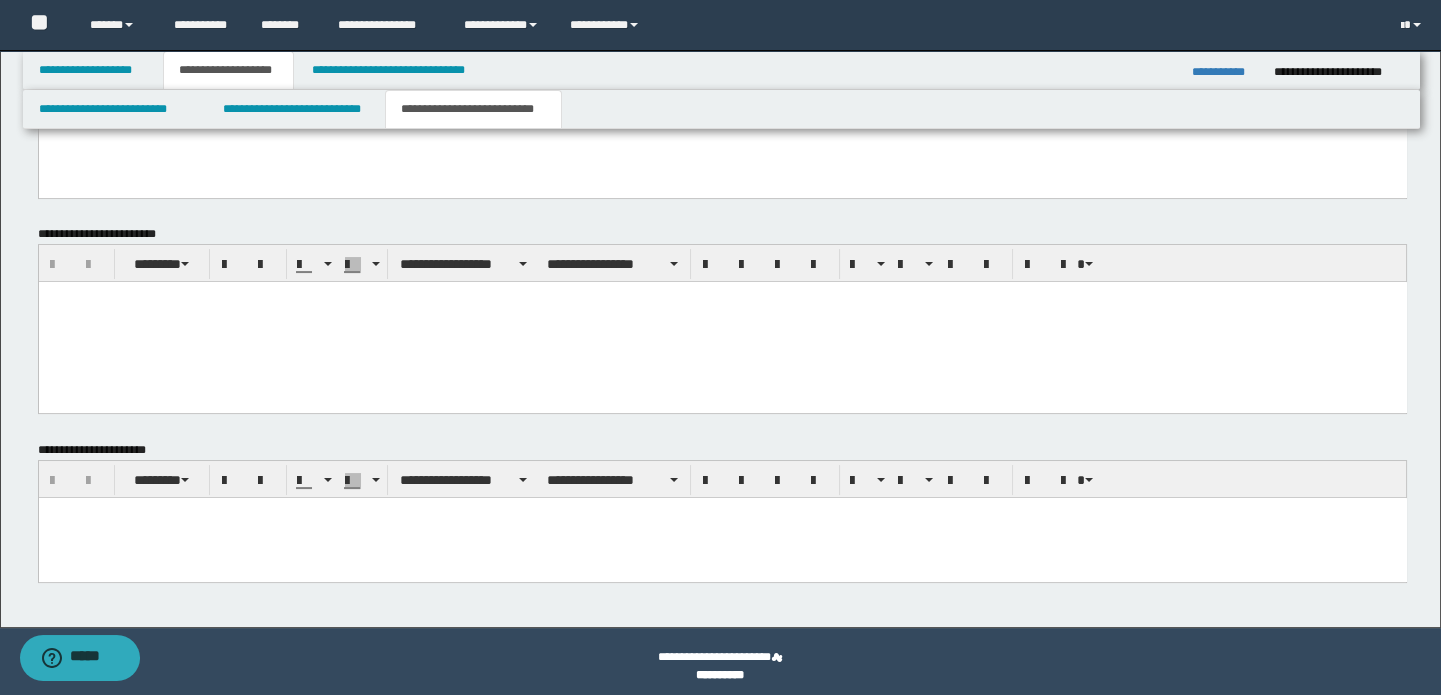 scroll, scrollTop: 861, scrollLeft: 0, axis: vertical 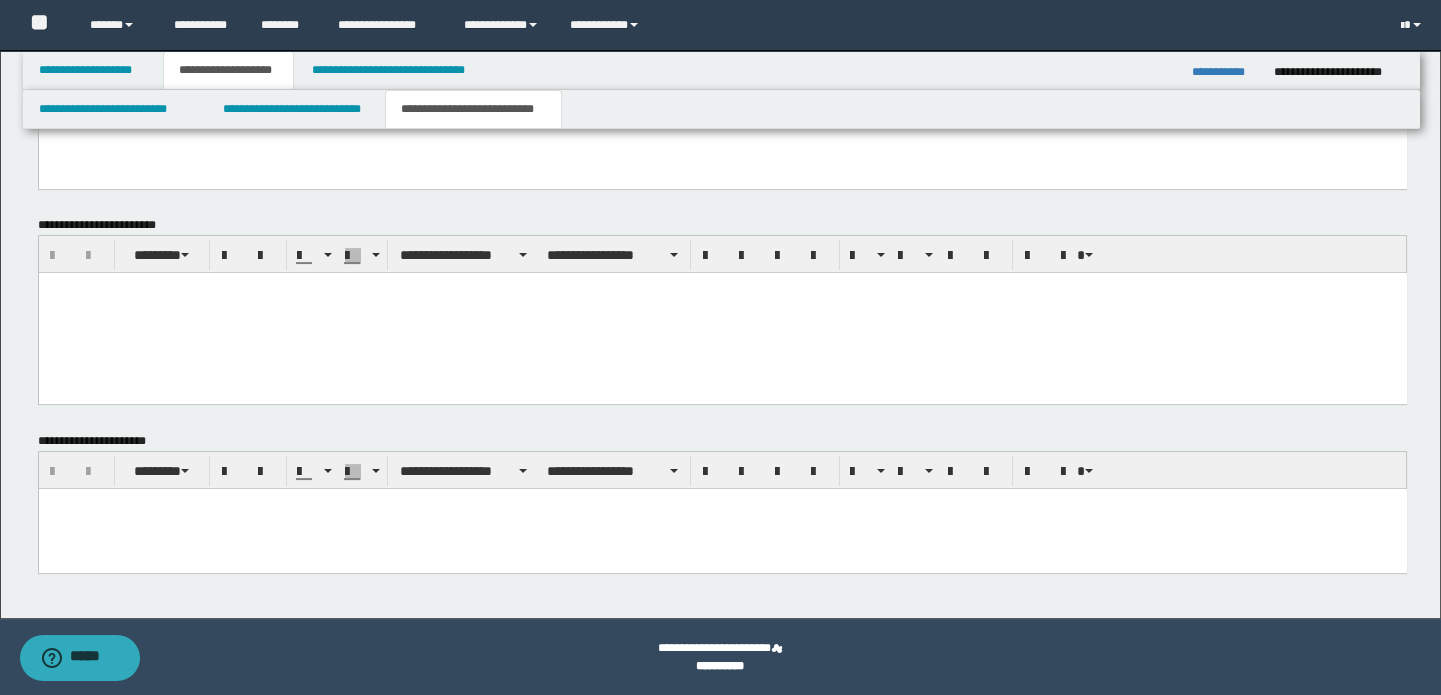 click at bounding box center [722, 313] 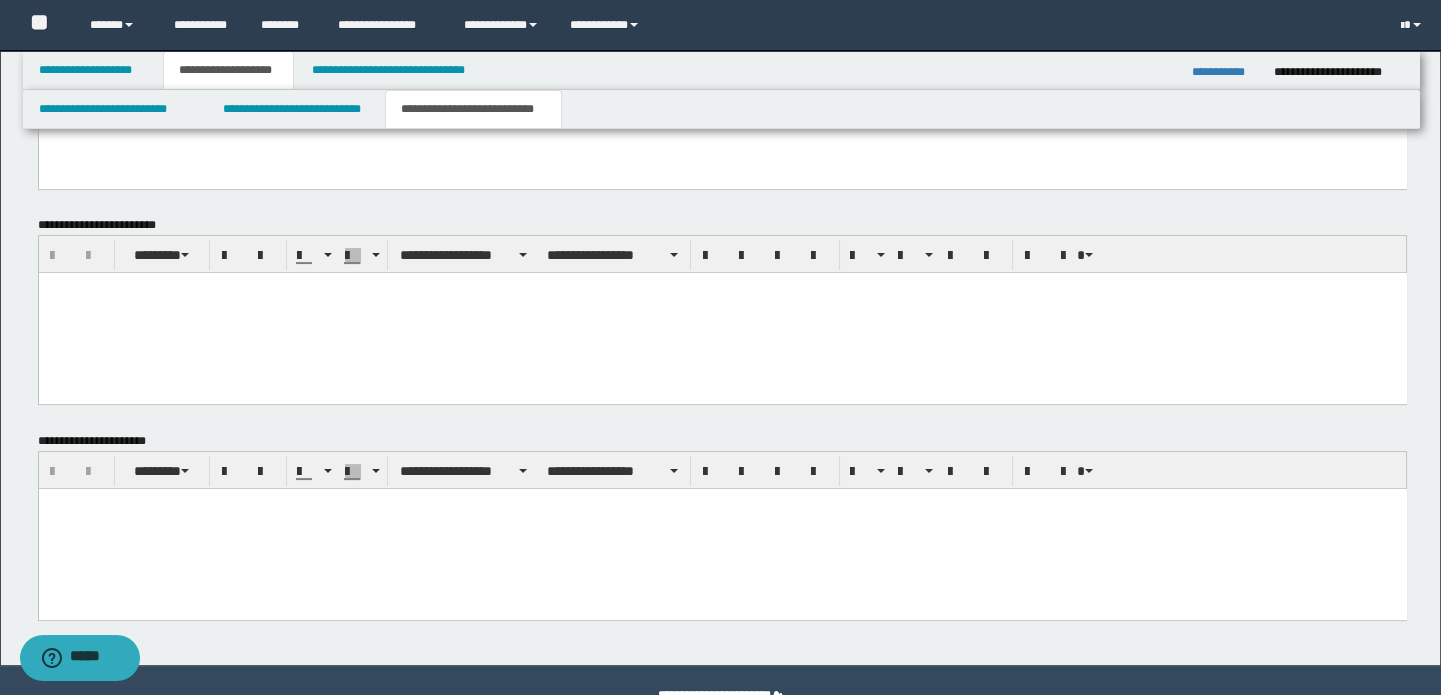 click at bounding box center (722, 503) 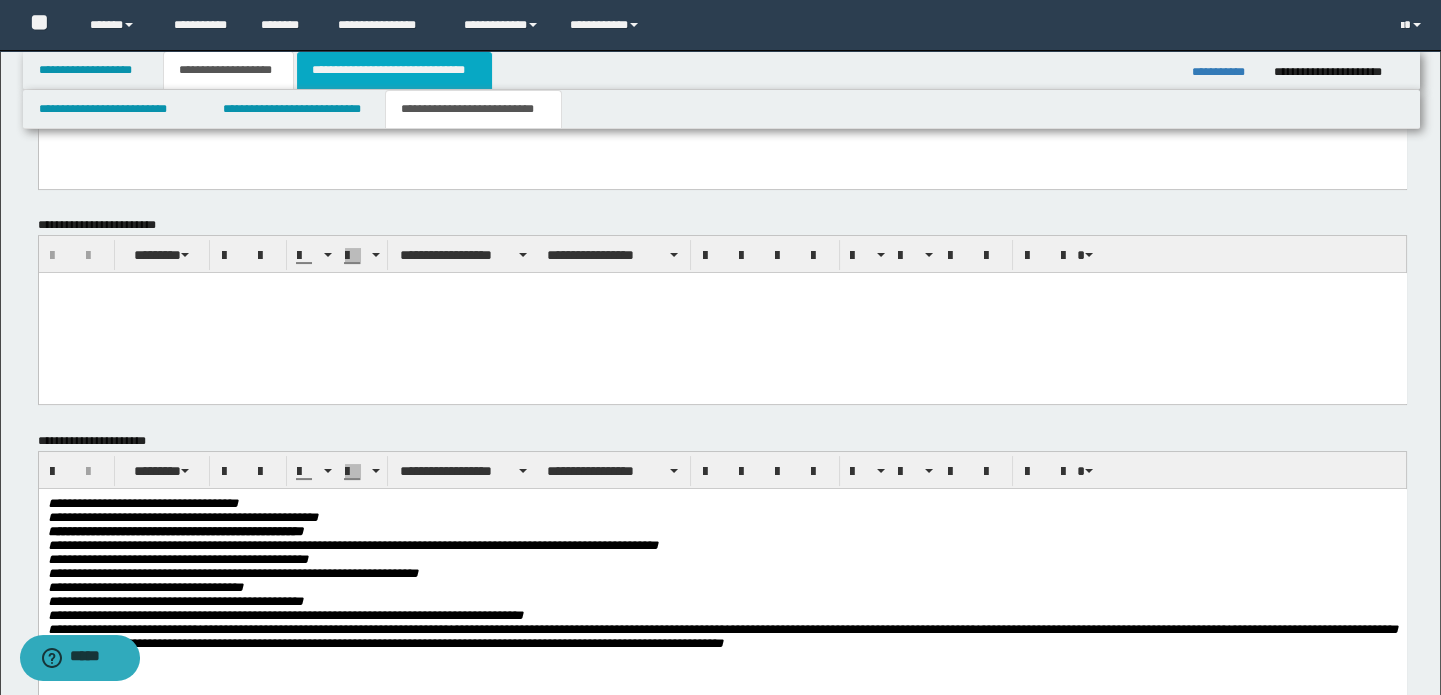 click on "**********" at bounding box center [394, 70] 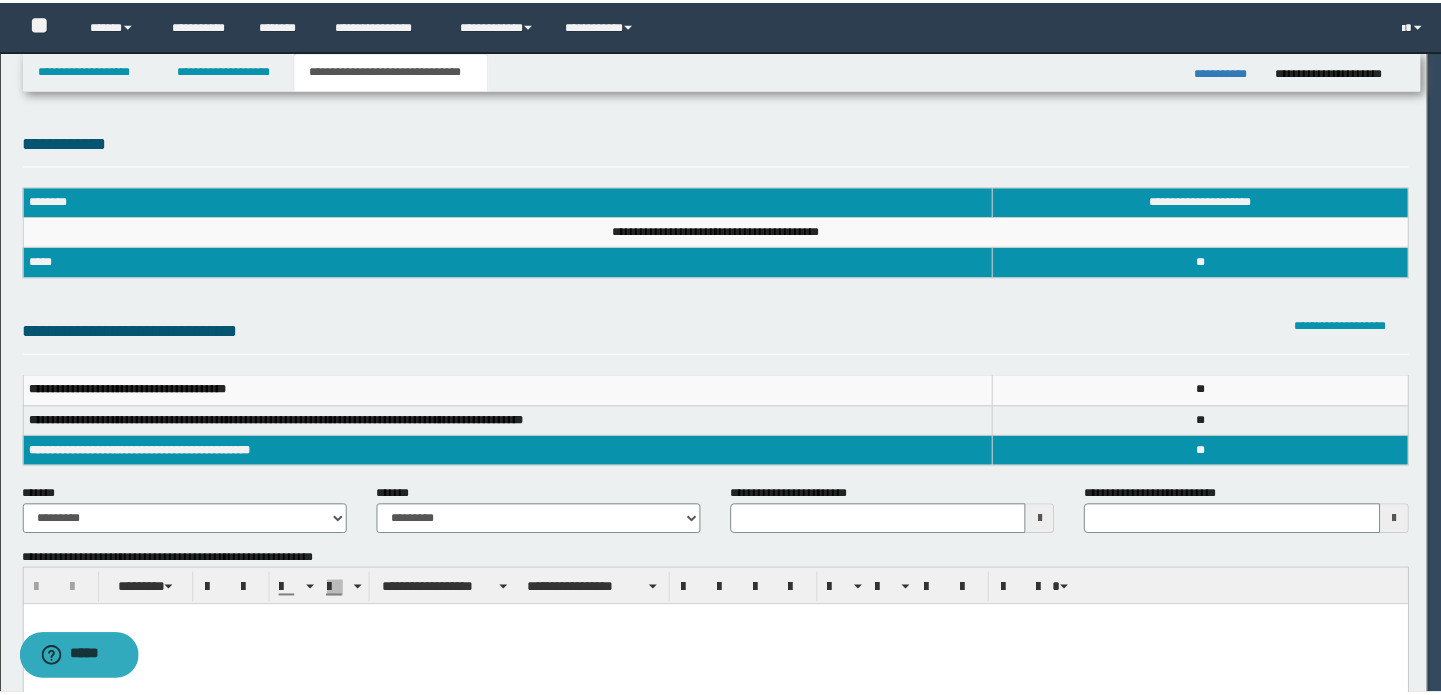 scroll, scrollTop: 0, scrollLeft: 0, axis: both 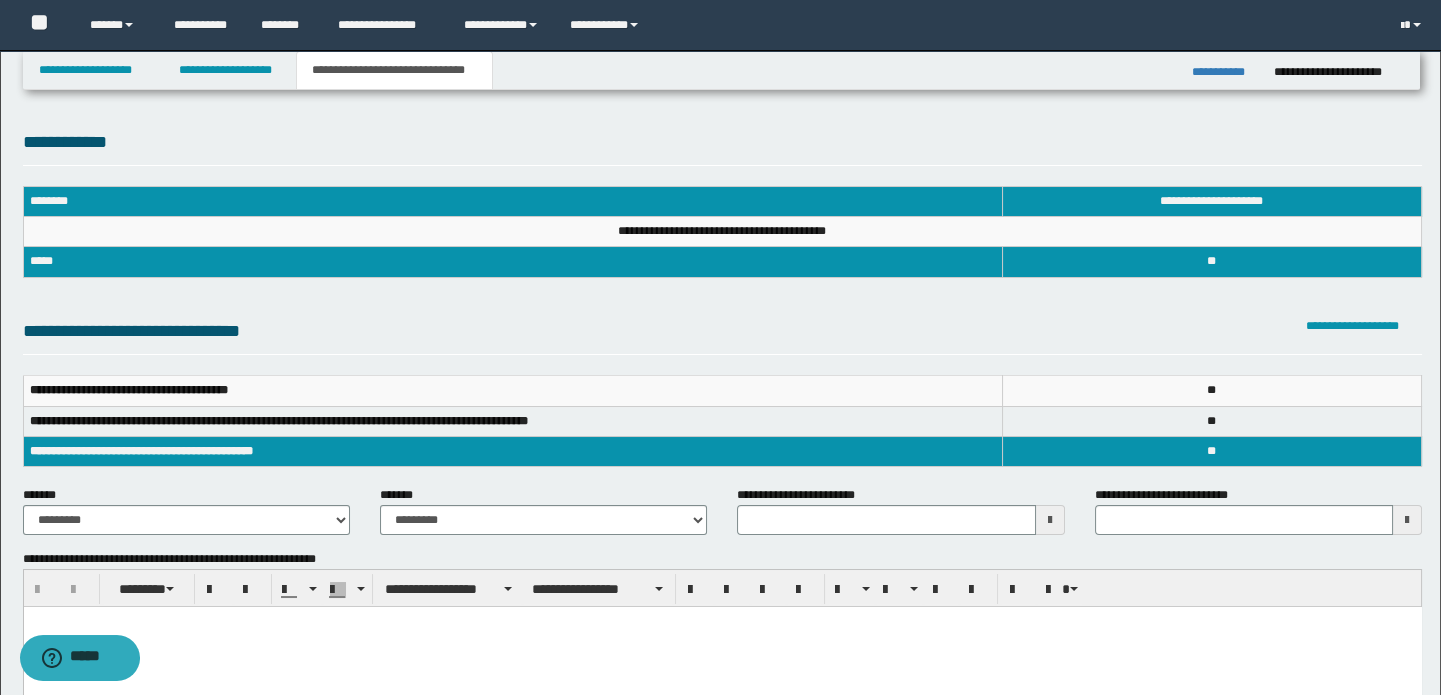 click on "**********" at bounding box center (186, 510) 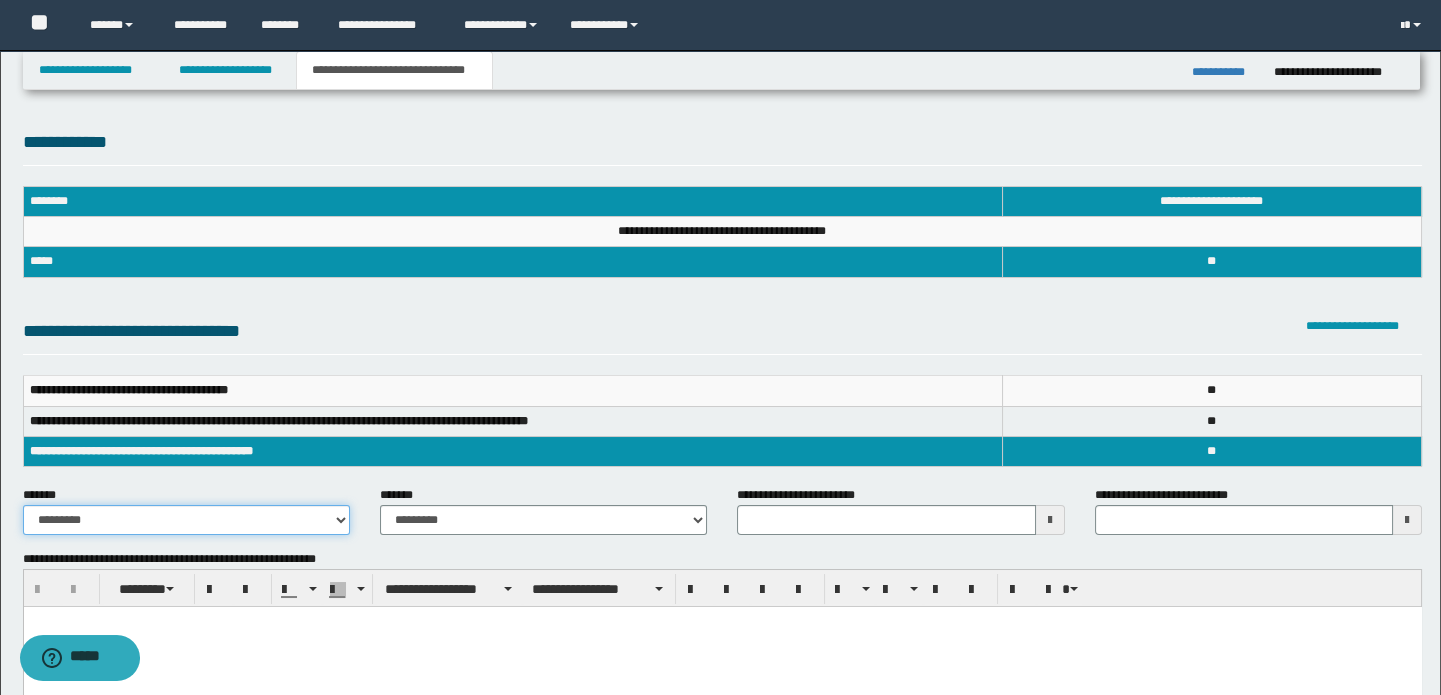 click on "**********" at bounding box center (186, 520) 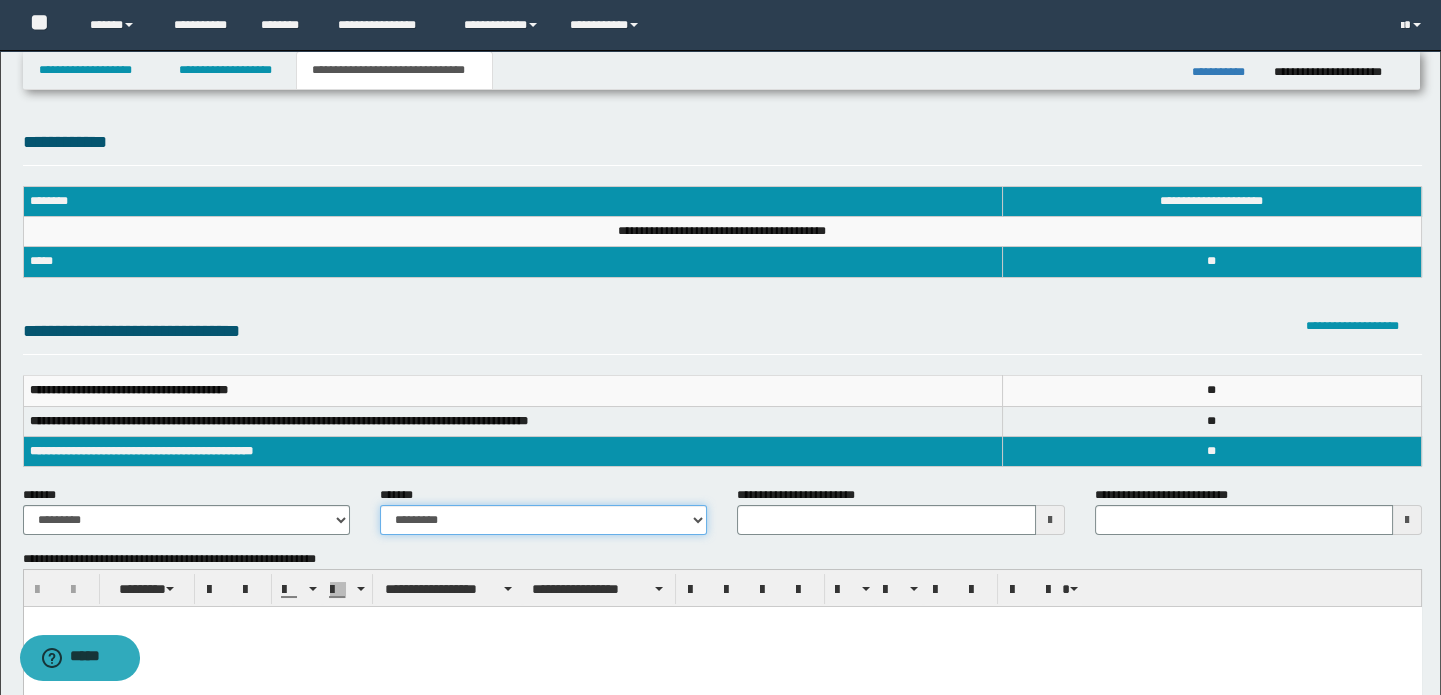 click on "**********" at bounding box center (543, 520) 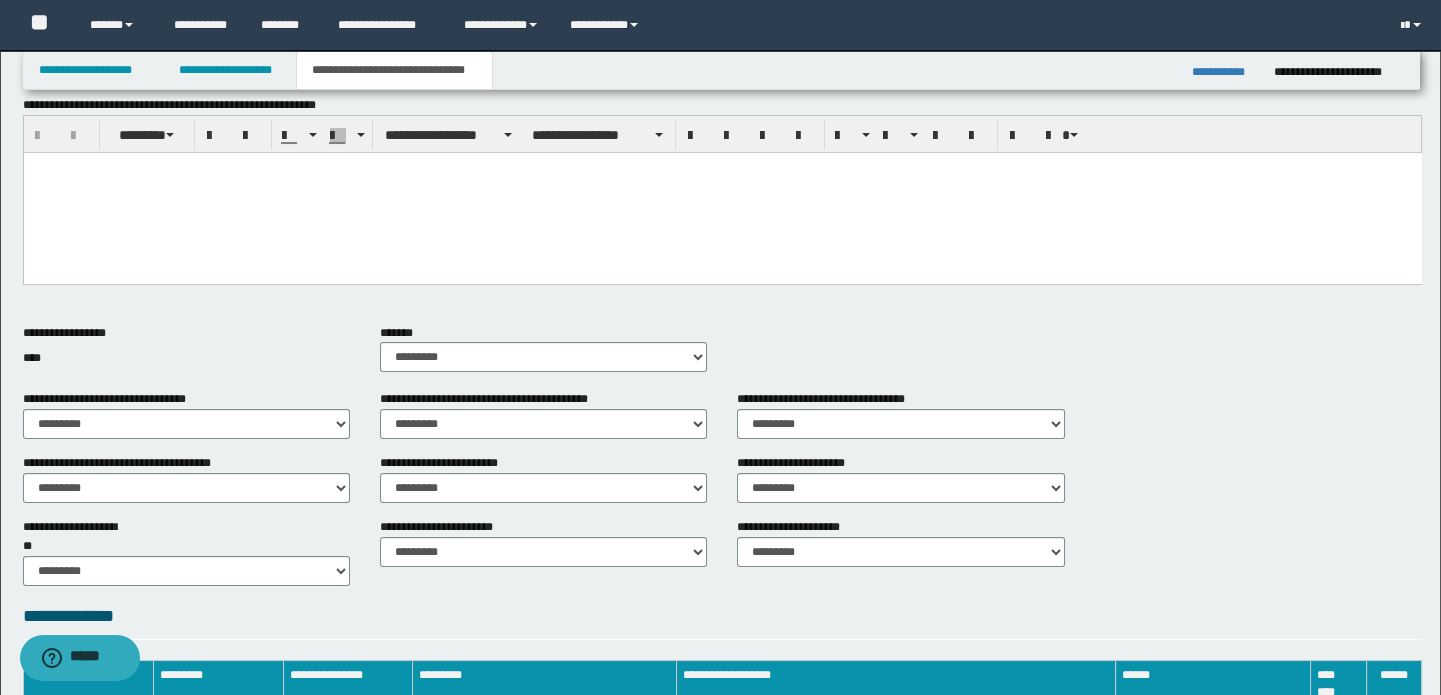 scroll, scrollTop: 727, scrollLeft: 0, axis: vertical 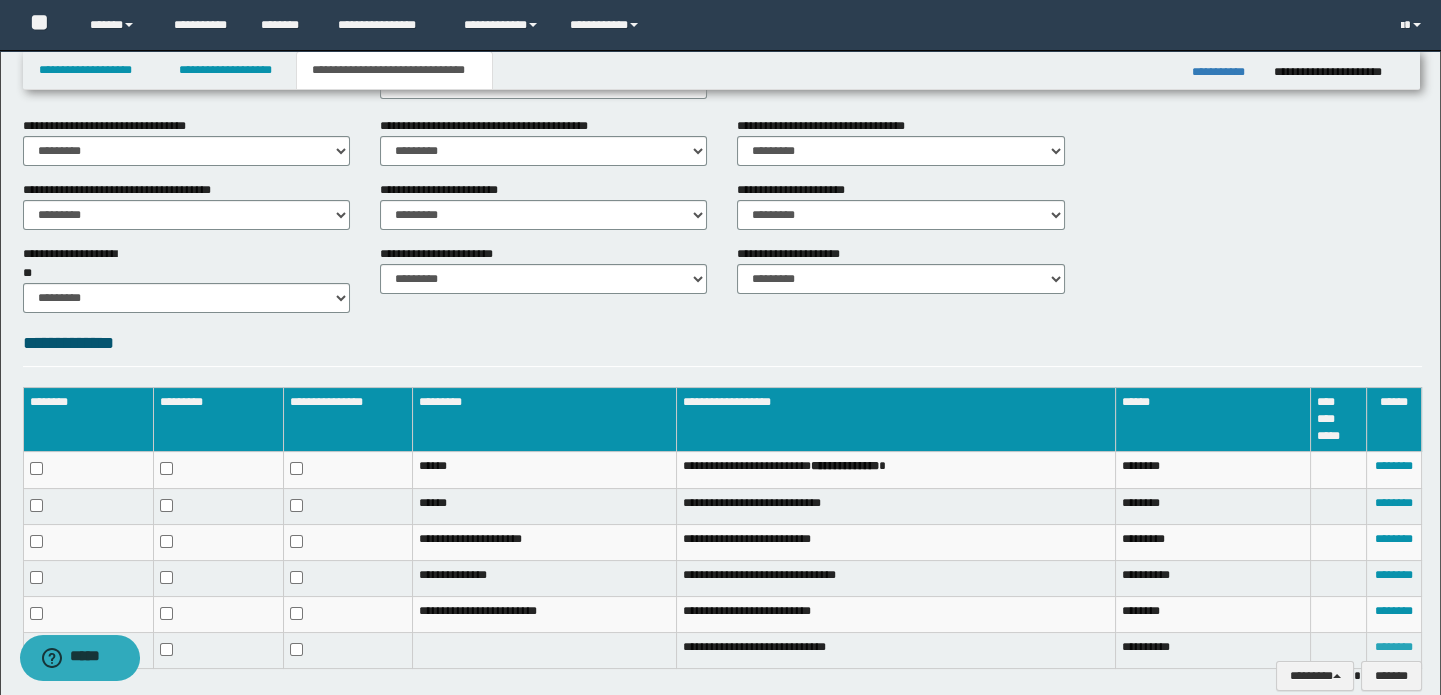 click on "********" at bounding box center (1394, 647) 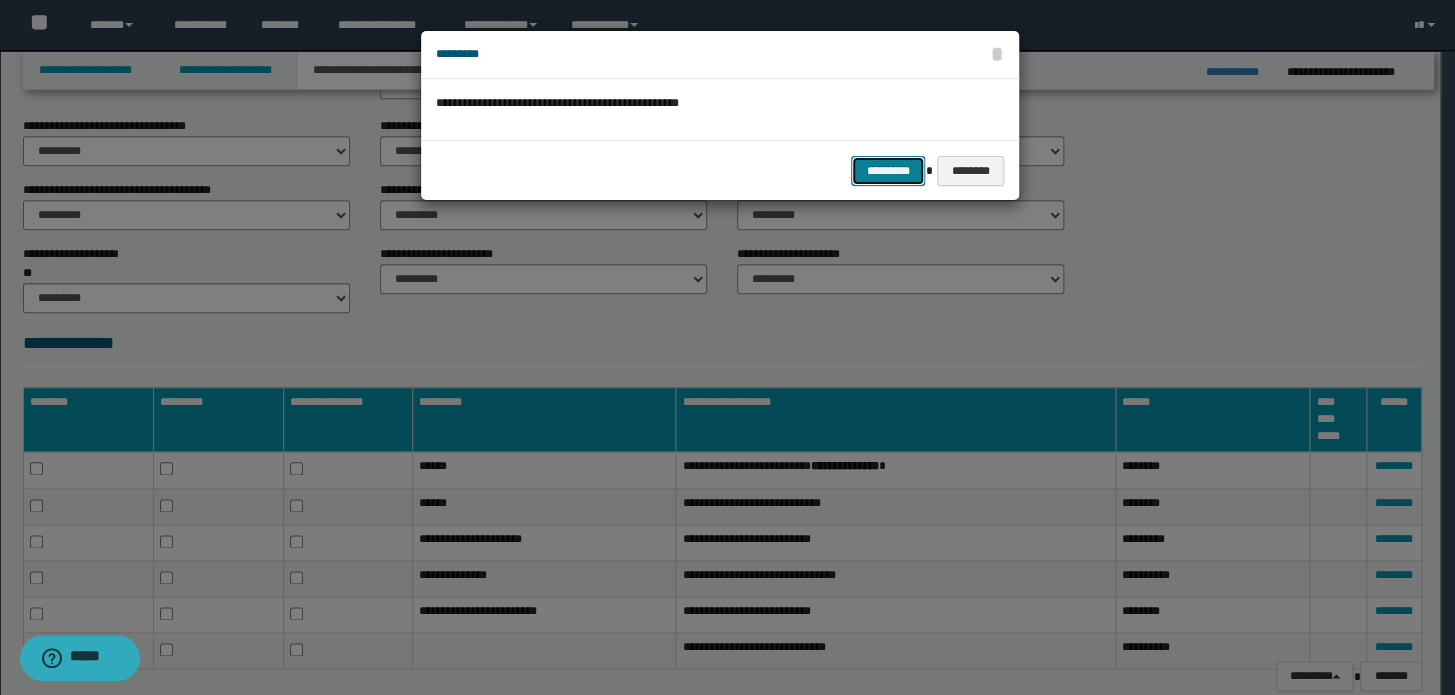 click on "*********" at bounding box center [888, 171] 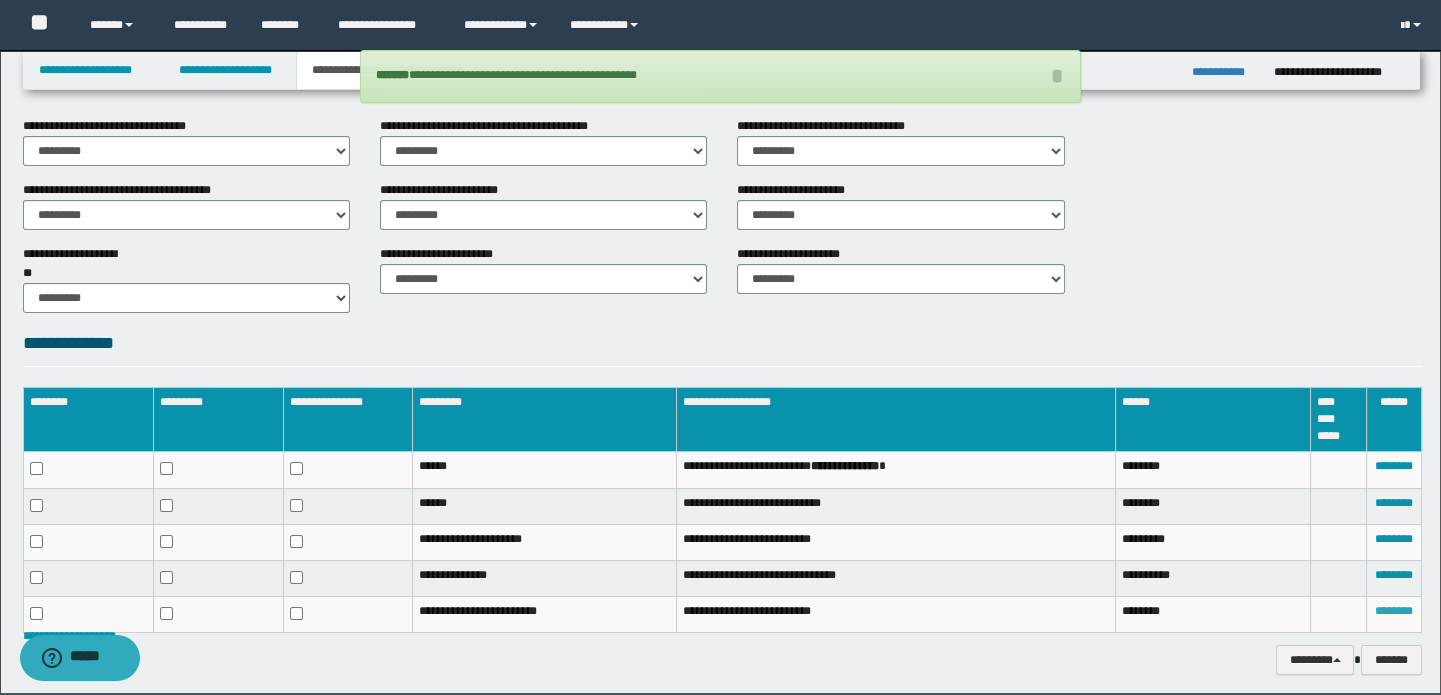 click on "********" at bounding box center [1394, 611] 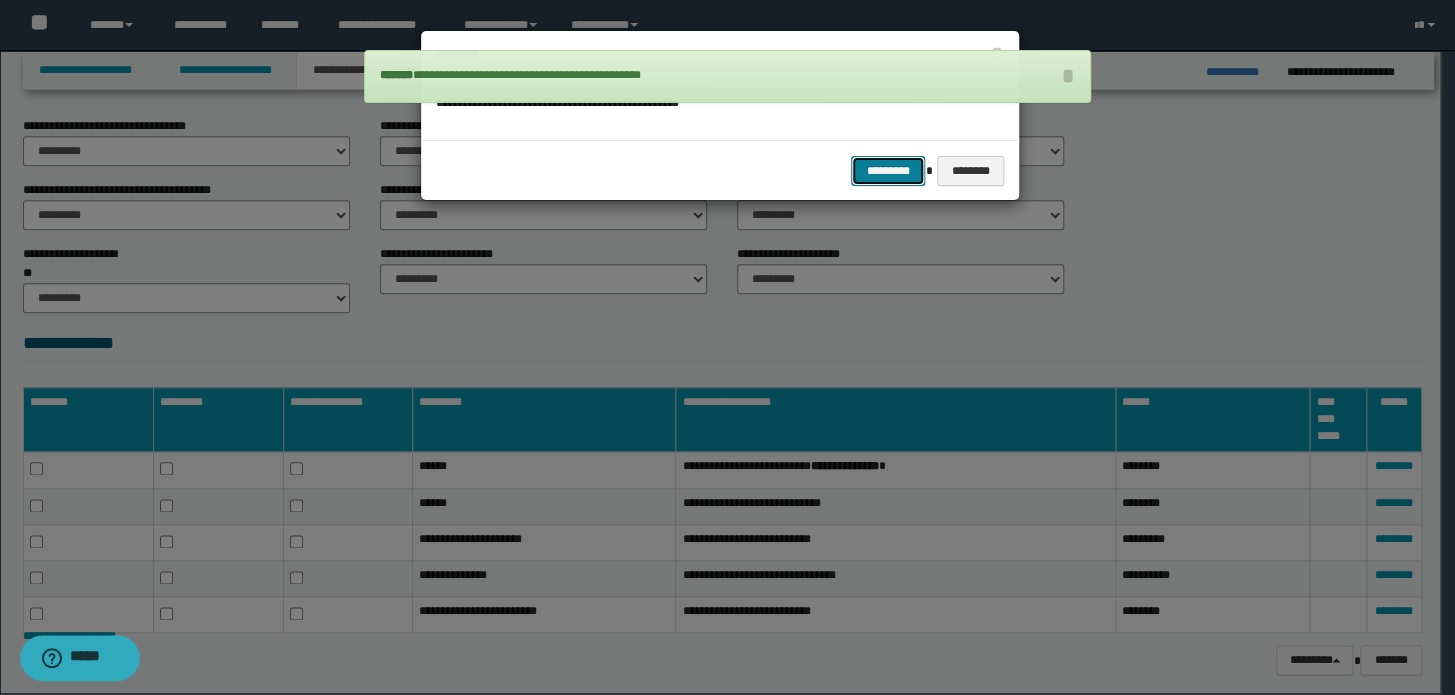 click on "*********" at bounding box center [888, 171] 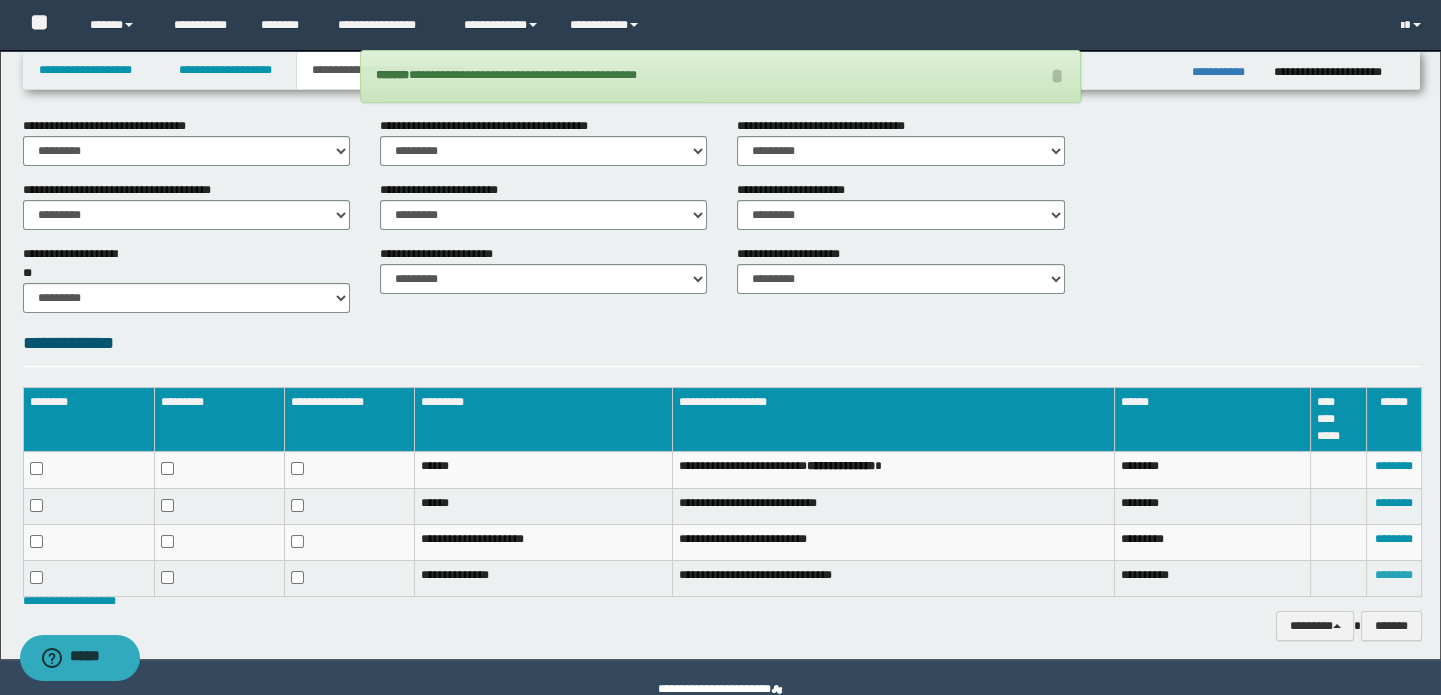 click on "********" at bounding box center (1394, 575) 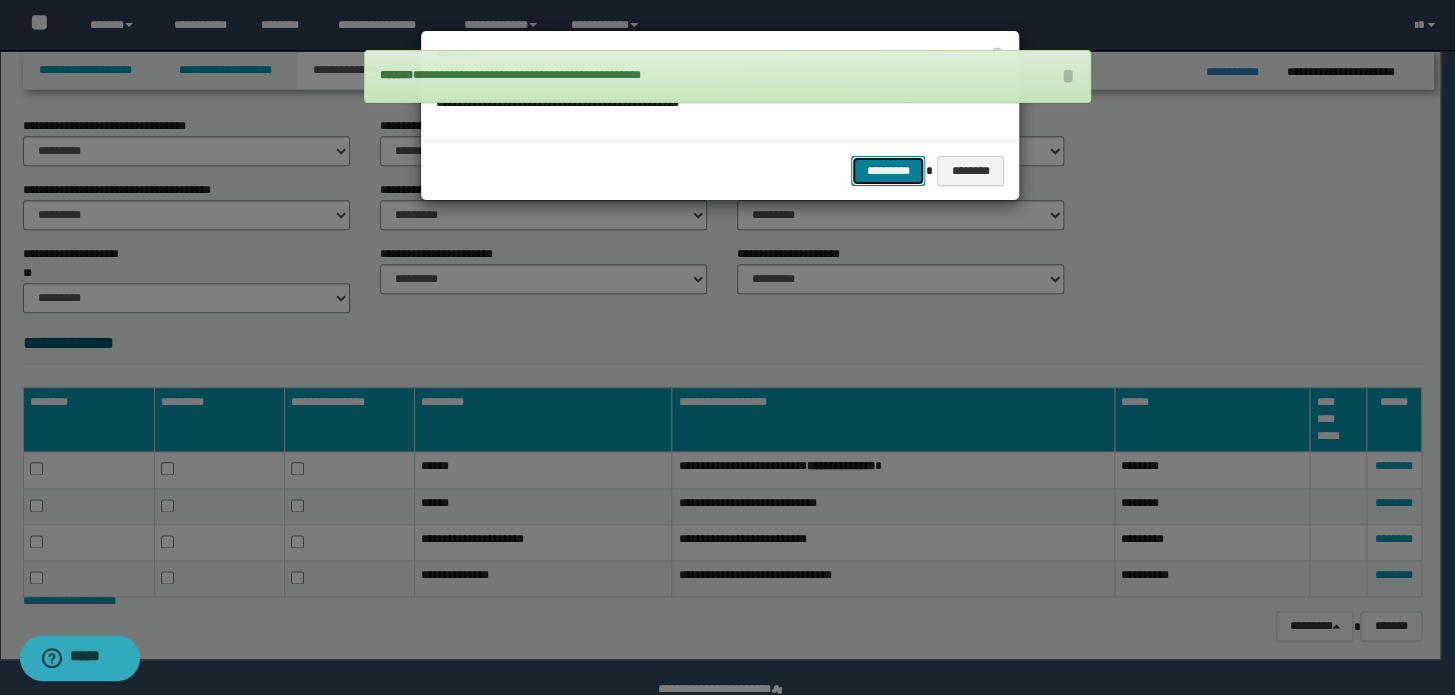 click on "*********" at bounding box center [888, 171] 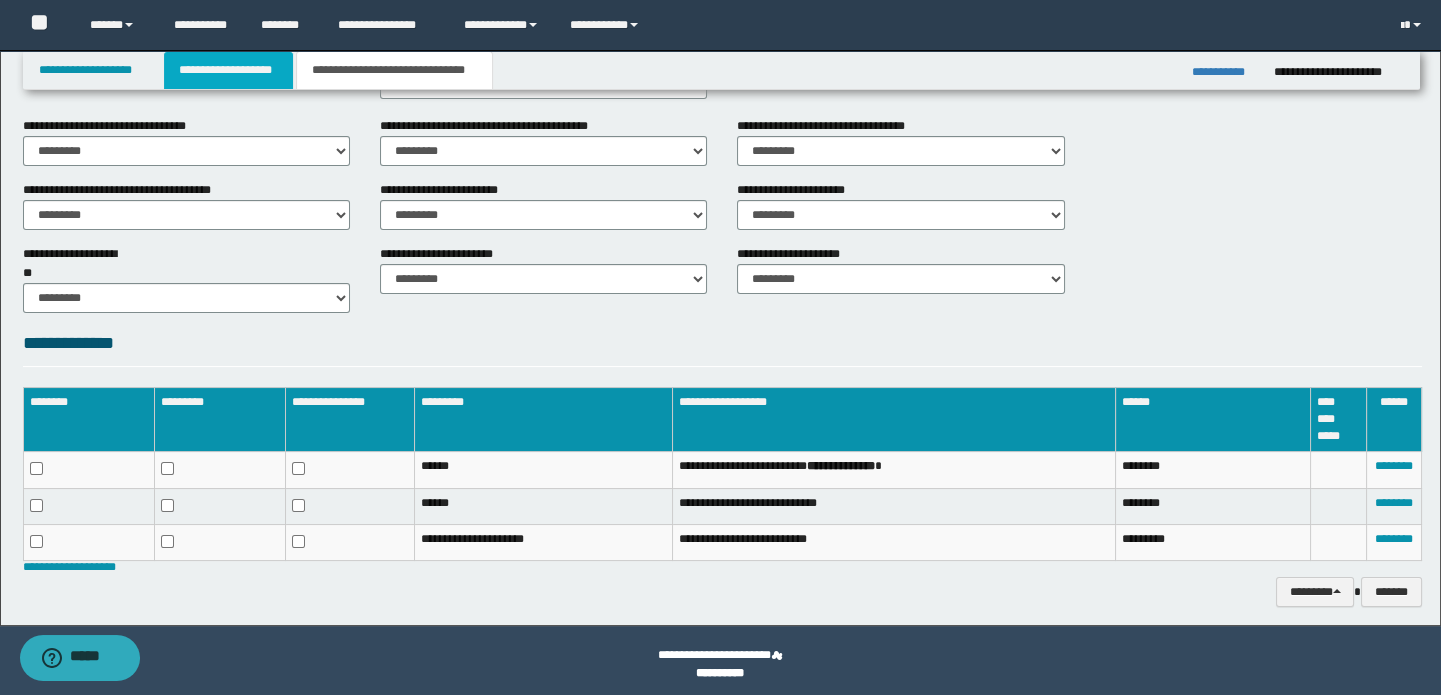 click on "**********" at bounding box center [228, 70] 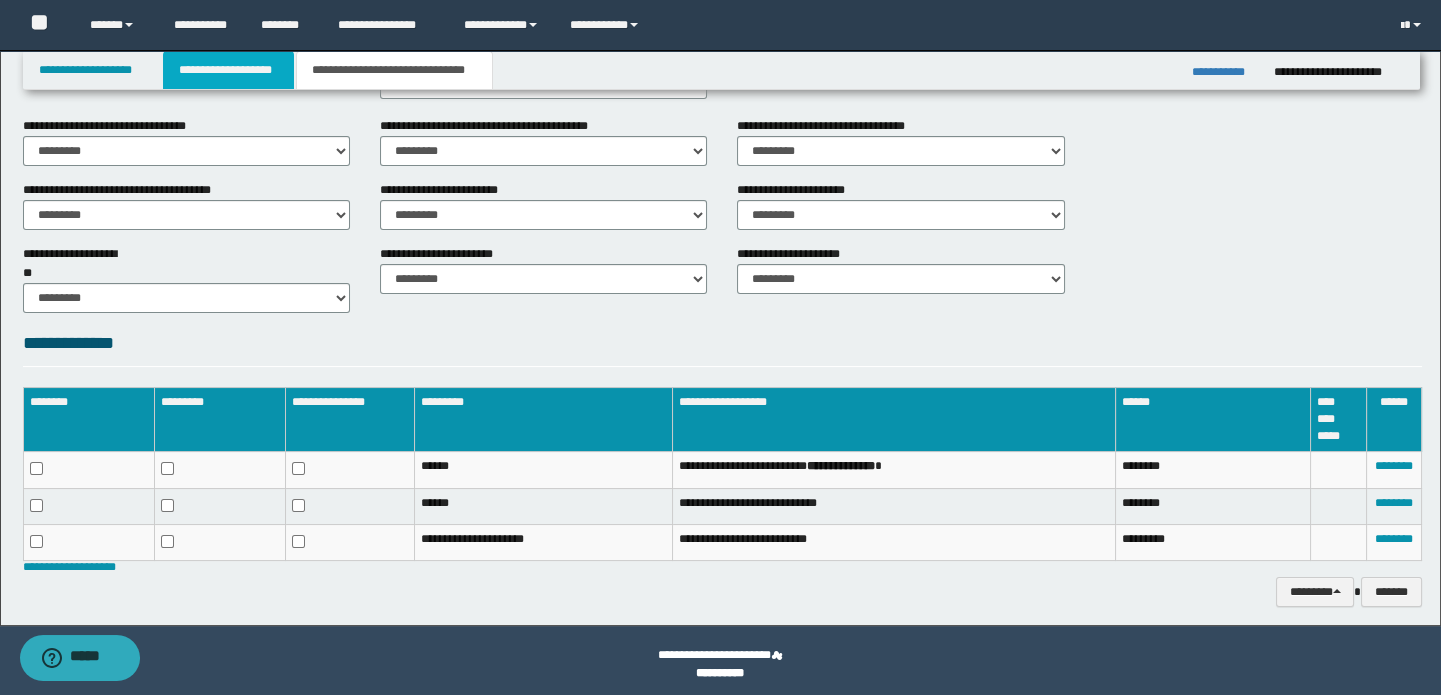 scroll, scrollTop: 758, scrollLeft: 0, axis: vertical 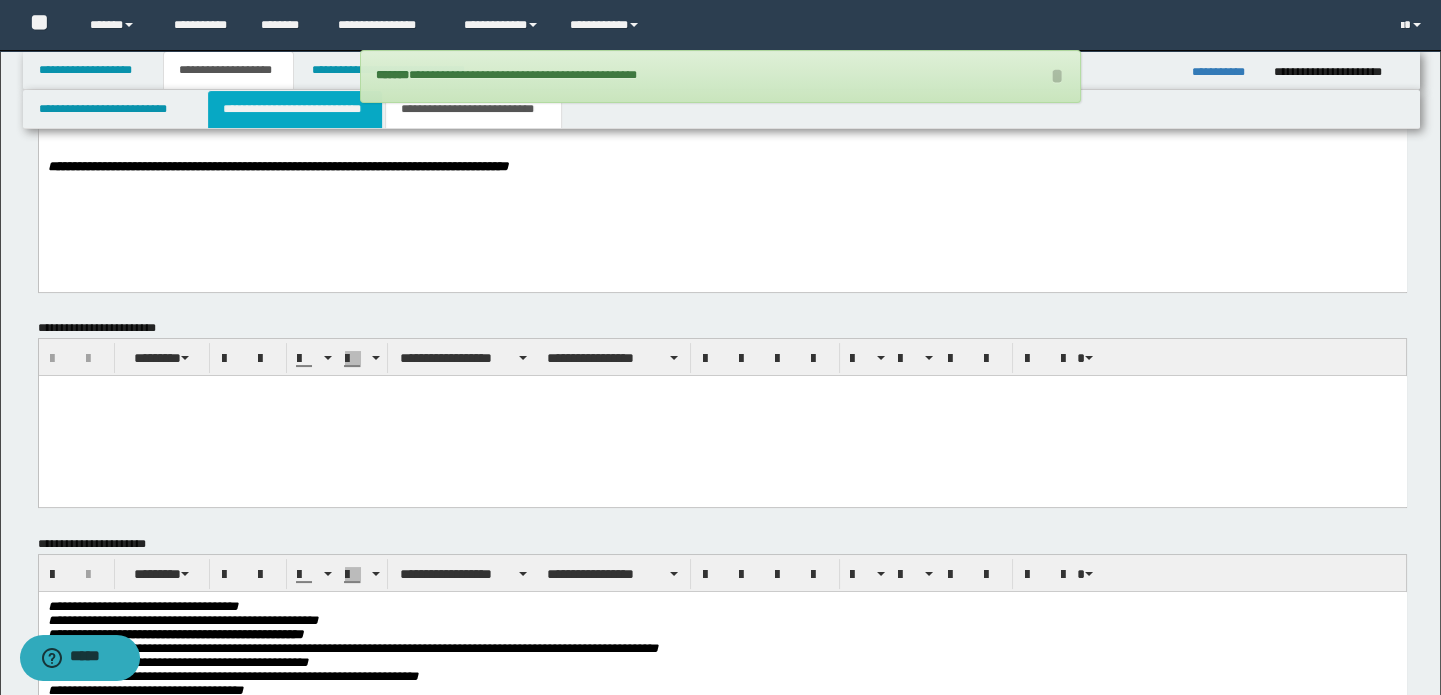 click on "**********" at bounding box center [294, 109] 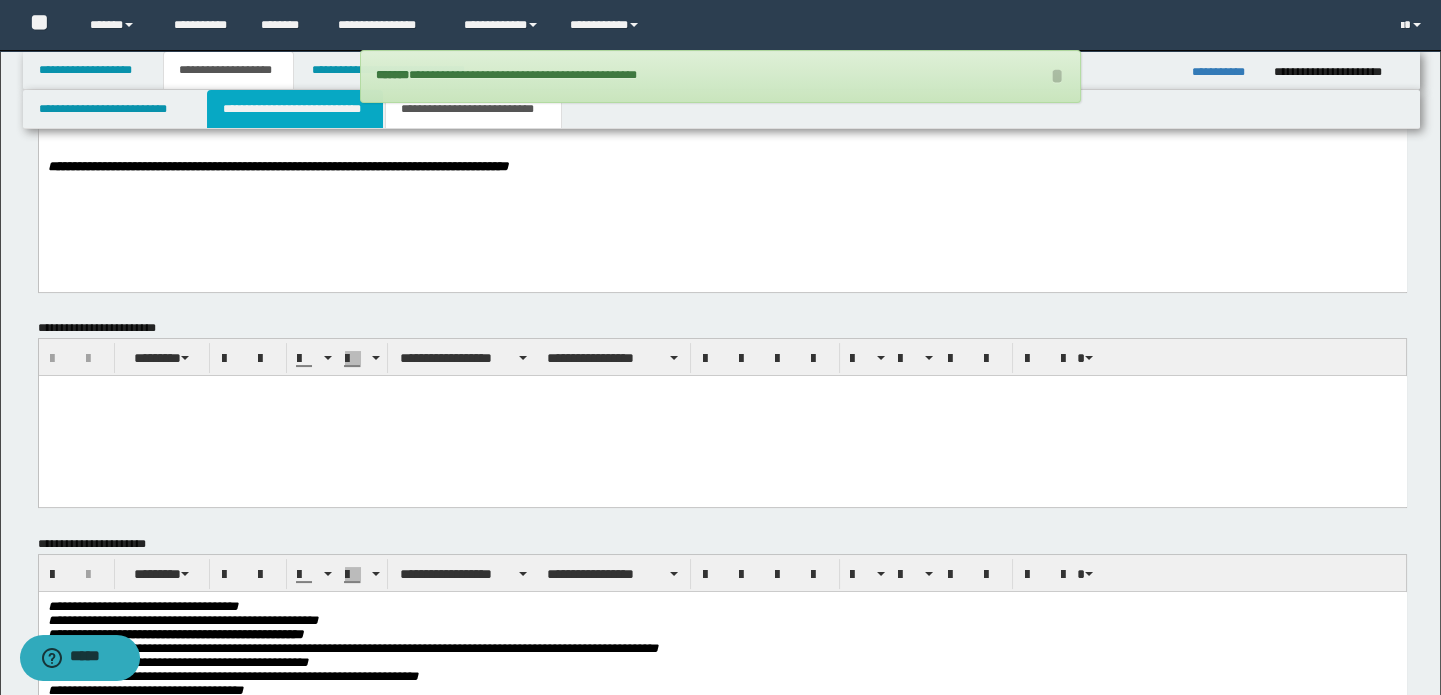 type 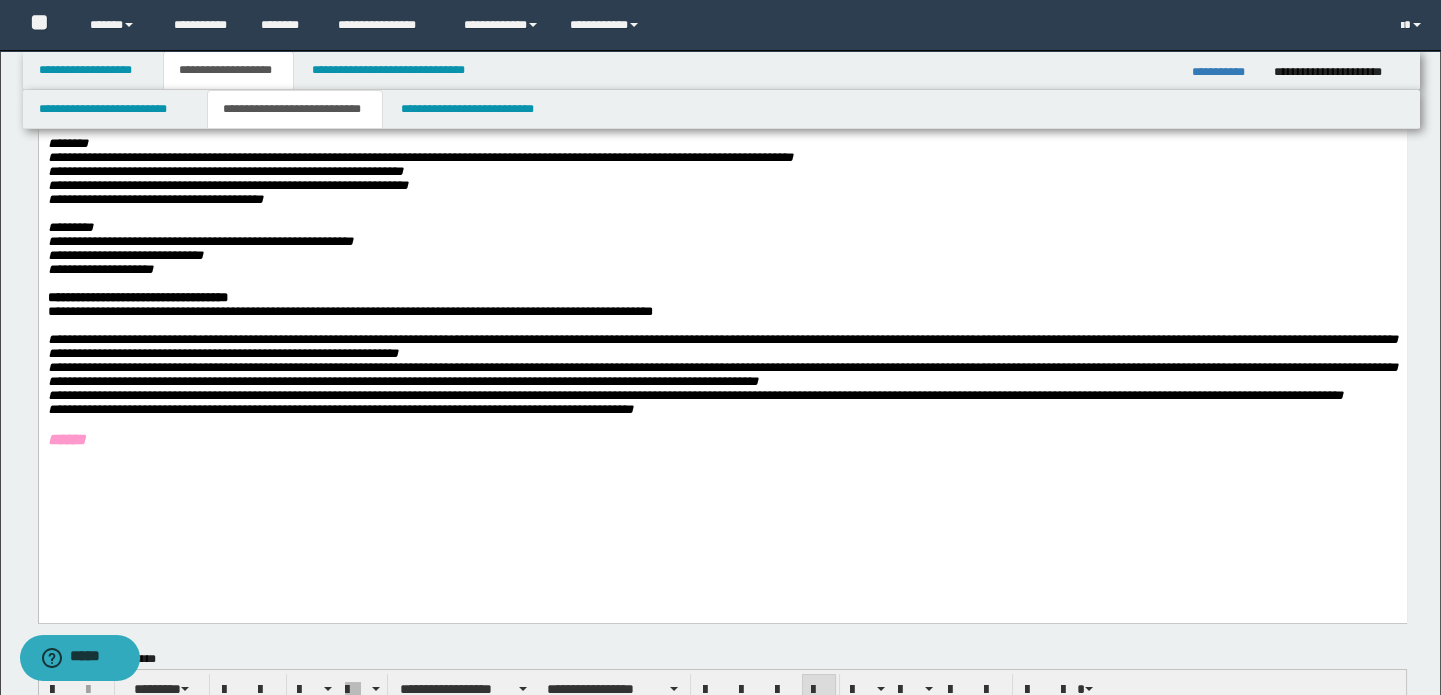 scroll, scrollTop: 212, scrollLeft: 0, axis: vertical 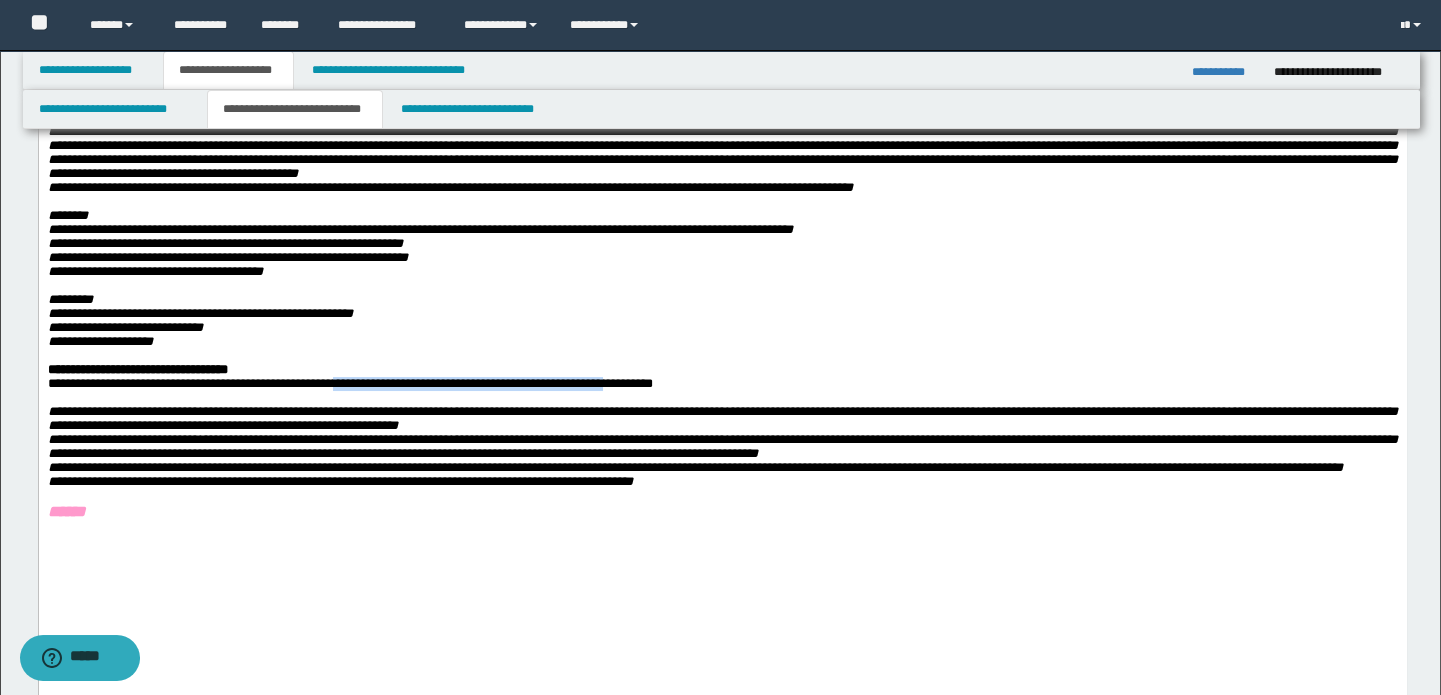 drag, startPoint x: 356, startPoint y: 422, endPoint x: 645, endPoint y: 414, distance: 289.11072 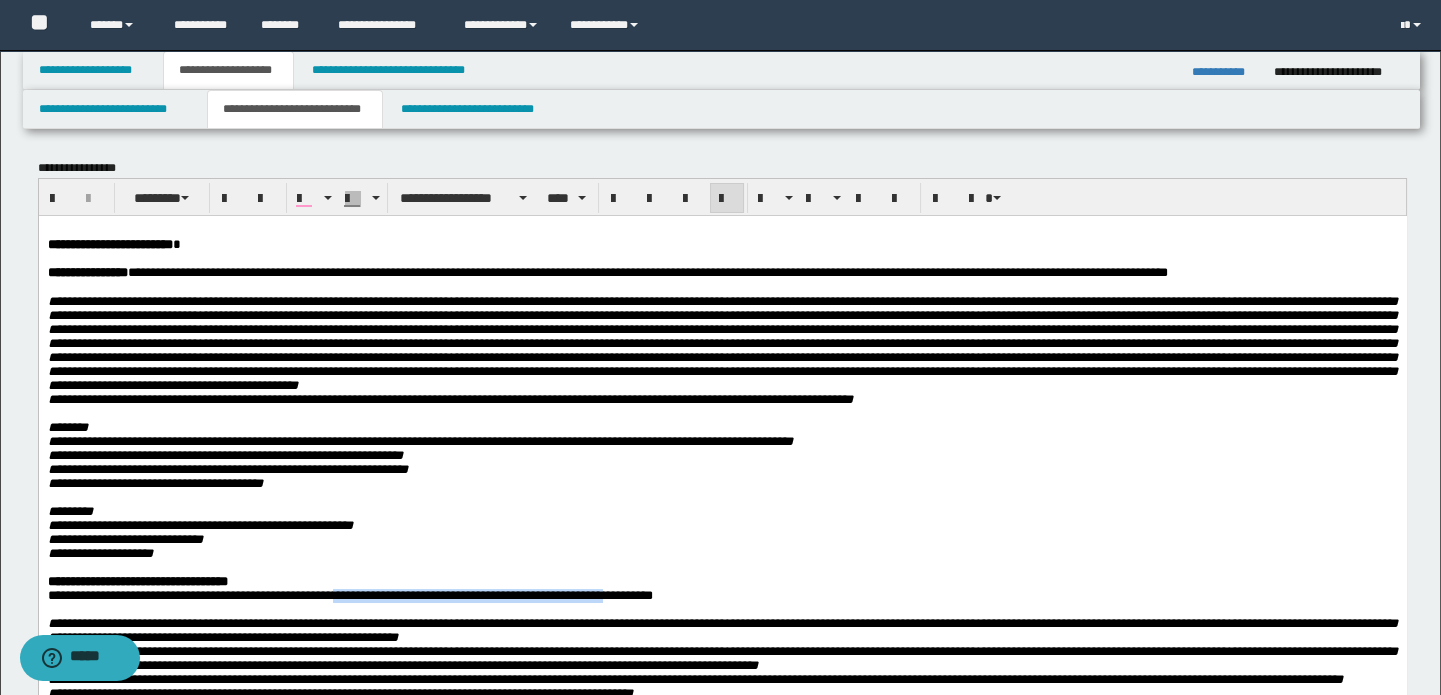 scroll, scrollTop: 90, scrollLeft: 0, axis: vertical 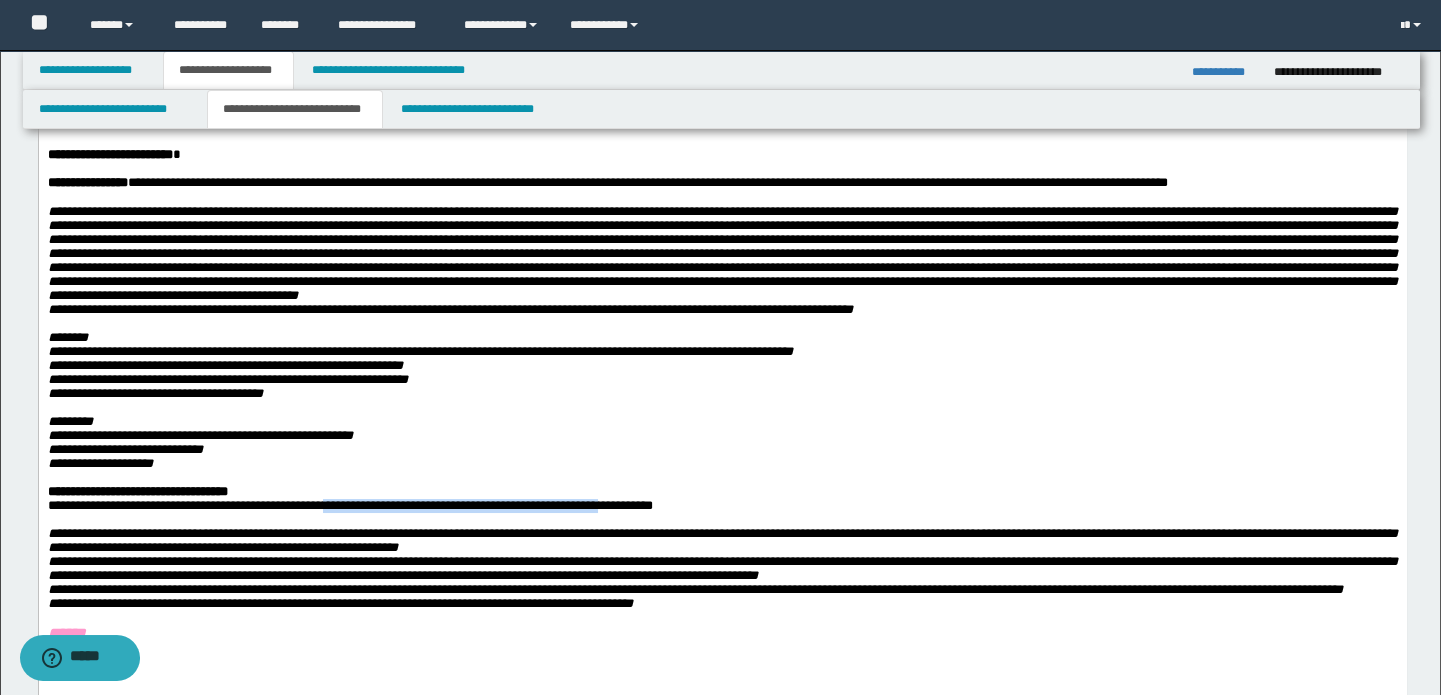 drag, startPoint x: 347, startPoint y: 542, endPoint x: 640, endPoint y: 540, distance: 293.00684 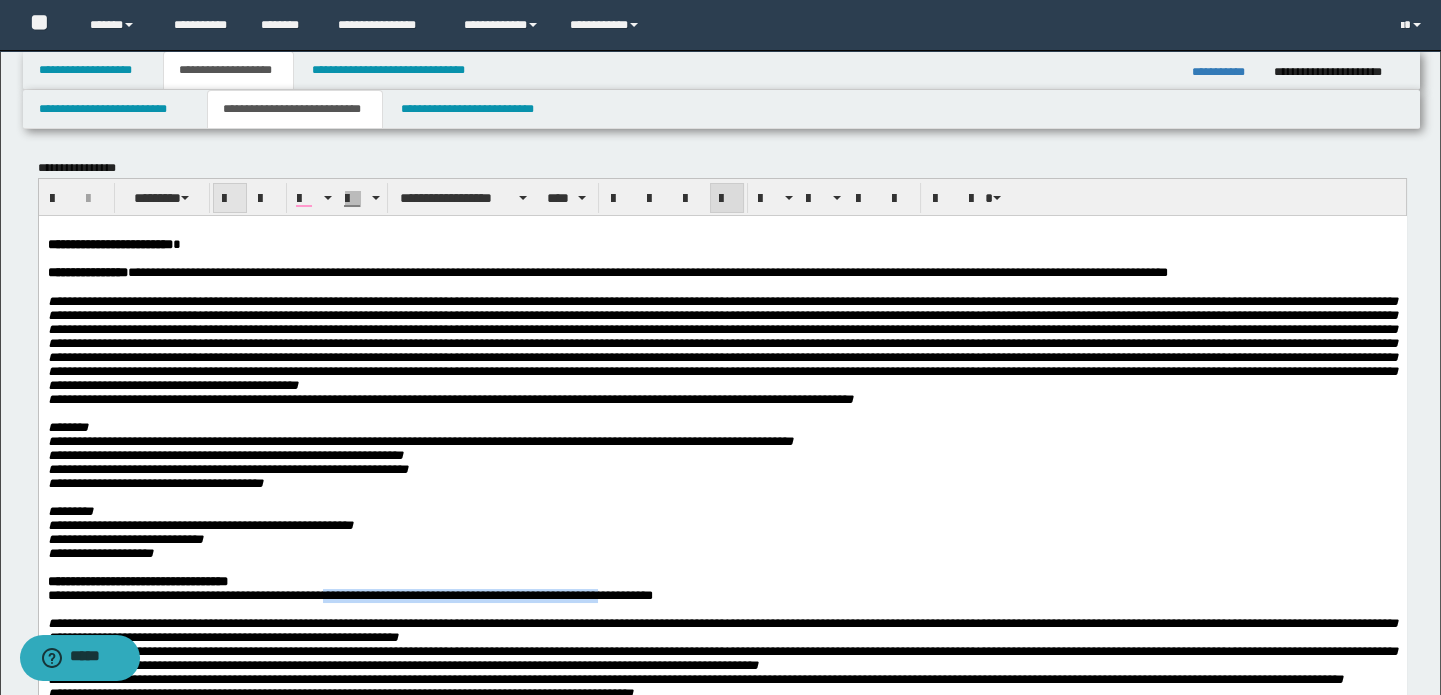 click at bounding box center (230, 199) 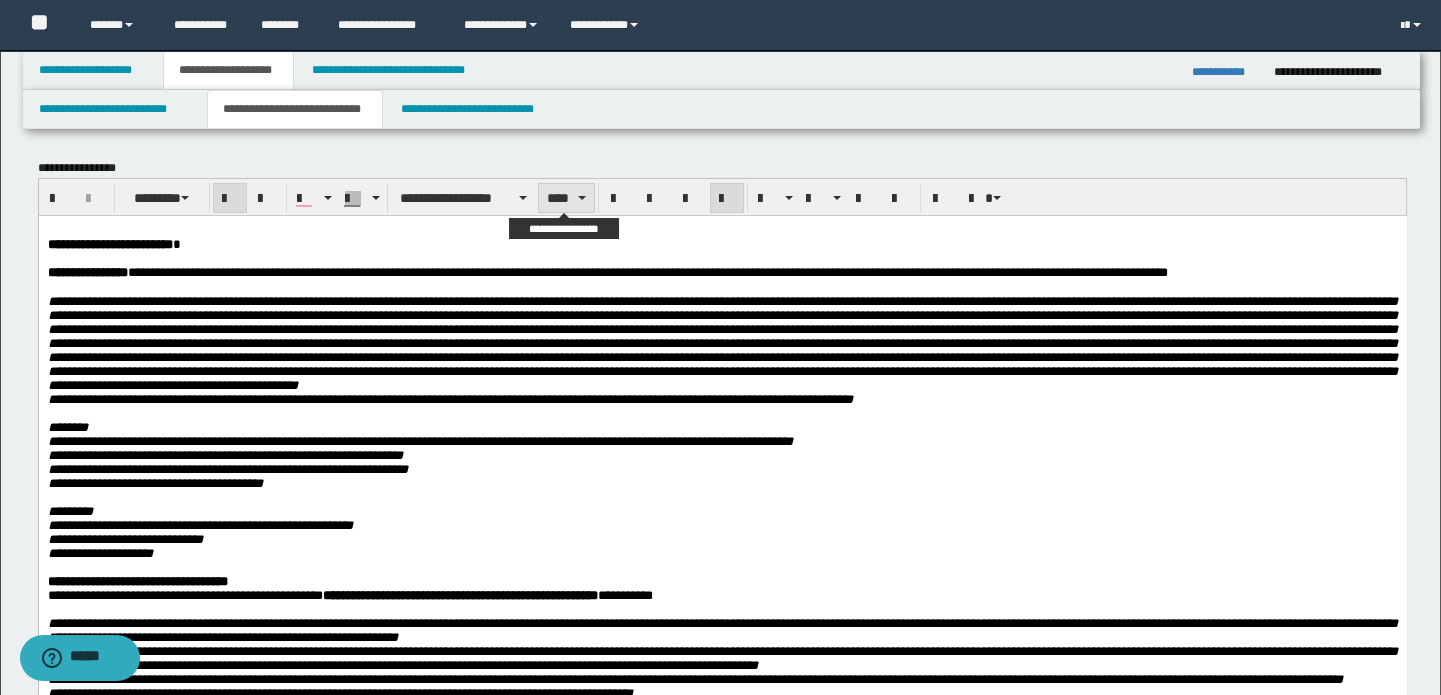 click on "****" at bounding box center (566, 198) 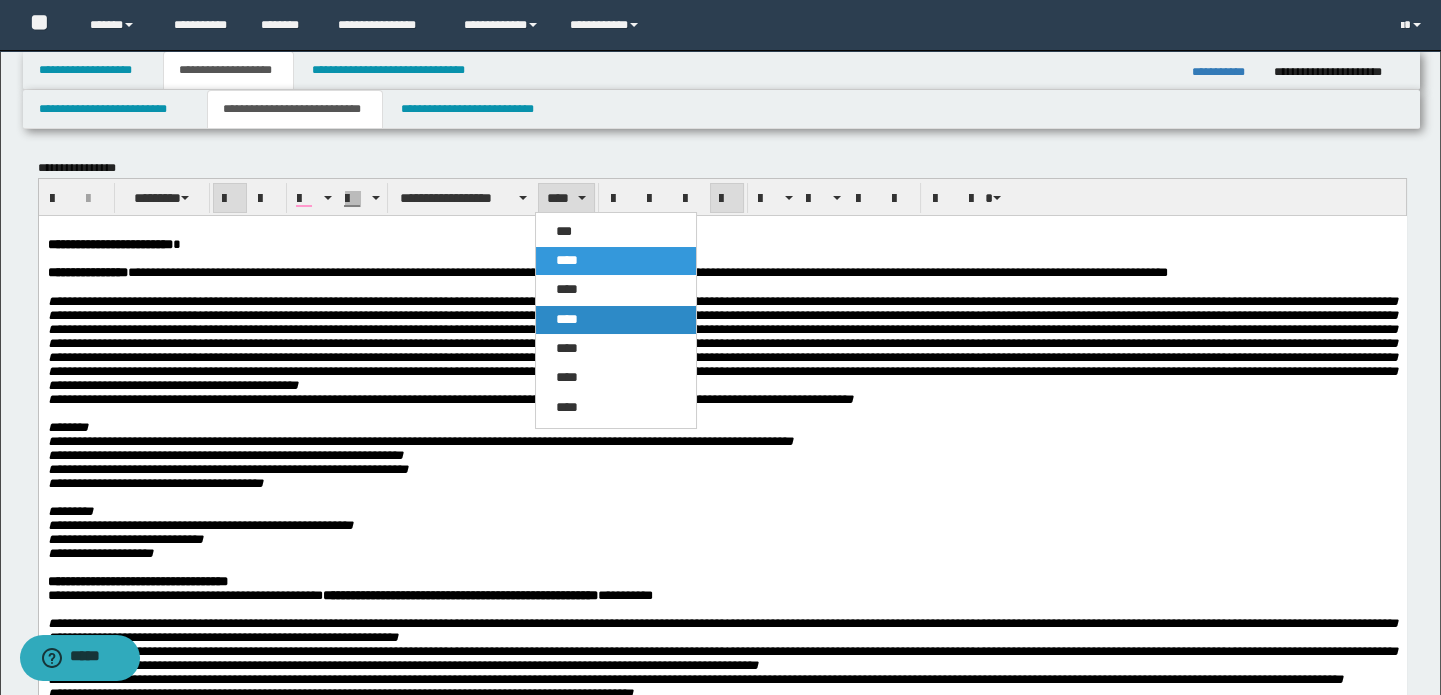 click on "****" at bounding box center [567, 319] 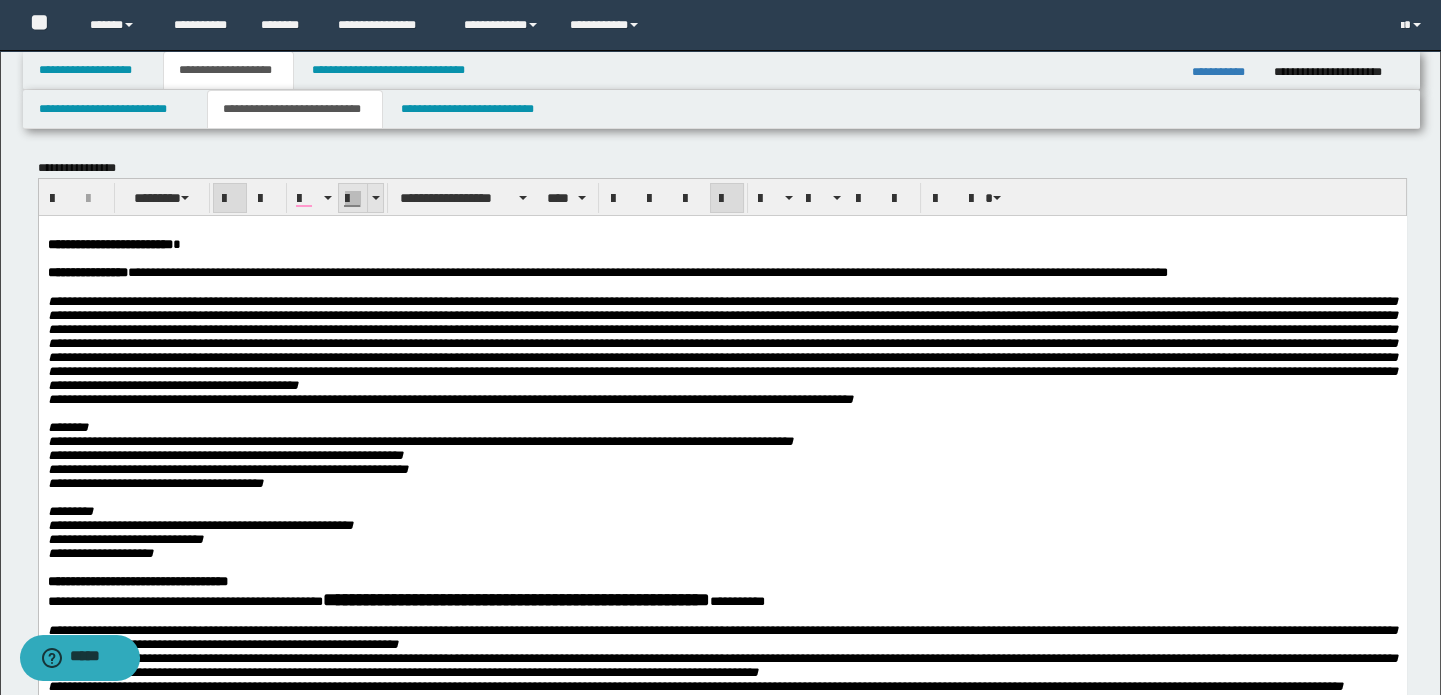 click at bounding box center (376, 198) 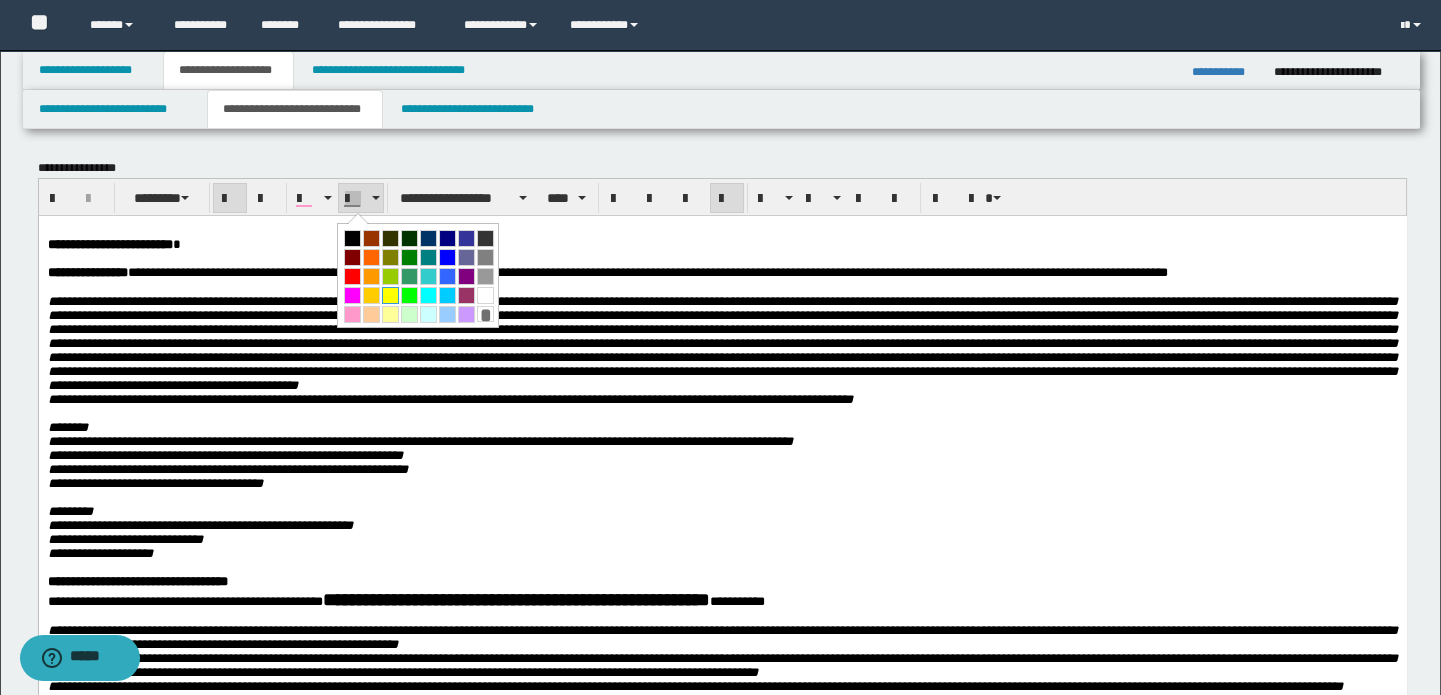 click at bounding box center (390, 295) 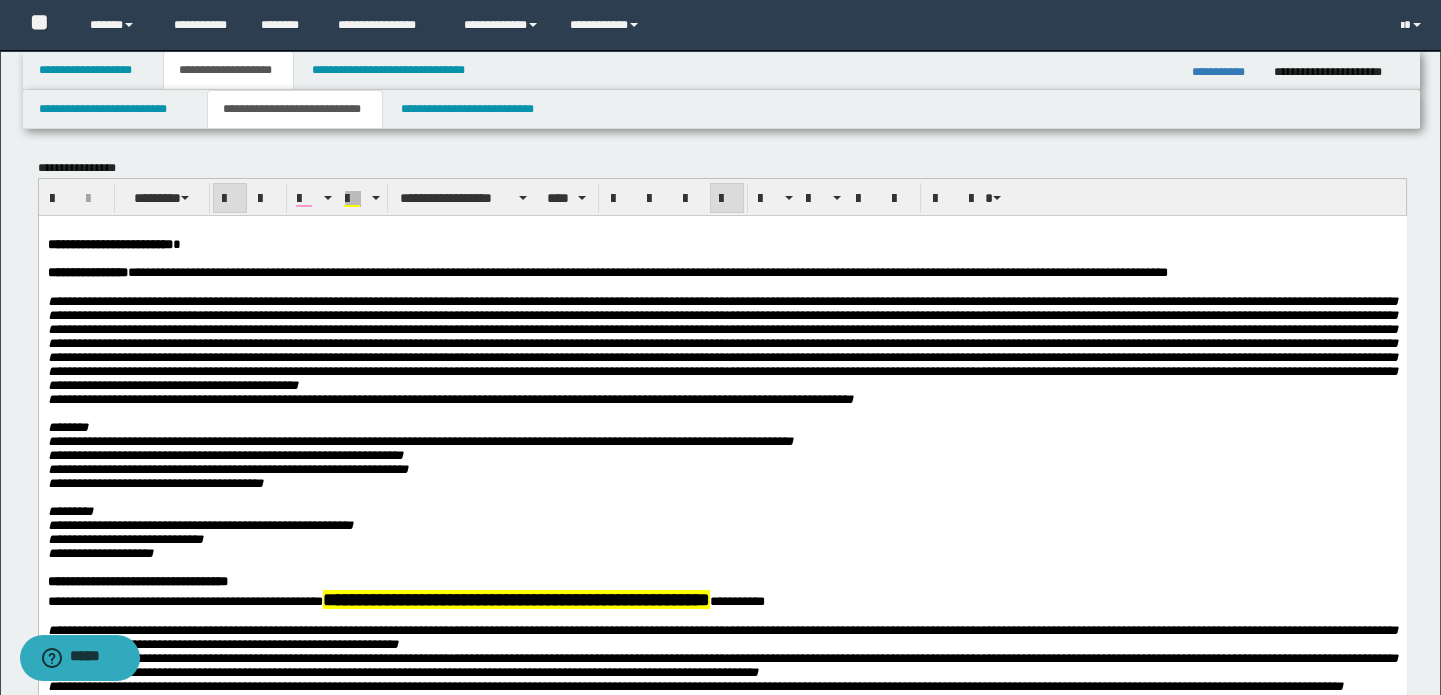 click on "*********" at bounding box center [722, 511] 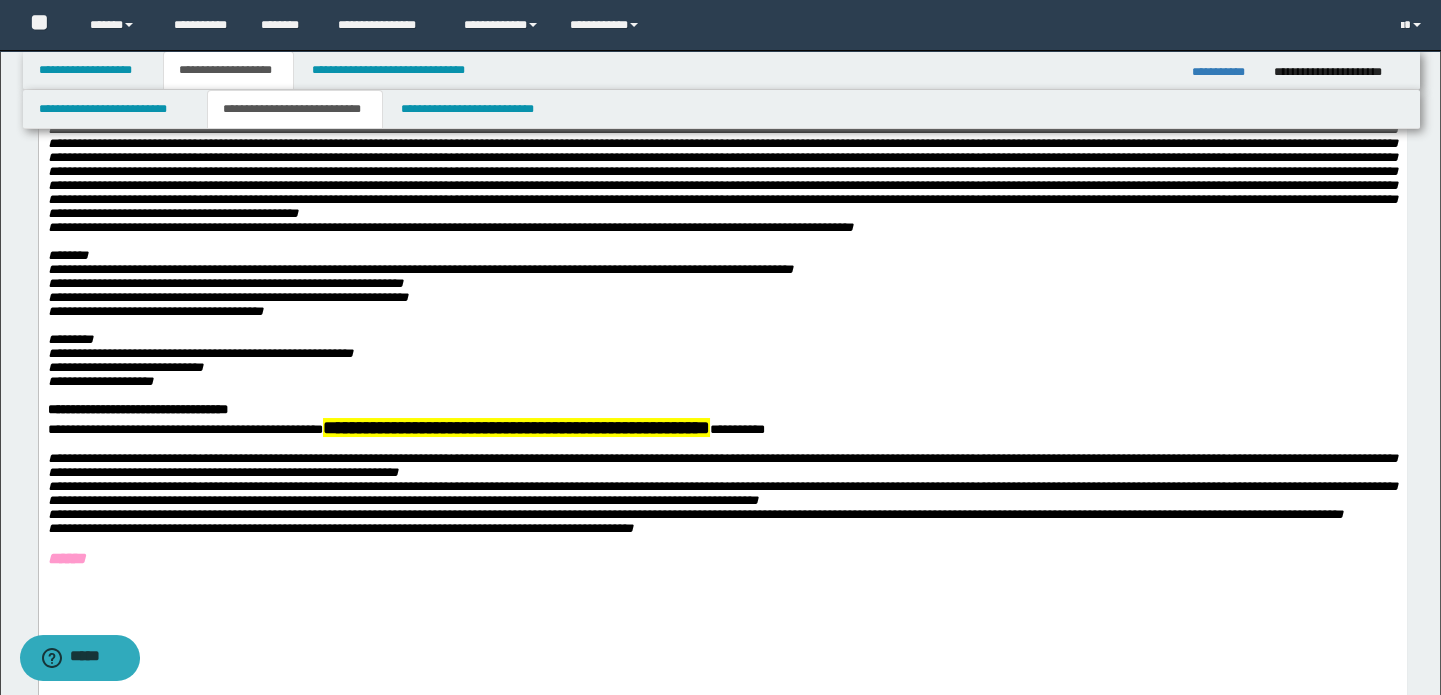 scroll, scrollTop: 363, scrollLeft: 0, axis: vertical 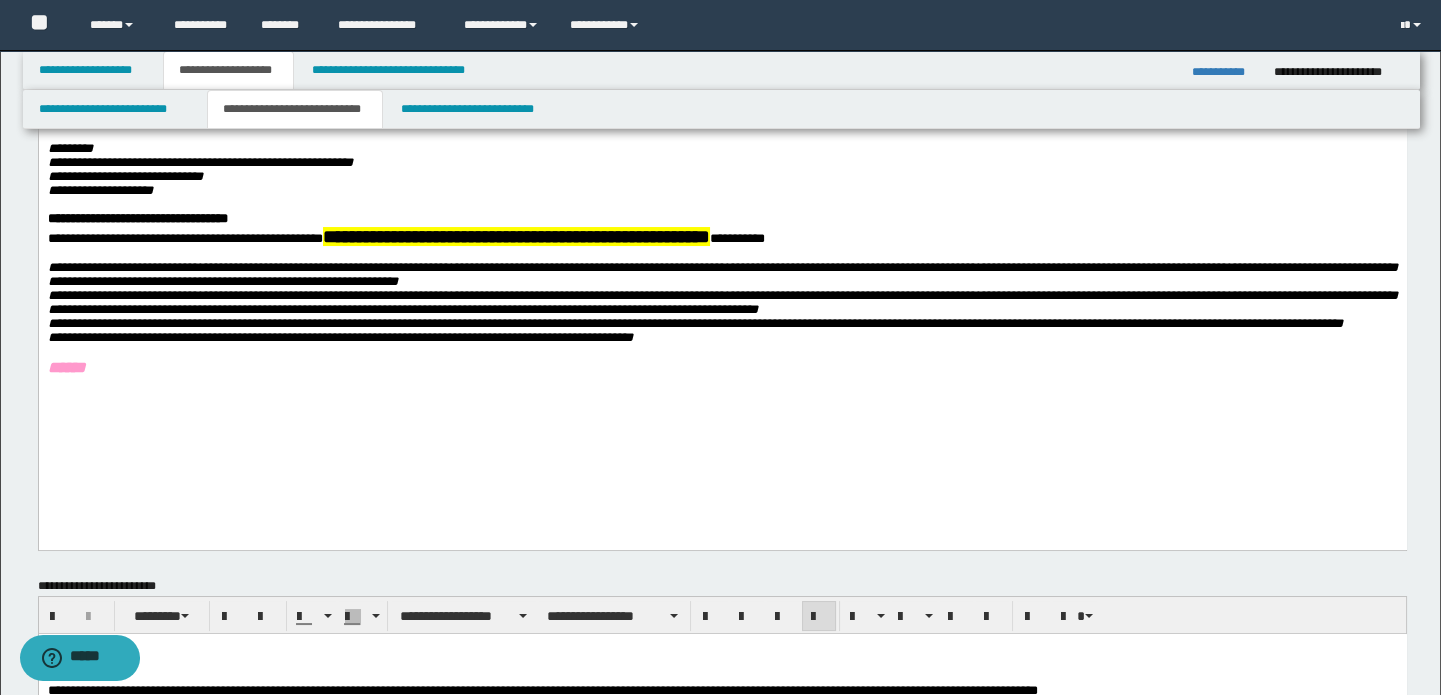 click on "**********" at bounding box center [722, 143] 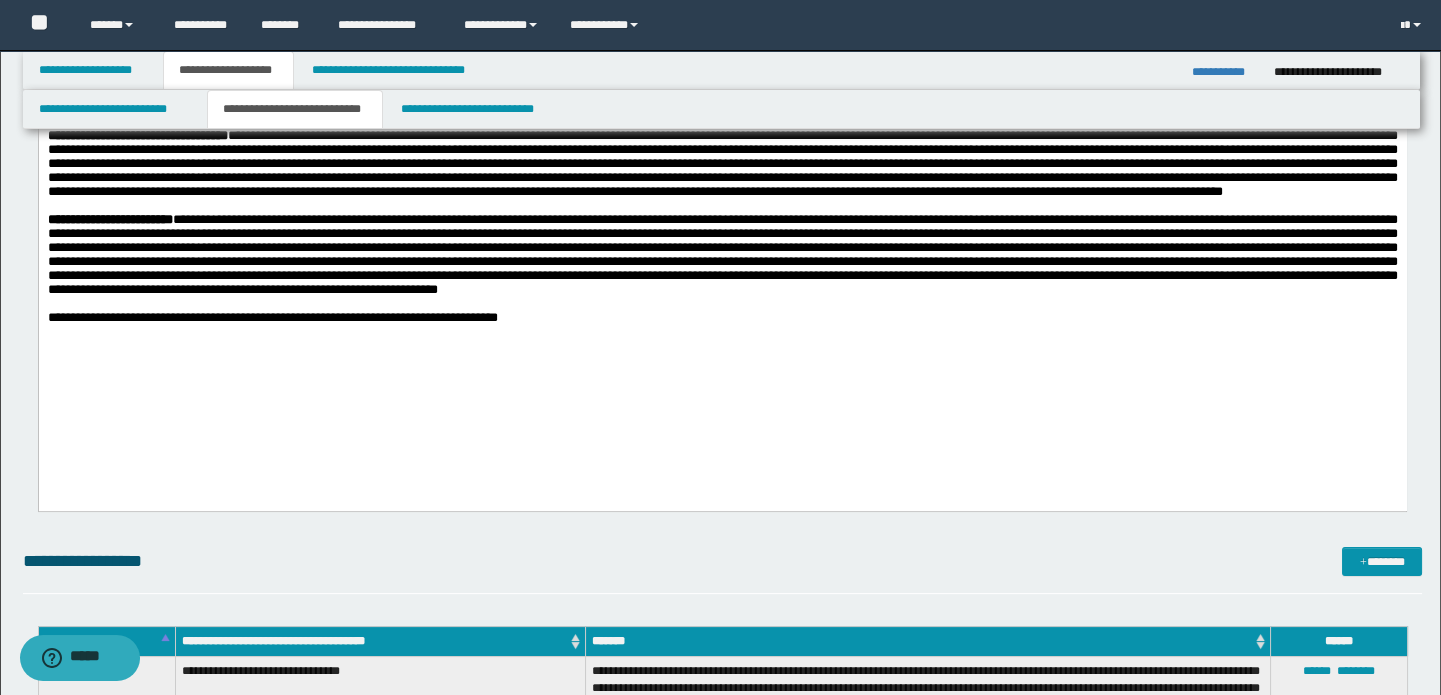 scroll, scrollTop: 818, scrollLeft: 0, axis: vertical 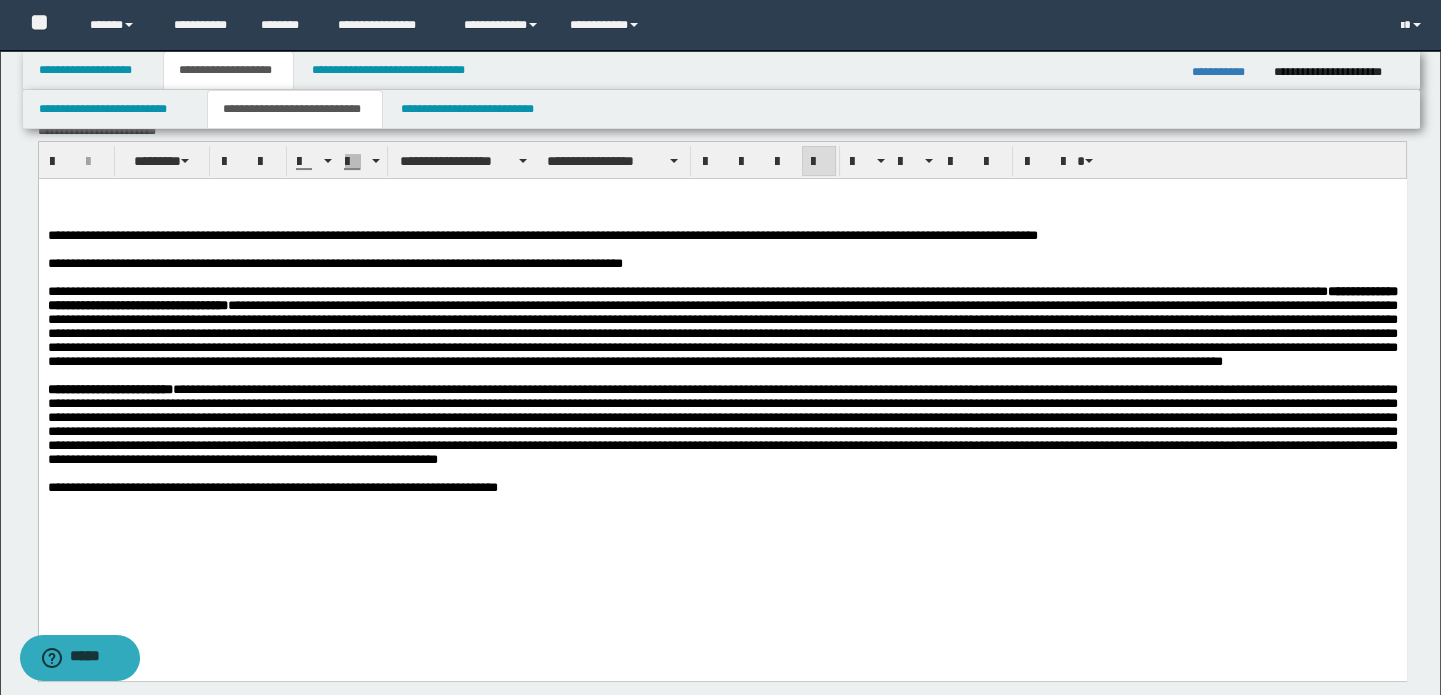 click at bounding box center [722, 424] 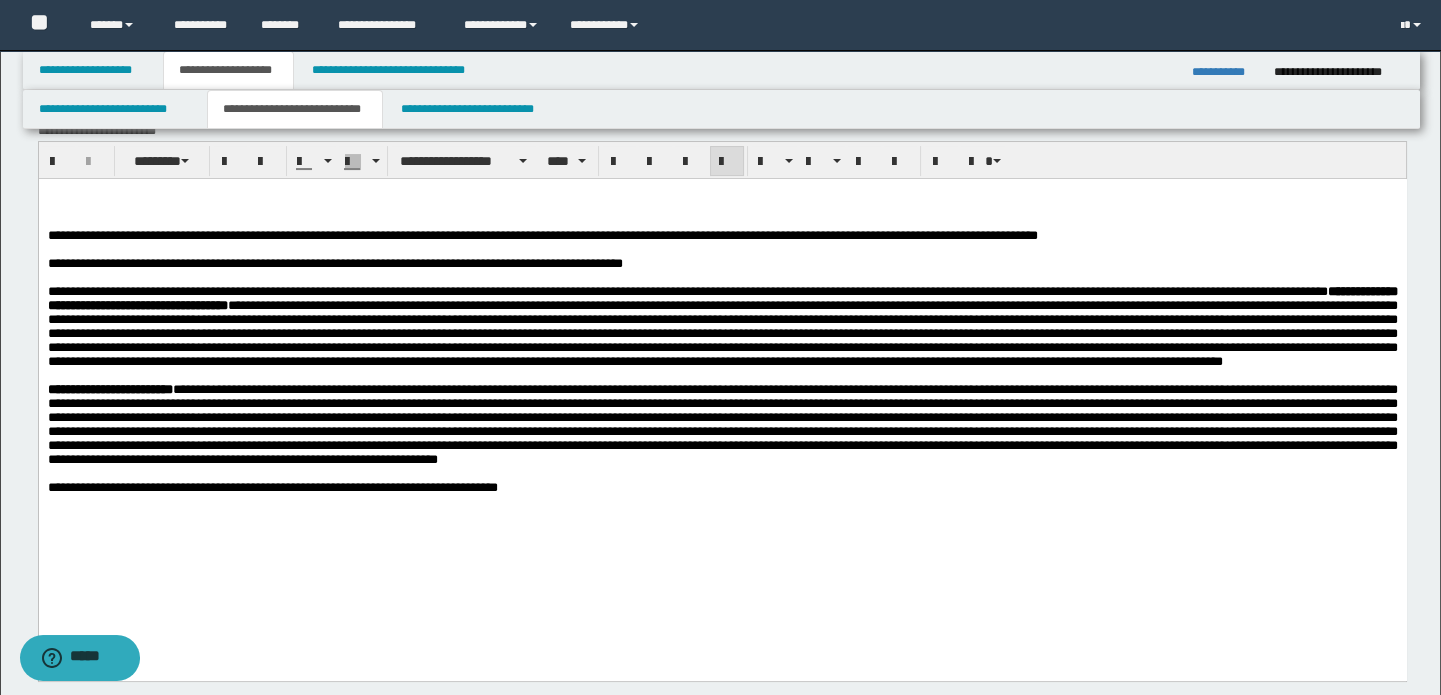 click on "**********" at bounding box center [722, 488] 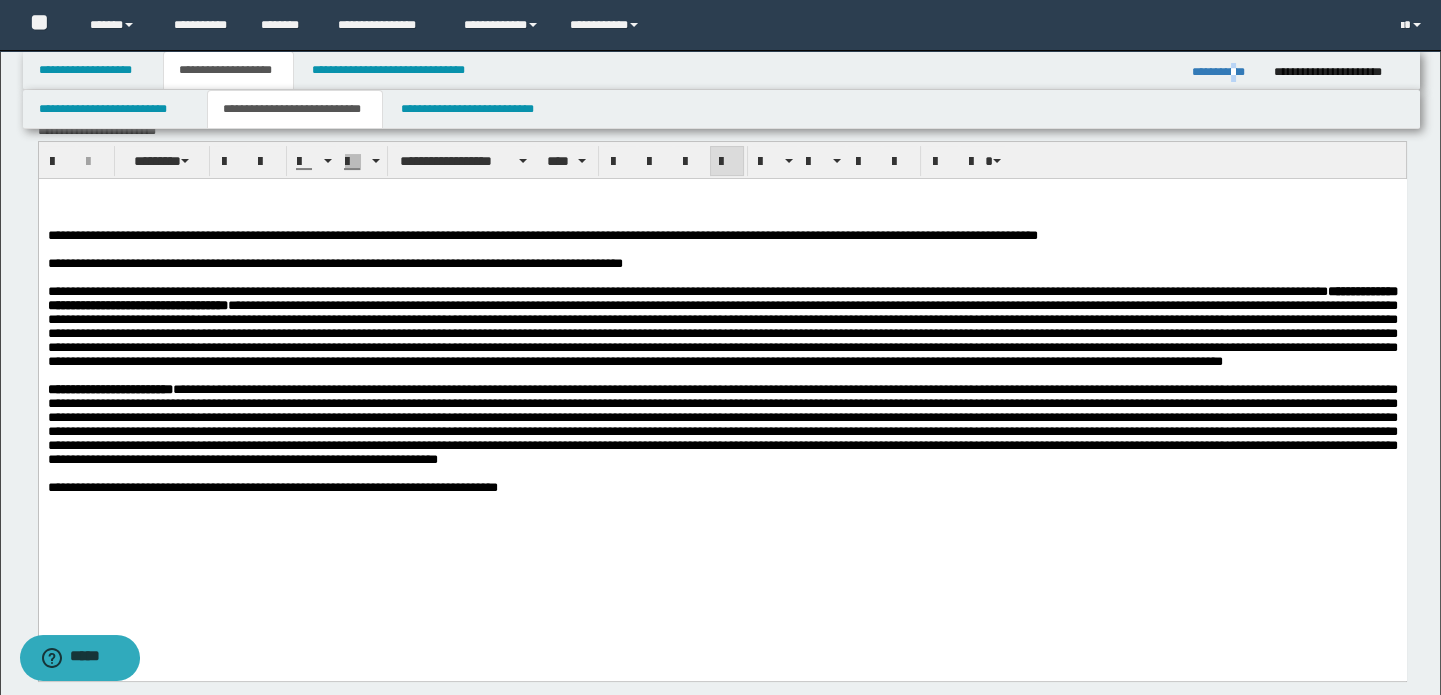 click on "**********" at bounding box center [1225, 72] 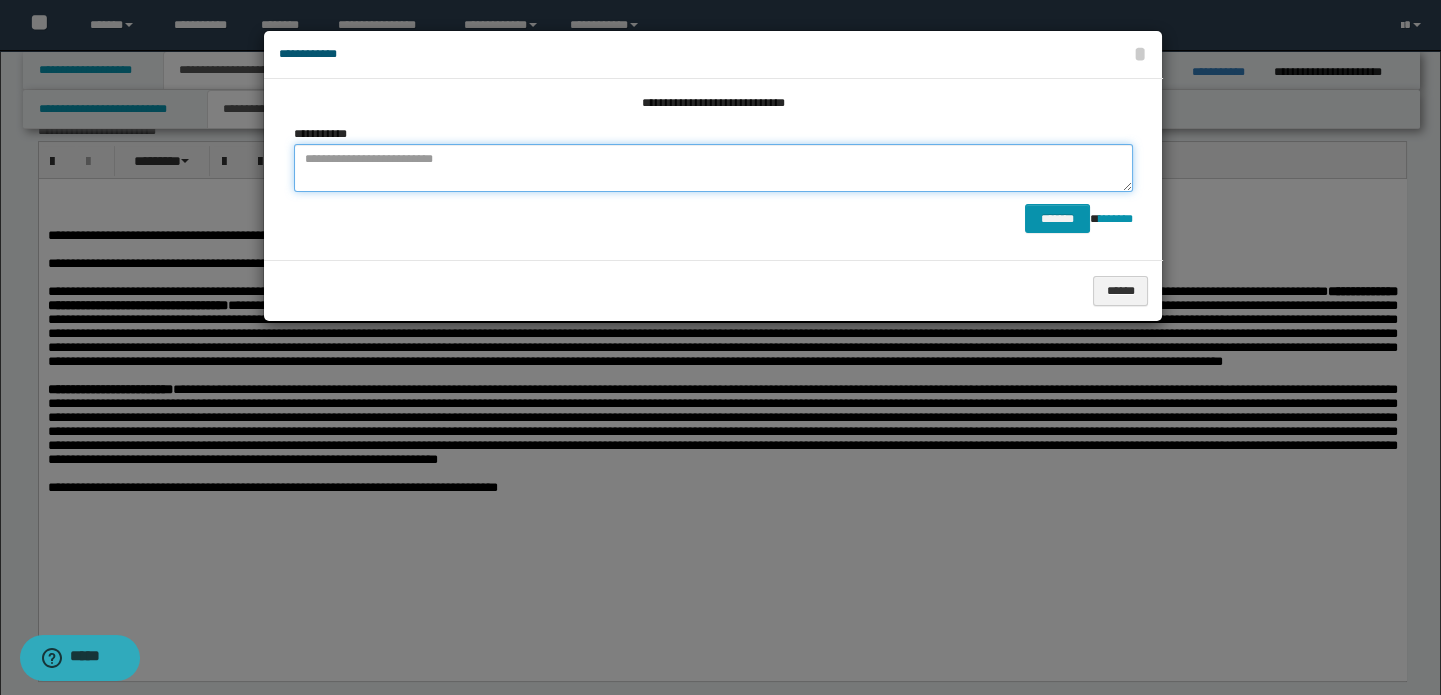 click at bounding box center [713, 168] 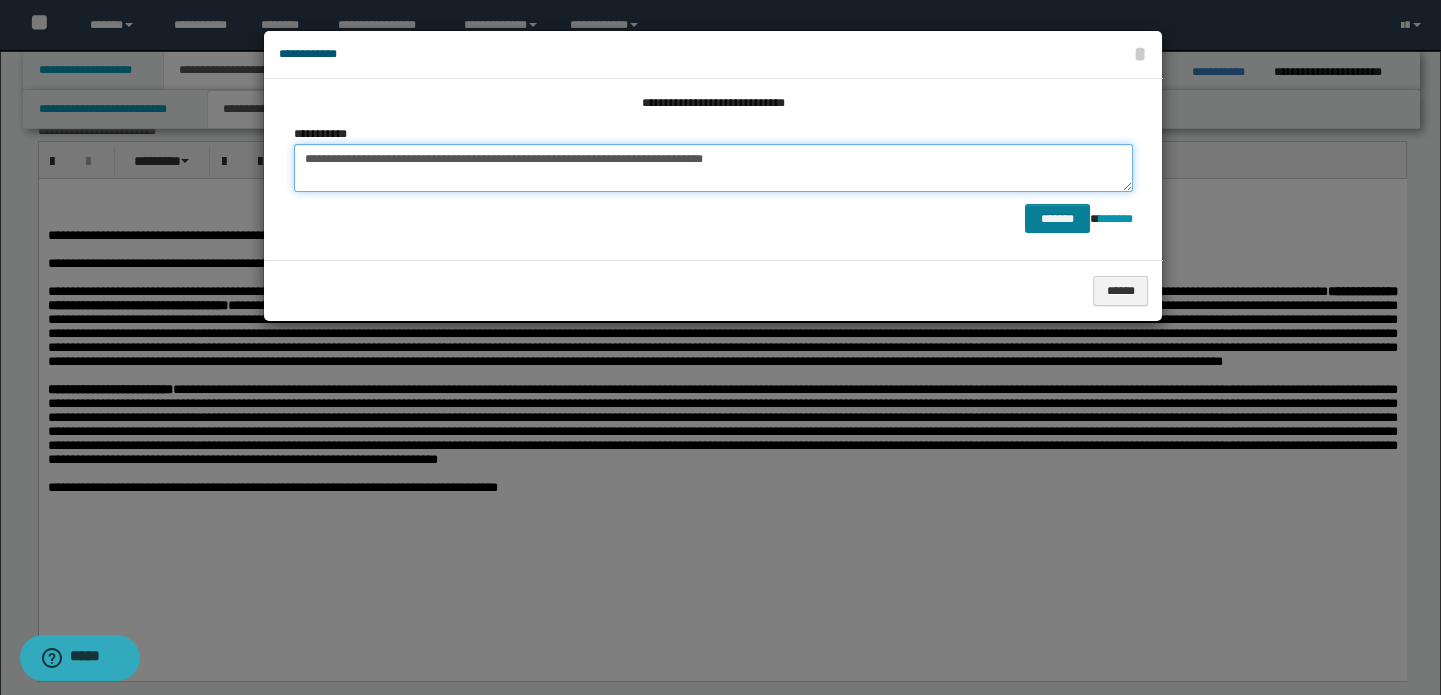 type on "**********" 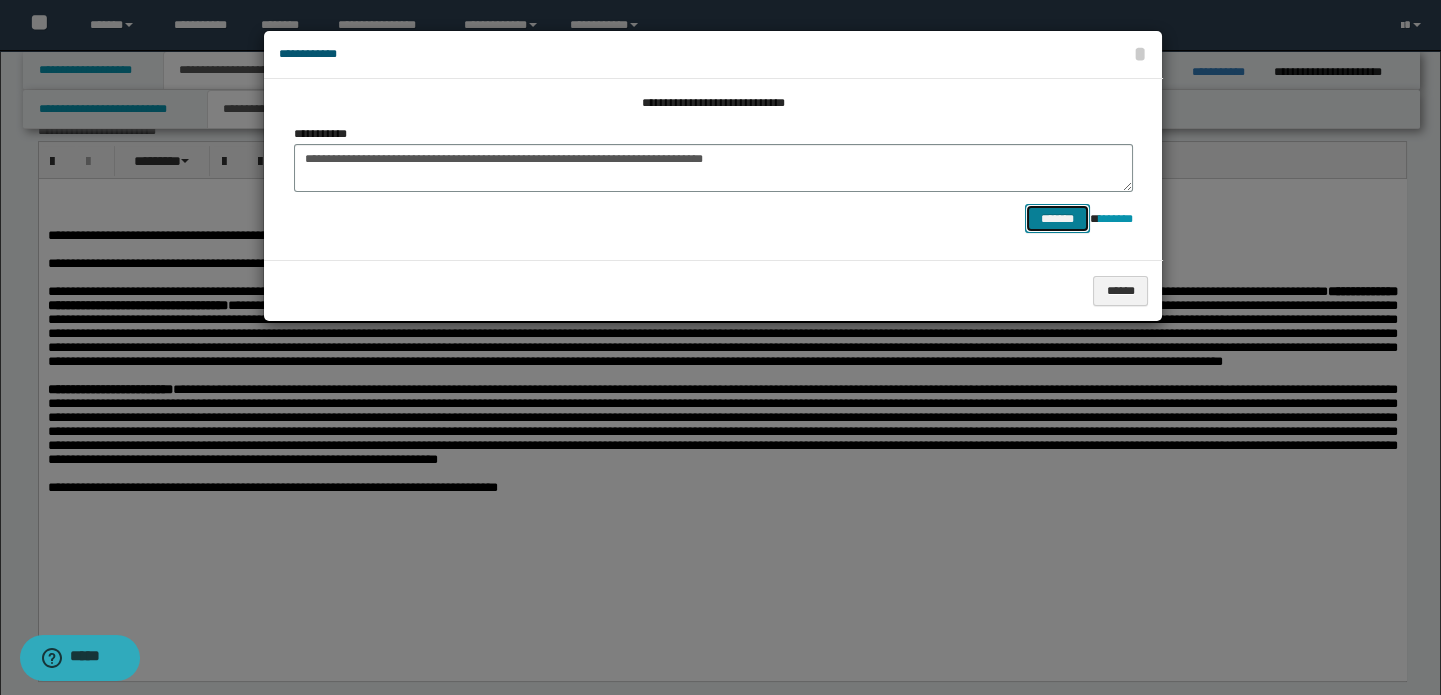 click on "*******" at bounding box center [1057, 219] 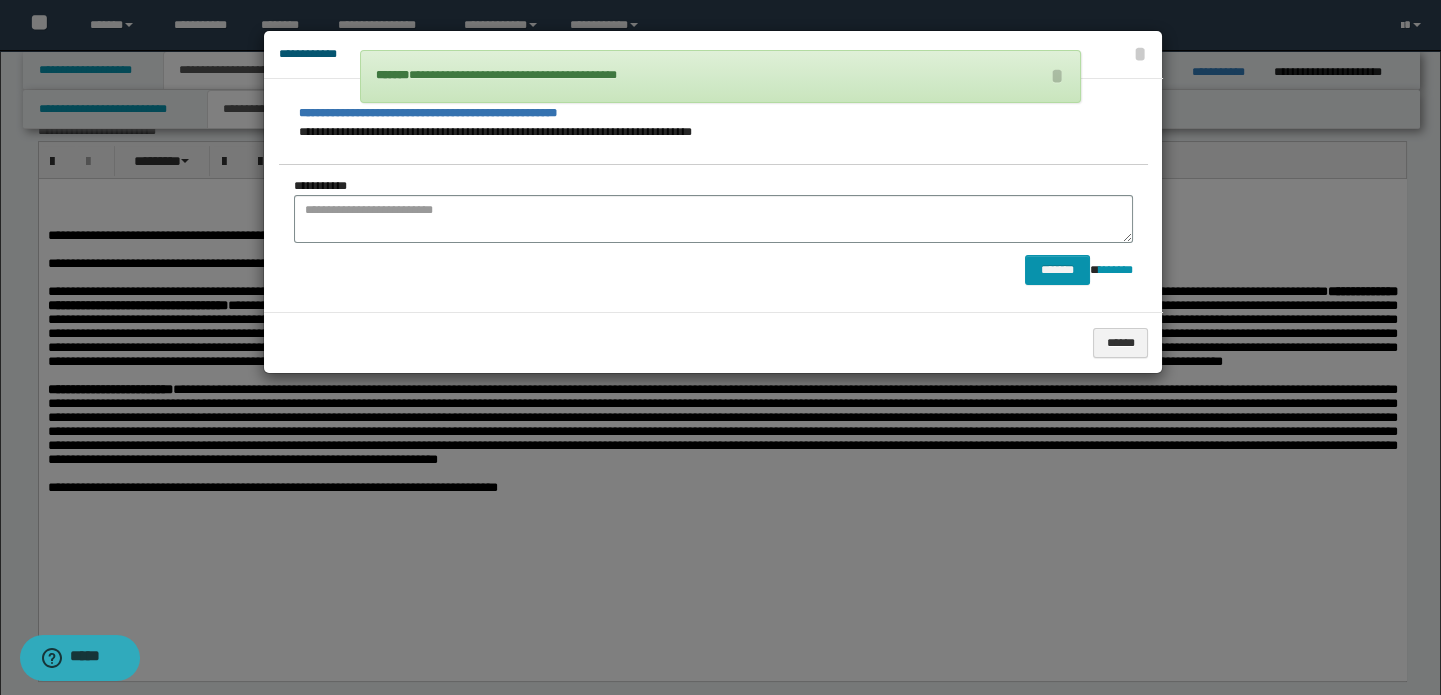 click on "******" at bounding box center (713, 342) 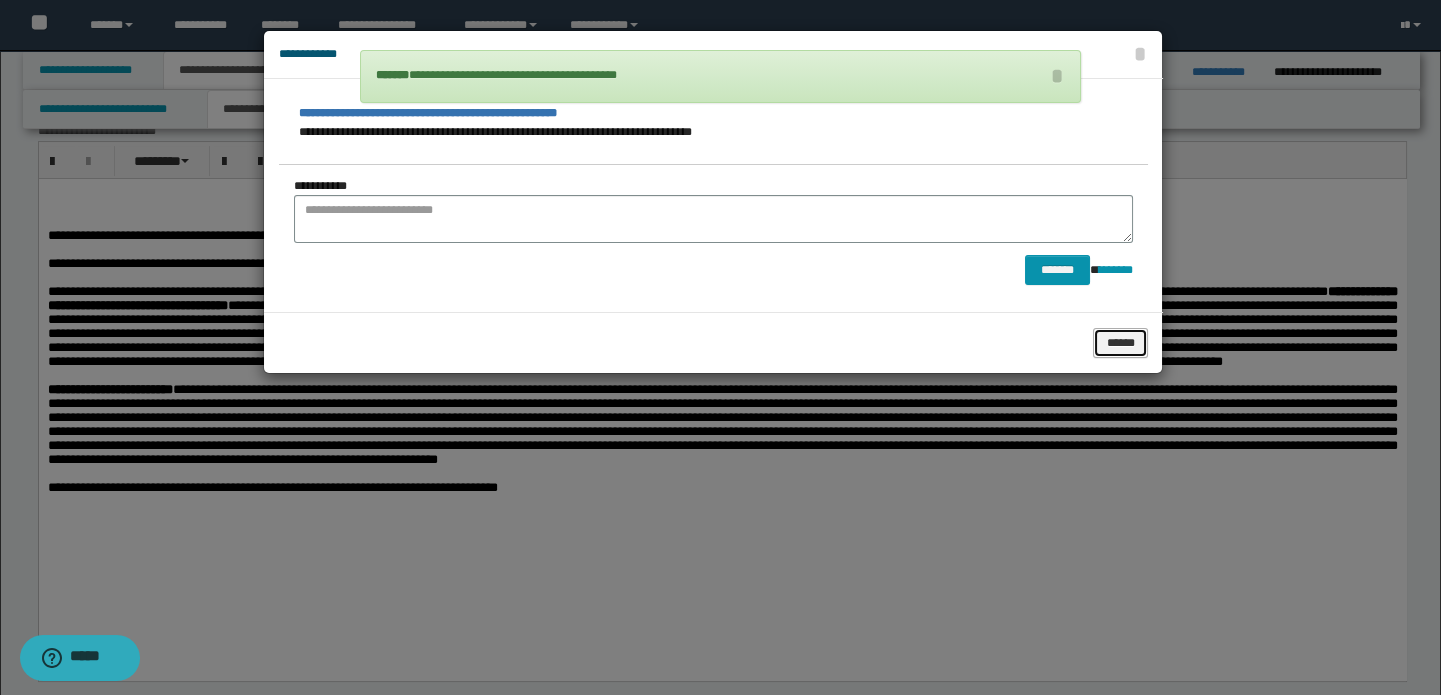 click on "******" at bounding box center (1120, 343) 